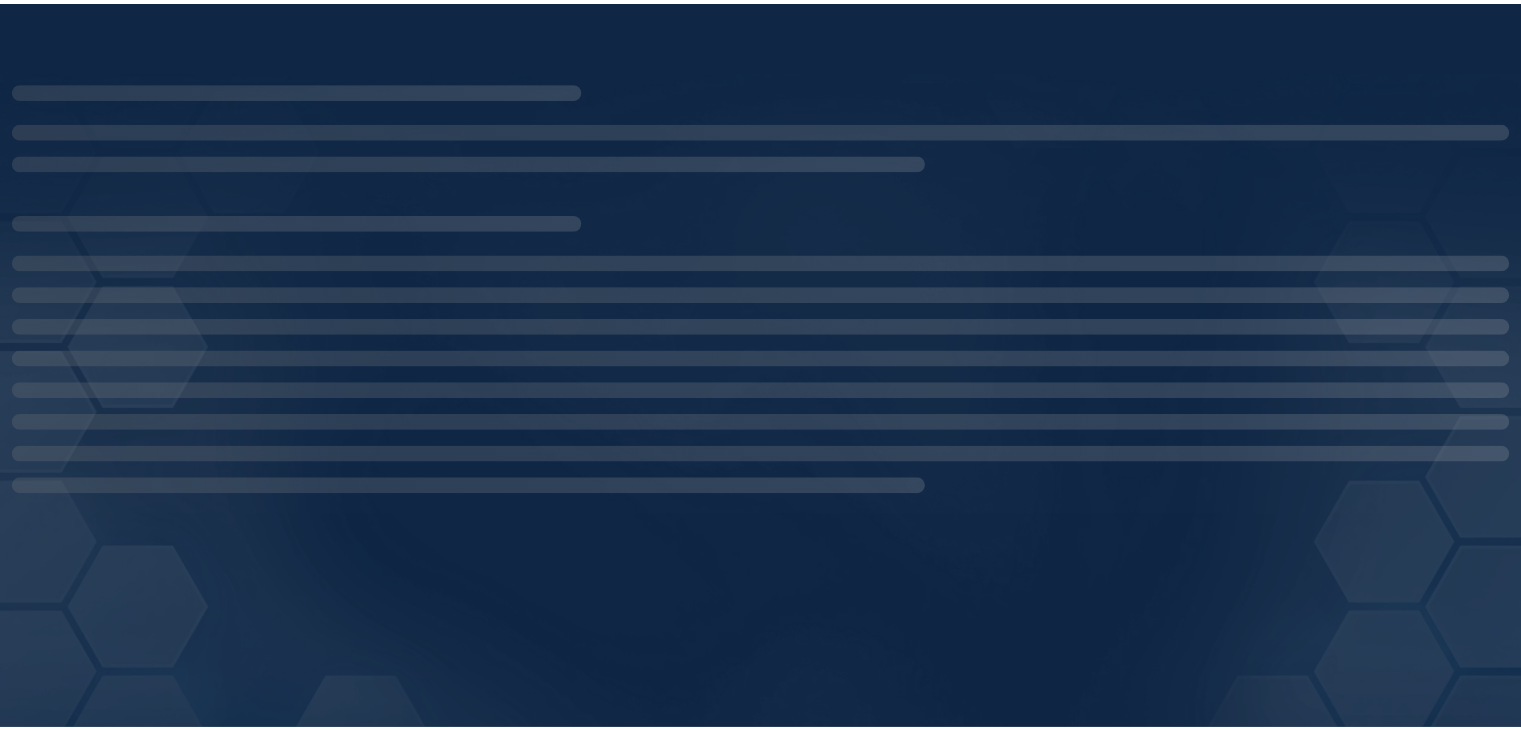 scroll, scrollTop: 0, scrollLeft: 0, axis: both 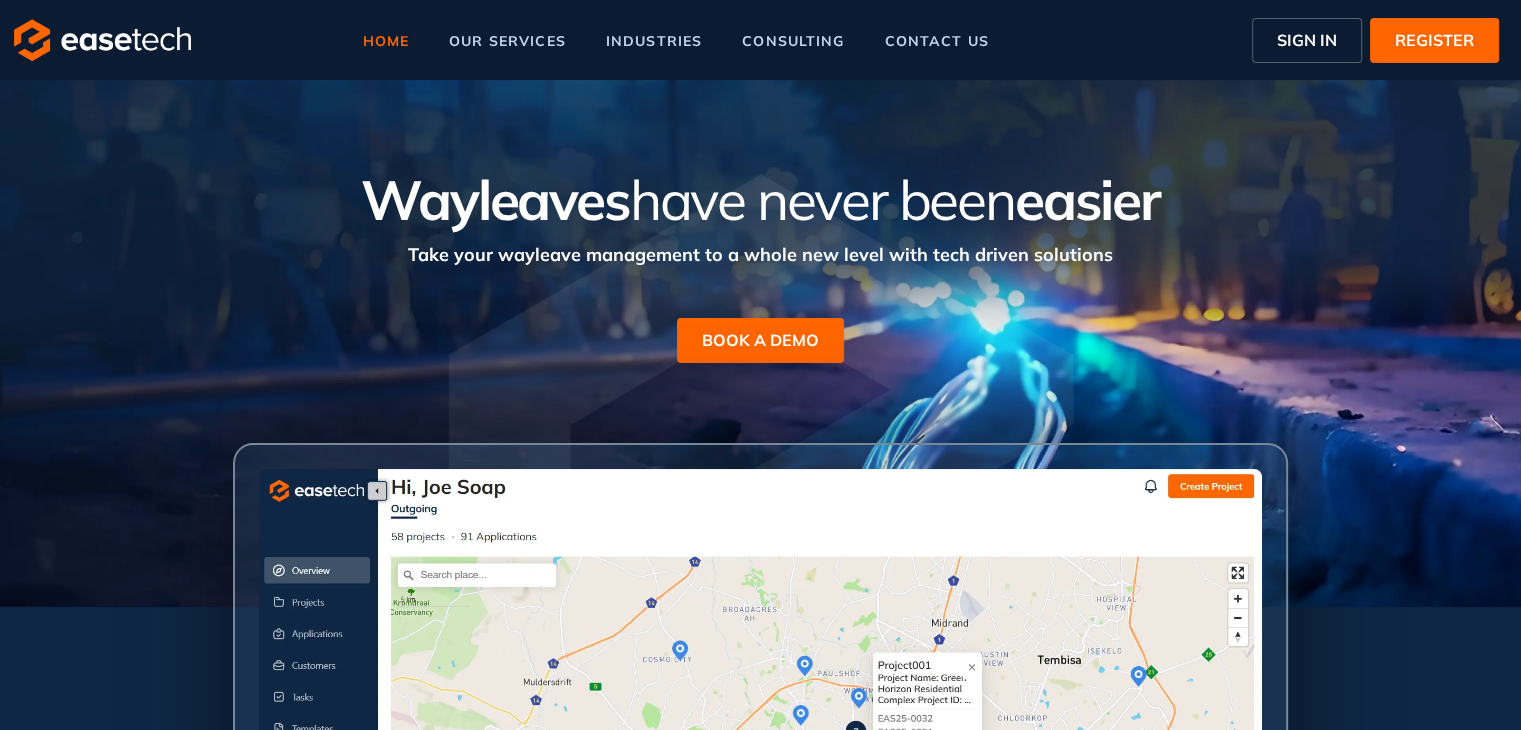 click on "SIGN IN" at bounding box center [1307, 40] 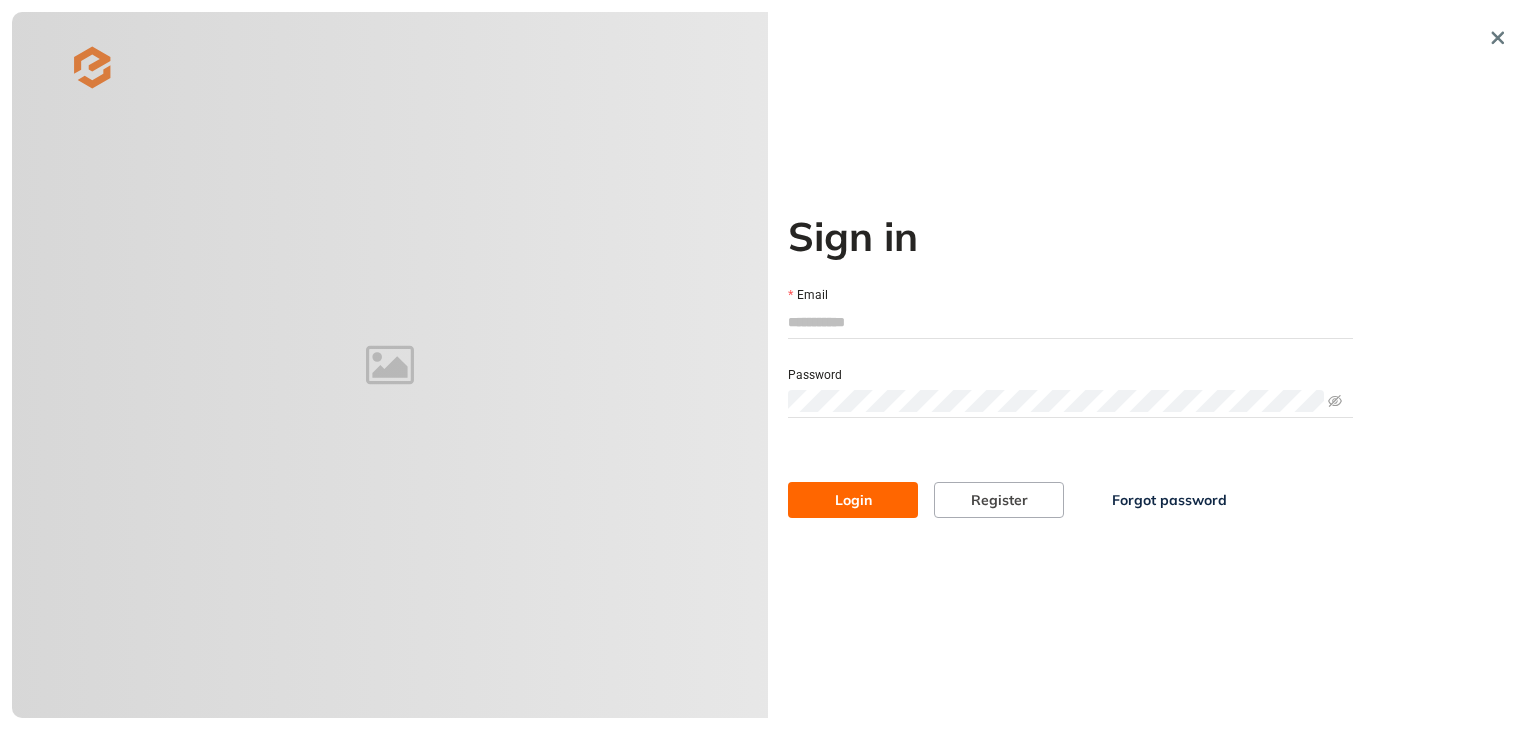 type on "**********" 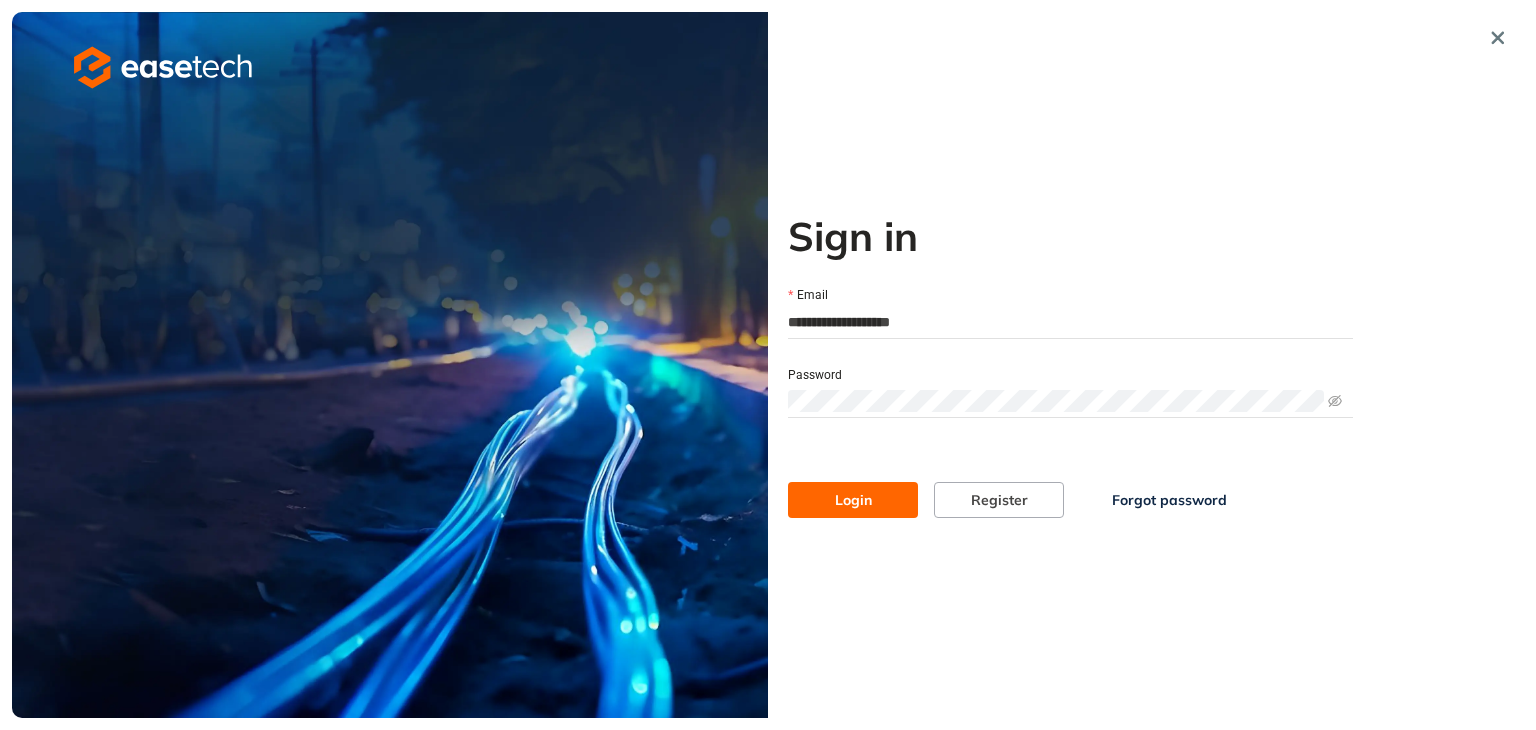 click on "Login" at bounding box center [853, 500] 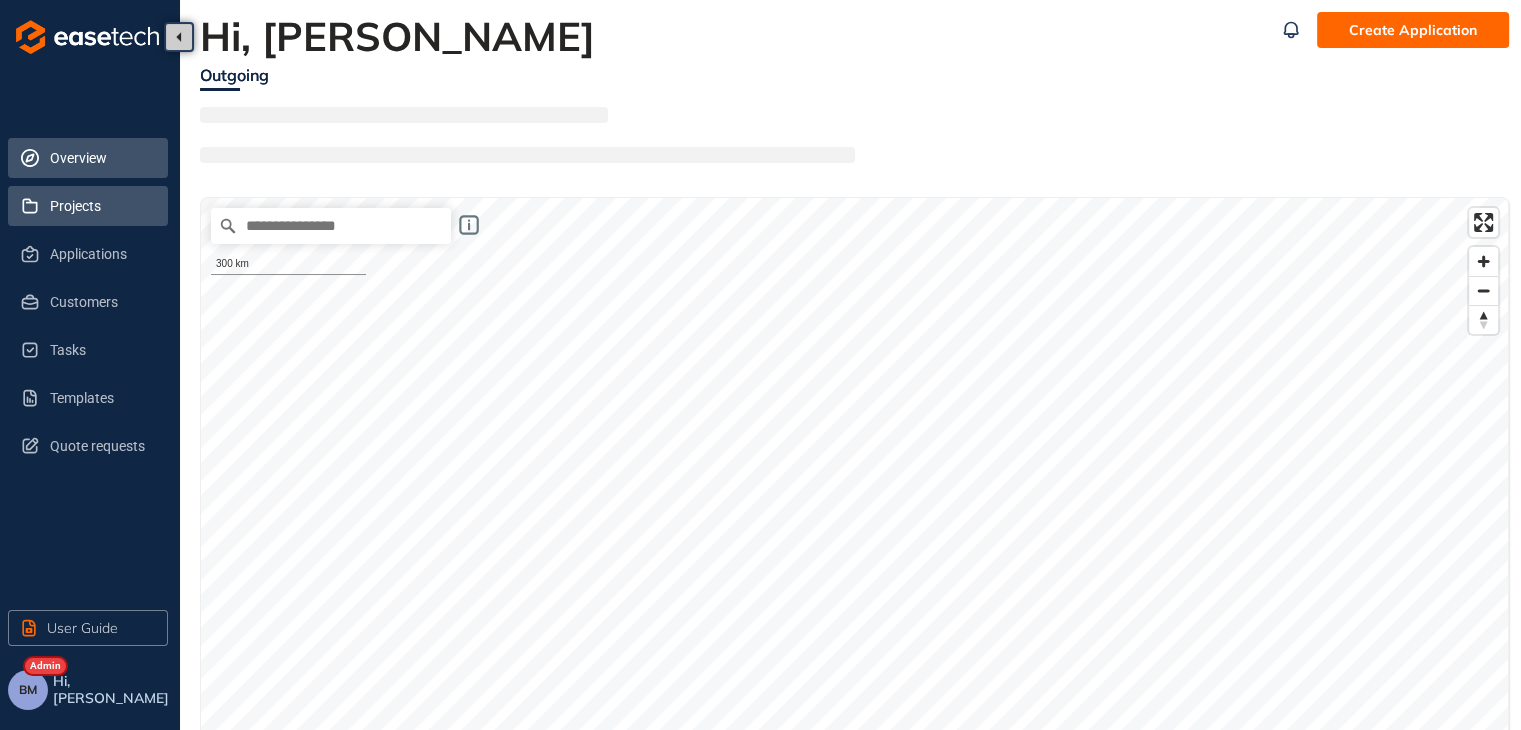 click on "Projects" at bounding box center [101, 206] 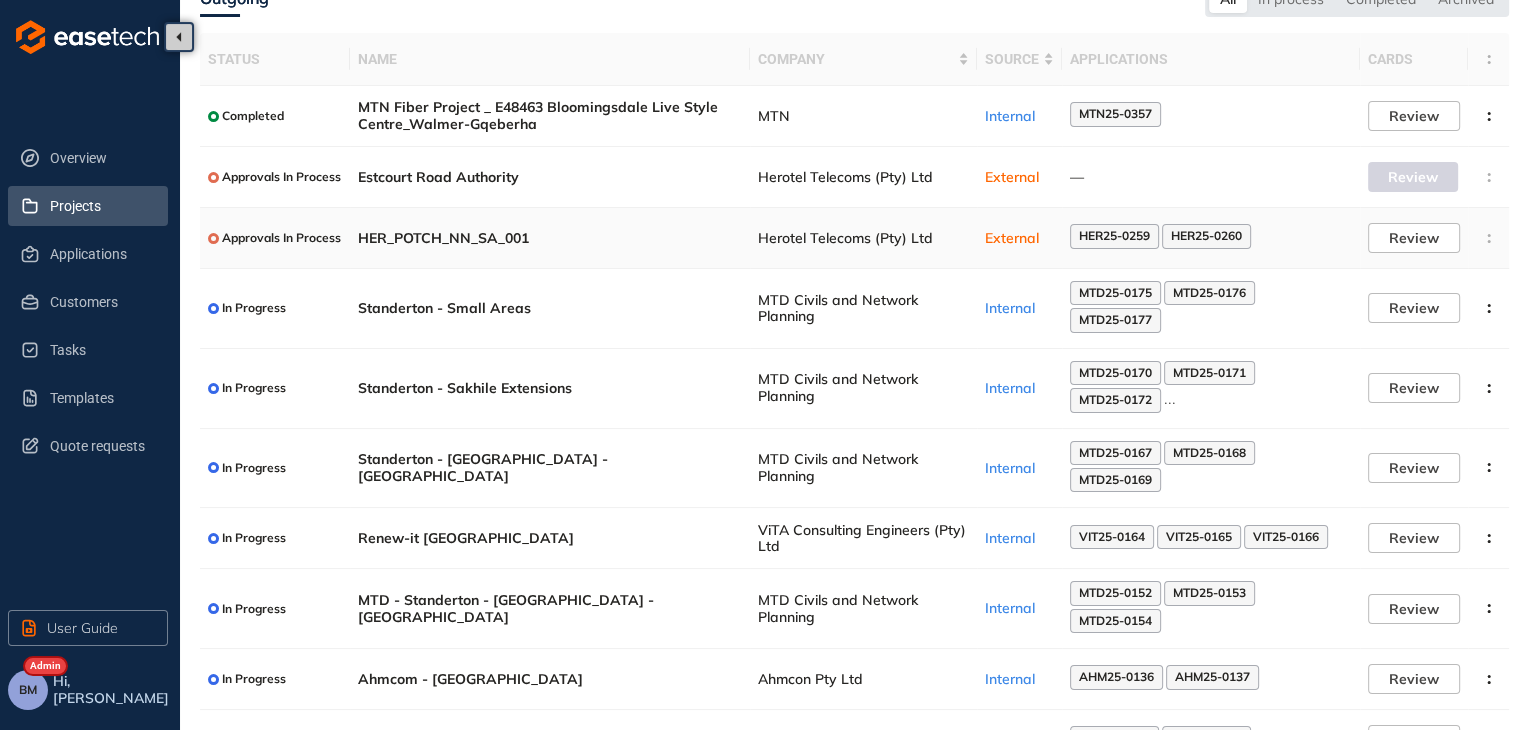 scroll, scrollTop: 202, scrollLeft: 0, axis: vertical 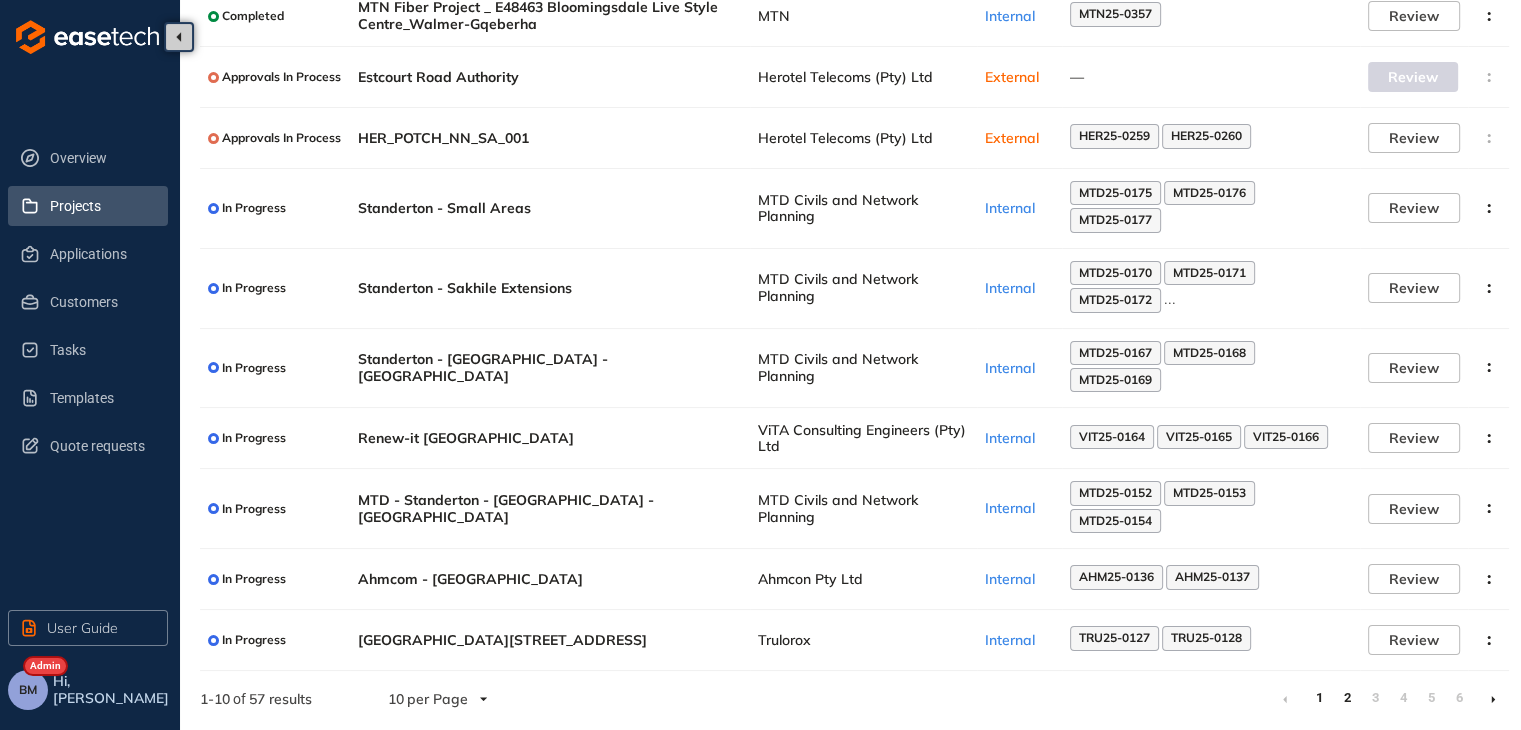 click on "2" at bounding box center [1347, 698] 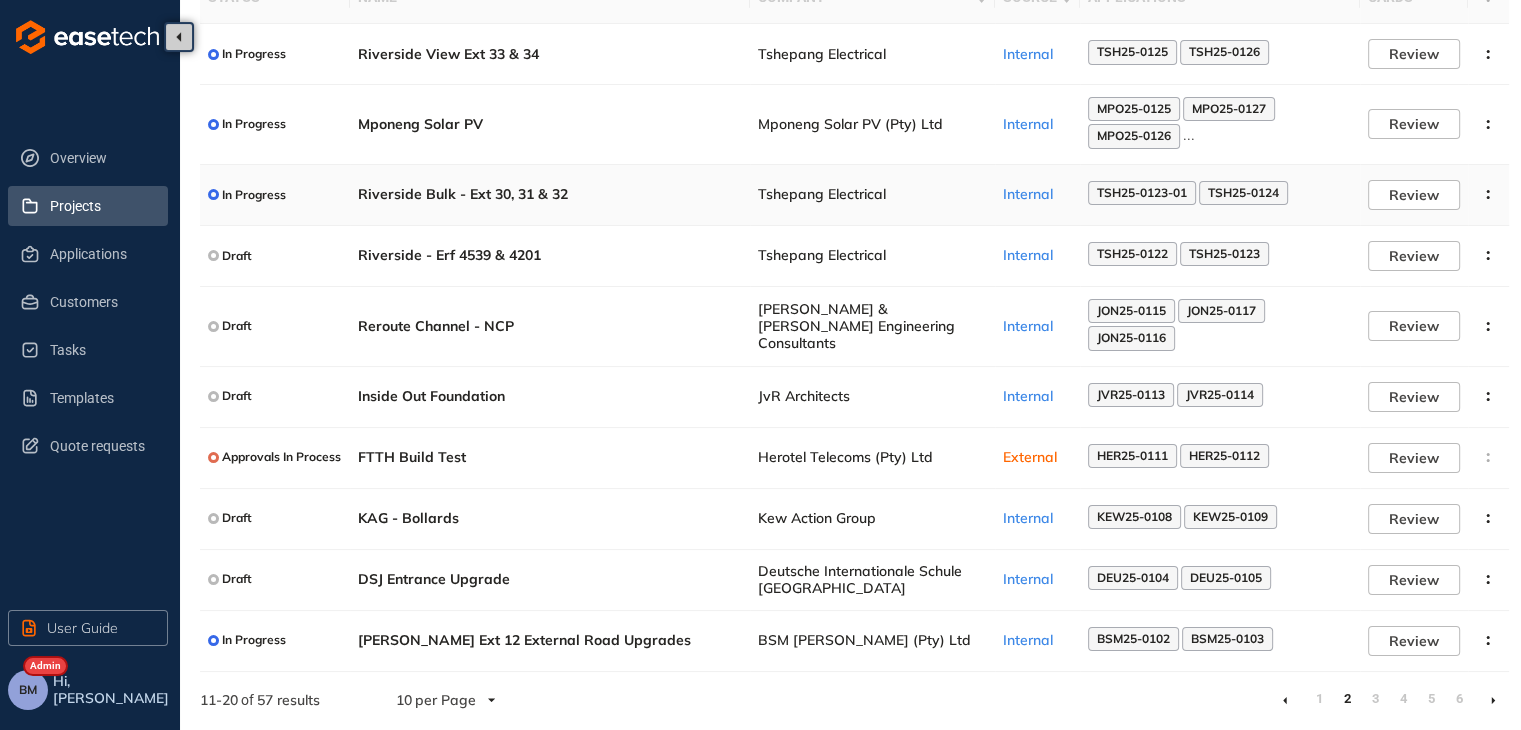 scroll, scrollTop: 166, scrollLeft: 0, axis: vertical 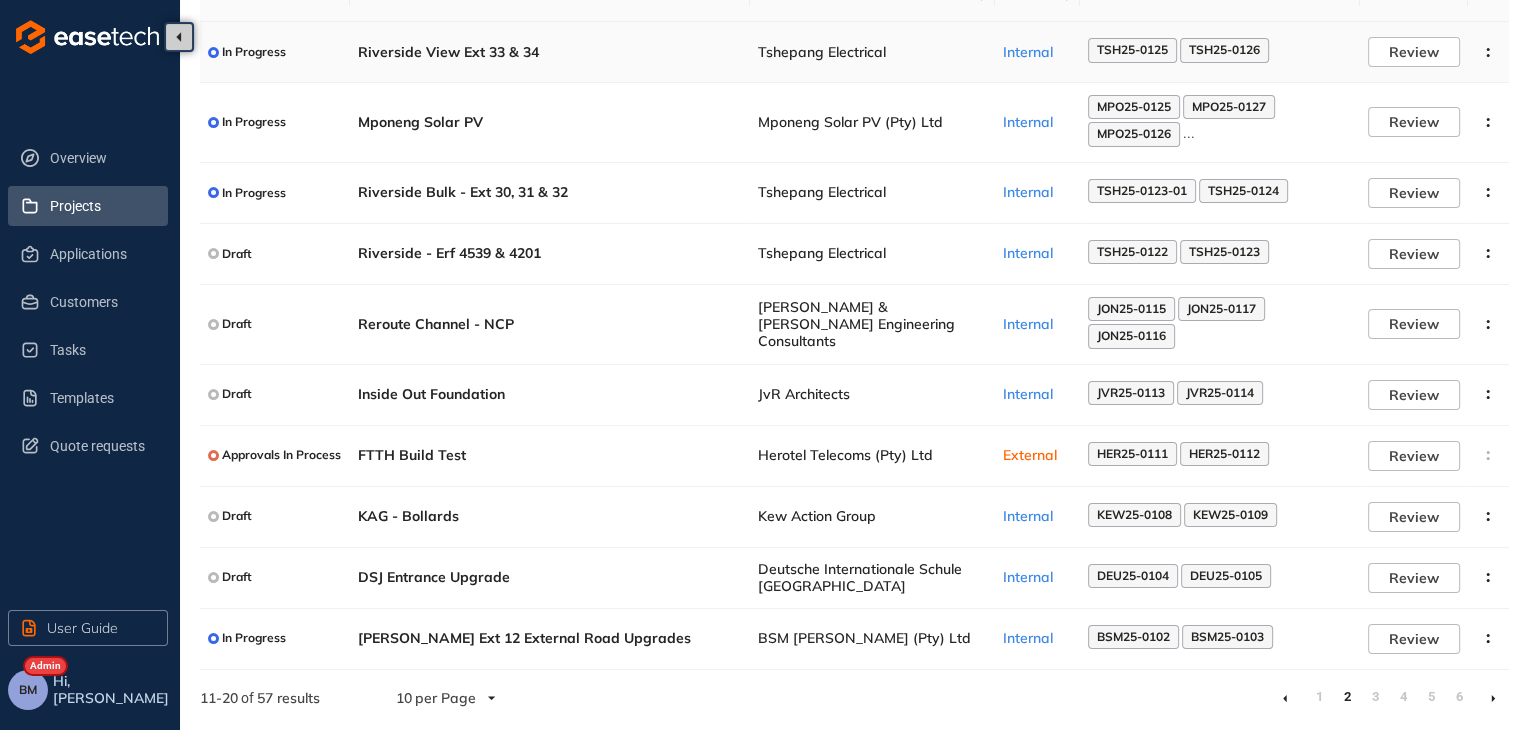 click on "TSH25-0125" at bounding box center (1132, 50) 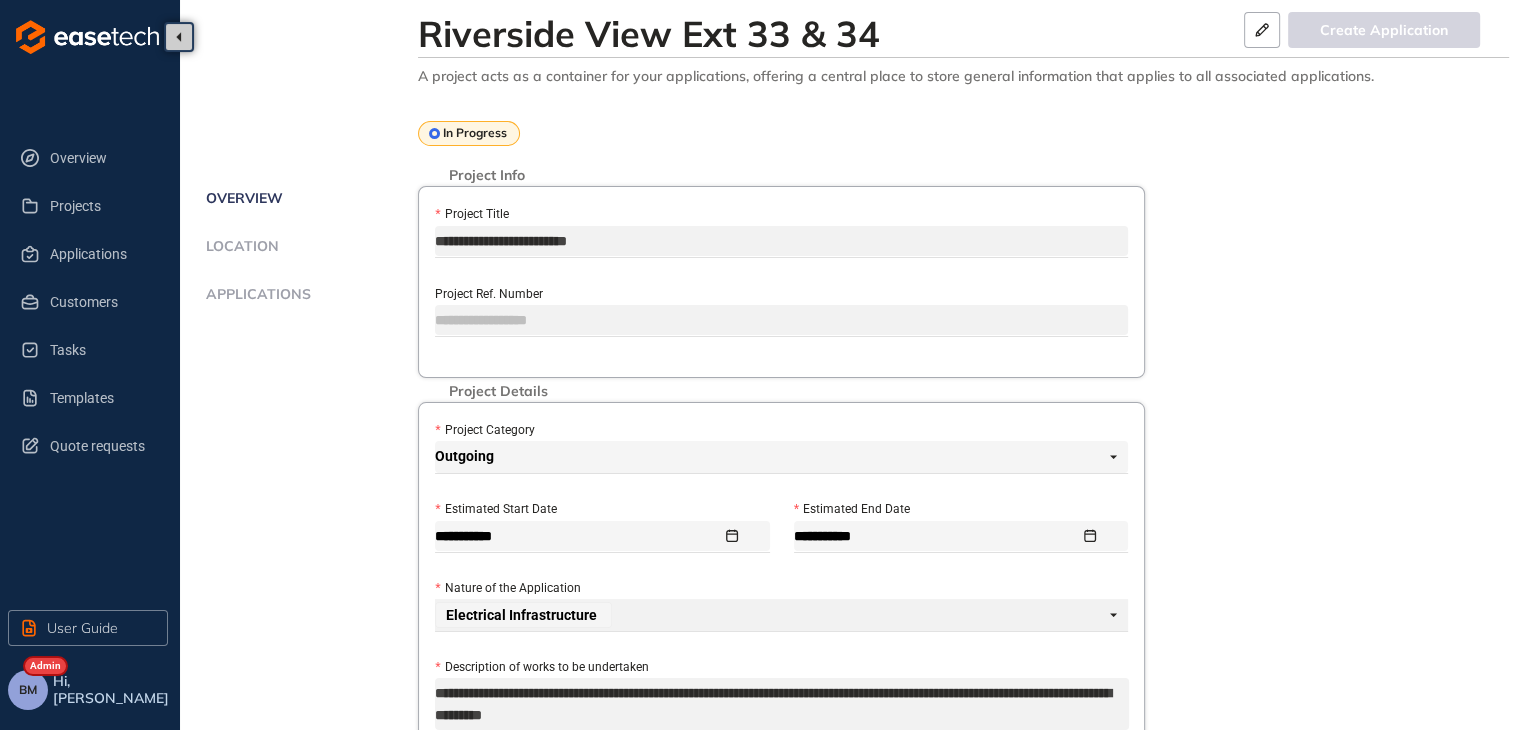 click on "Applications" at bounding box center (255, 294) 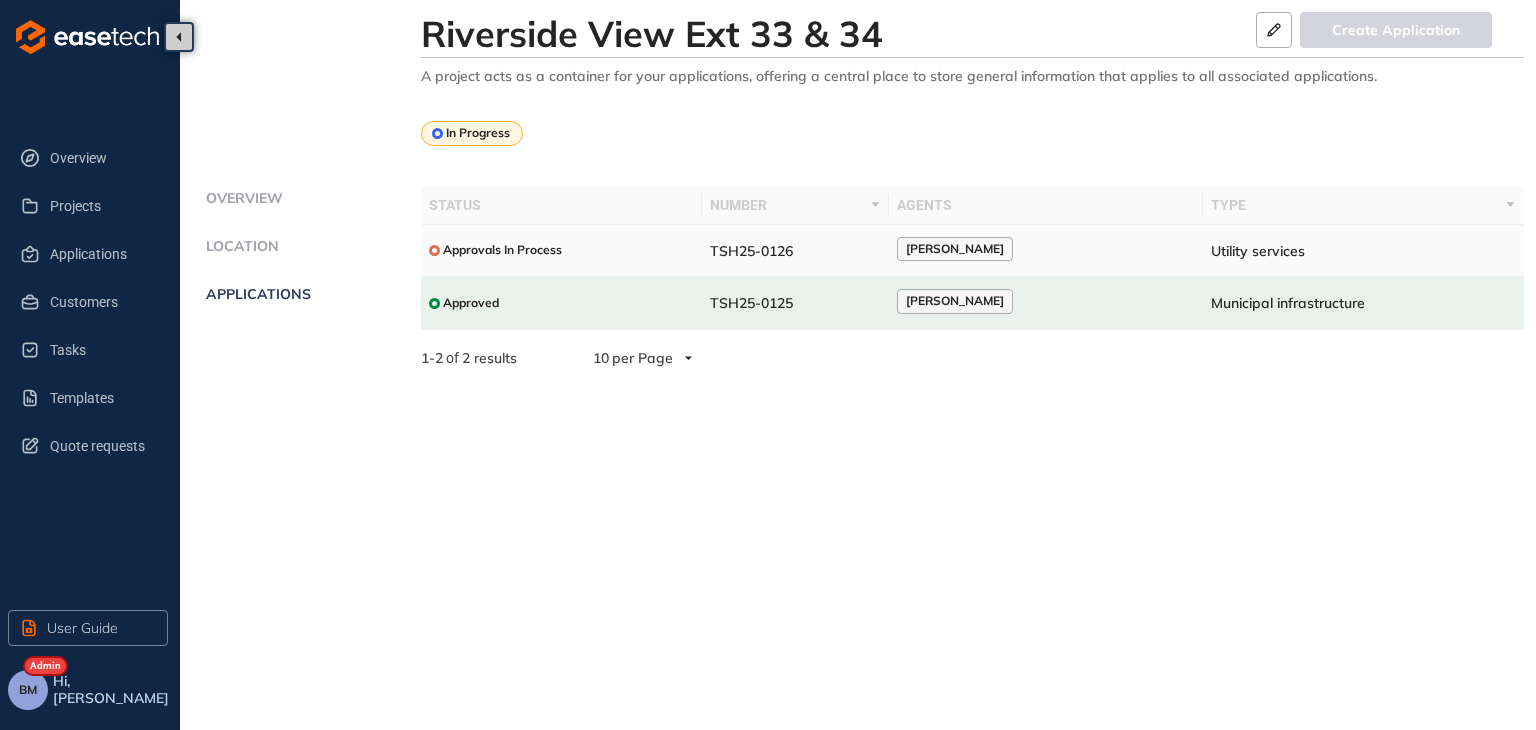 click on "TSH25-0126" at bounding box center (751, 251) 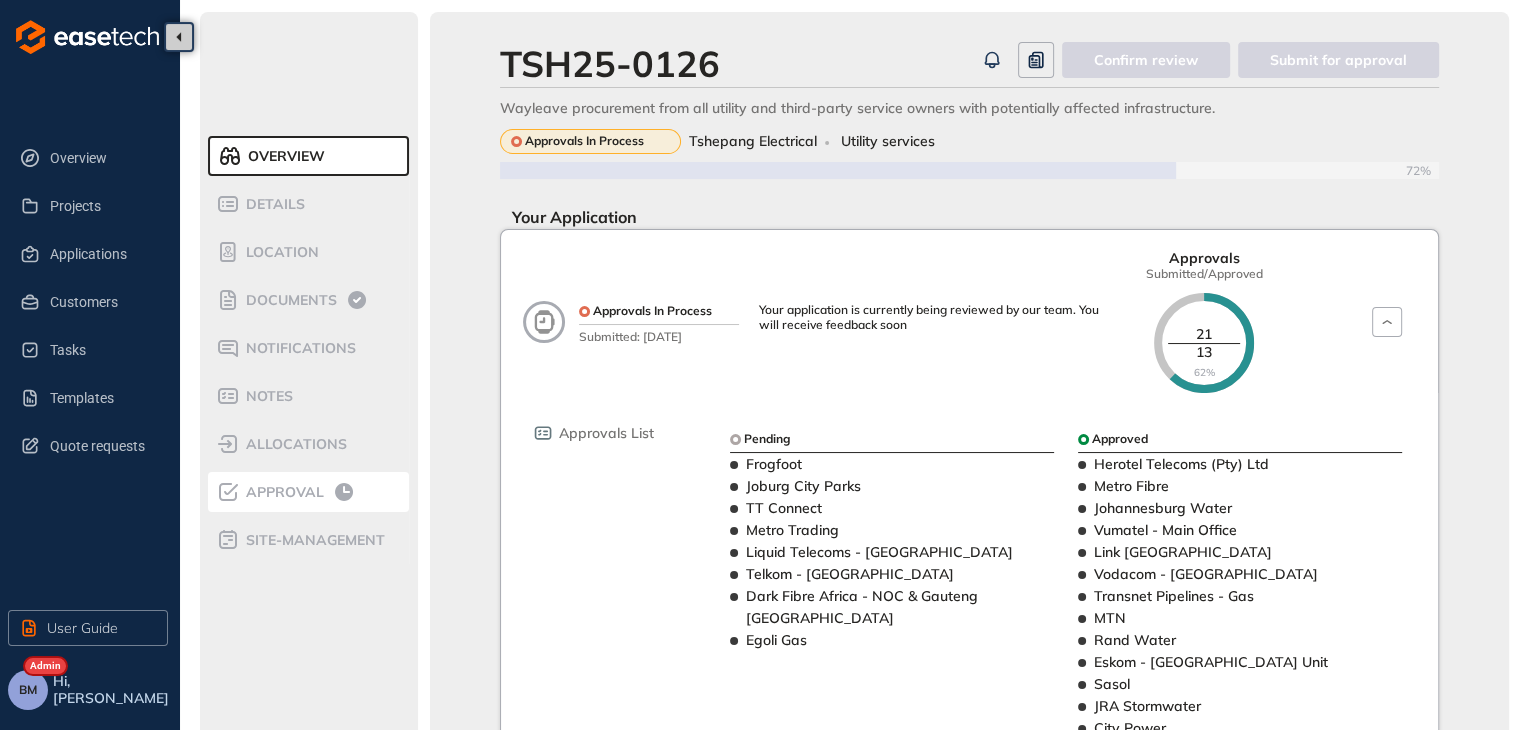 click on "Approval" at bounding box center (282, 492) 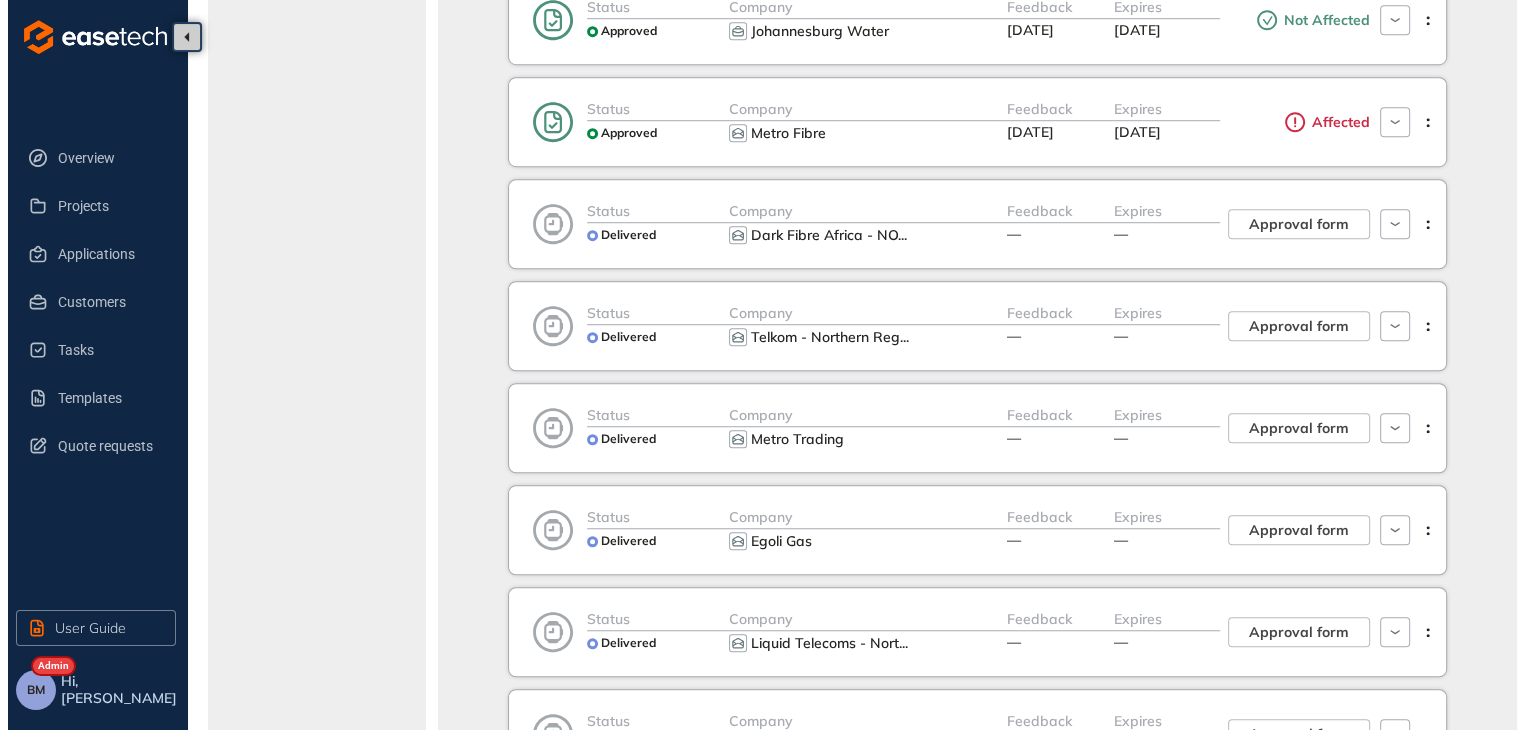 scroll, scrollTop: 1400, scrollLeft: 0, axis: vertical 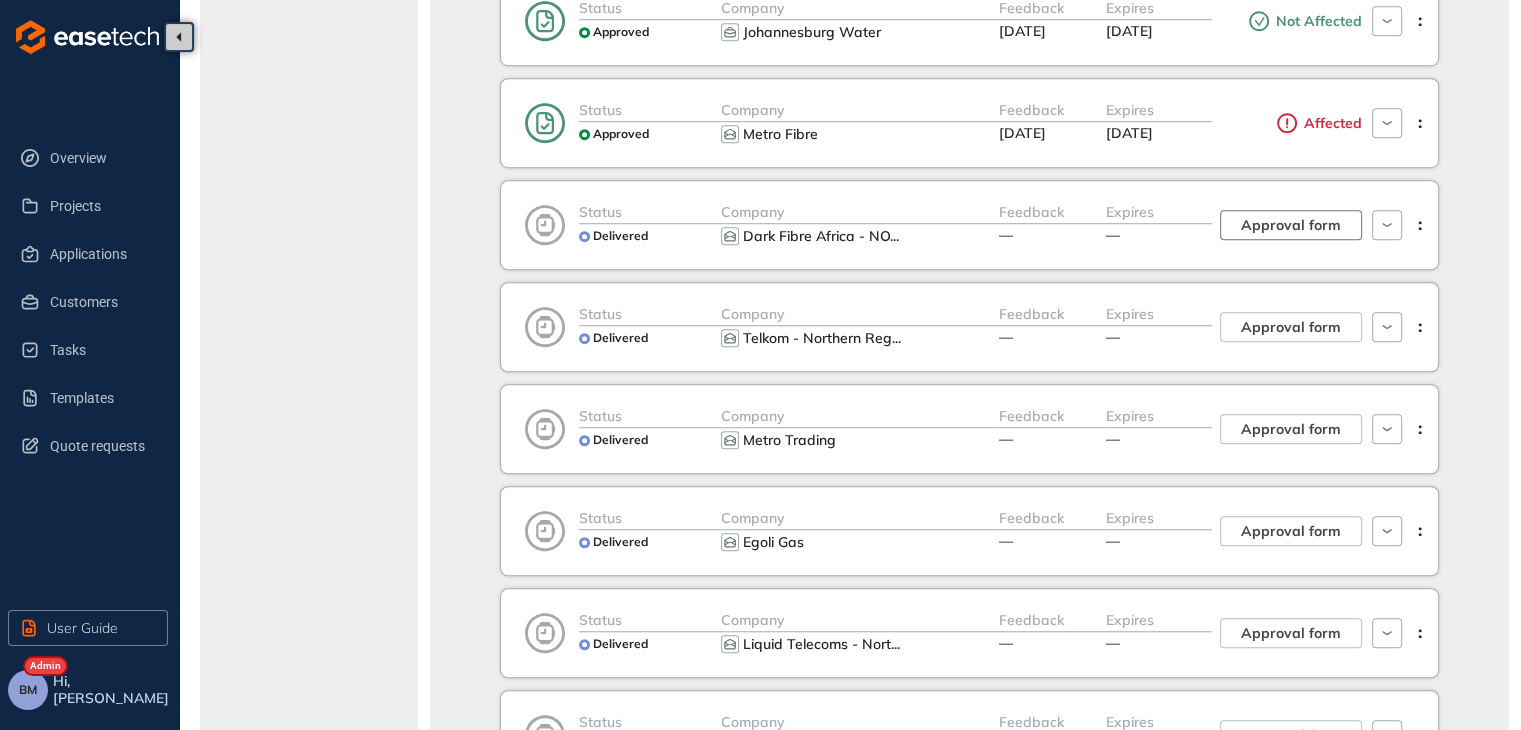 click on "Approval form" at bounding box center (1291, 225) 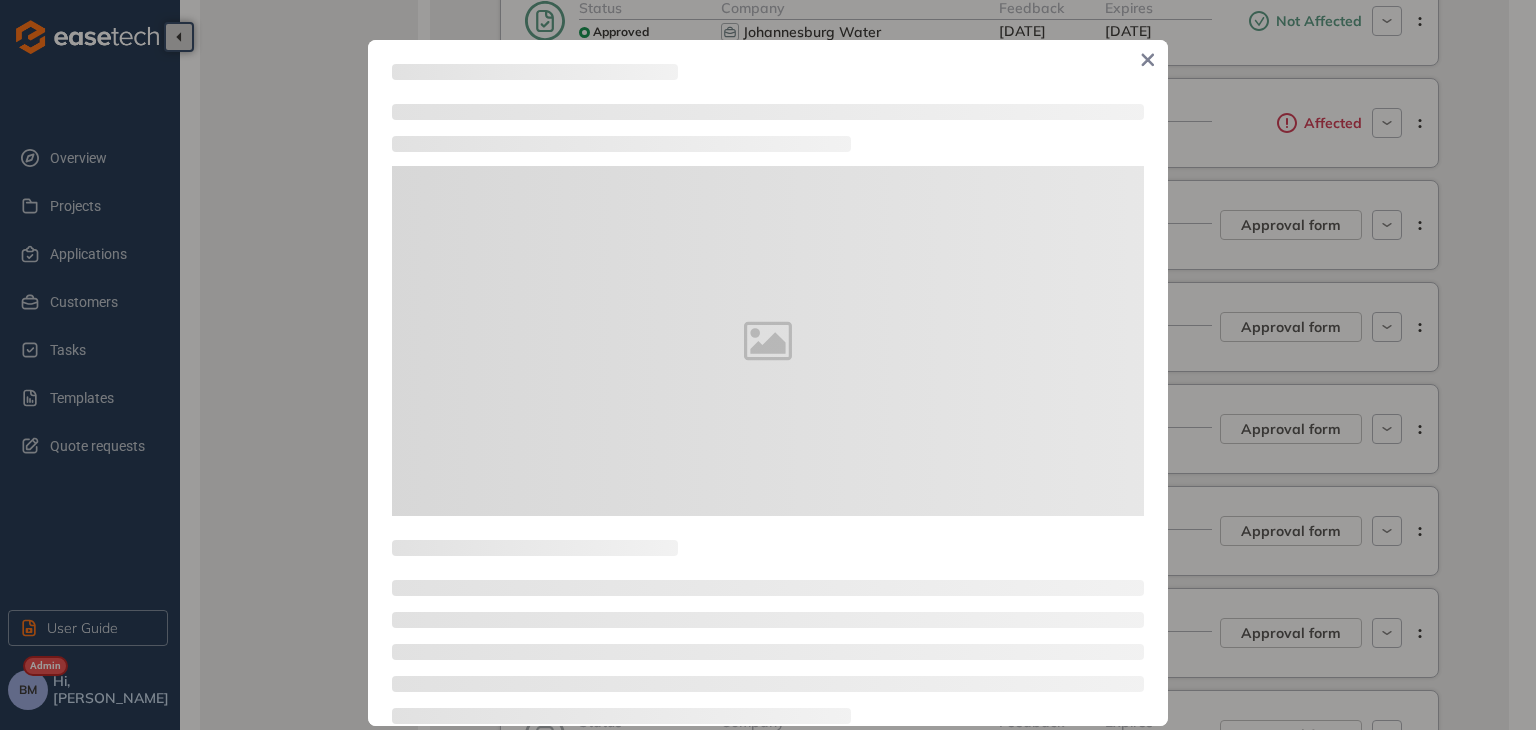 type on "**********" 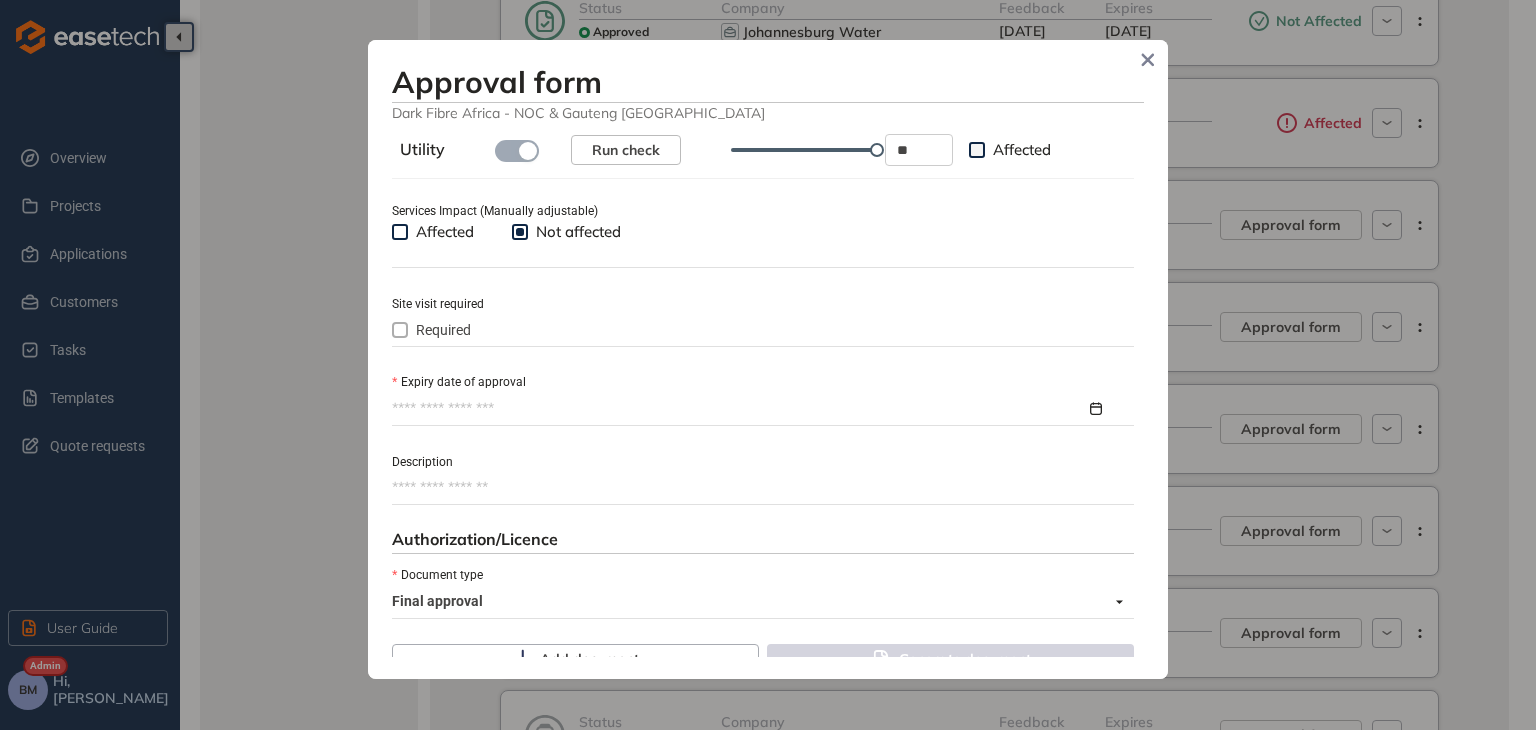 scroll, scrollTop: 700, scrollLeft: 0, axis: vertical 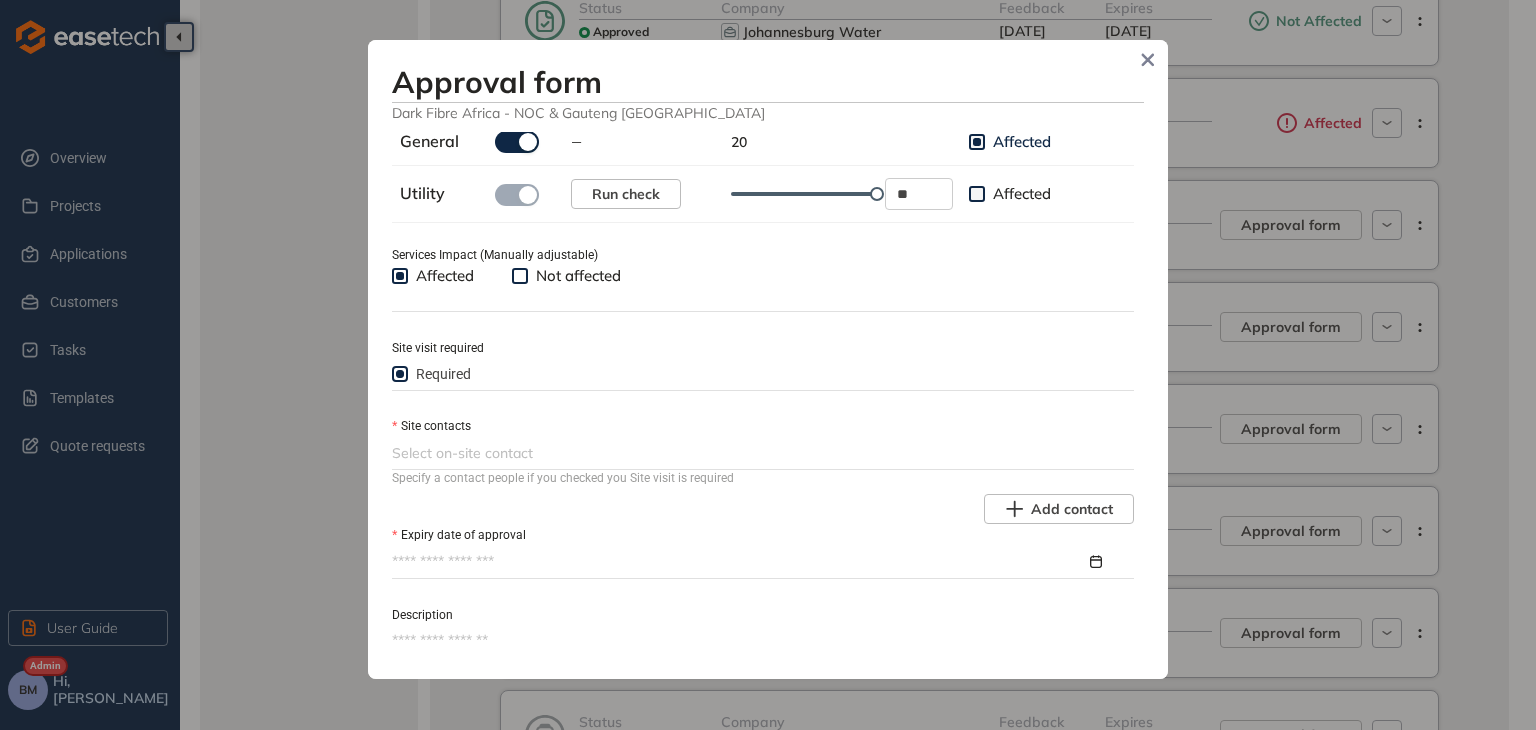 click at bounding box center [761, 453] 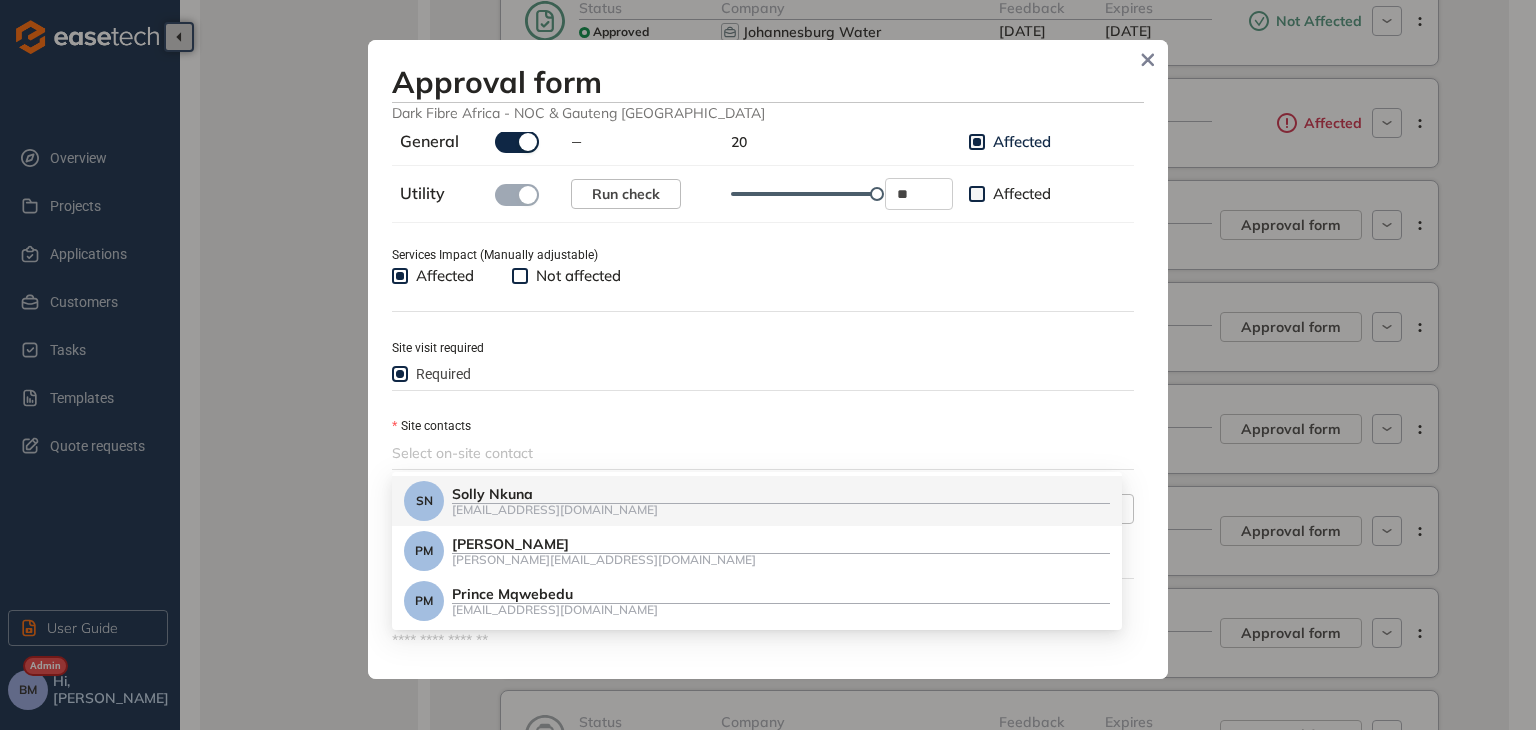 click on "Solly Nkuna" at bounding box center (781, 494) 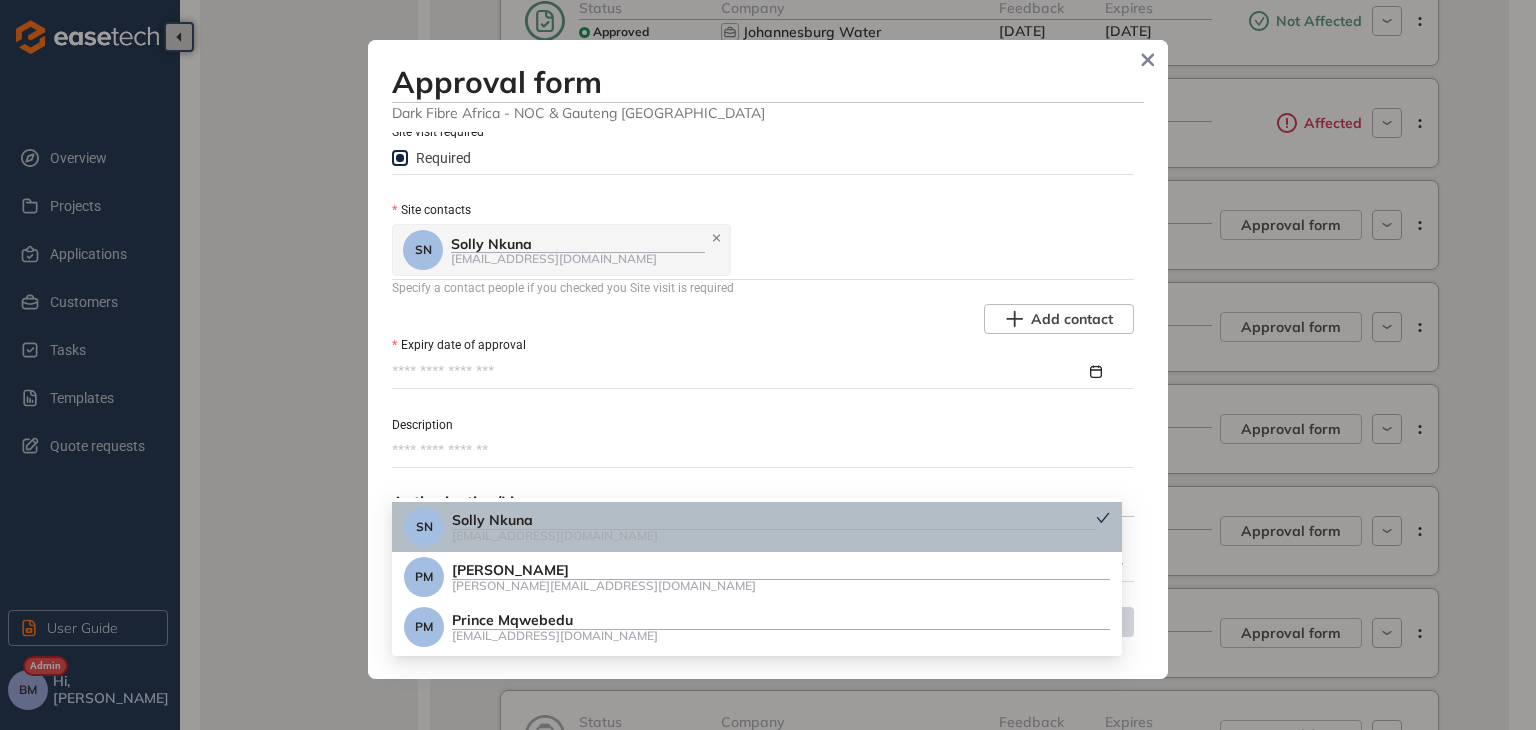 scroll, scrollTop: 800, scrollLeft: 0, axis: vertical 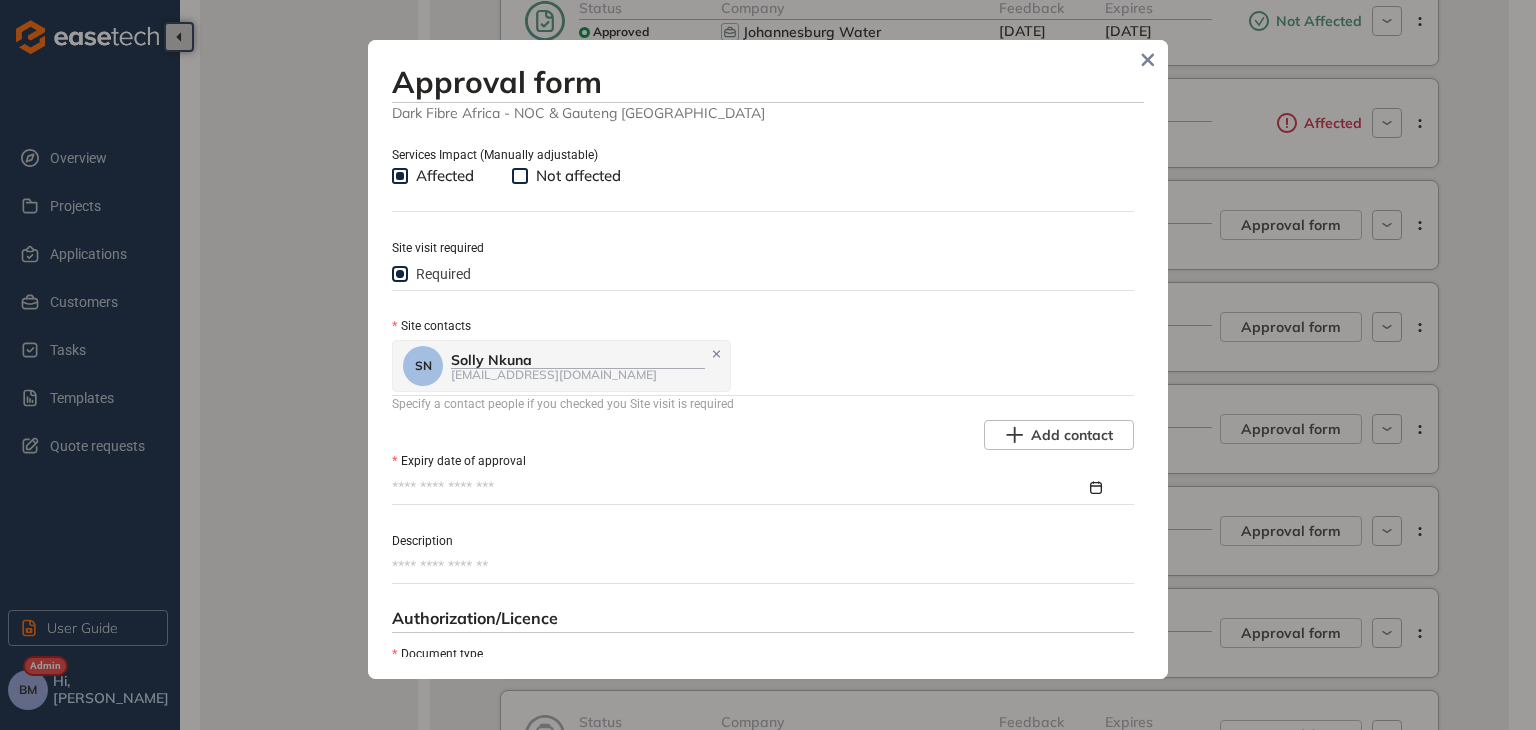 click on "Expiry date of approval" at bounding box center (739, 488) 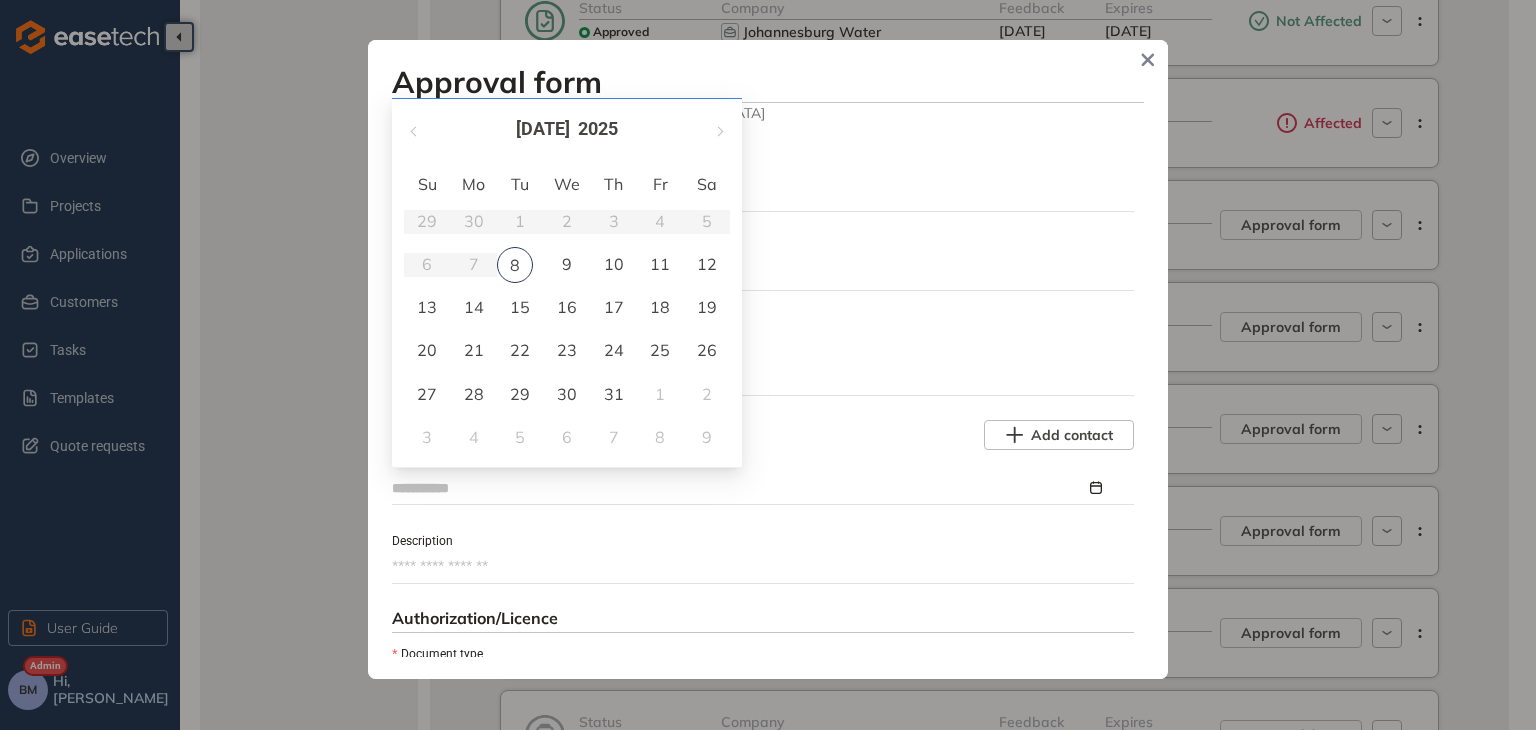 type on "**********" 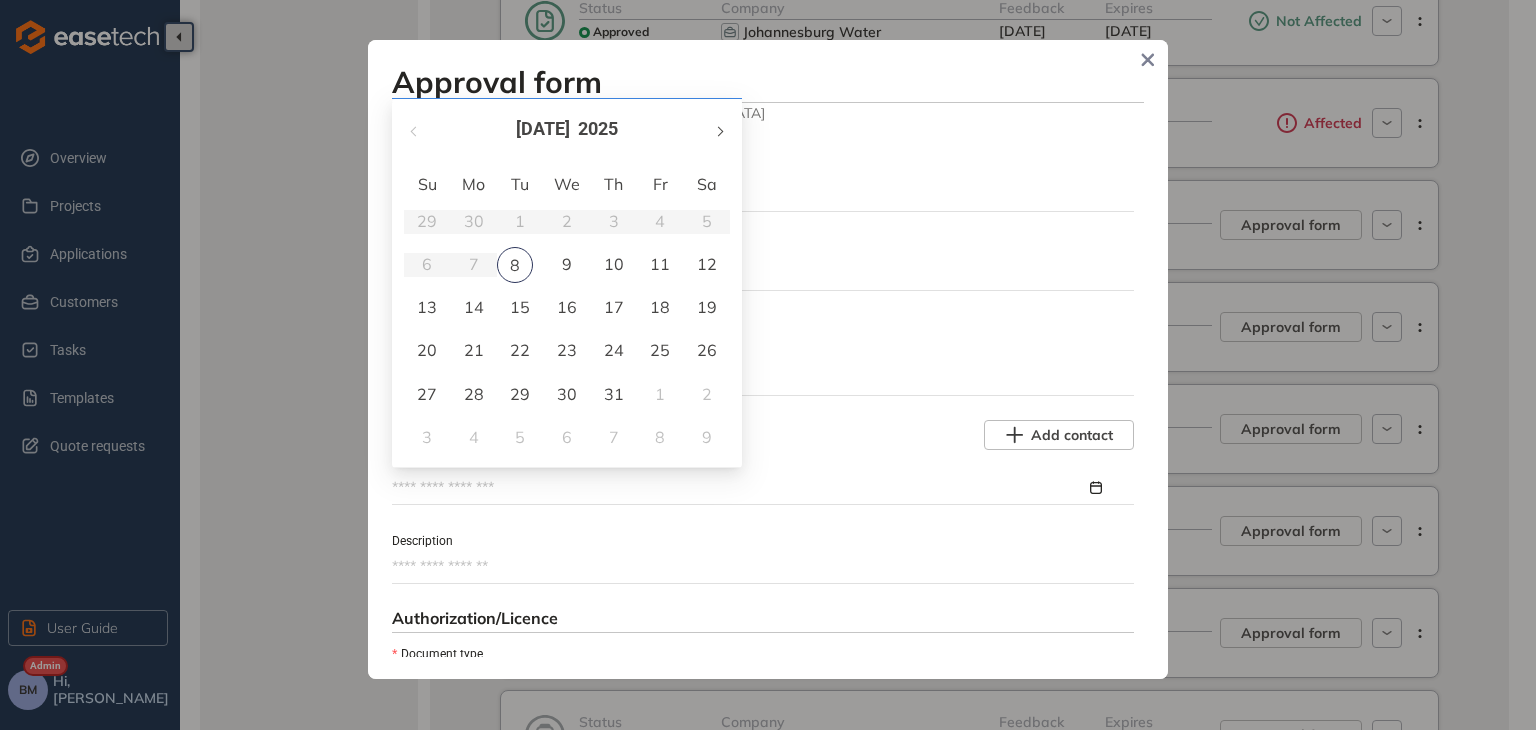 click at bounding box center [719, 131] 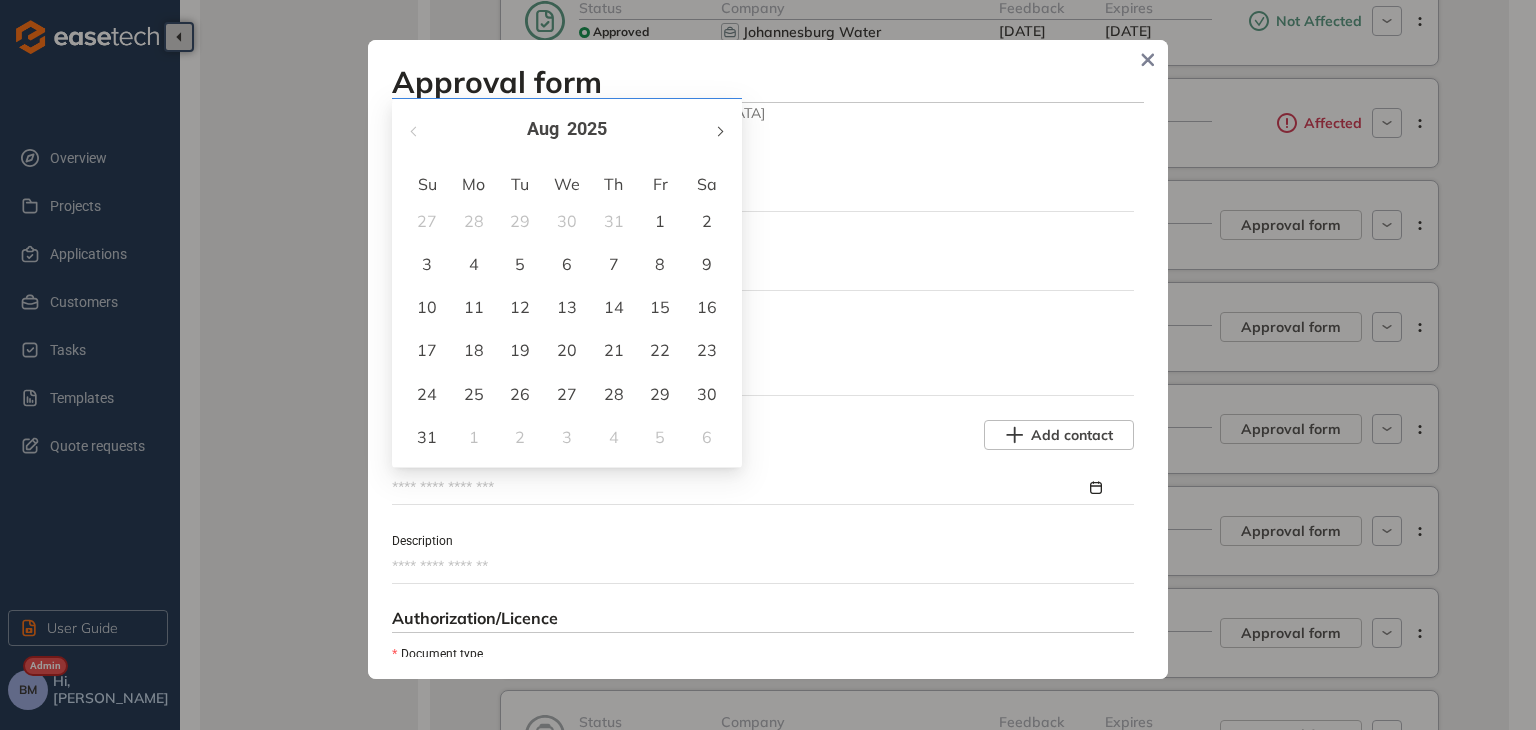 click at bounding box center [719, 131] 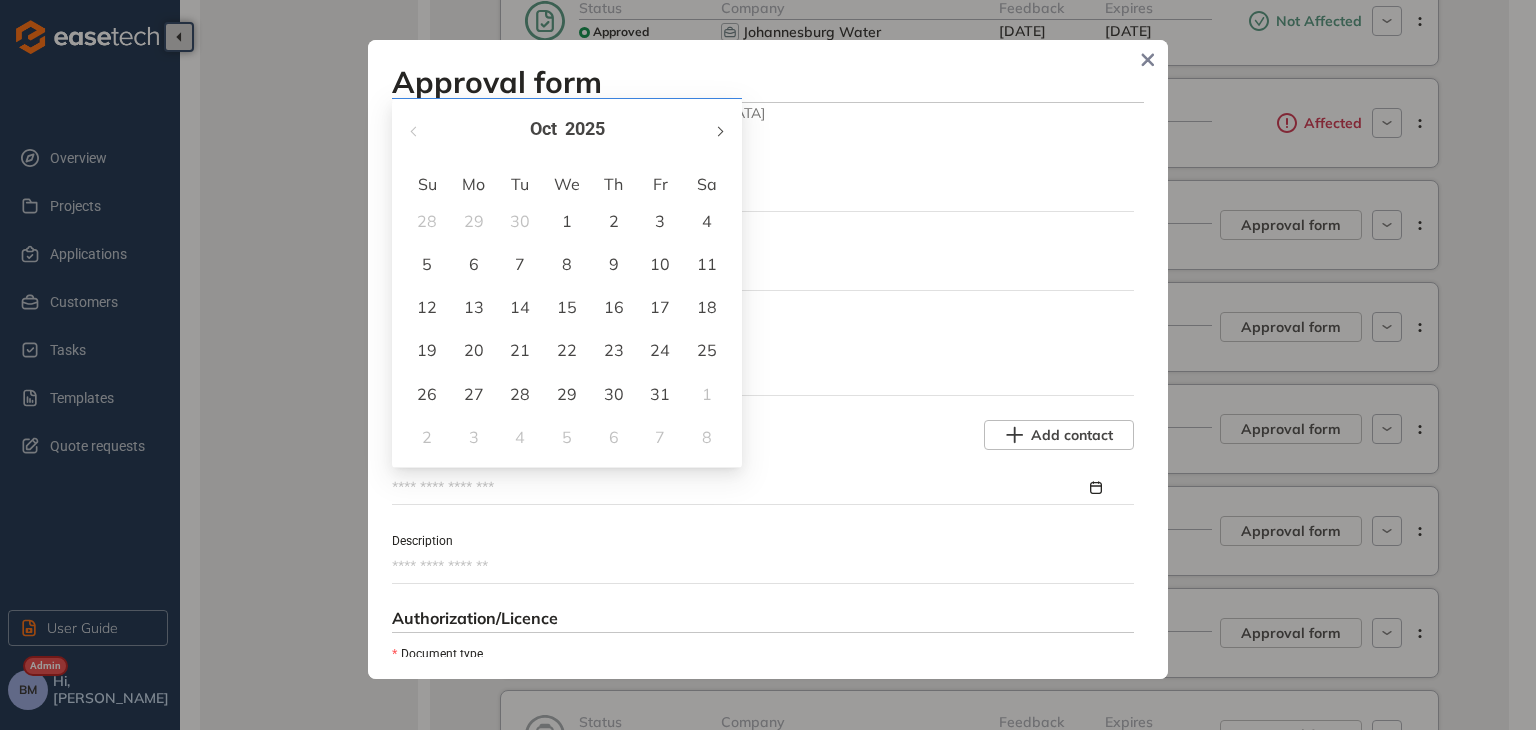click at bounding box center [719, 131] 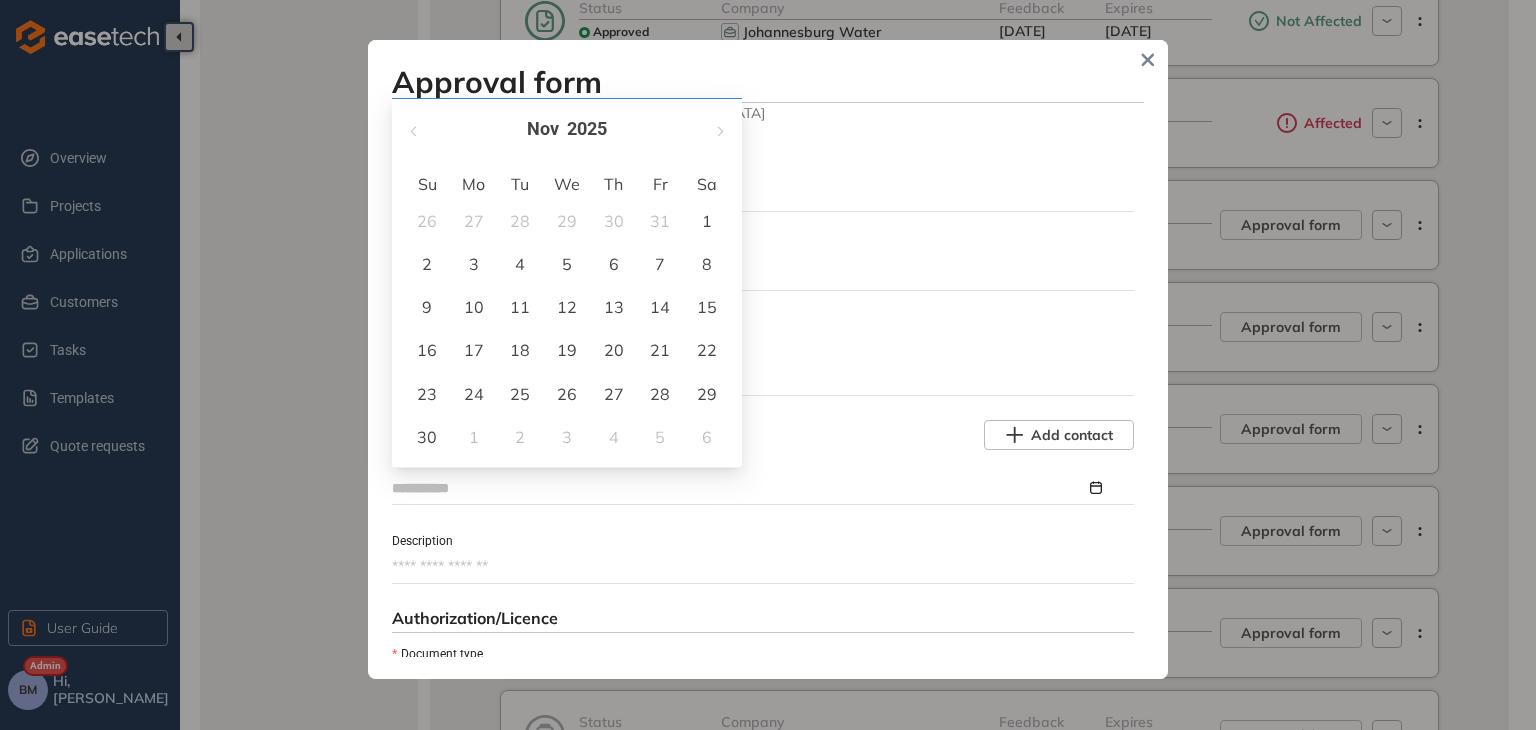 type on "**********" 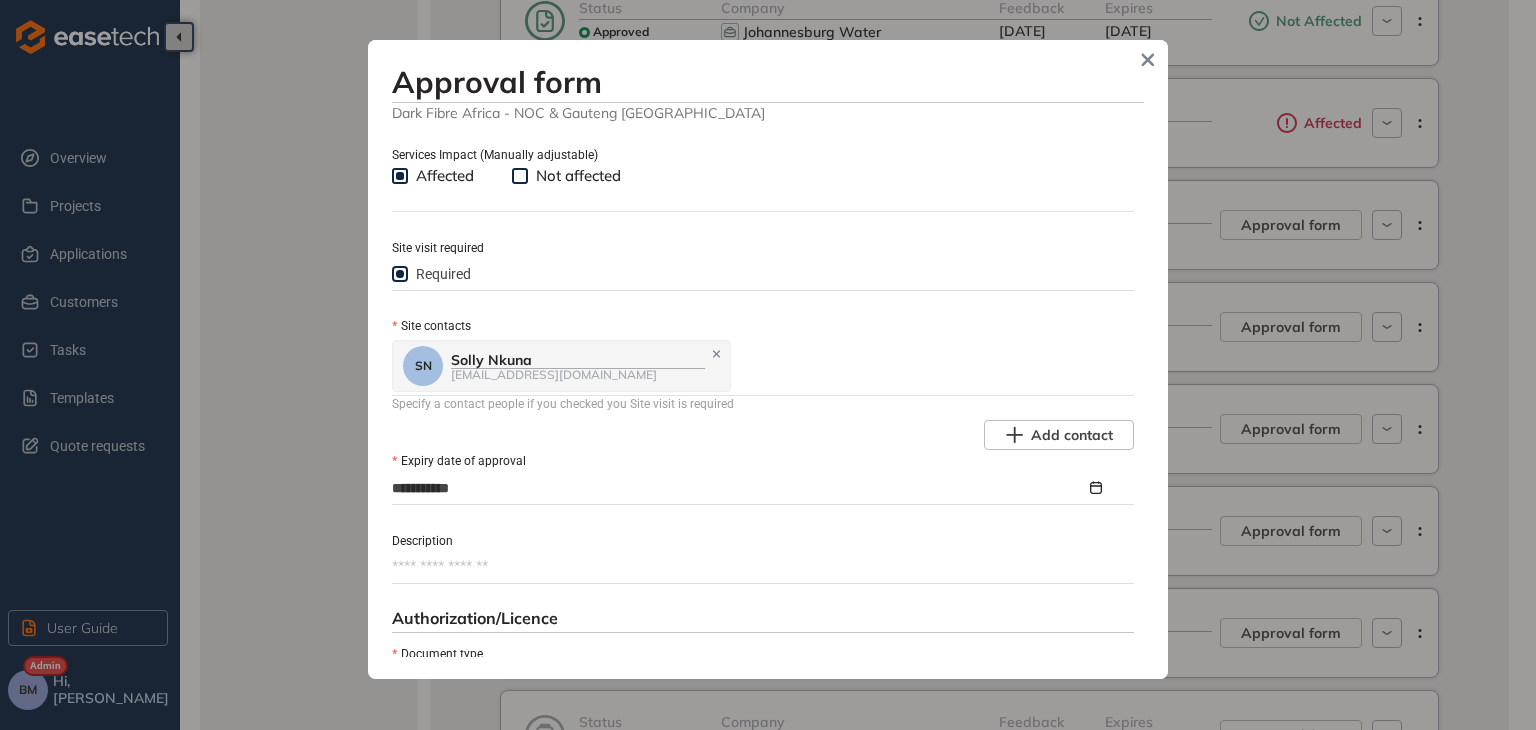 scroll, scrollTop: 1000, scrollLeft: 0, axis: vertical 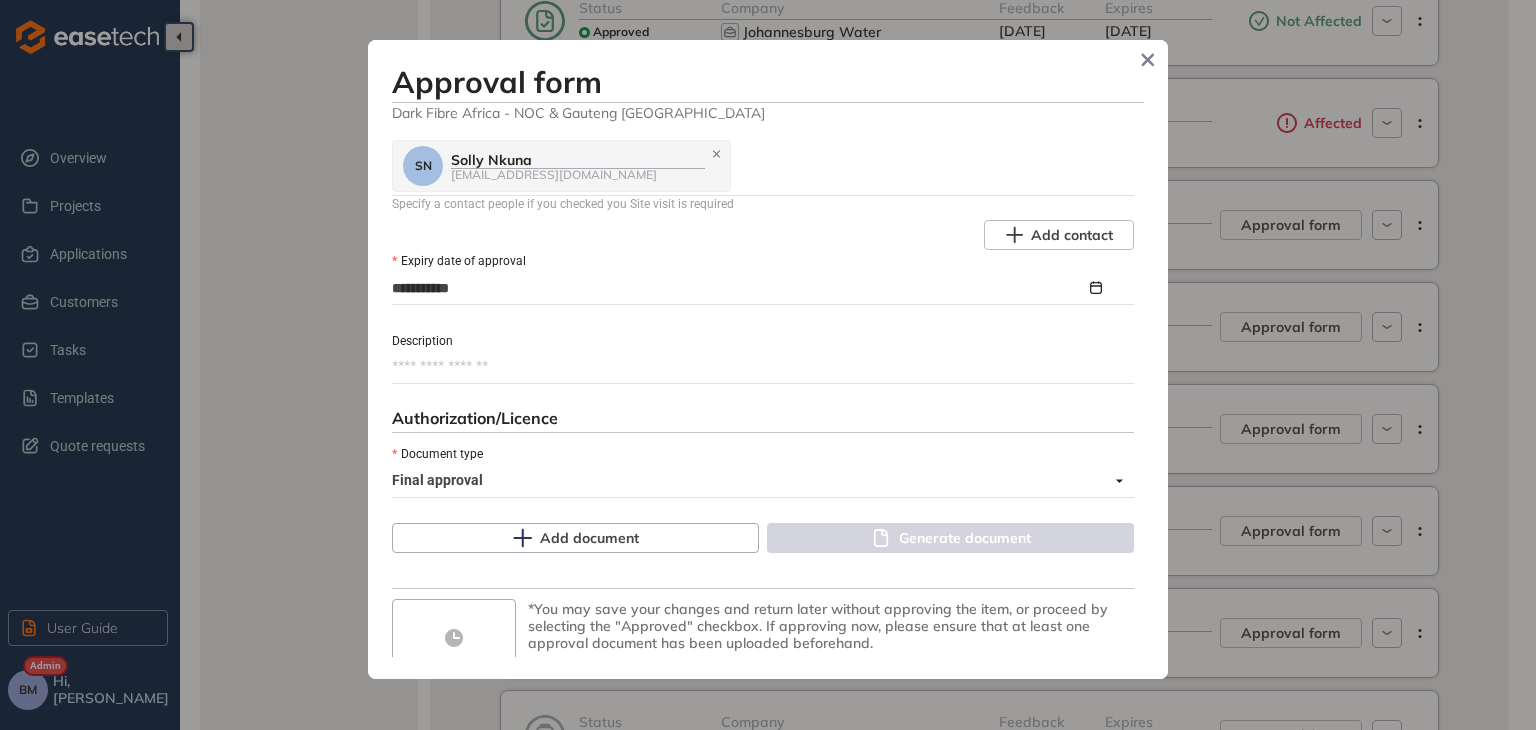 click on "Description" at bounding box center [763, 367] 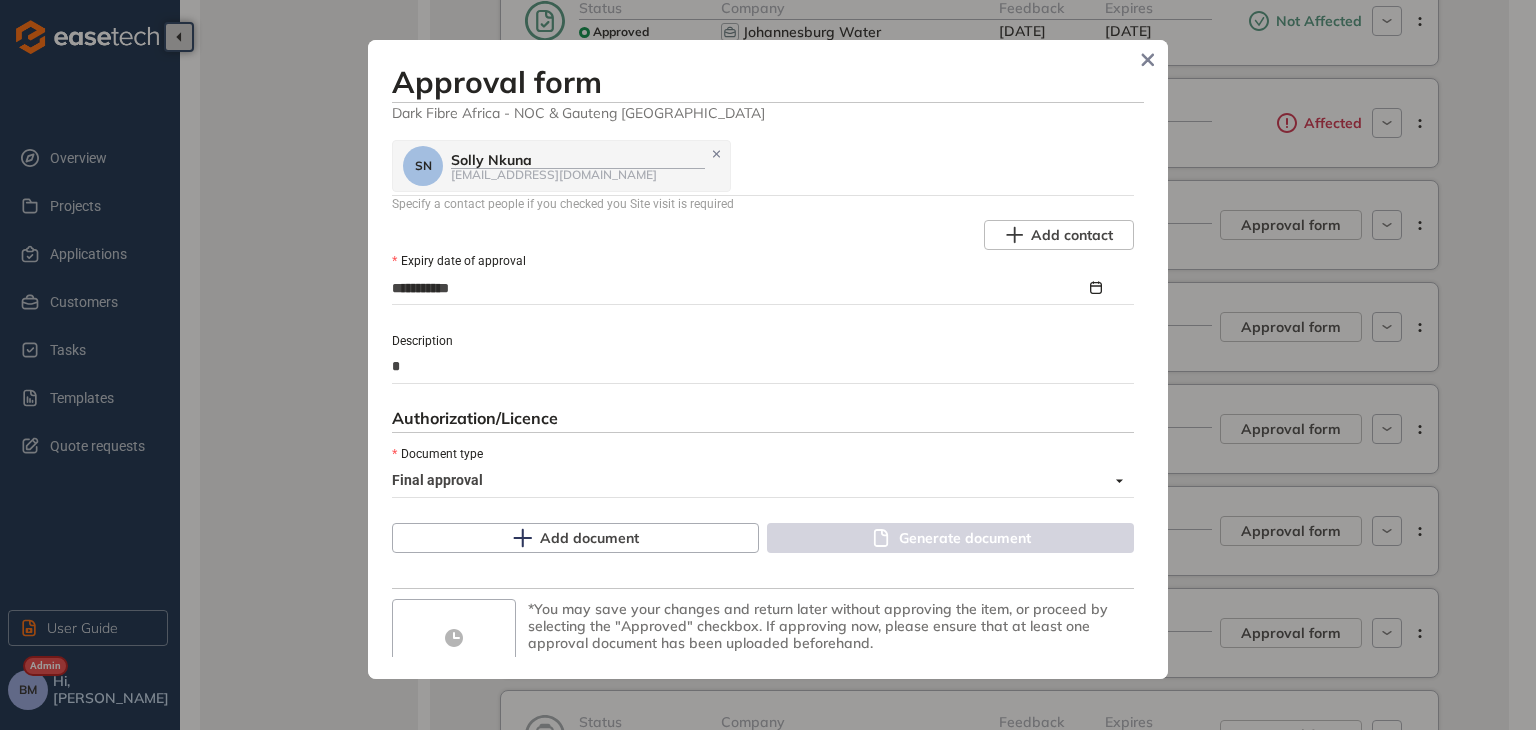 type on "**********" 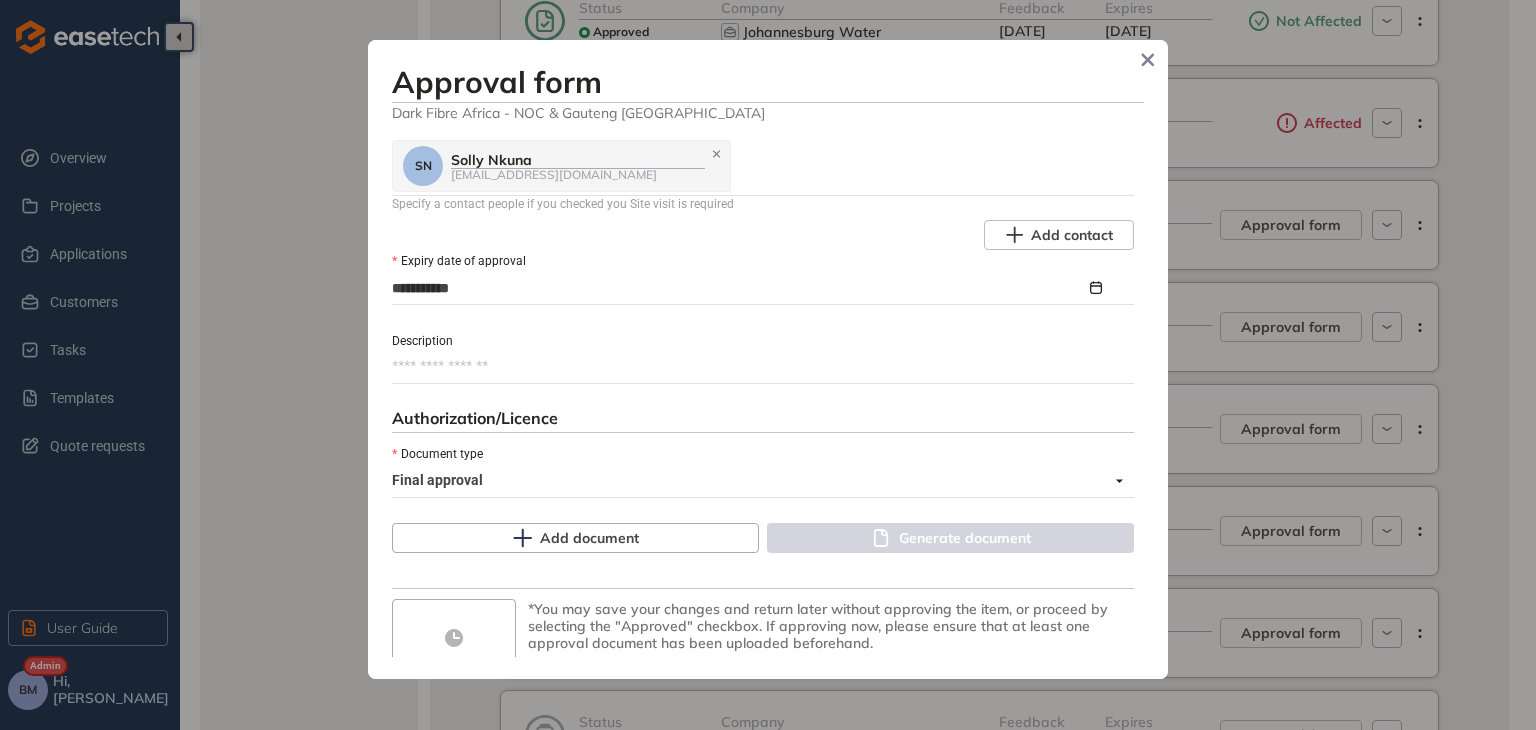 type on "*" 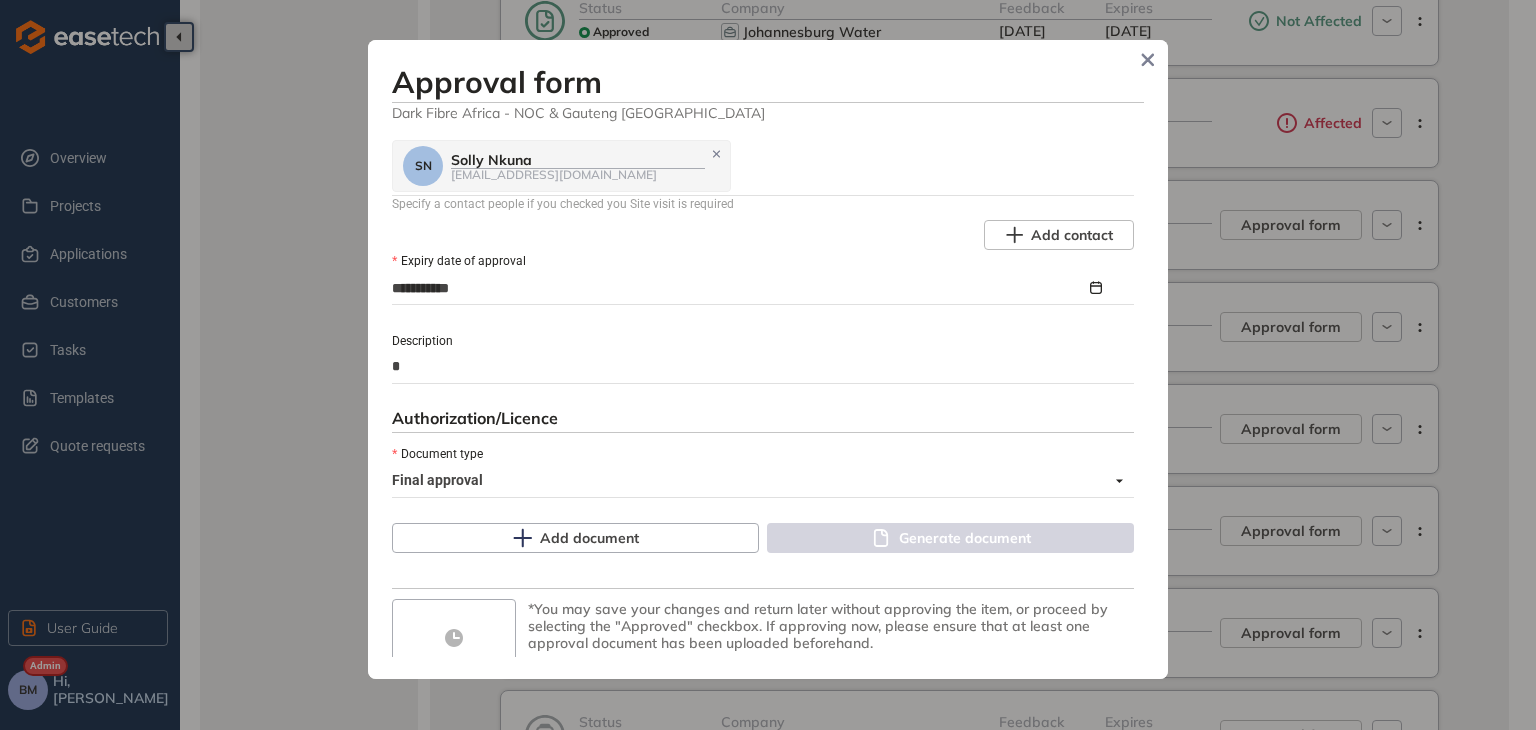 type on "**" 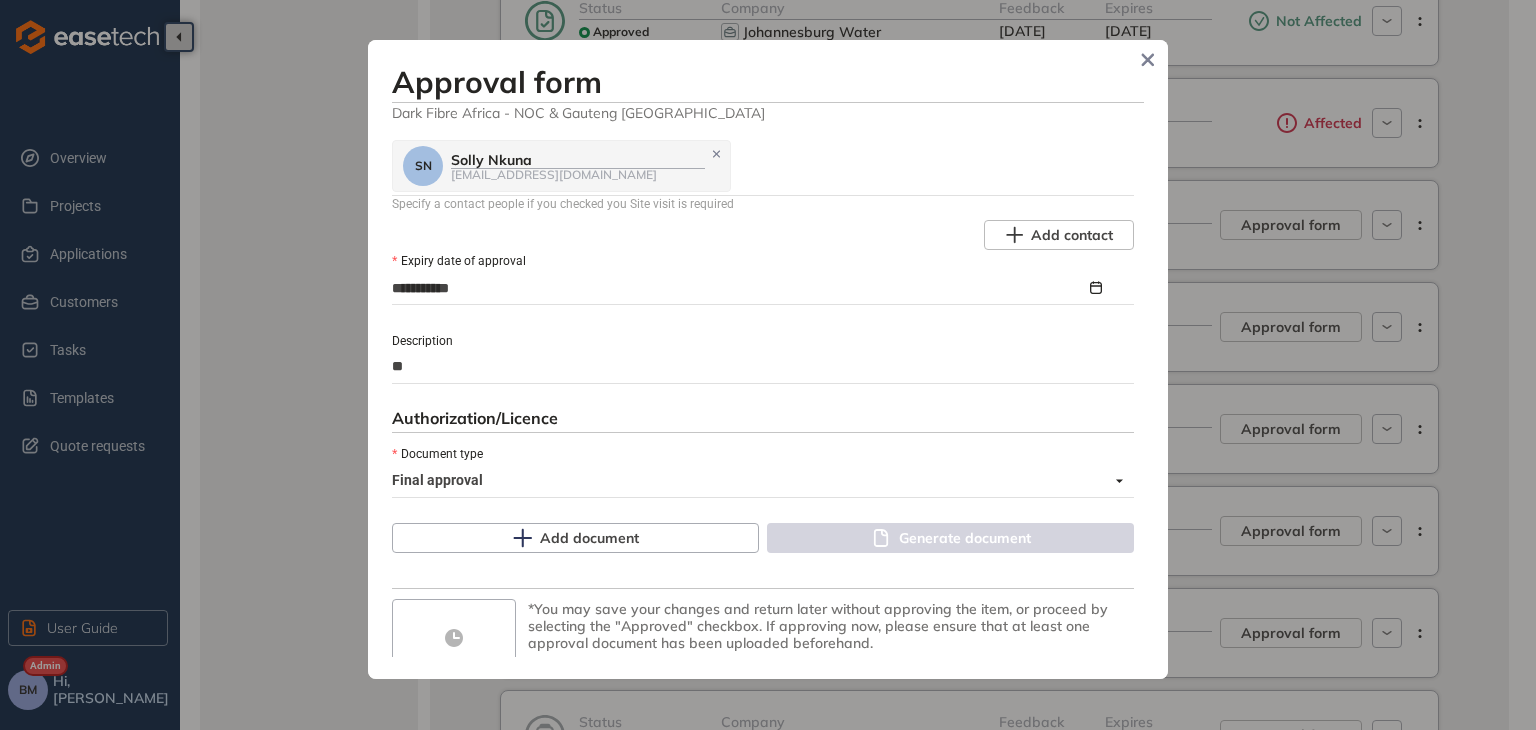 type on "***" 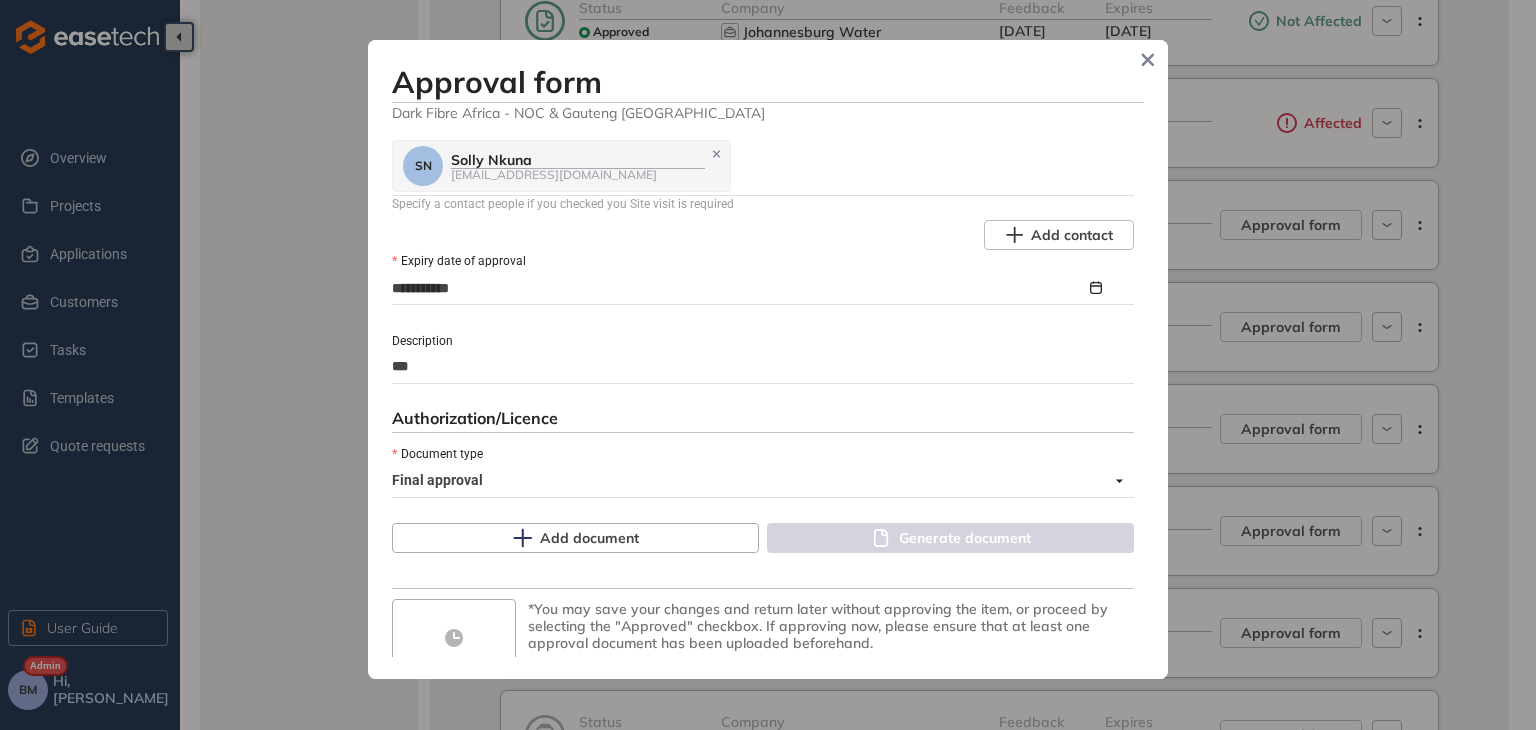 type on "****" 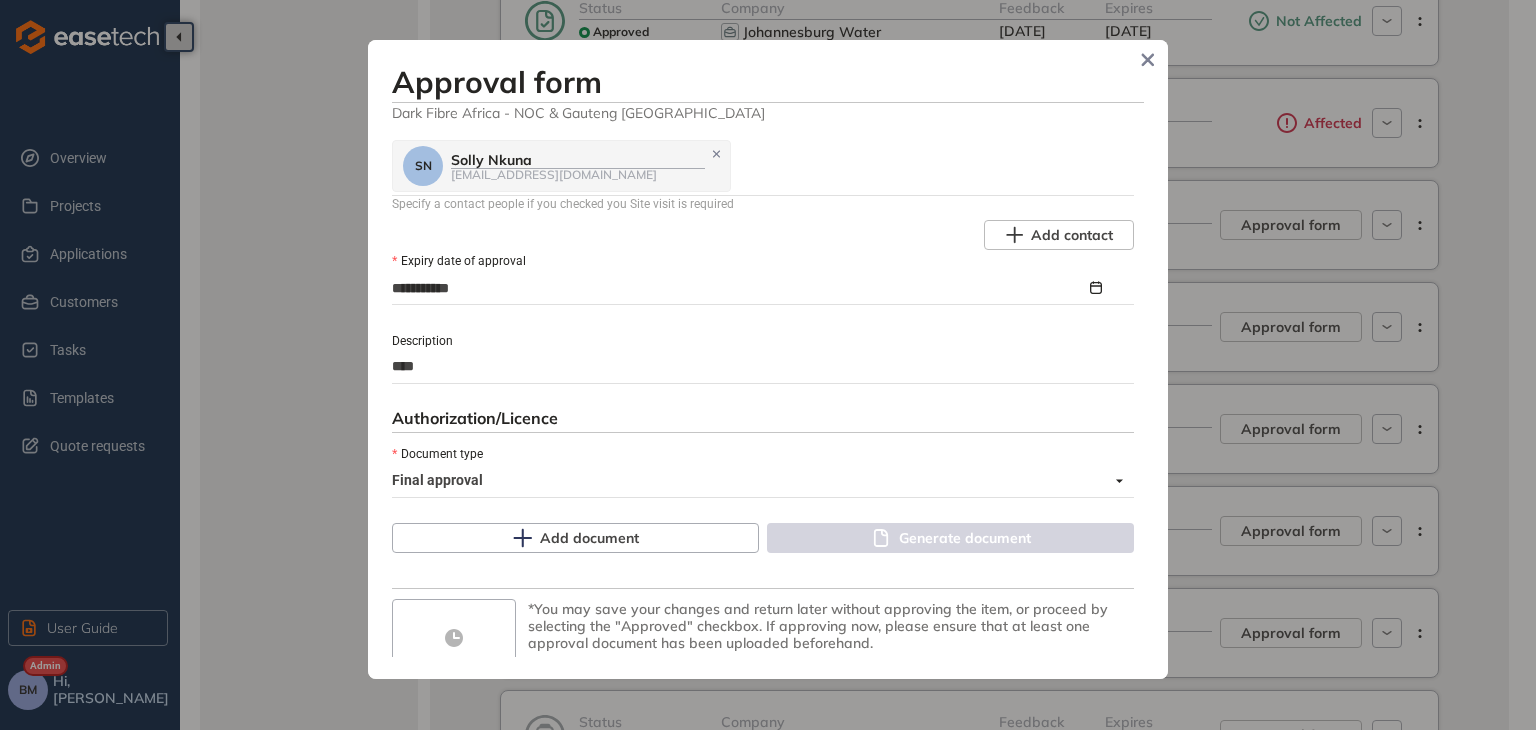 type on "*****" 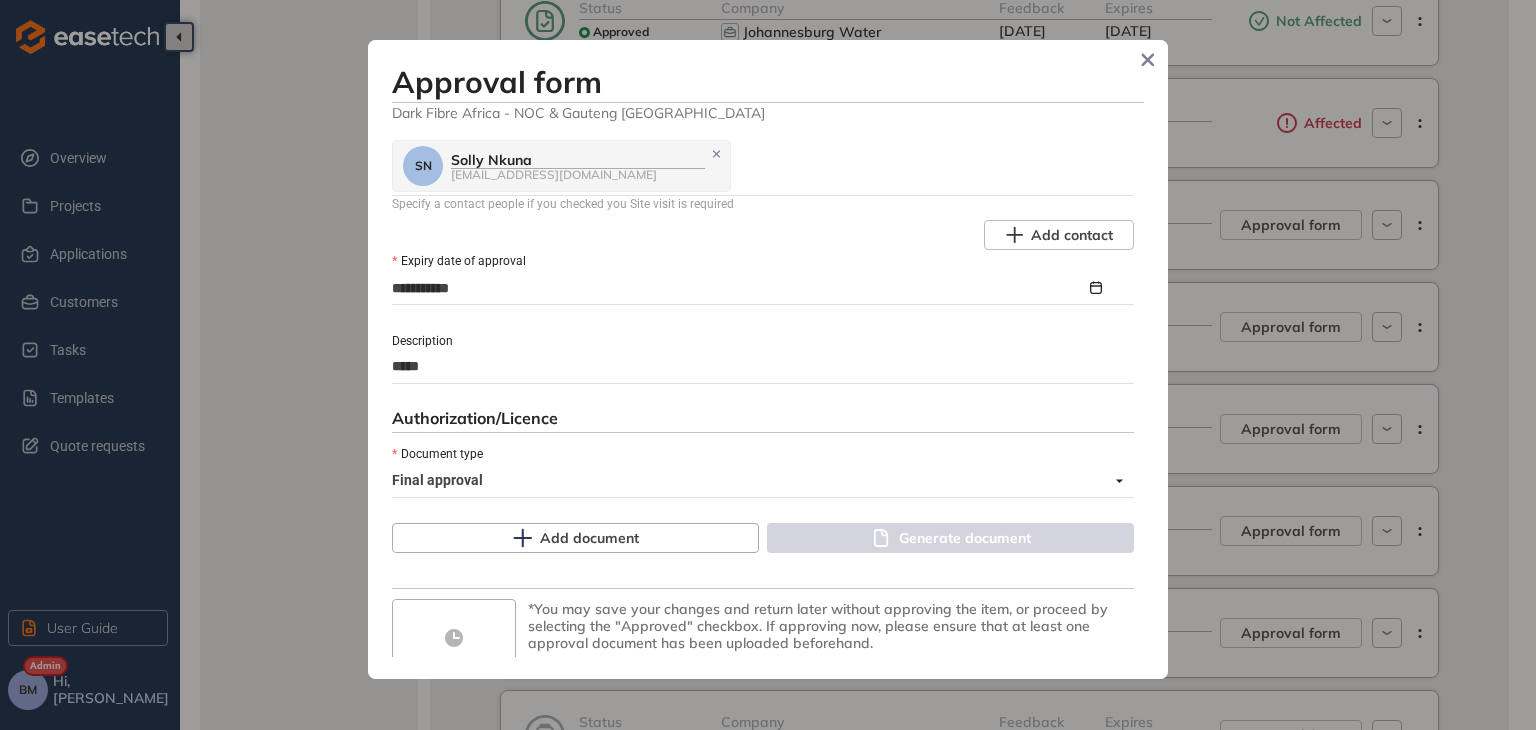 type on "******" 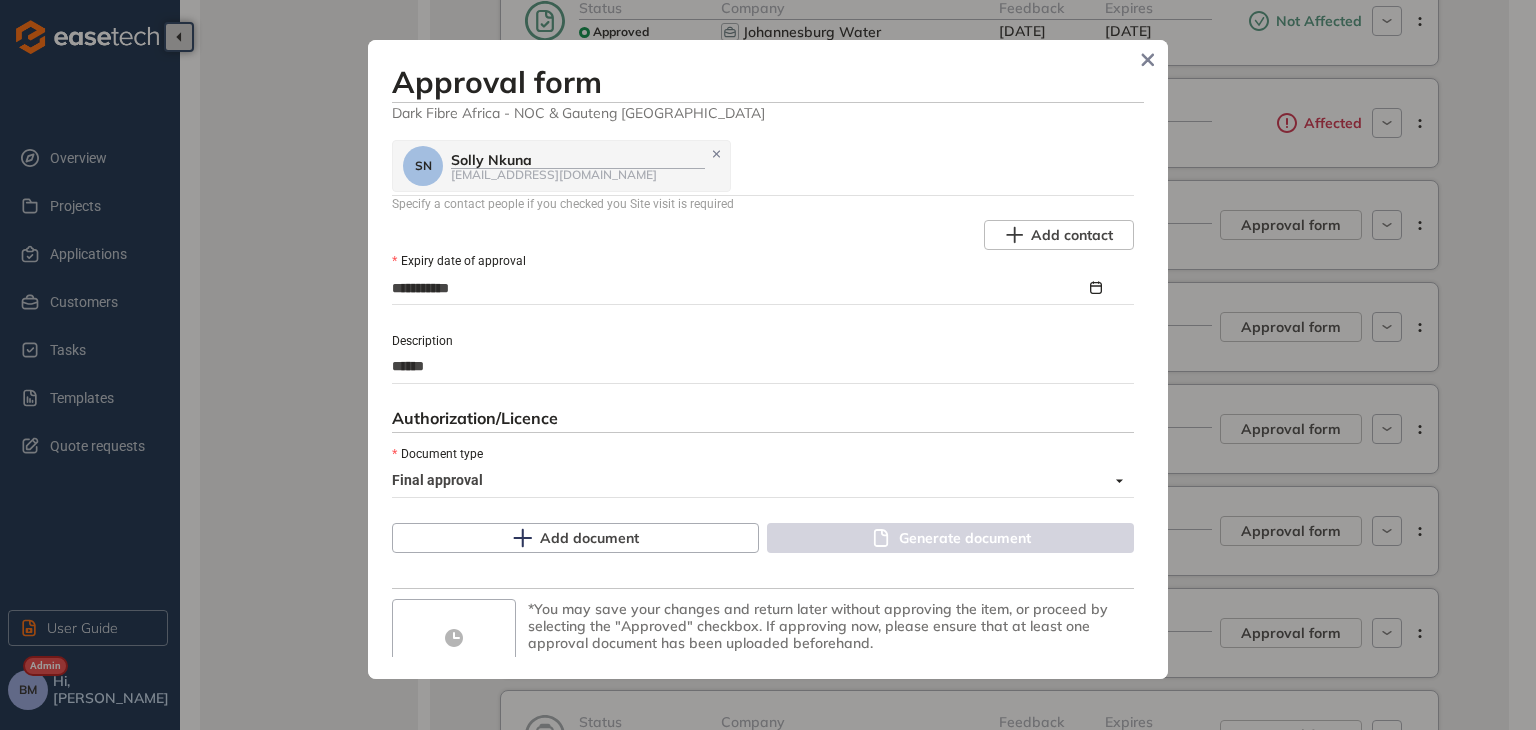 type on "*******" 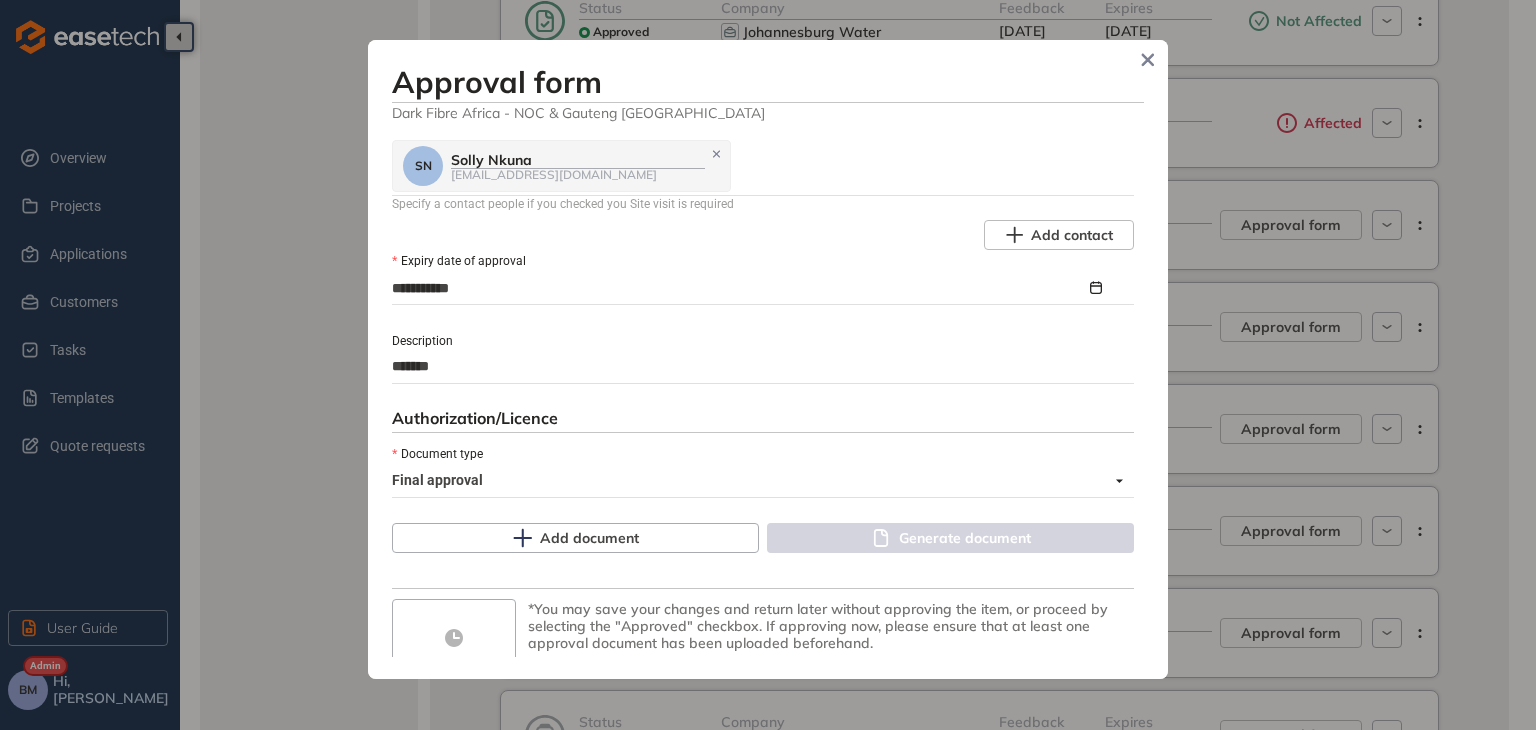 type on "********" 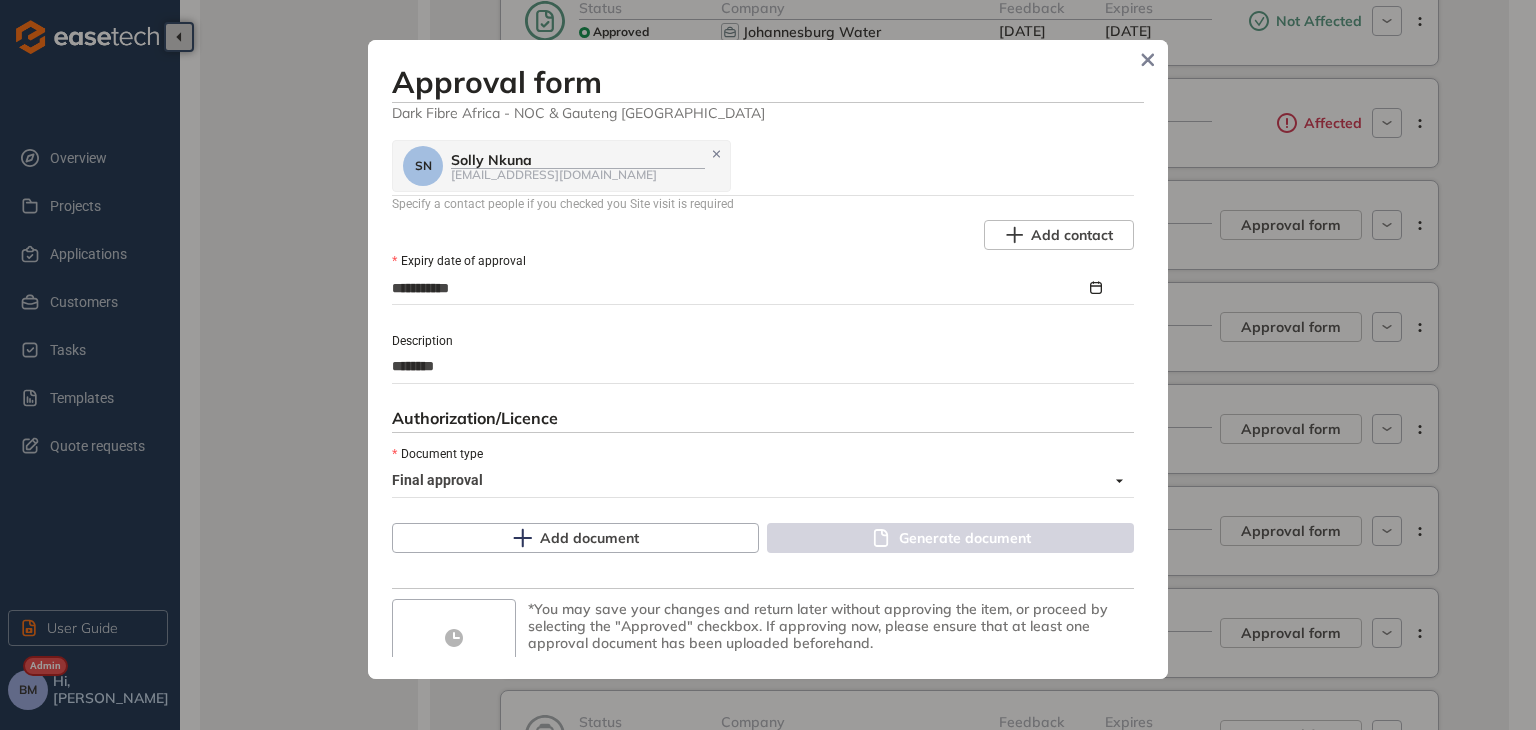 type on "********" 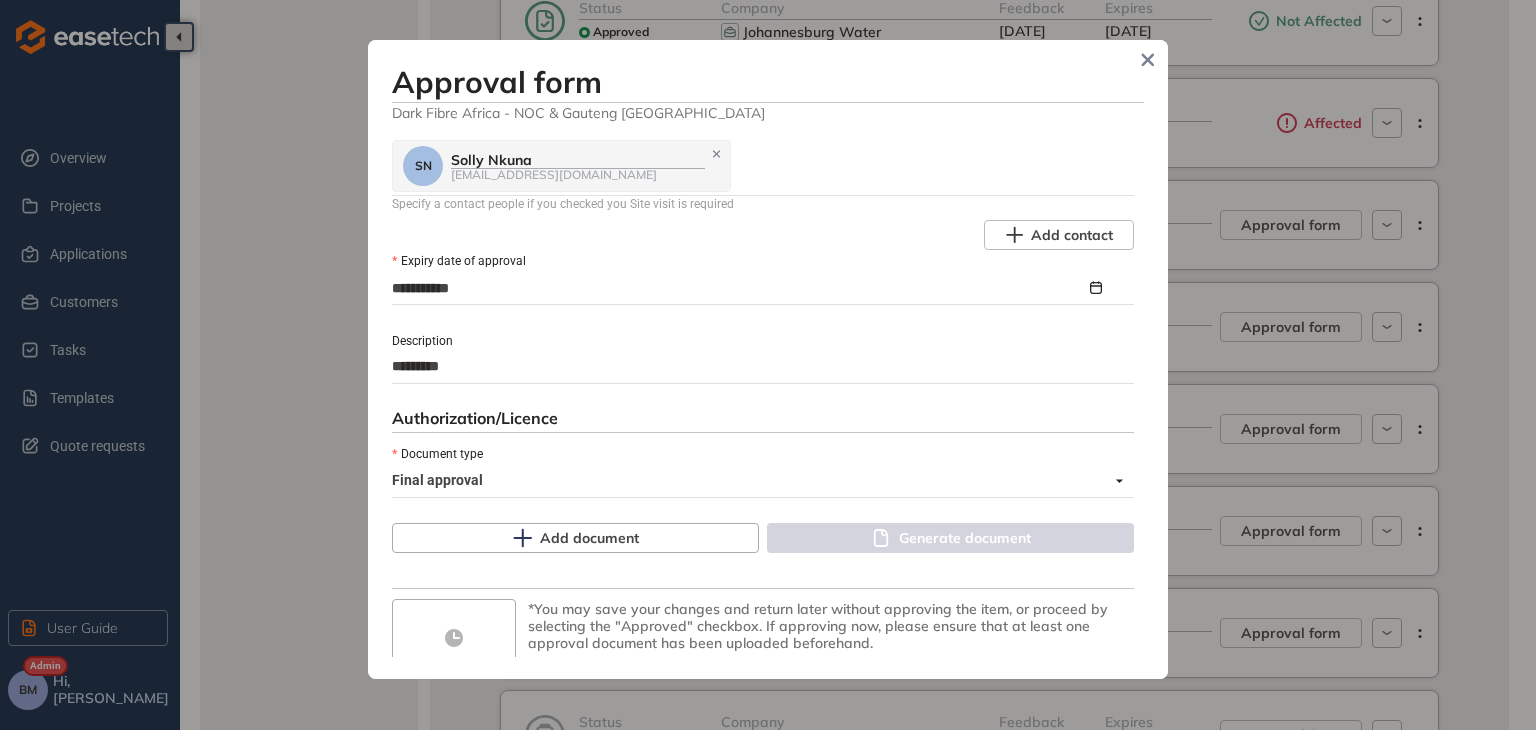 type on "**********" 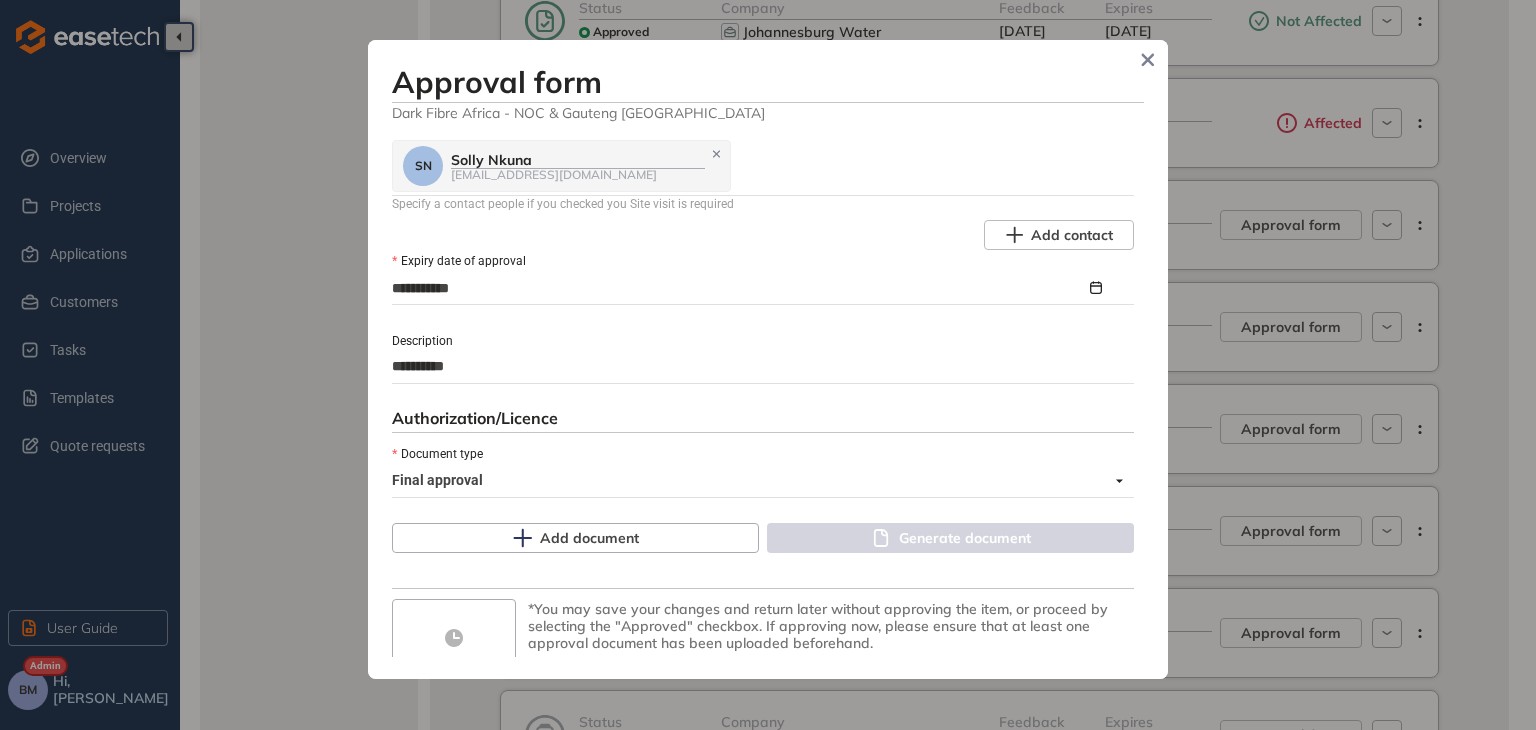 type on "**********" 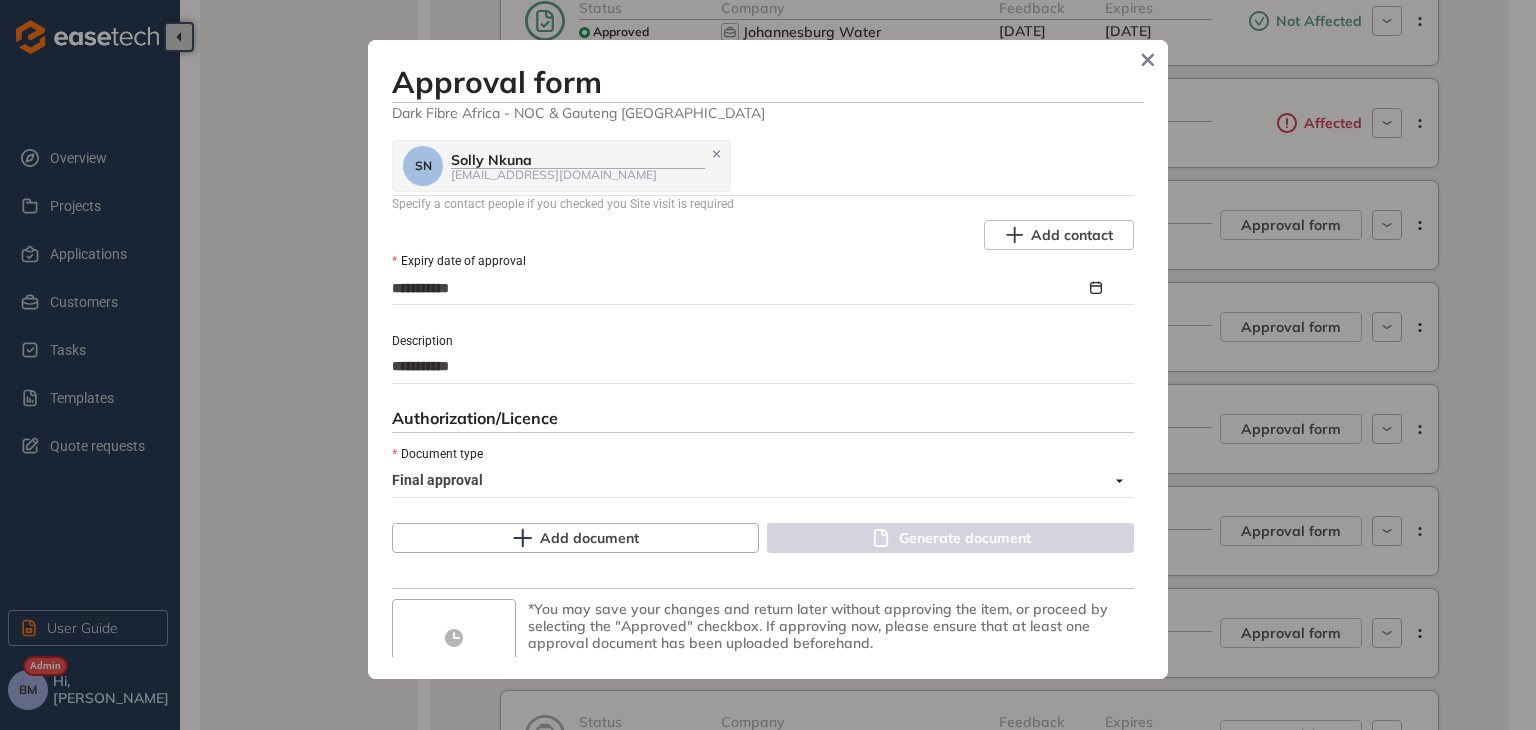type on "**********" 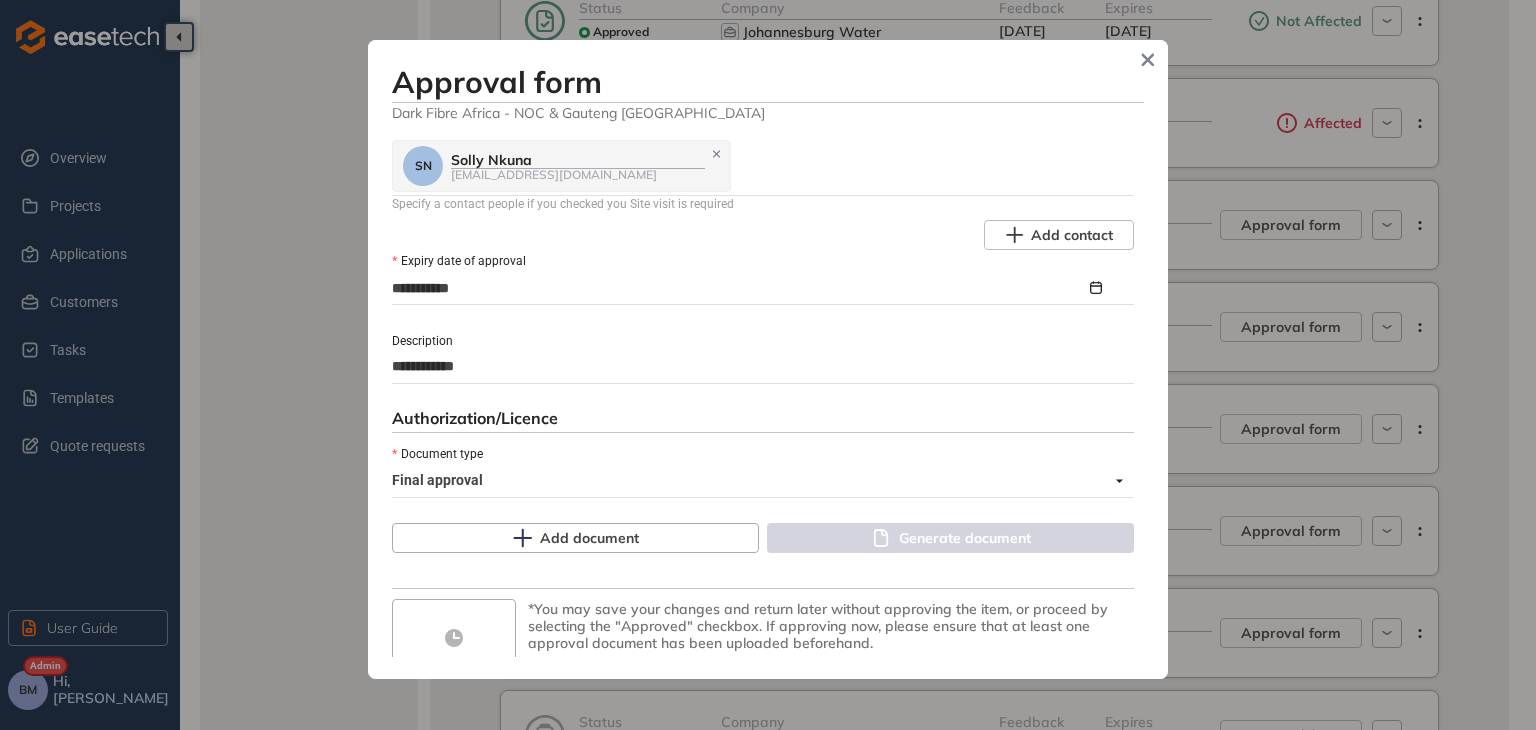 type on "**********" 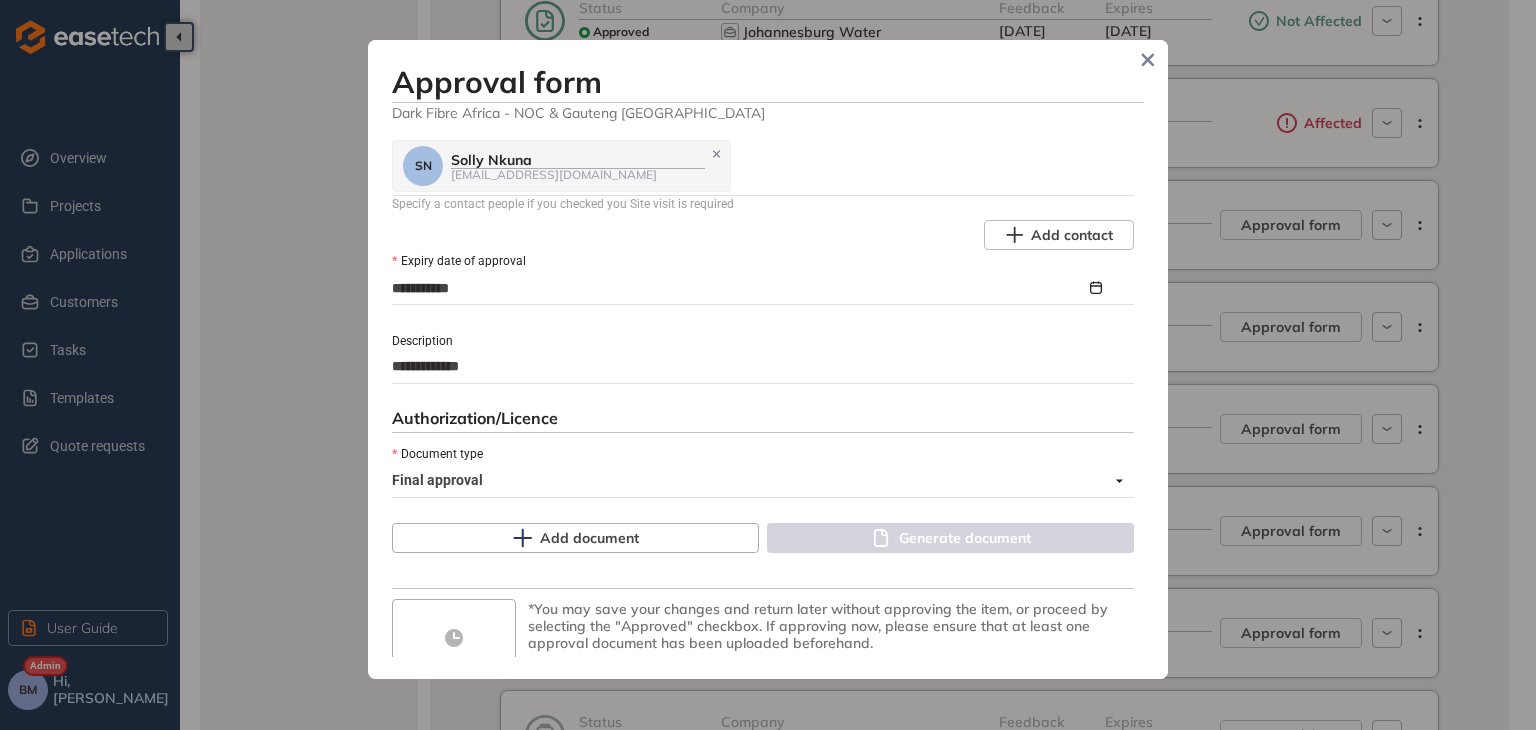 type on "**********" 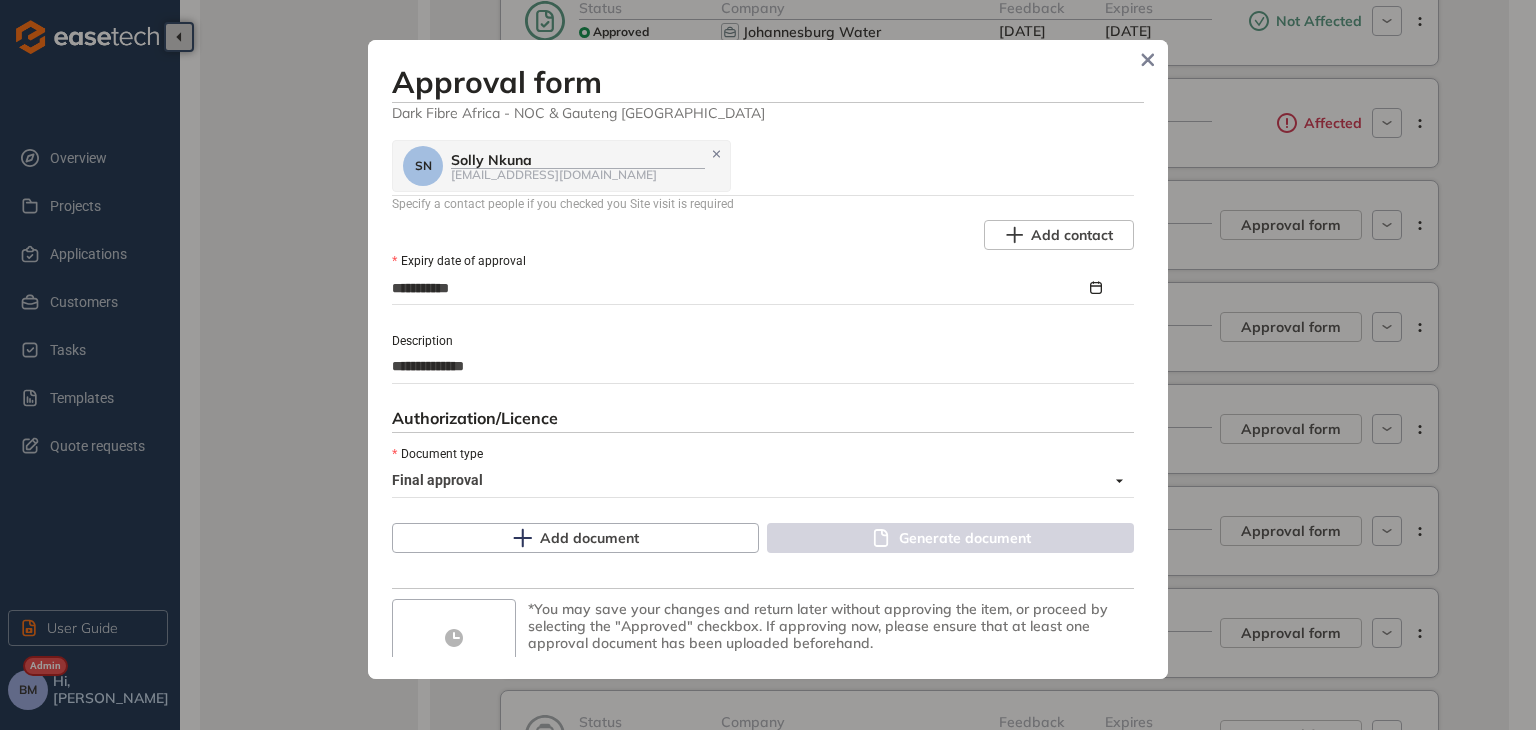 type on "**********" 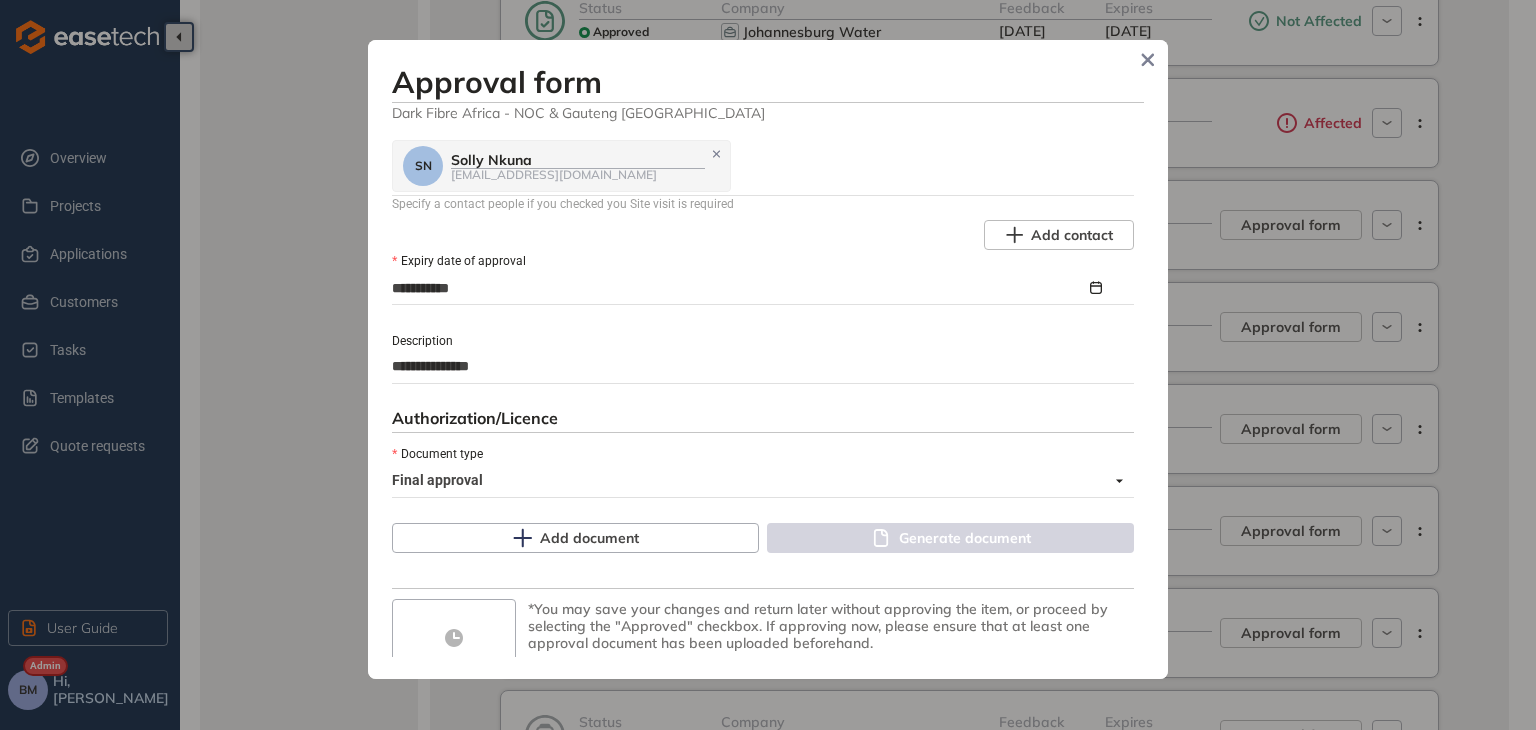 type on "**********" 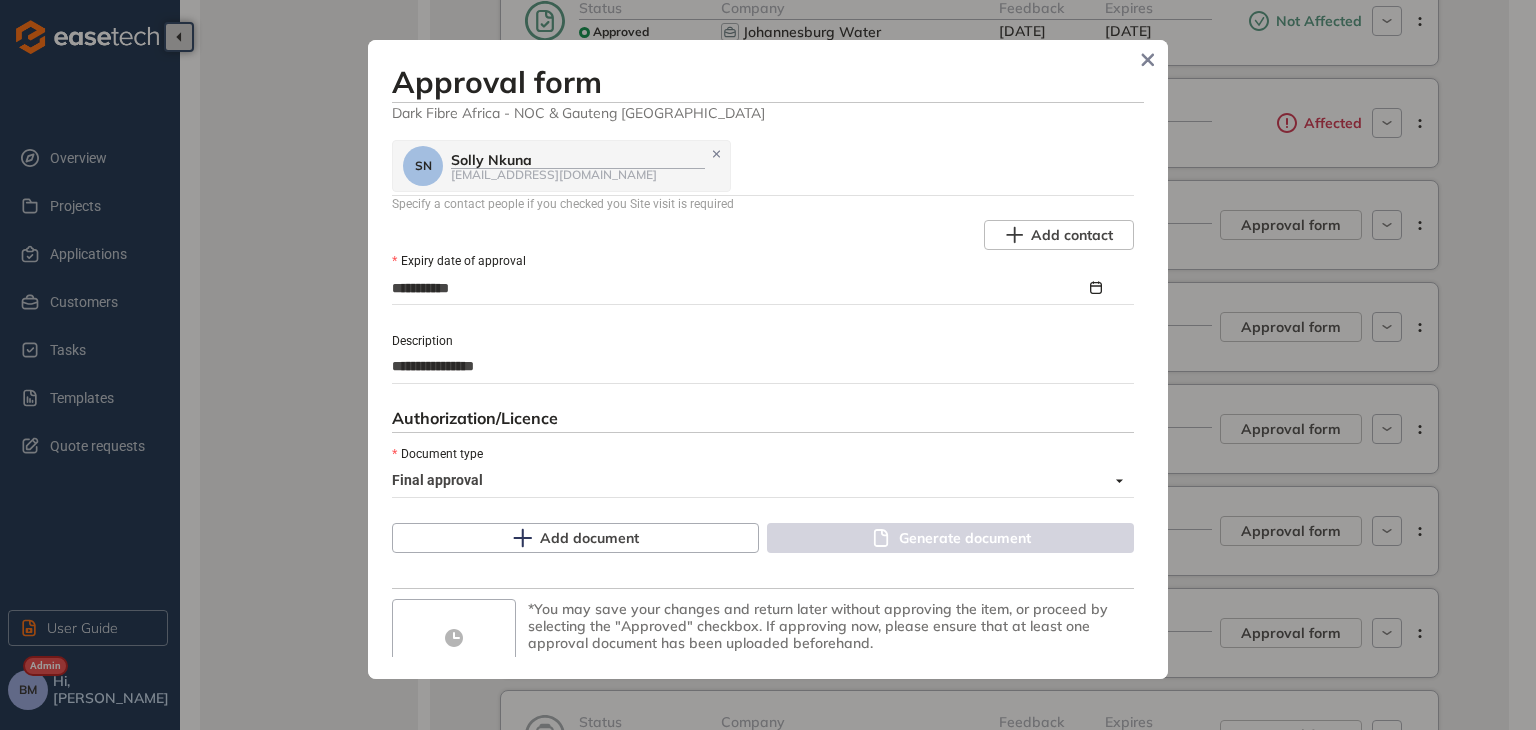 type on "**********" 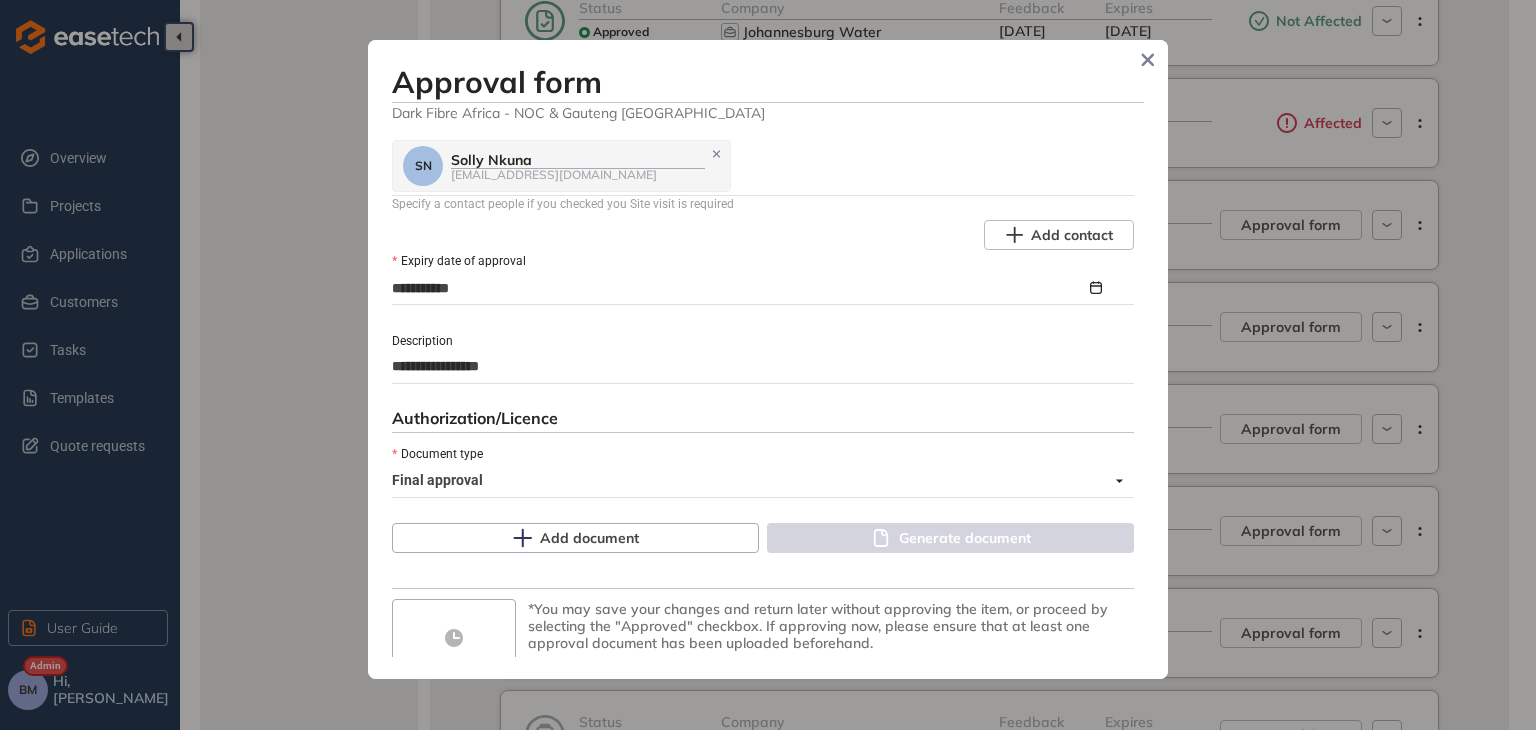 type on "**********" 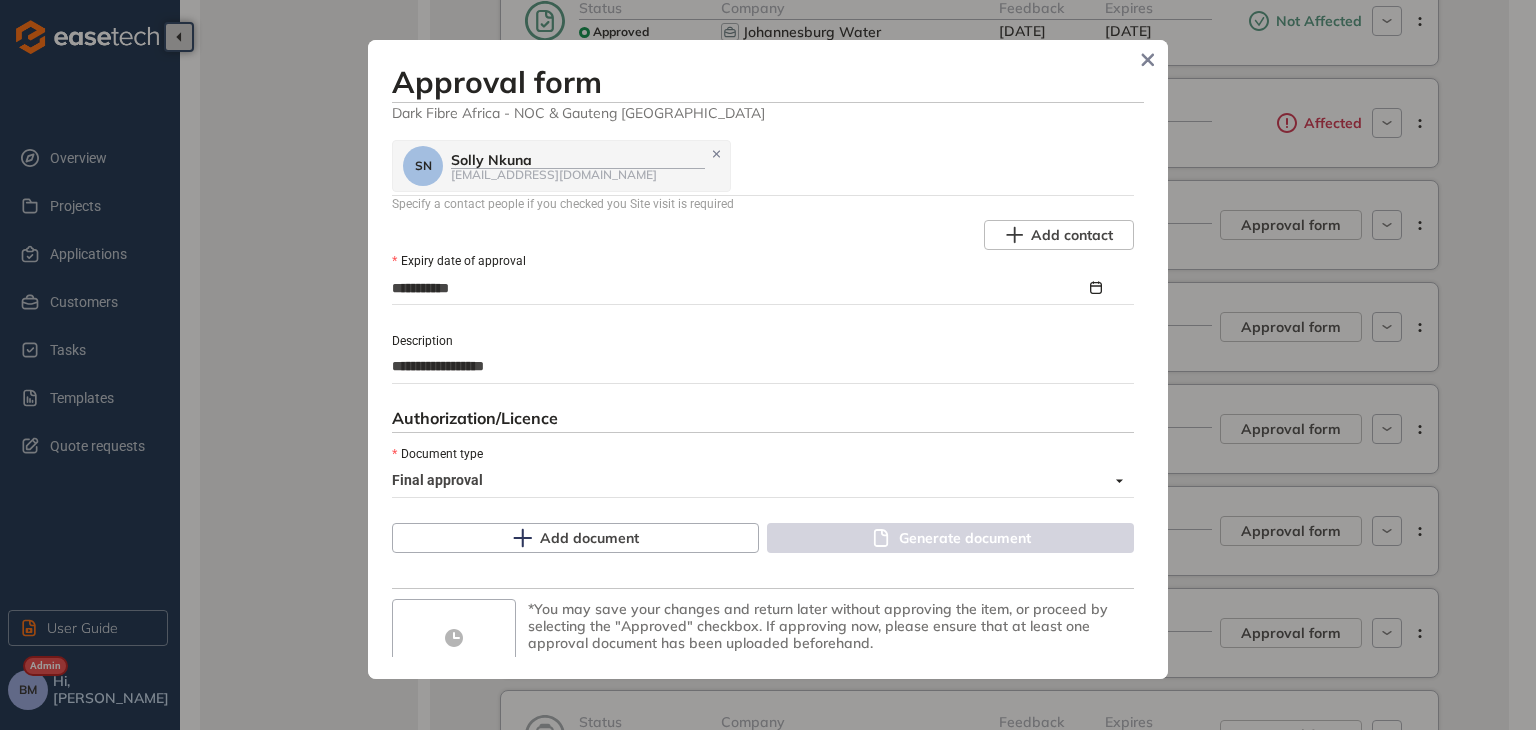 type on "**********" 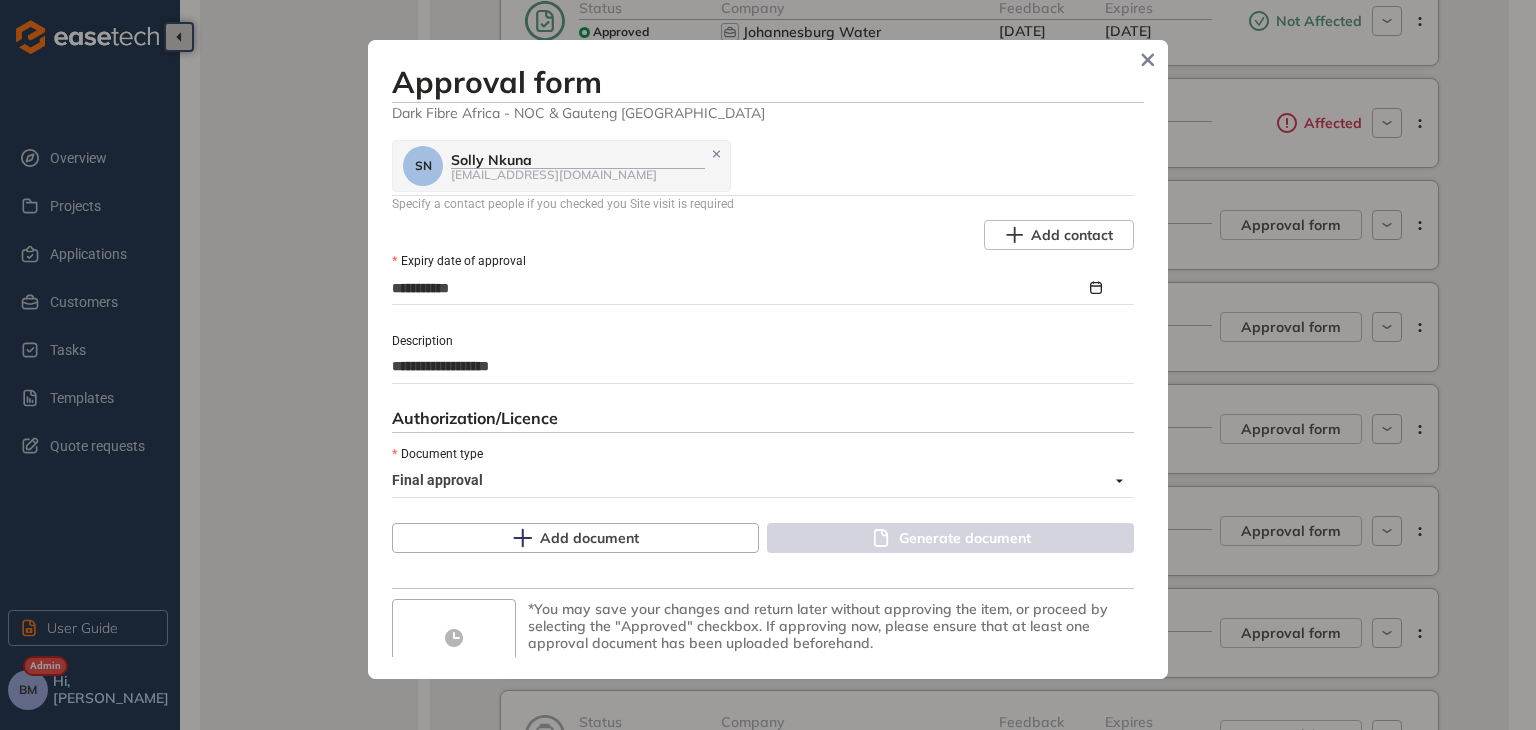 type on "**********" 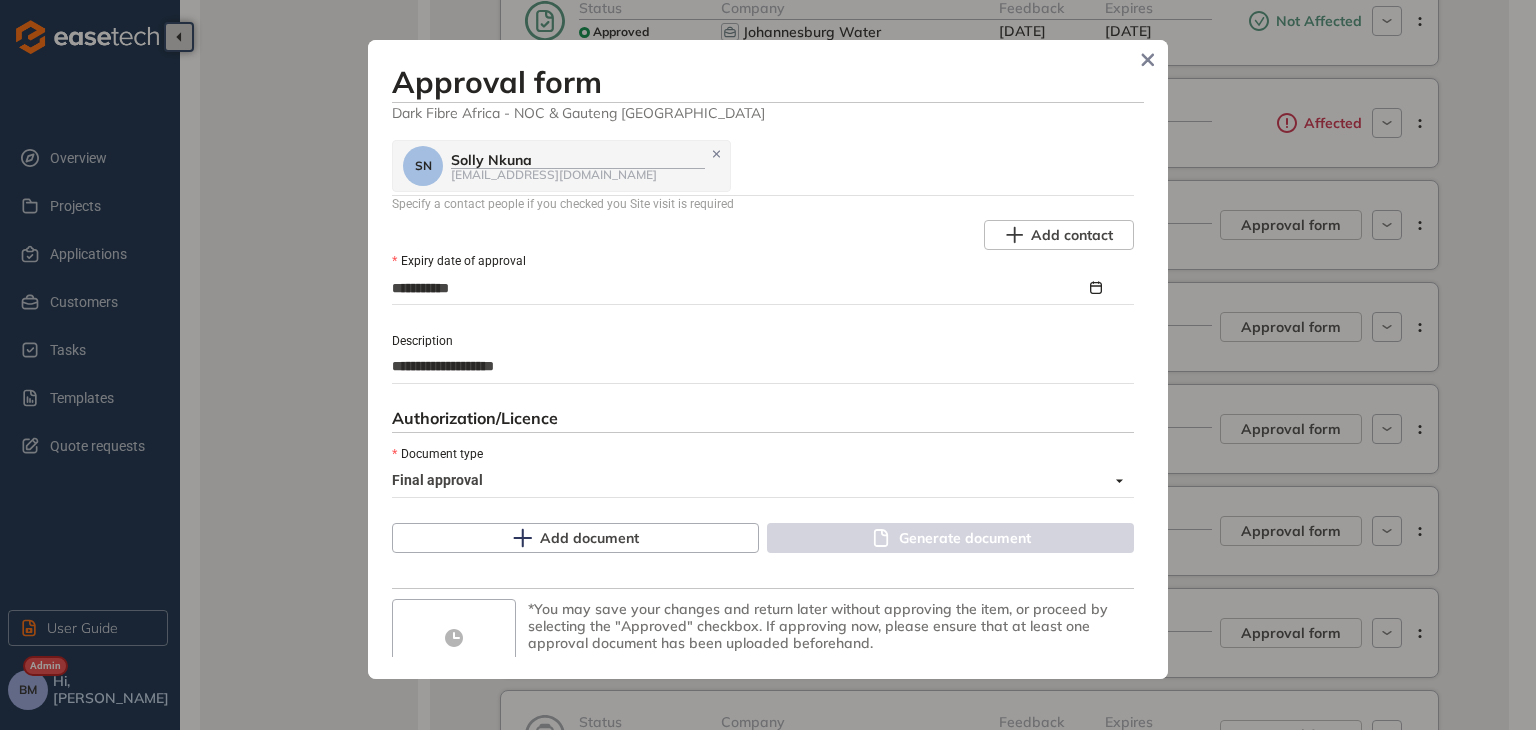 type on "**********" 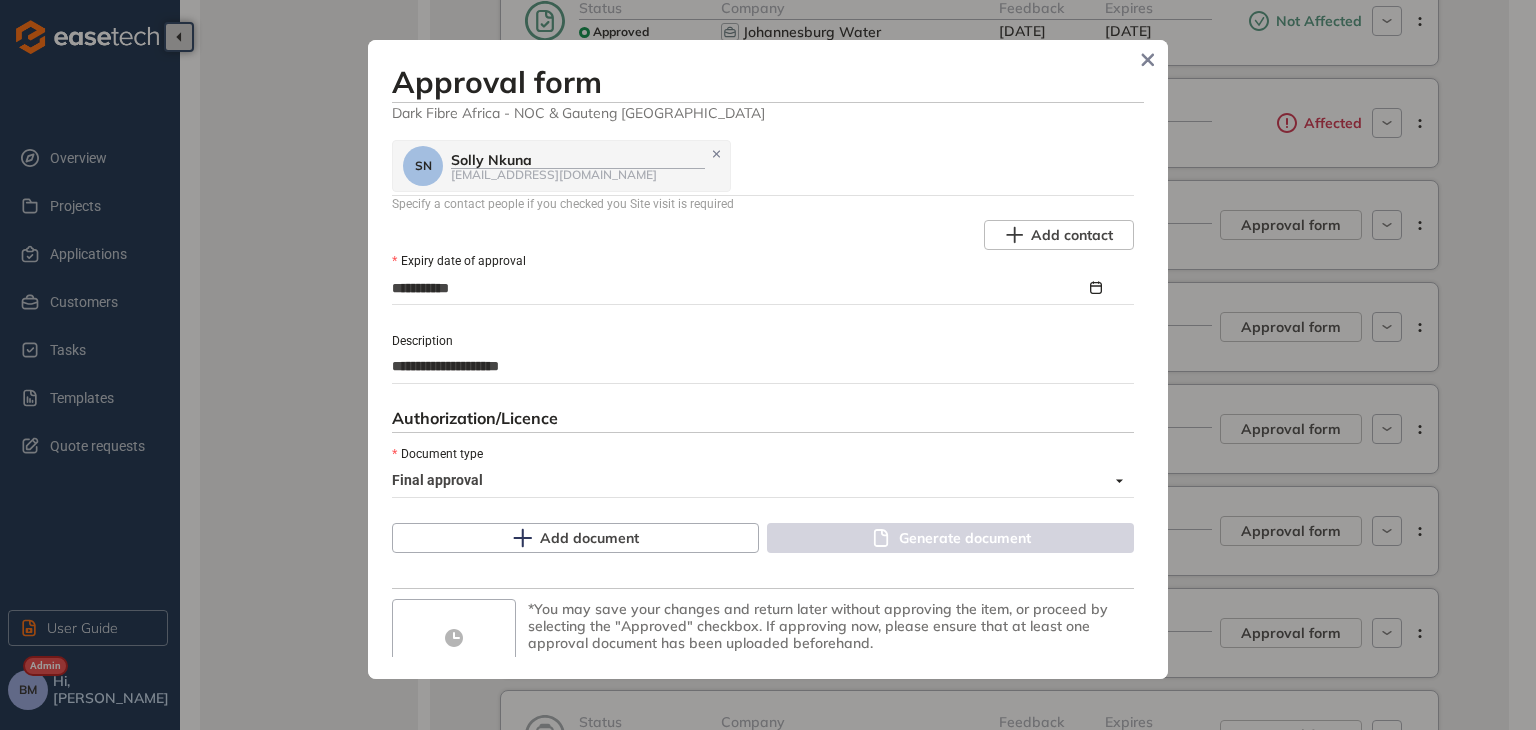 type on "**********" 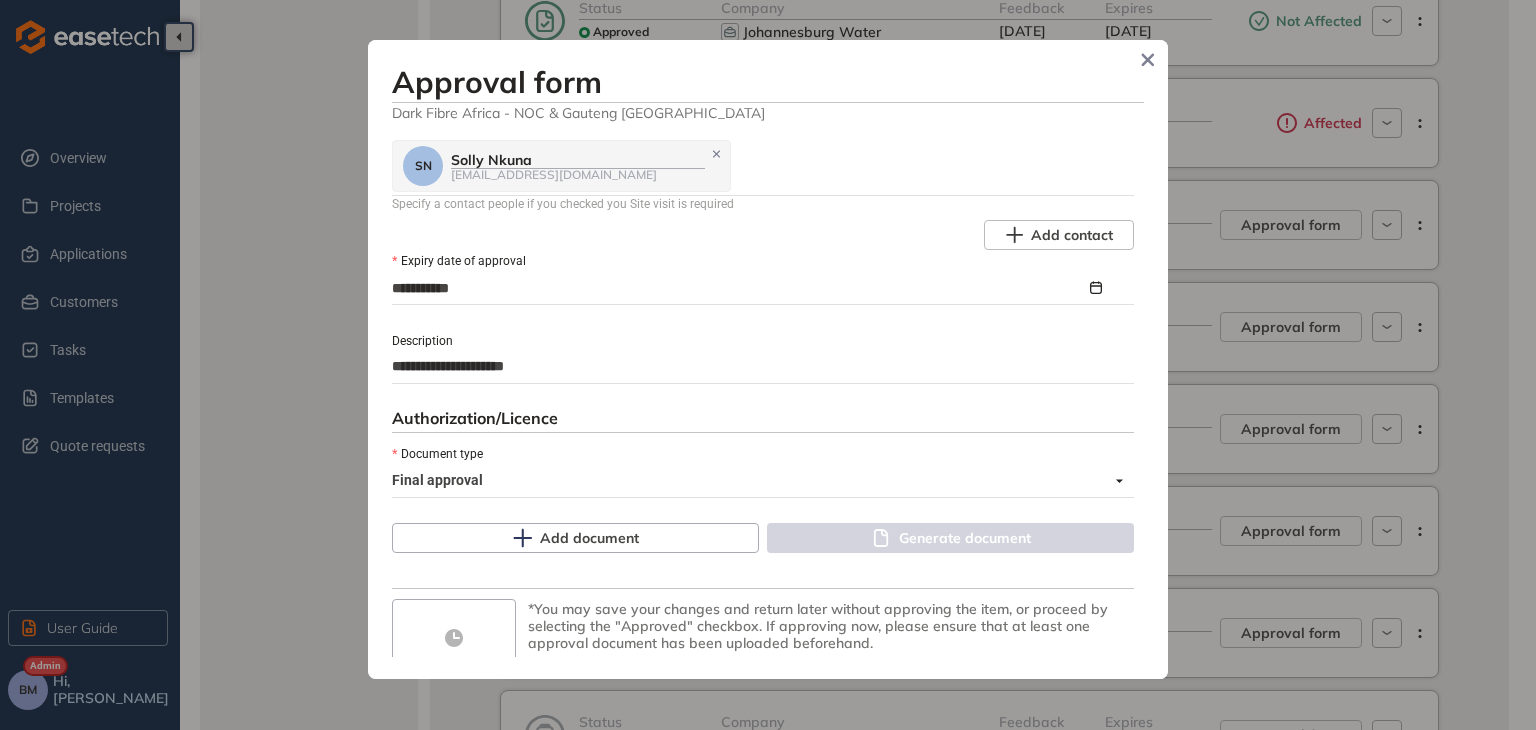 type on "**********" 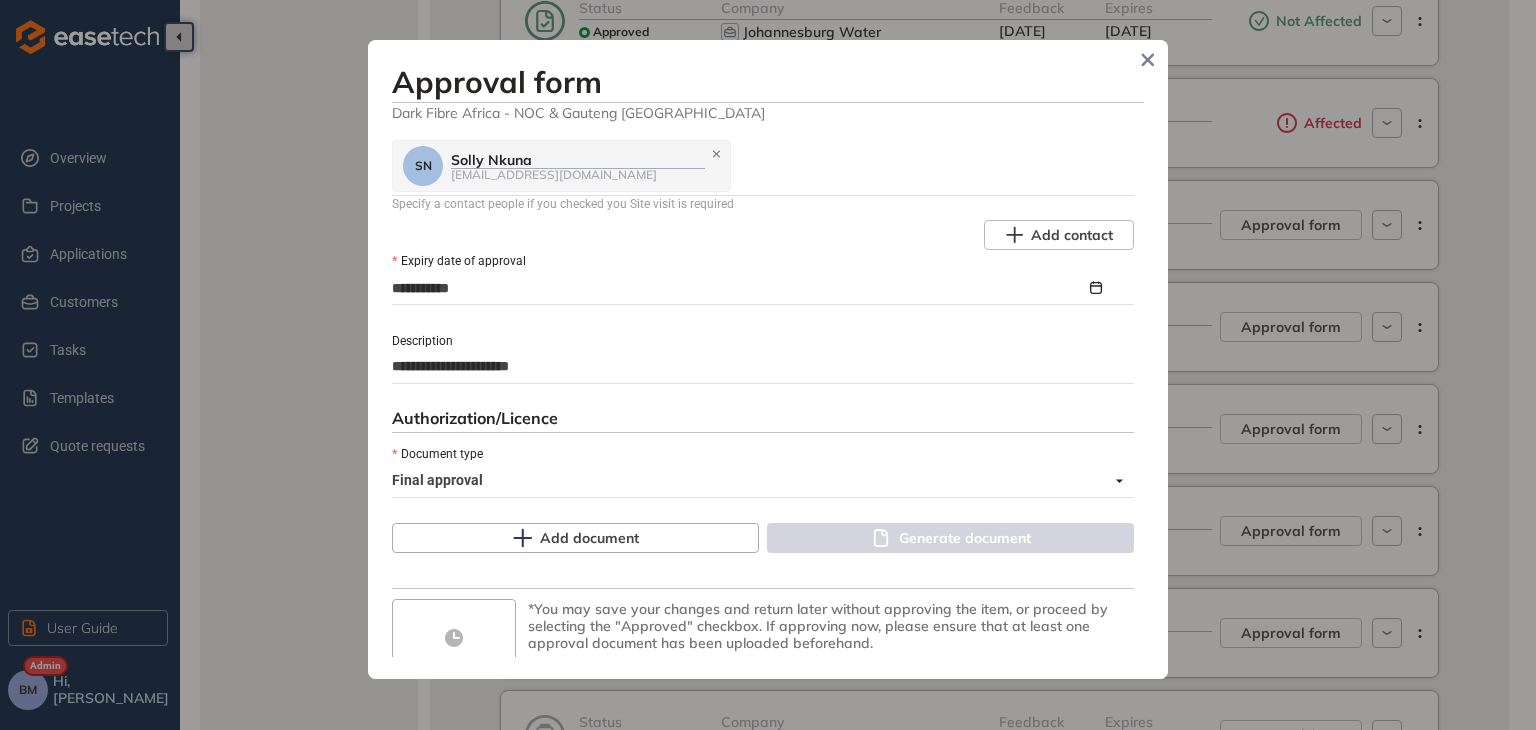 type on "**********" 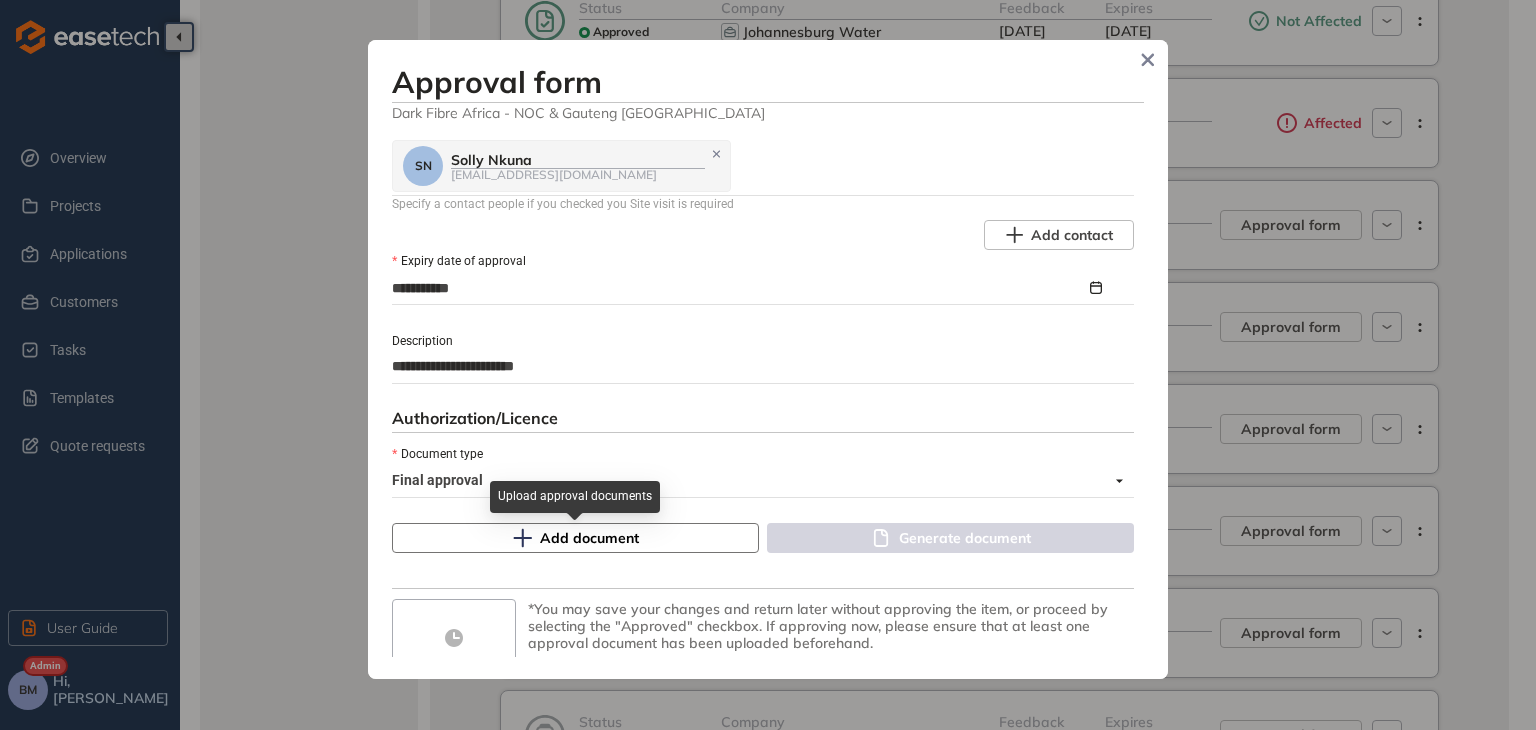 type on "**********" 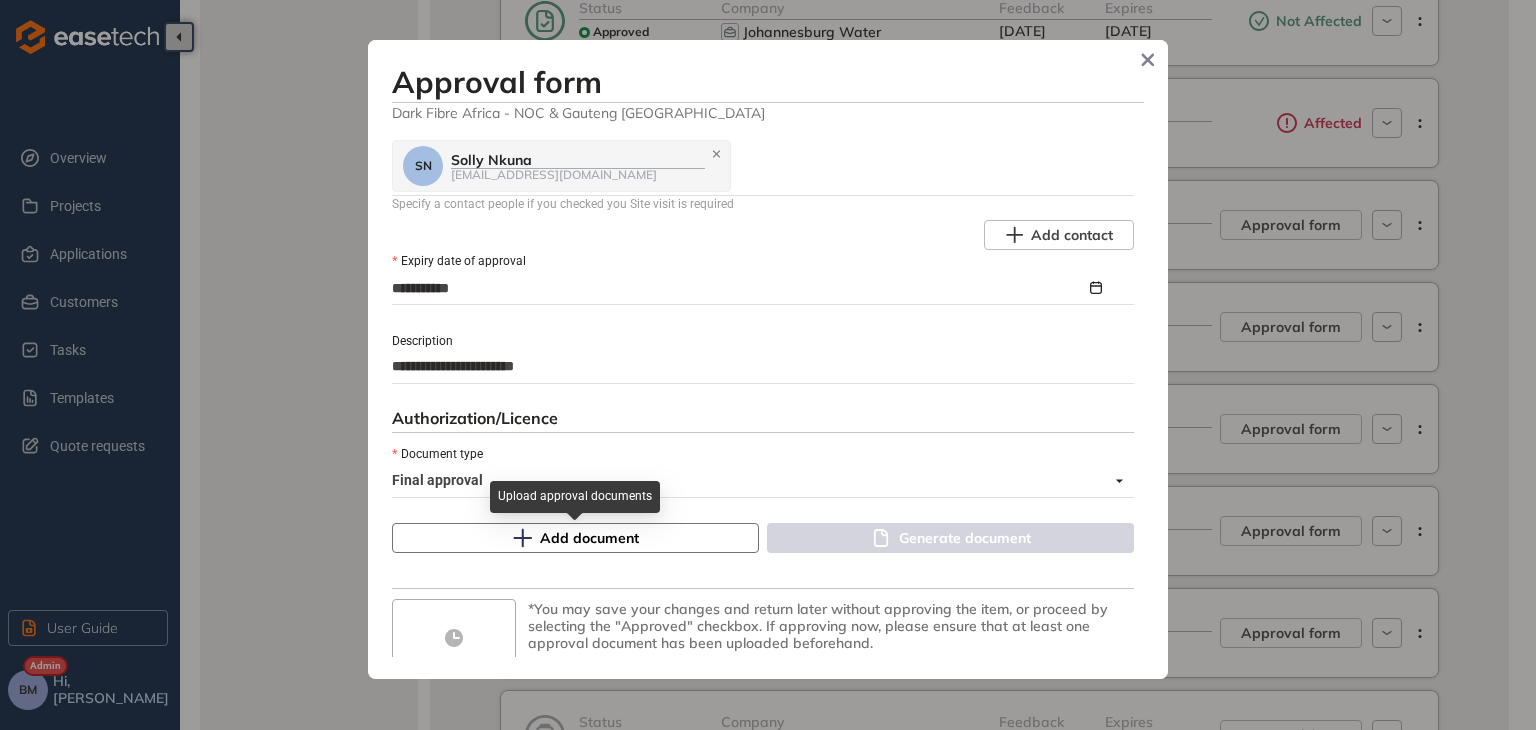 click on "Add document" at bounding box center [575, 538] 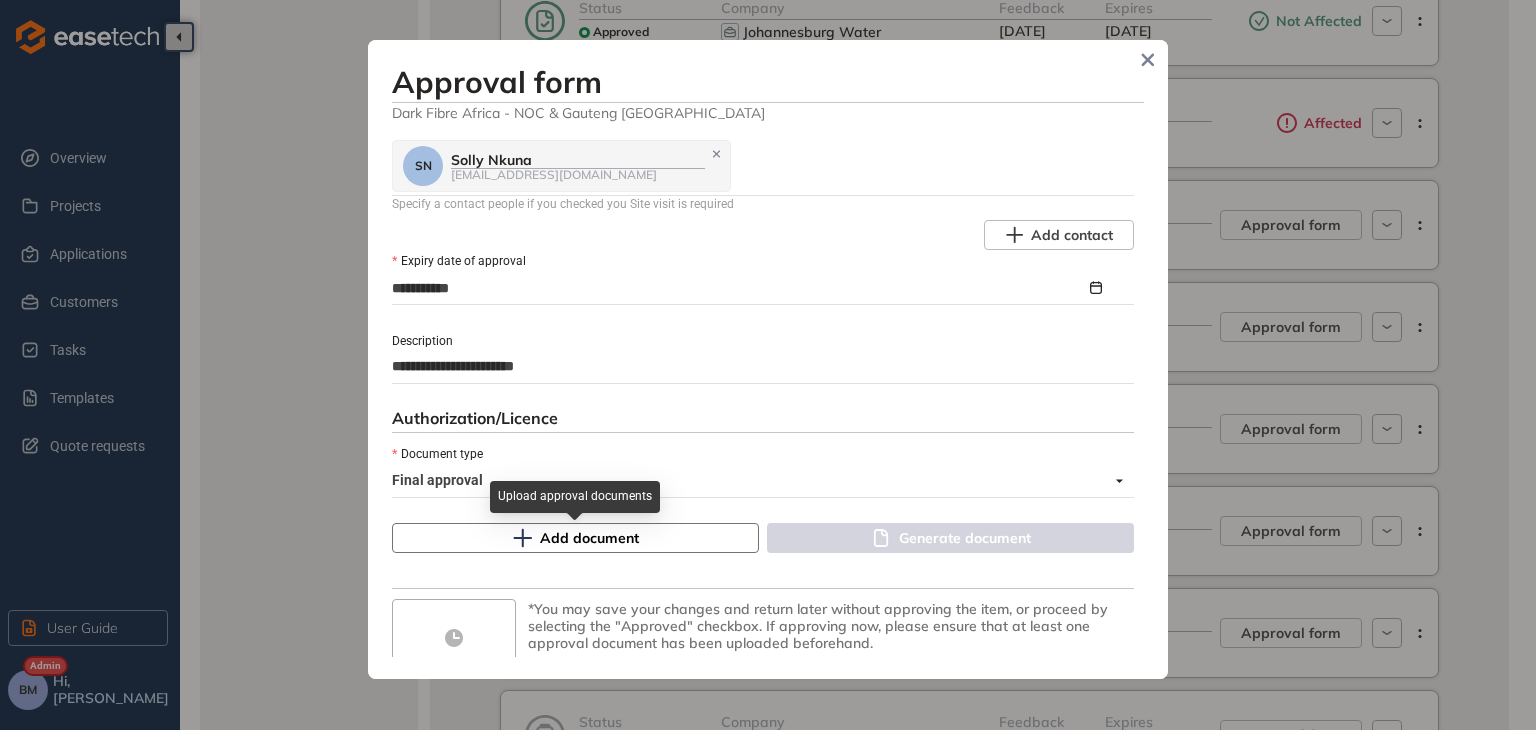 click on "Add document" at bounding box center (589, 538) 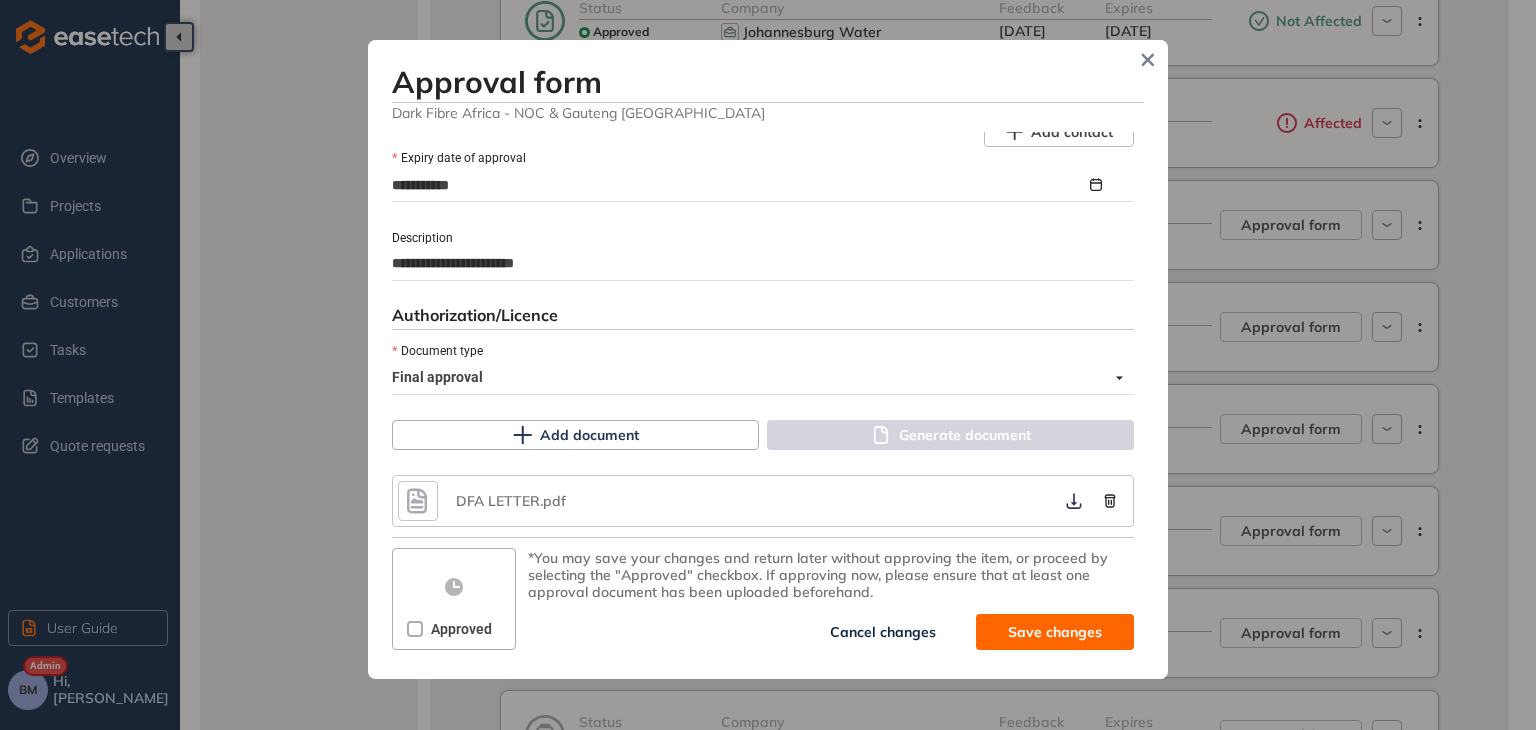 scroll, scrollTop: 1104, scrollLeft: 0, axis: vertical 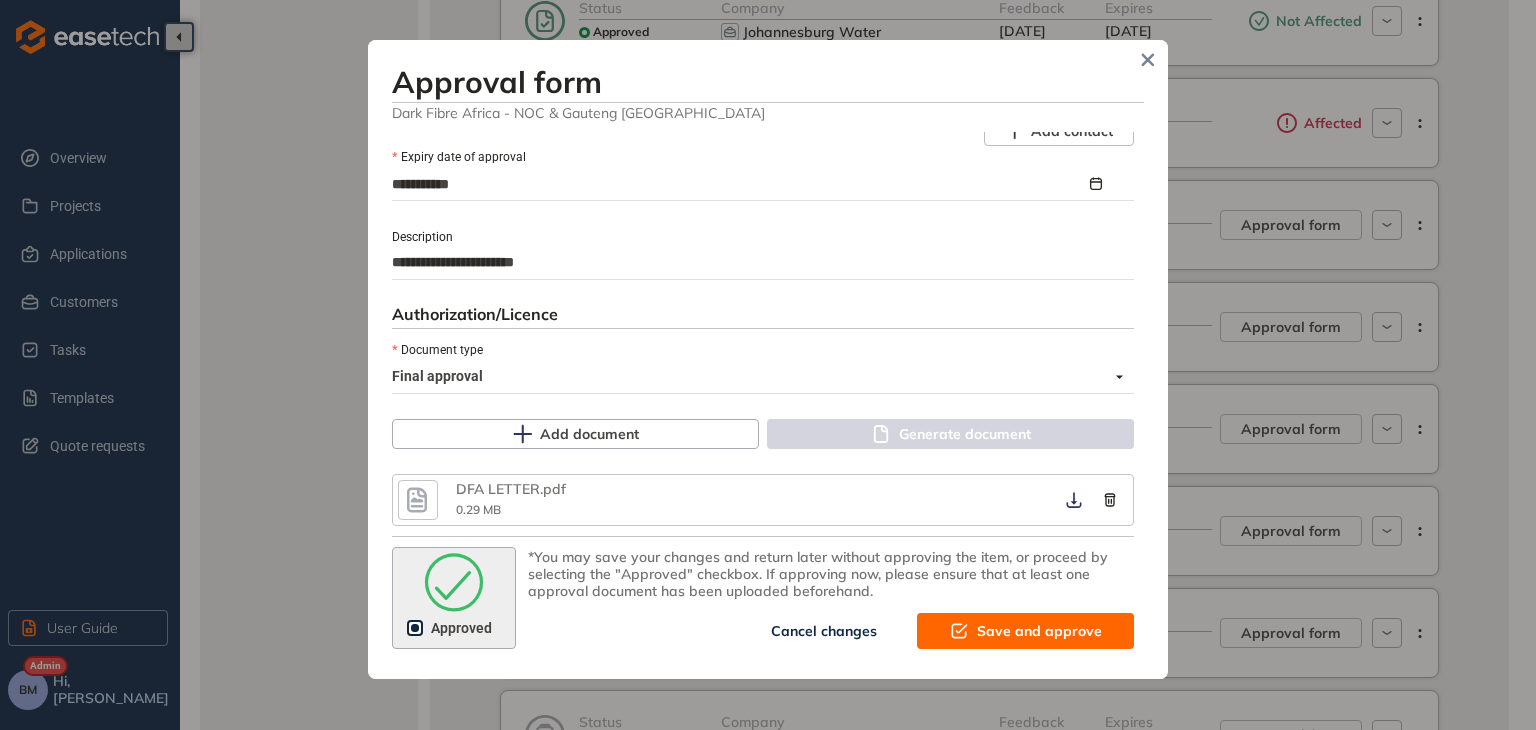 click on "Save and approve" at bounding box center [1039, 631] 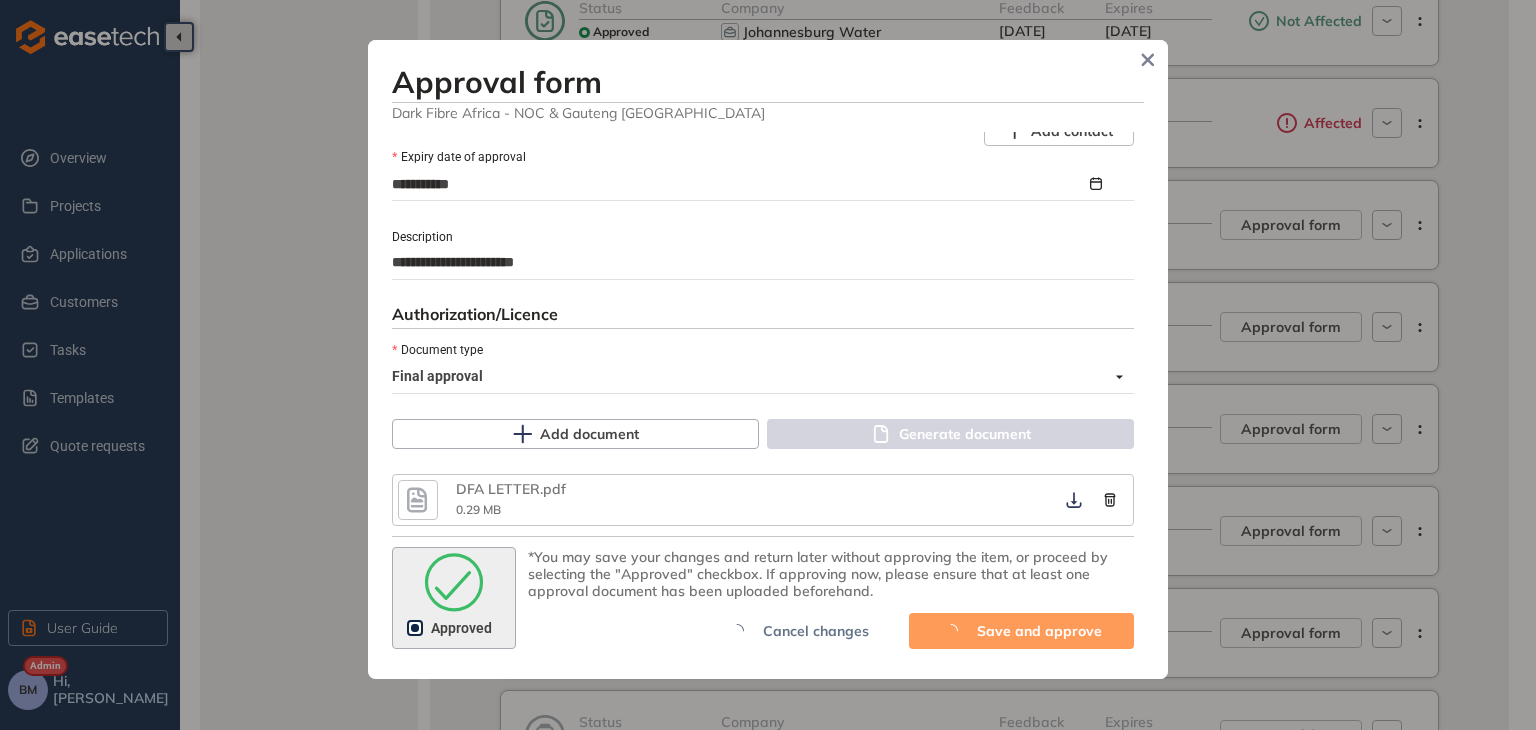 scroll, scrollTop: 969, scrollLeft: 0, axis: vertical 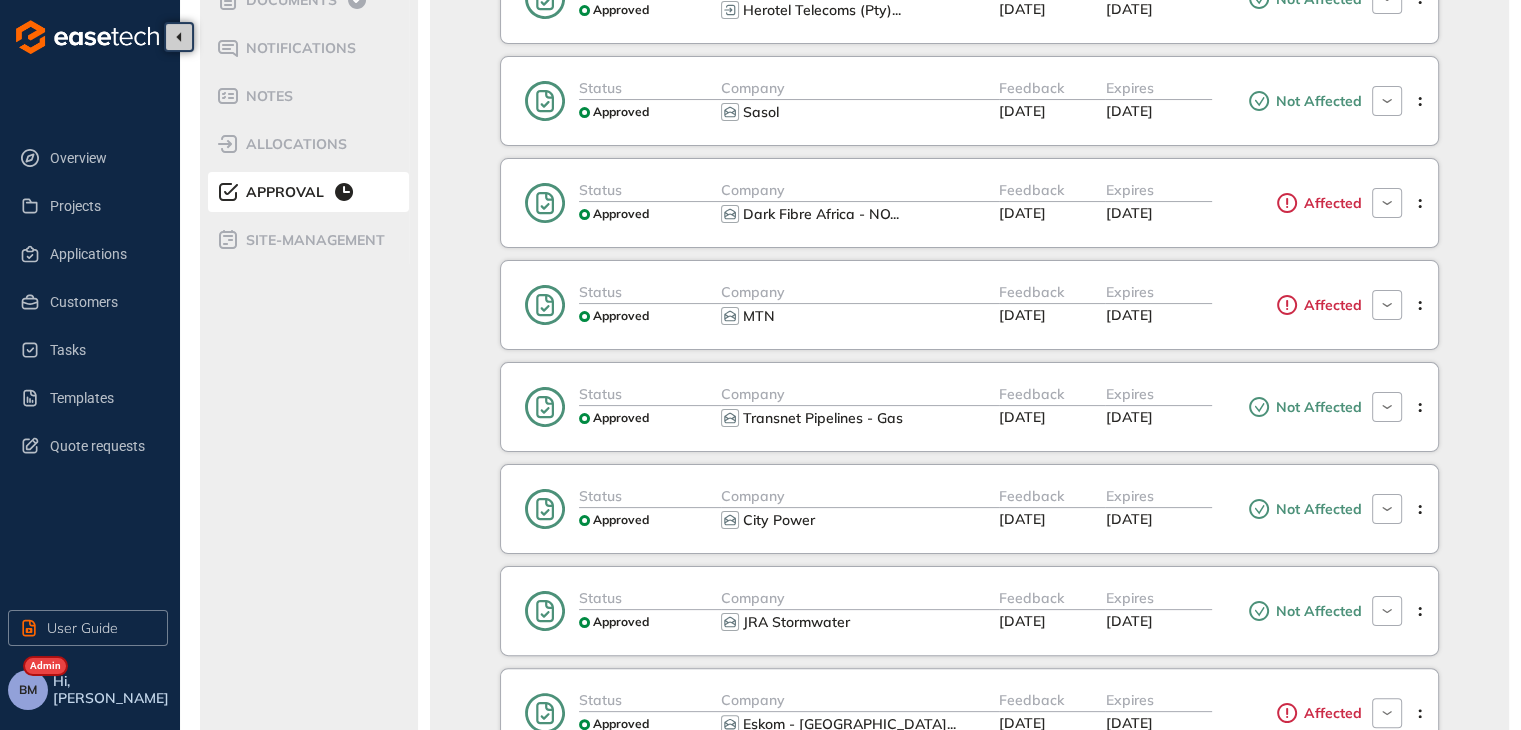 click on "Affected" at bounding box center [1330, 203] 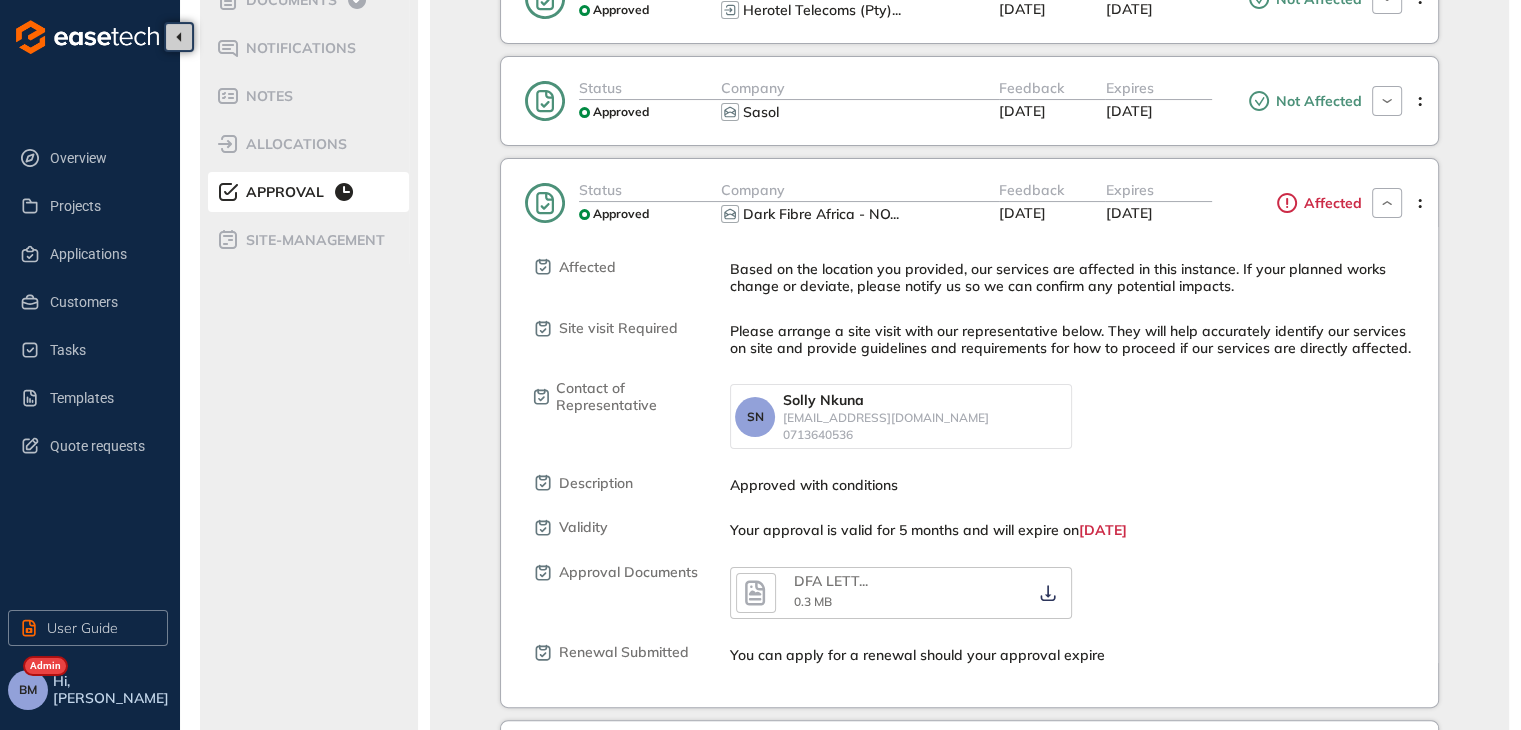 click on "Affected" at bounding box center [1330, 203] 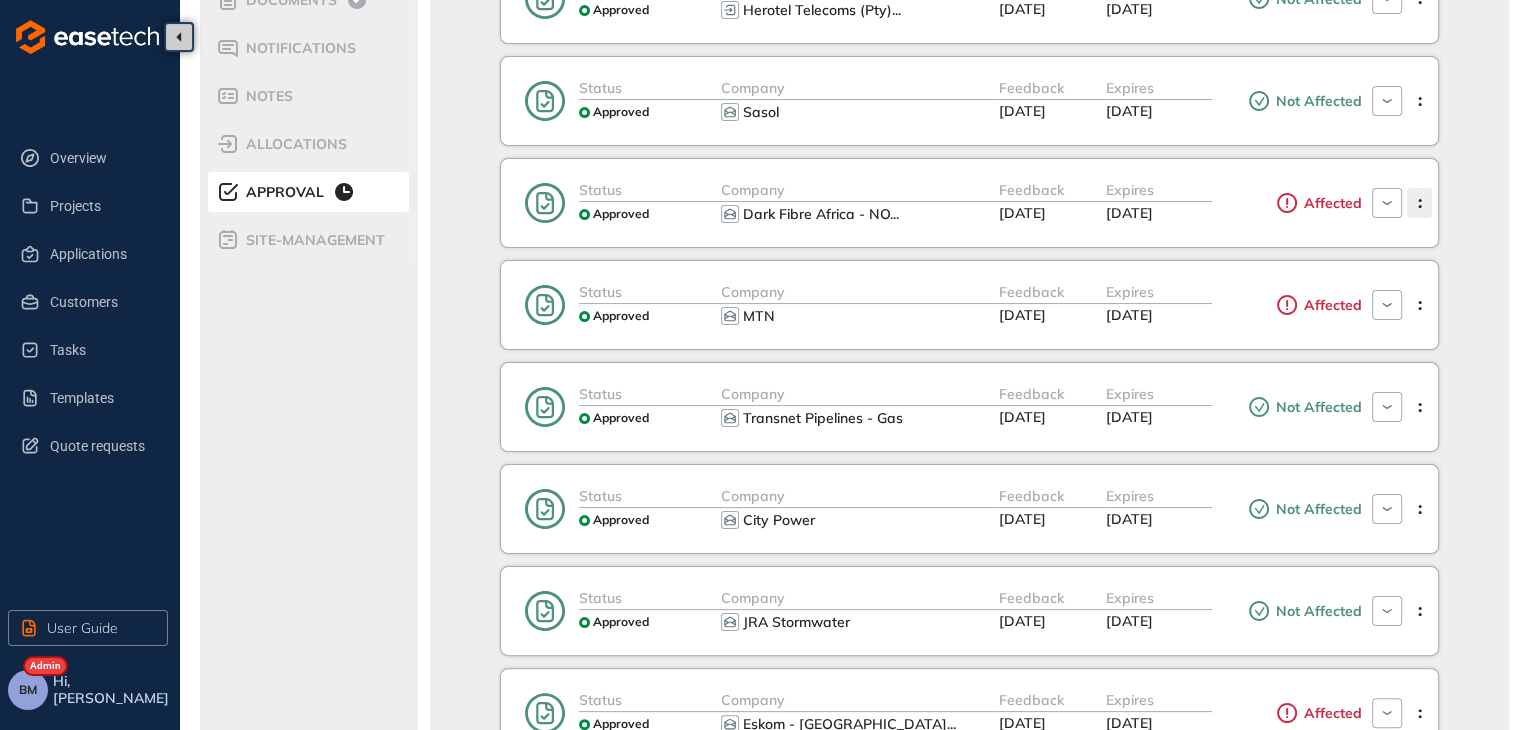 click 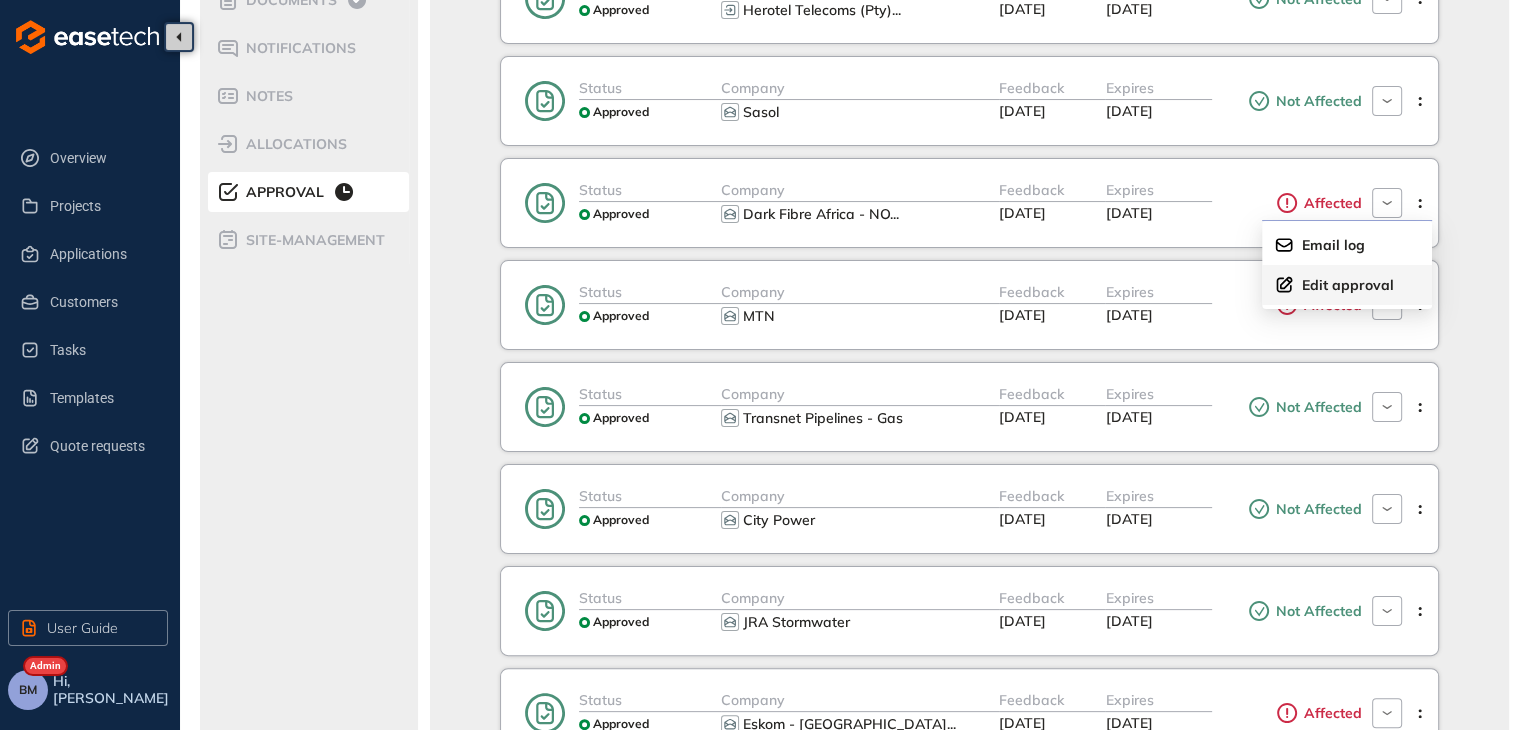 click on "Edit approval" at bounding box center (1348, 285) 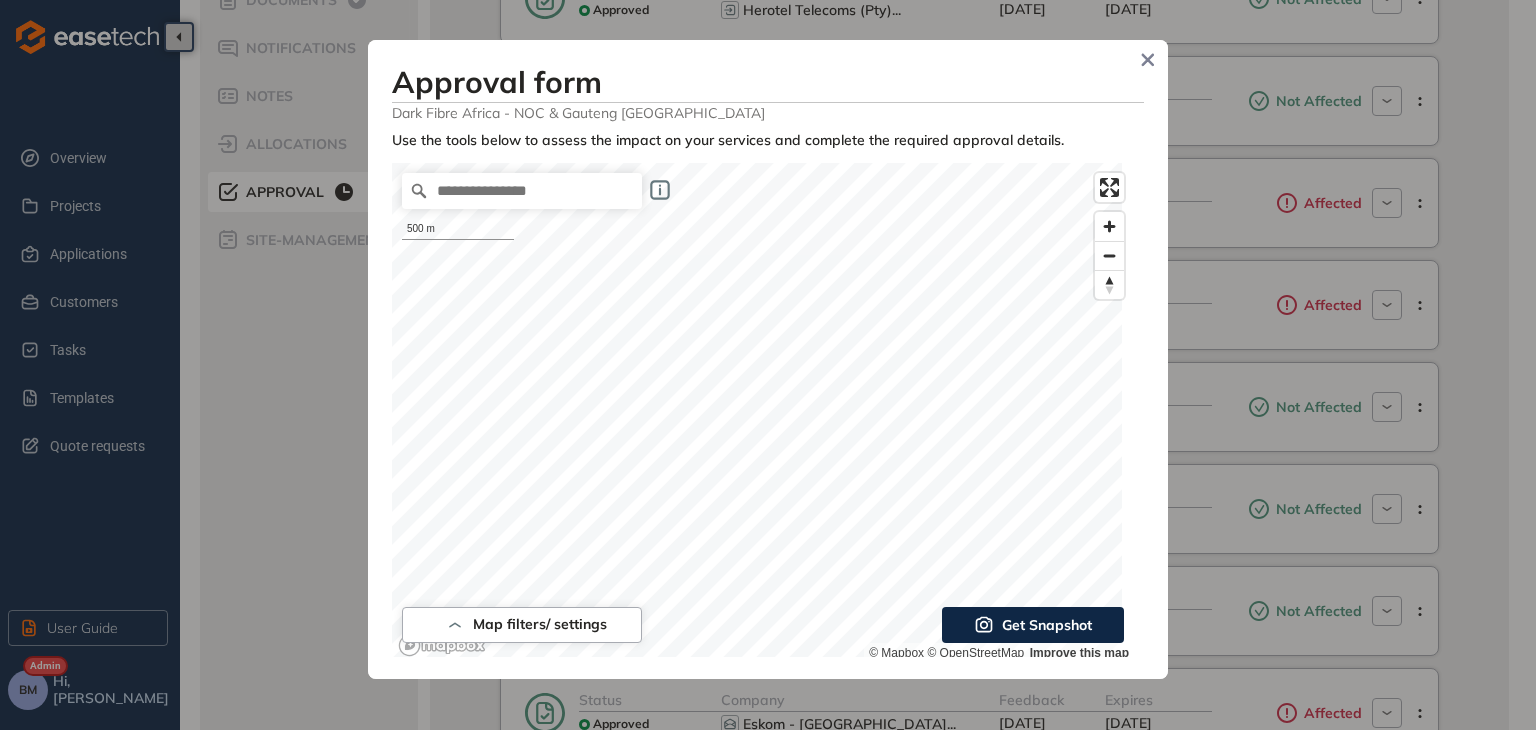click on "**********" at bounding box center (768, 365) 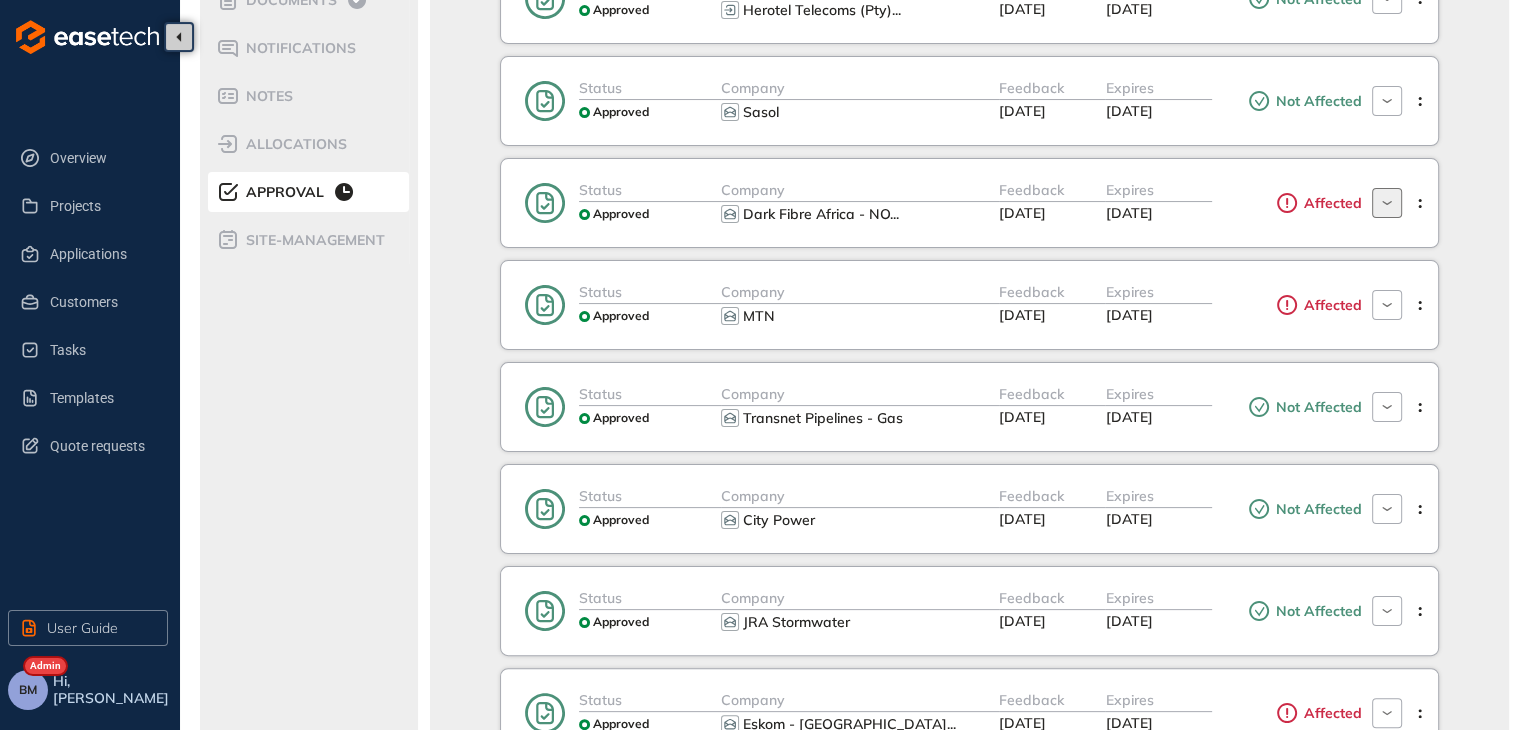 click 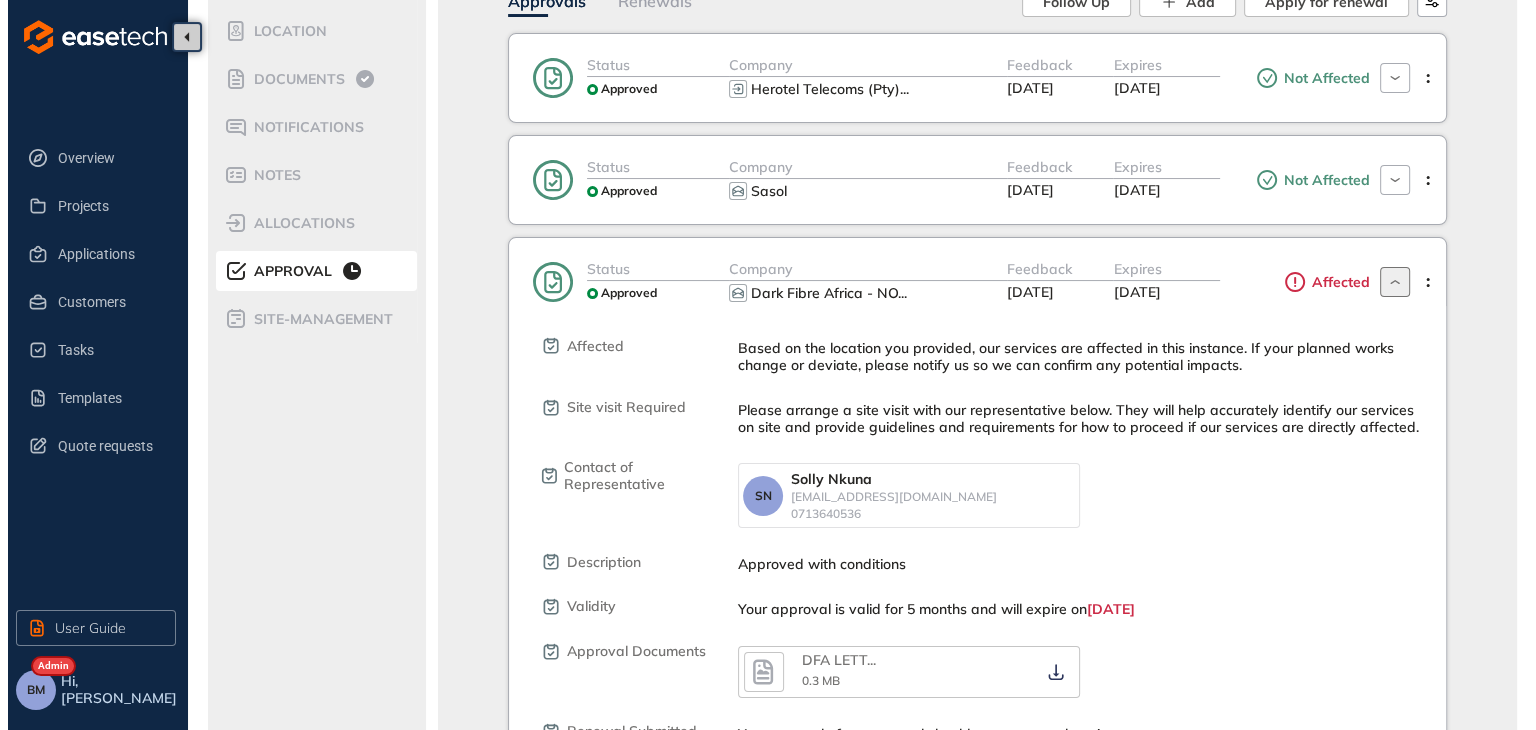 scroll, scrollTop: 100, scrollLeft: 0, axis: vertical 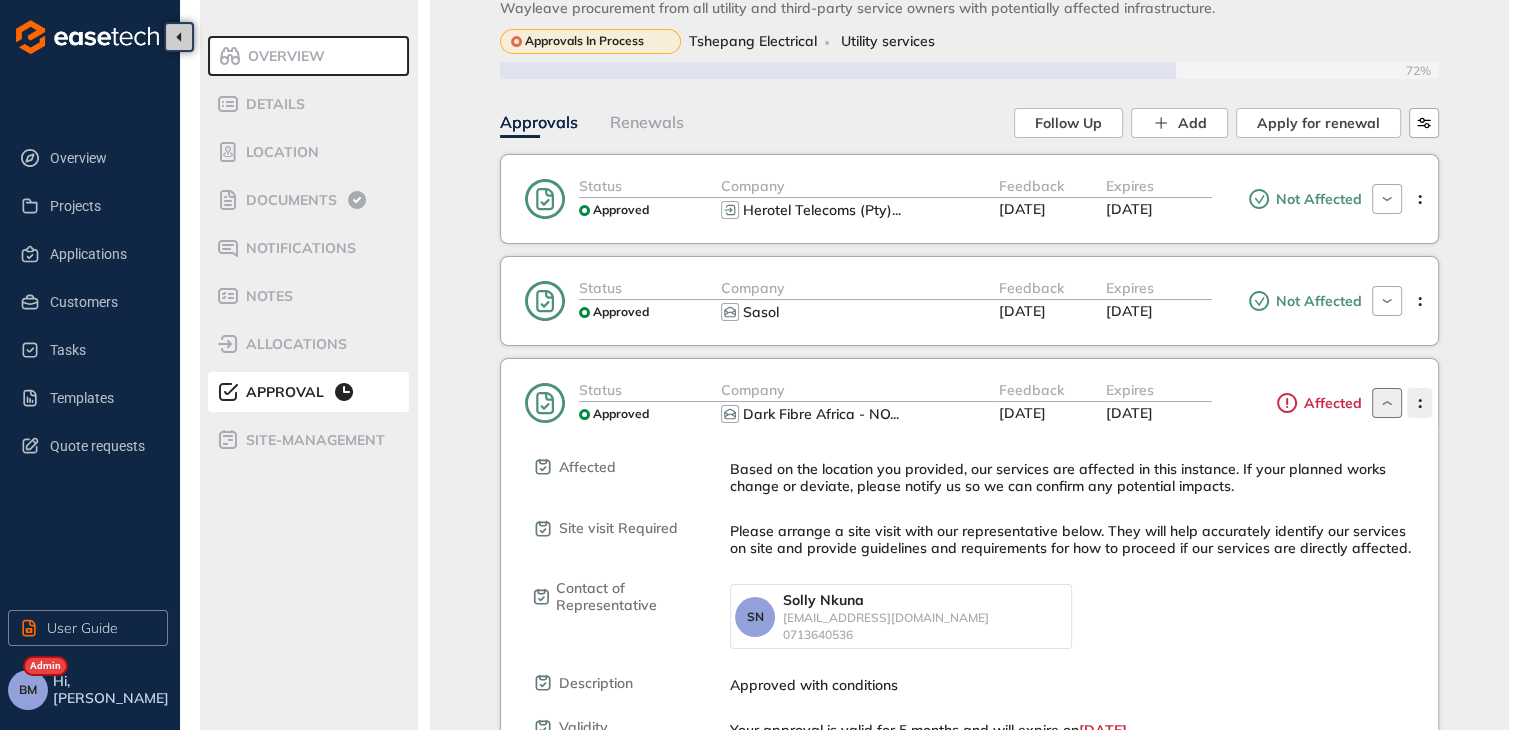click 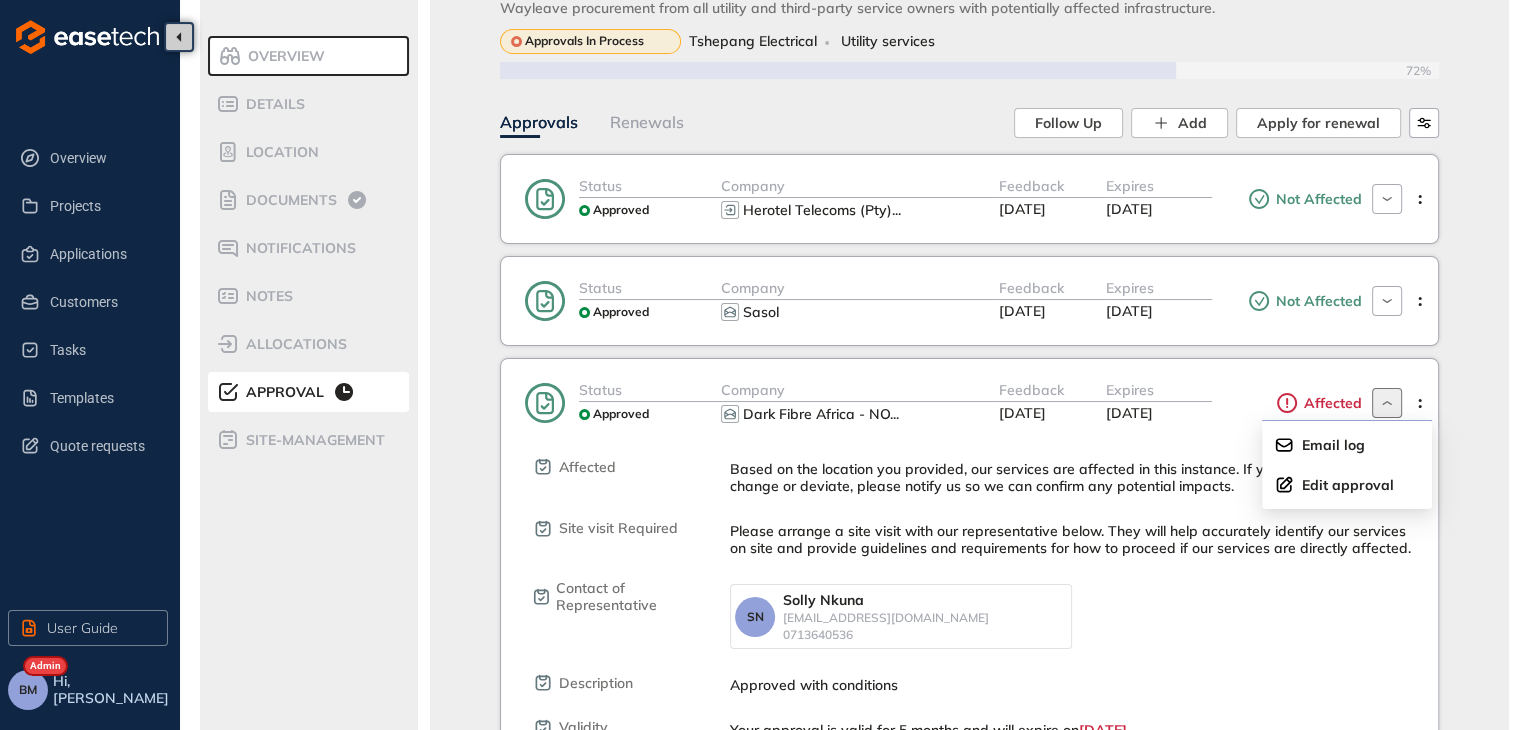 click on "TSH25-0126 Confirm review Submit for approval Wayleave procurement from all utility and third-party service owners with potentially affected infrastructure. Approvals In Process Tshepang Electrical Utility services 72% Approvals Renewals Follow Up Add Apply for renewal Status Approved Company Herotel Telecoms (Pty) ... Feedback [DATE] Expires [DATE] Not Affected Status Approved Company Sasol Feedback [DATE] Expires [DATE] Not Affected Status Approved Company Dark Fibre Africa - NO ... Feedback [DATE] Expires [DATE] Affected Affected Based on the location you provided, our services are affected in this instance. If your planned works change or deviate, please notify us so we can confirm any potential impacts. Site visit Required Please arrange a site visit with our representative below. They will help accurately identify our services on site and provide guidelines and requirements for how to proceed if our services are directly affected. Contact of Representative [PERSON_NAME] 1" at bounding box center [969, 1381] 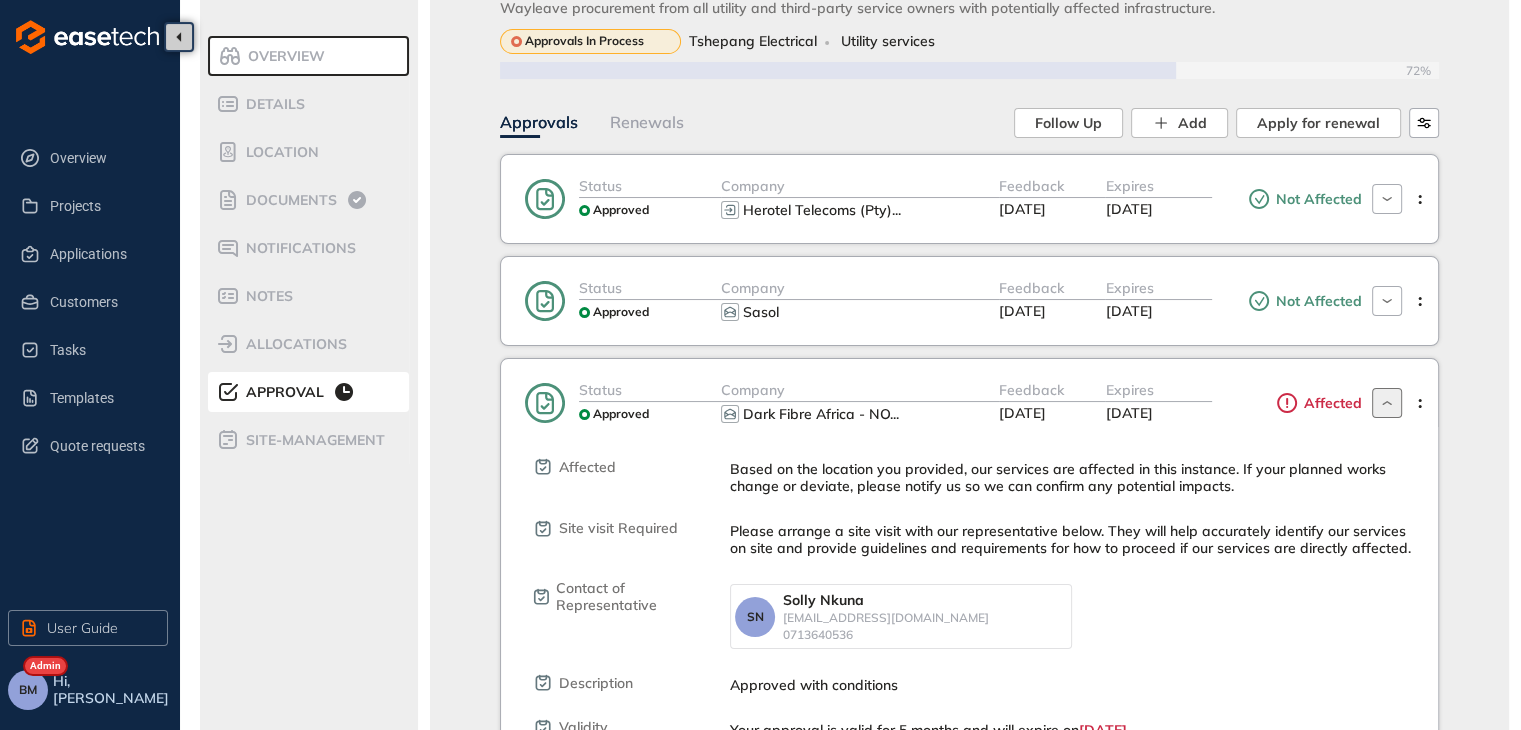 click 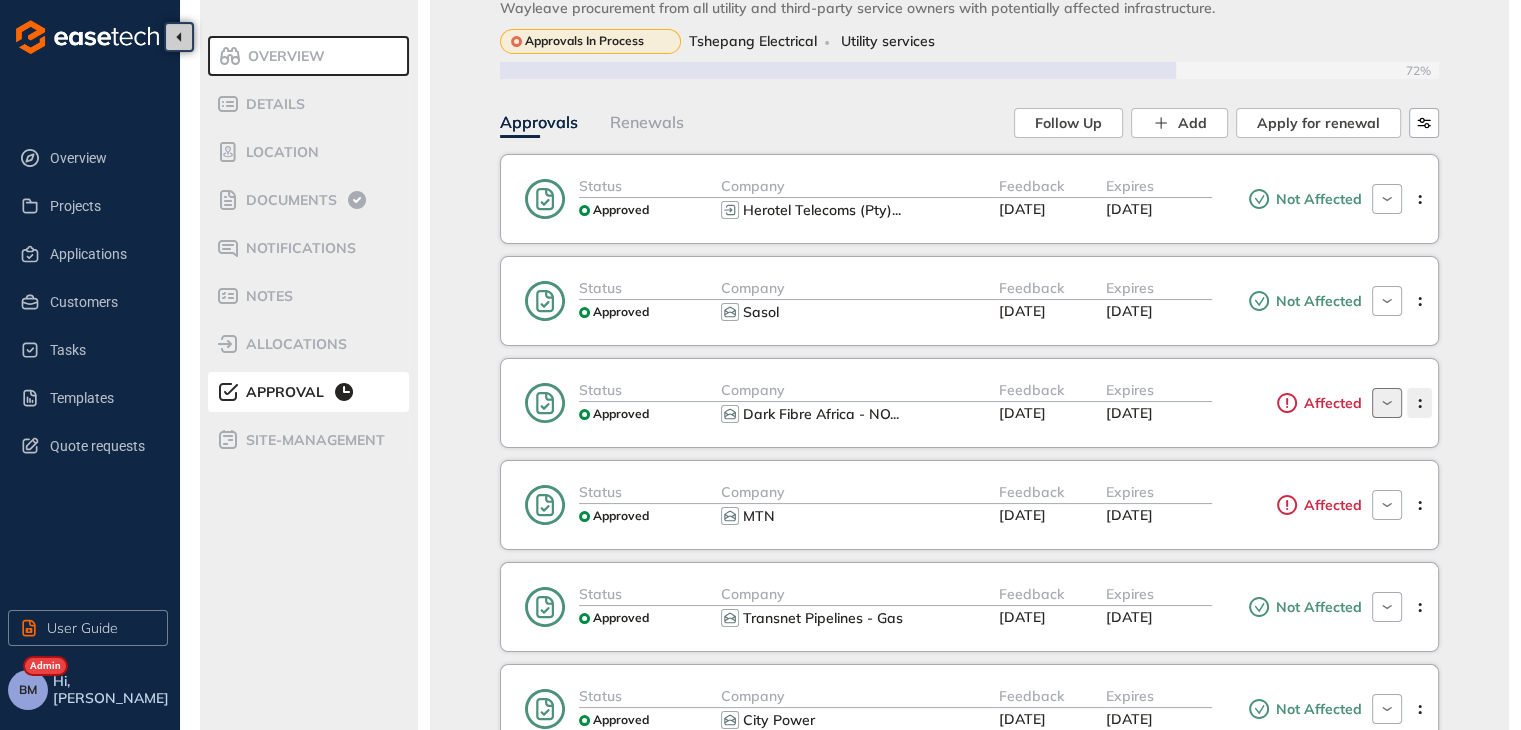 click 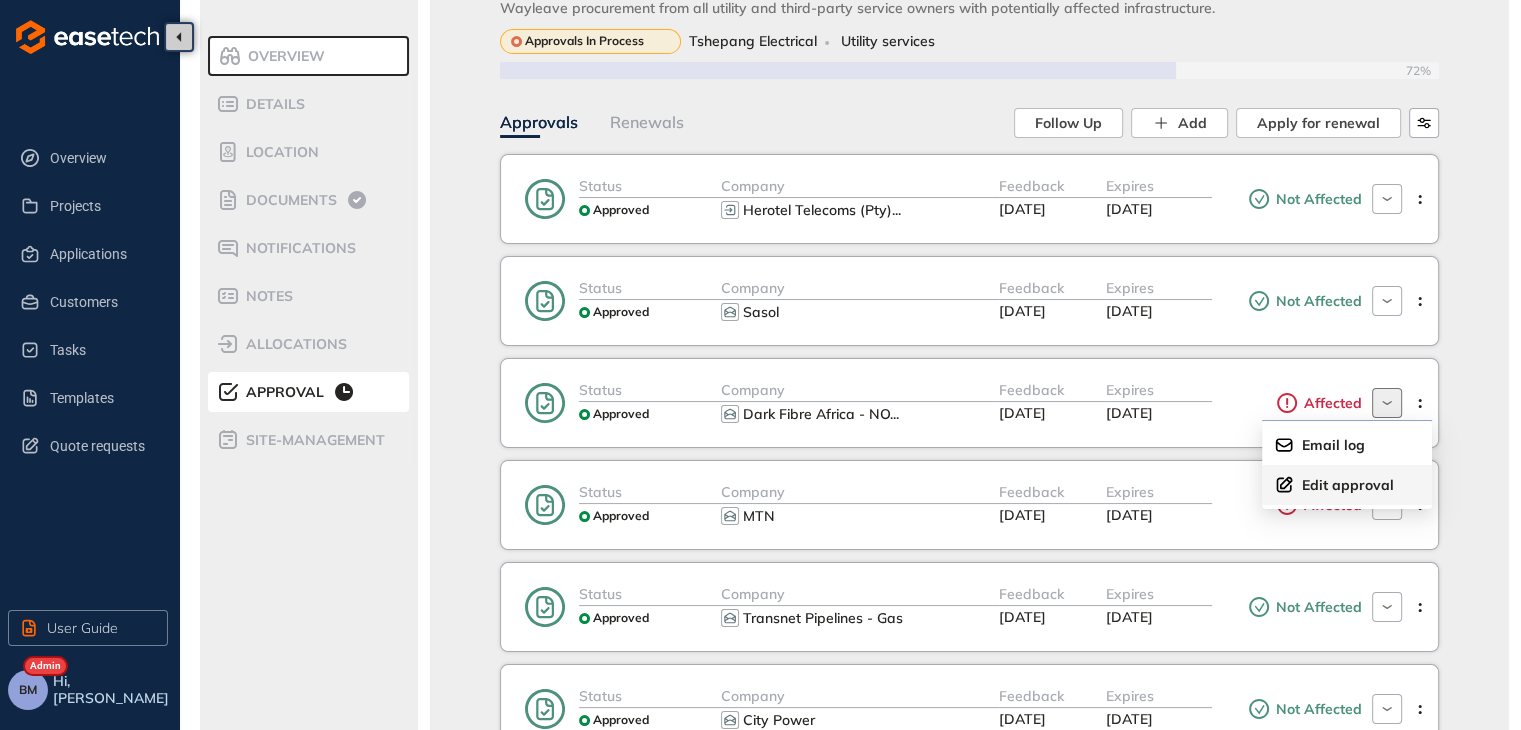 click on "Edit approval" at bounding box center [1348, 485] 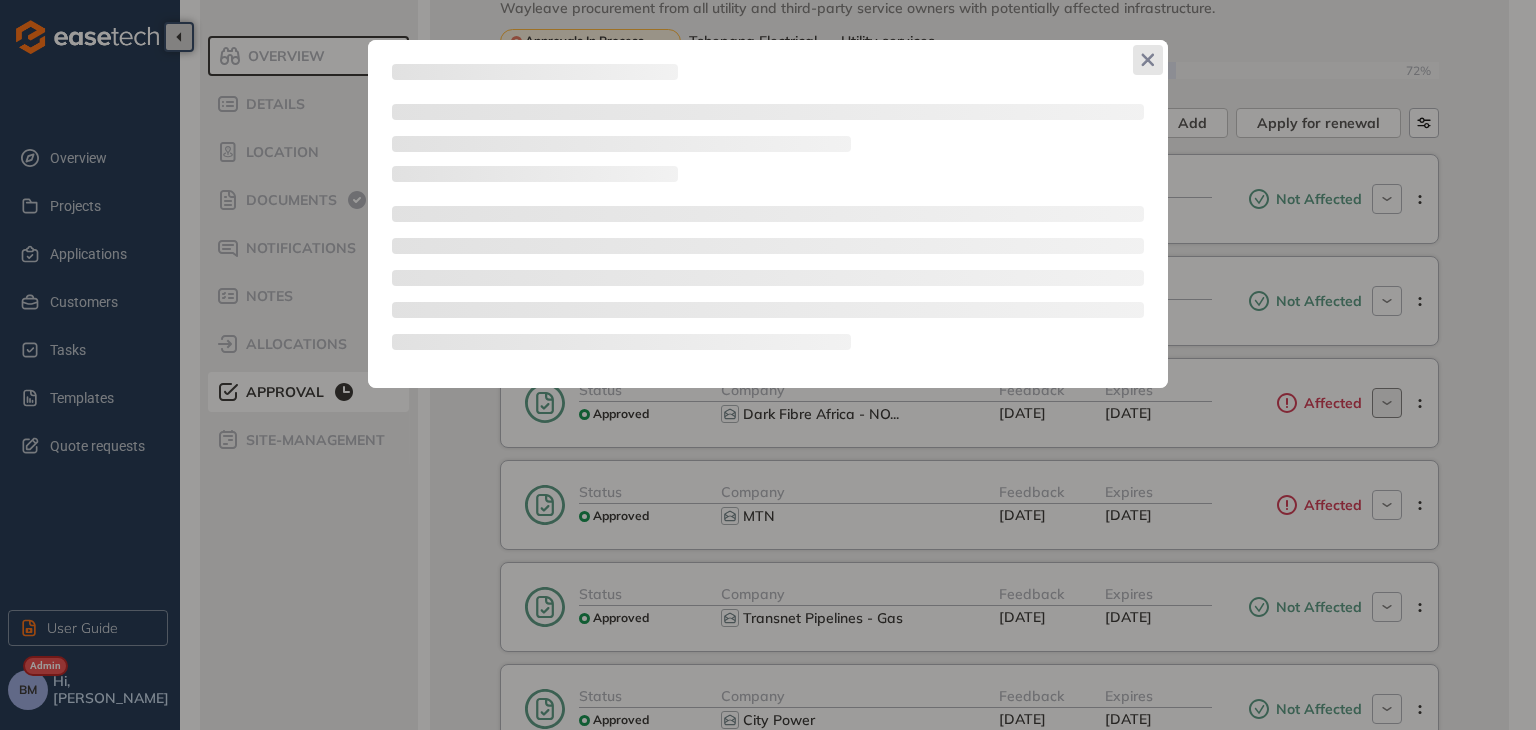 click 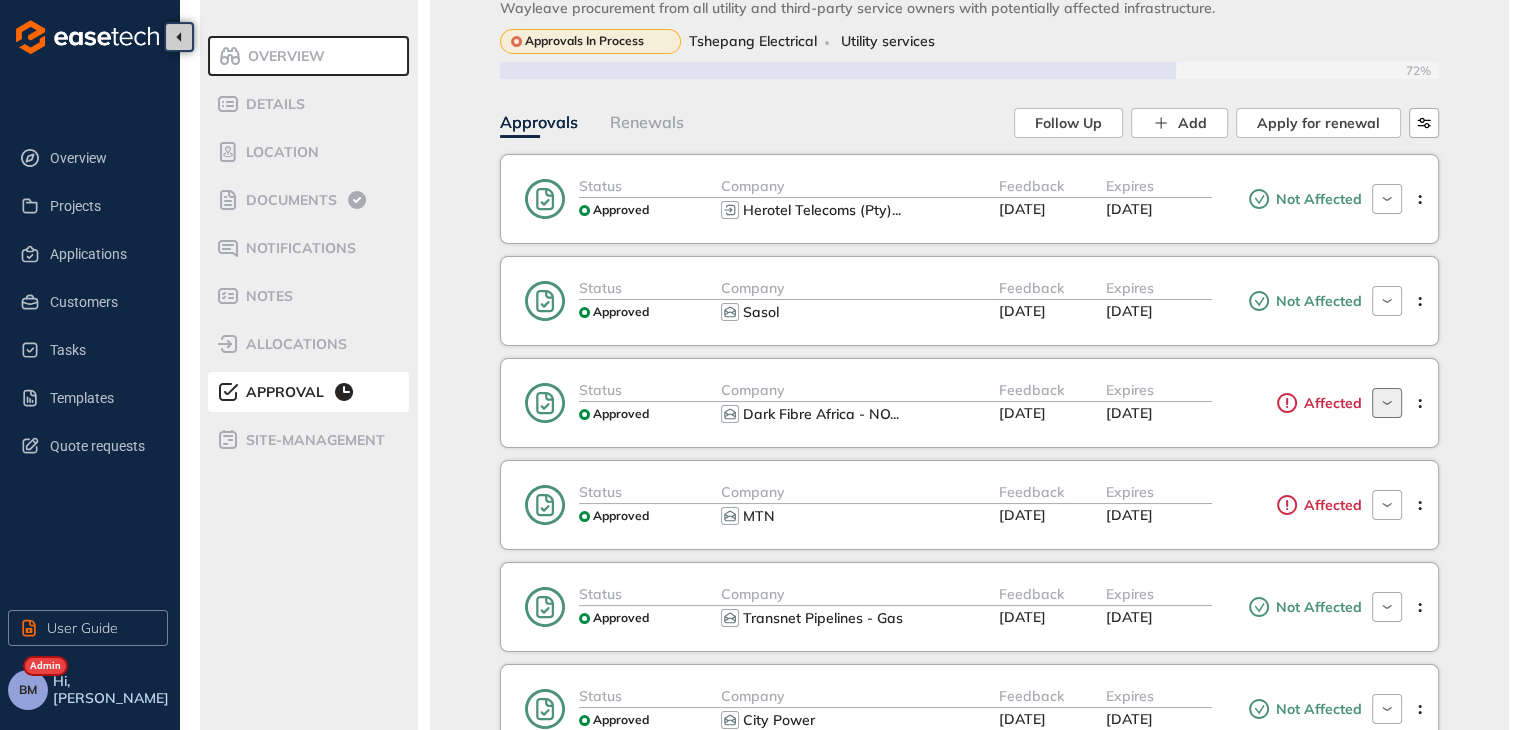 click on "Status Approved Company City Power Feedback [DATE] Expires [DATE] Not Affected" at bounding box center (969, 709) 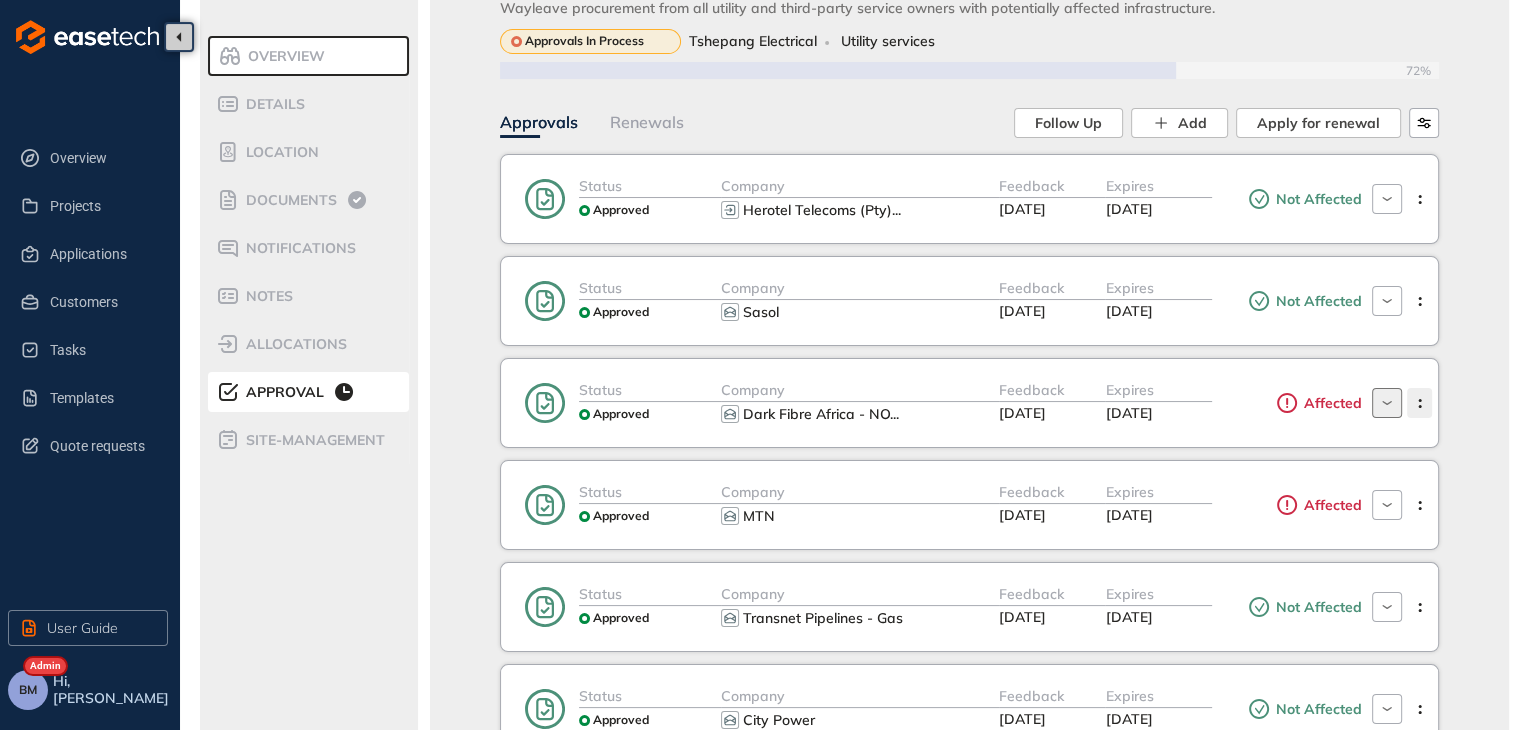 click 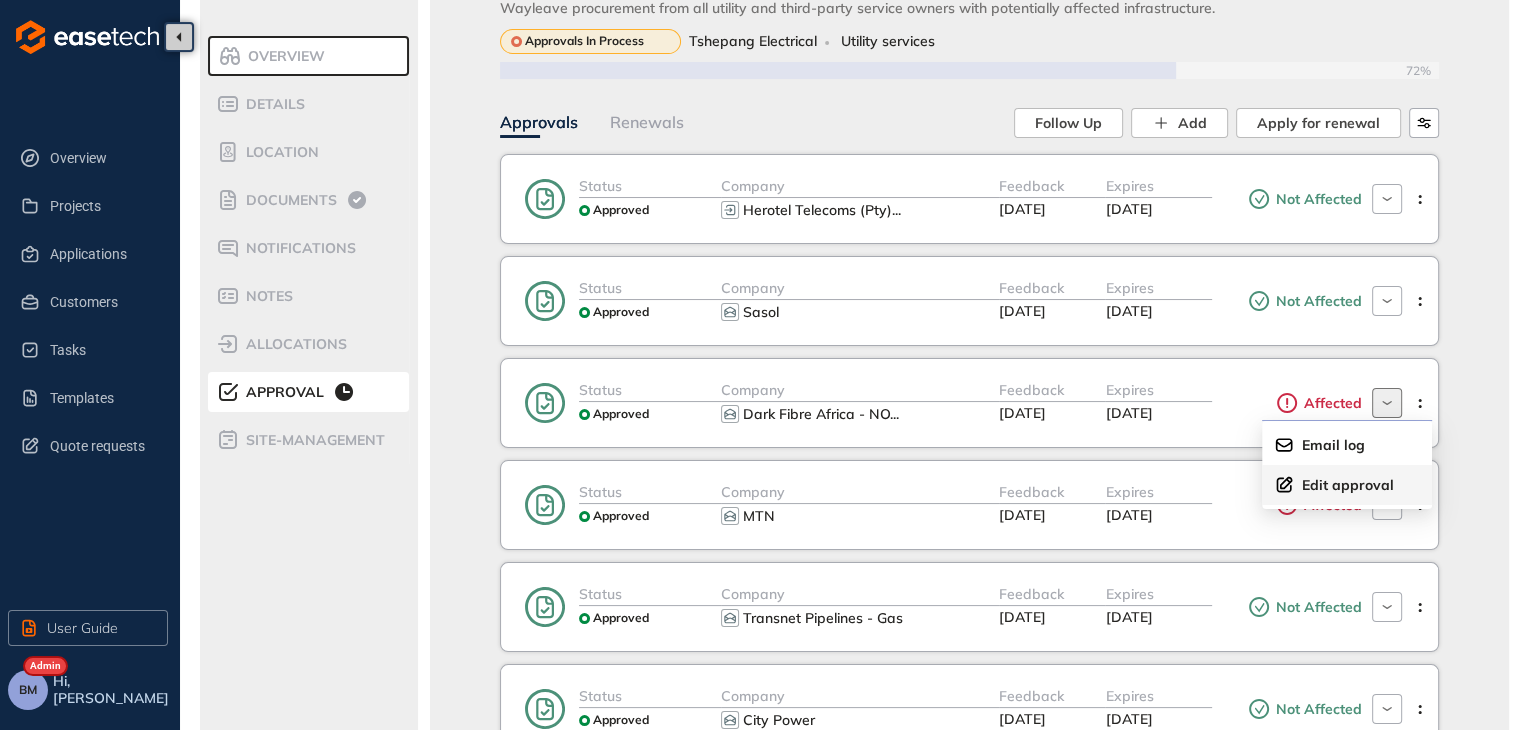 click on "Edit approval" at bounding box center (1348, 485) 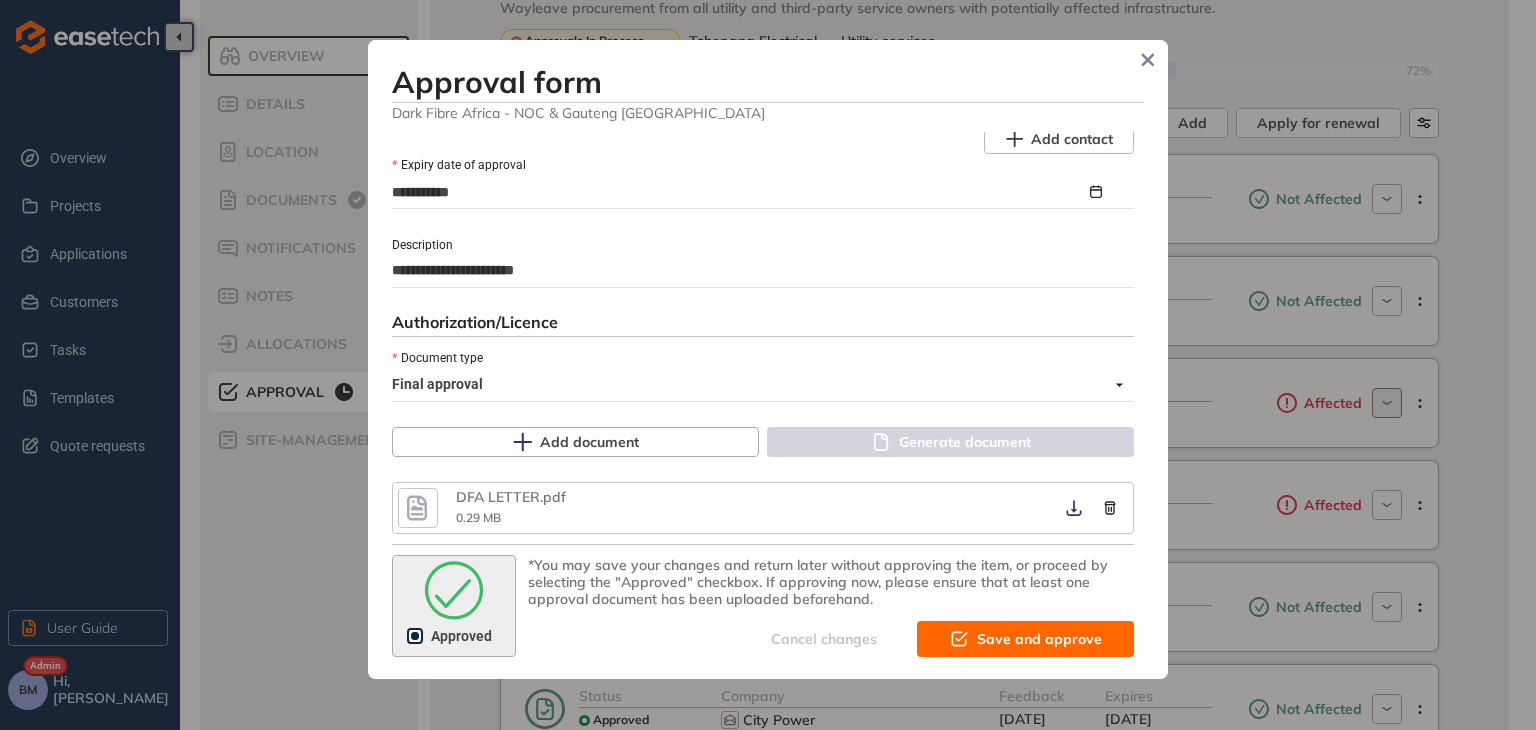 scroll, scrollTop: 1104, scrollLeft: 0, axis: vertical 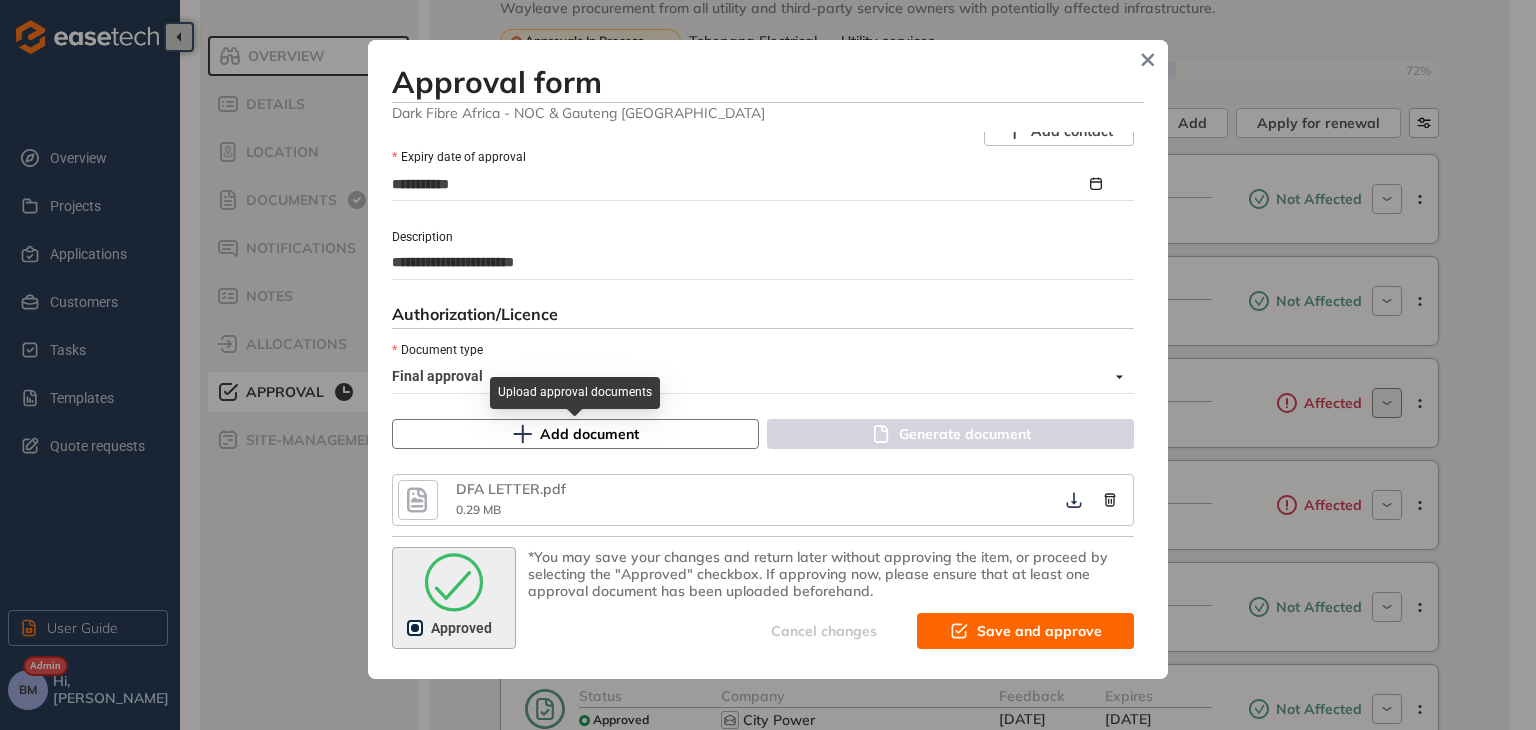 click on "Add document" at bounding box center (589, 434) 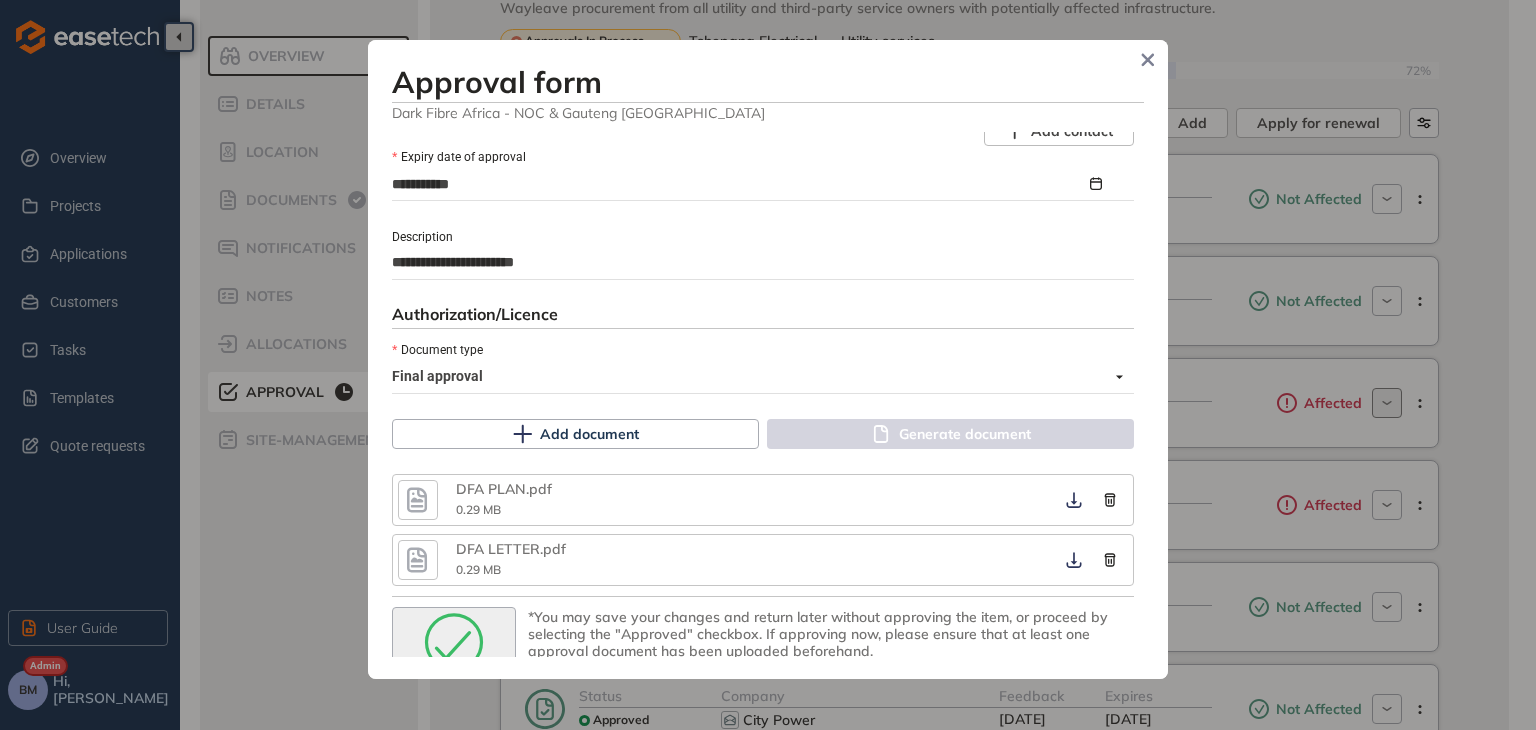 scroll, scrollTop: 1163, scrollLeft: 0, axis: vertical 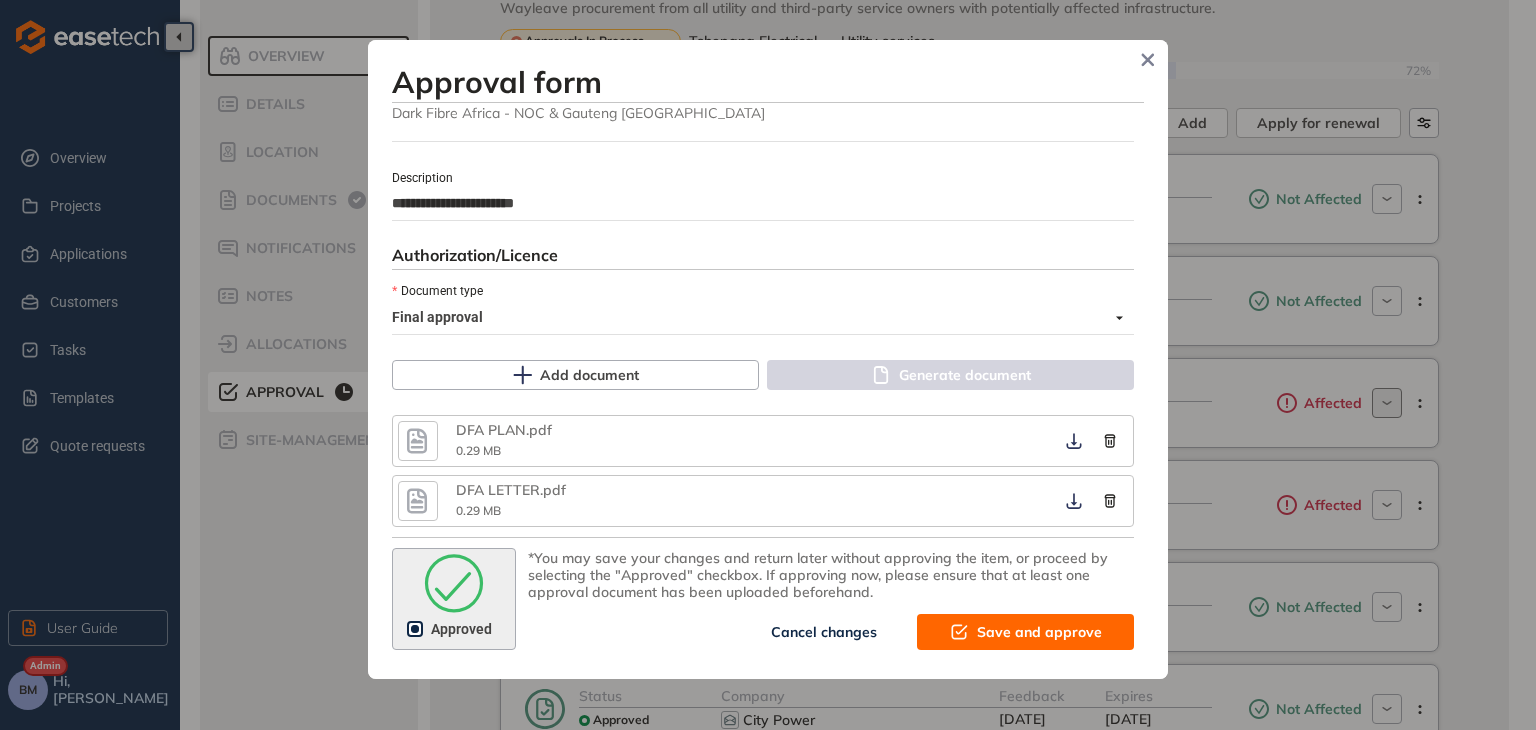 click on "Save and approve" at bounding box center [1039, 632] 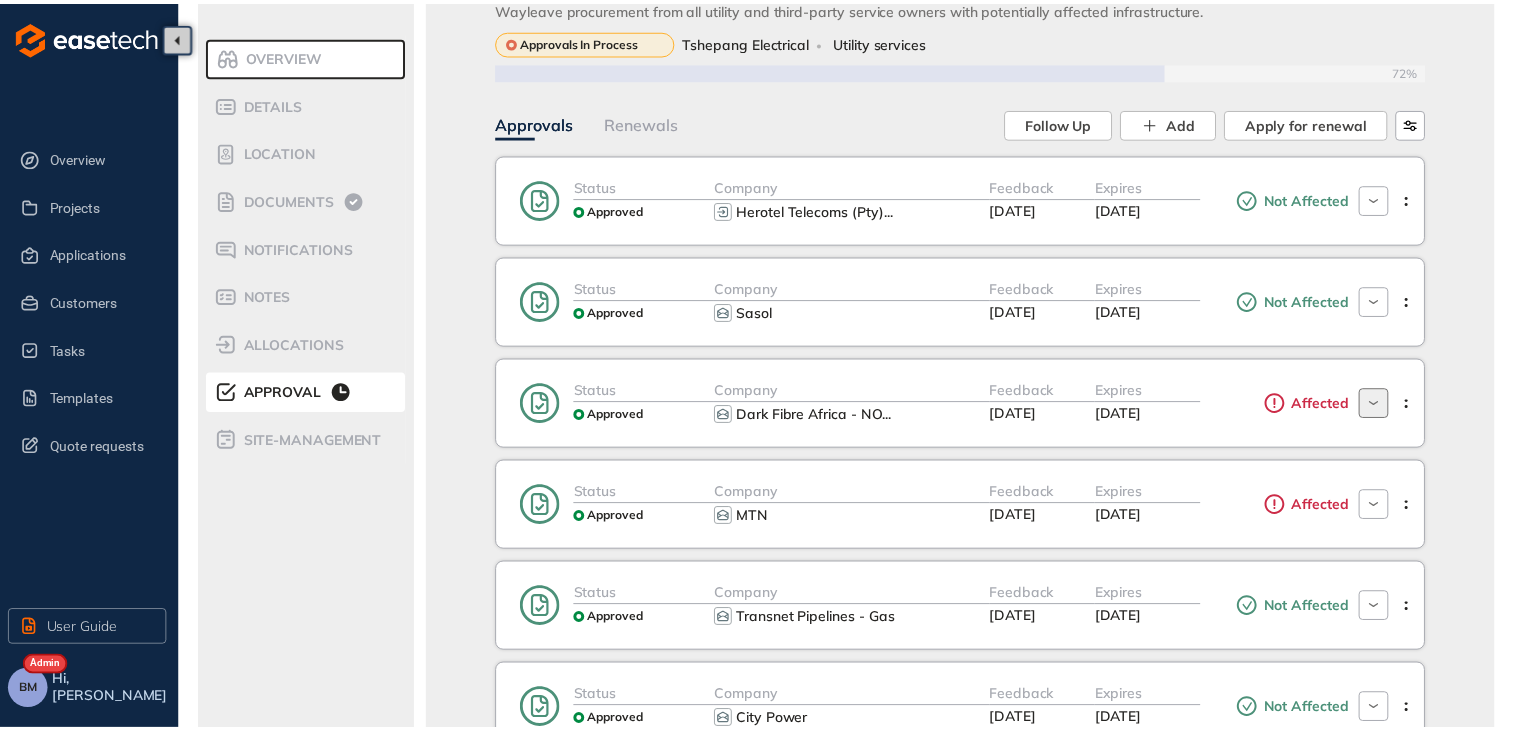 scroll, scrollTop: 1416, scrollLeft: 0, axis: vertical 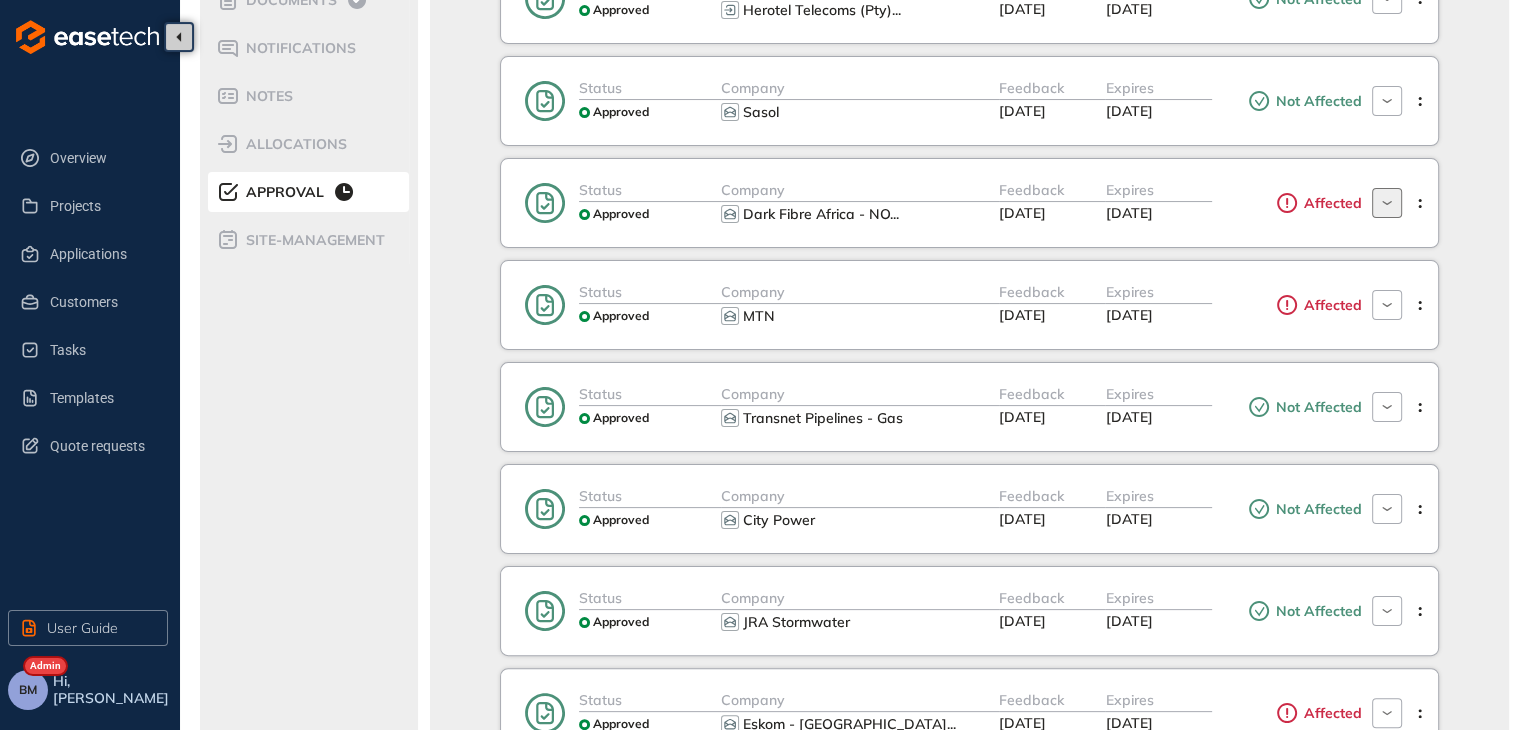 click 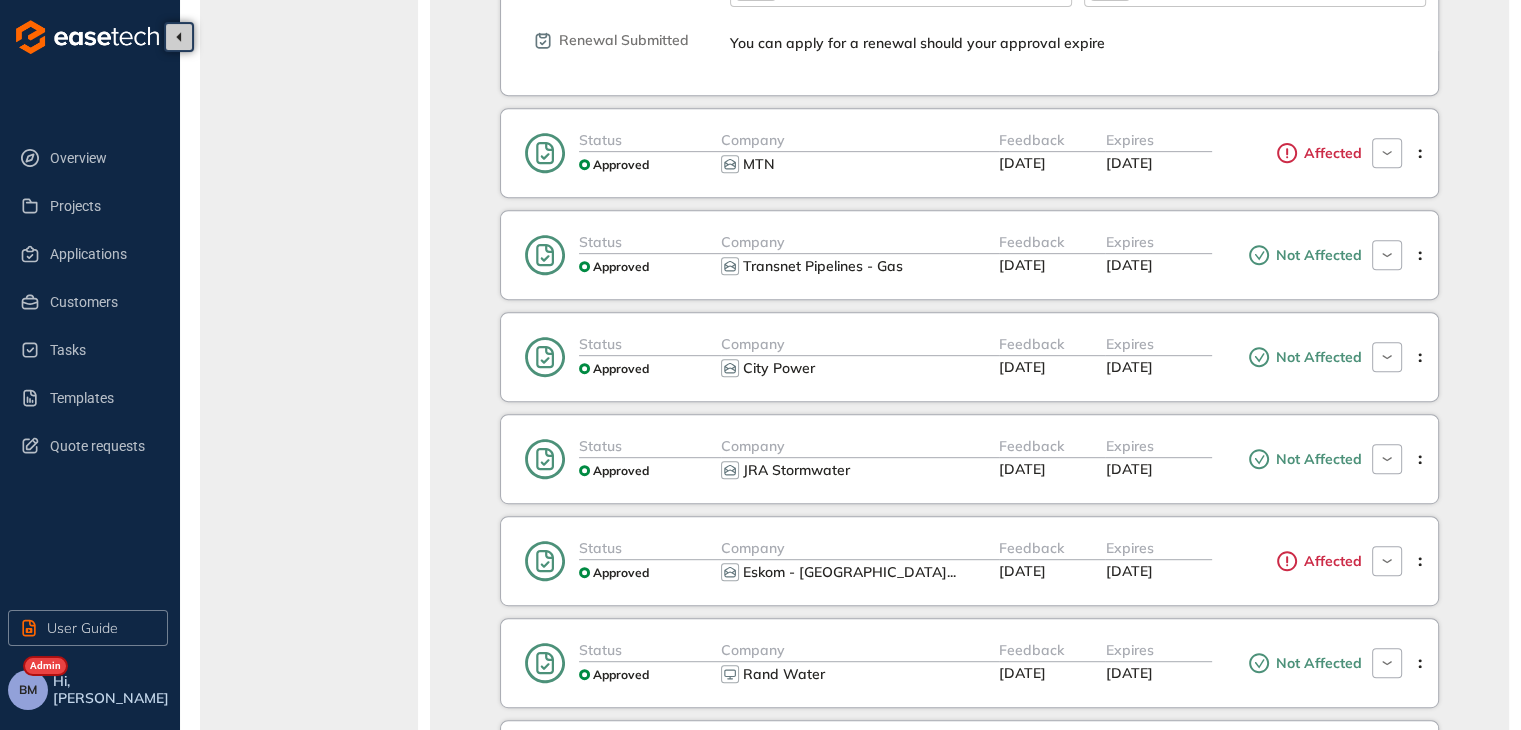 scroll, scrollTop: 700, scrollLeft: 0, axis: vertical 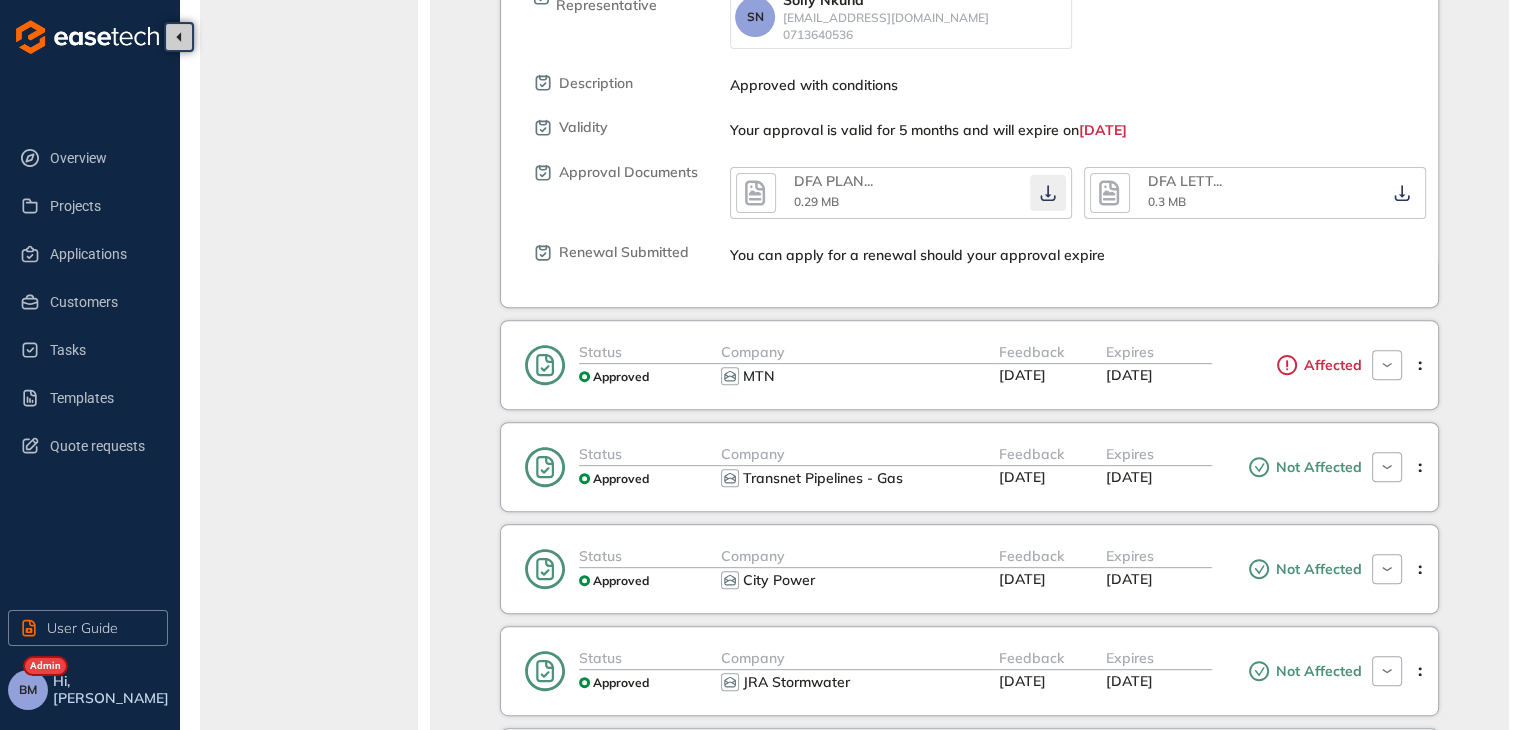click 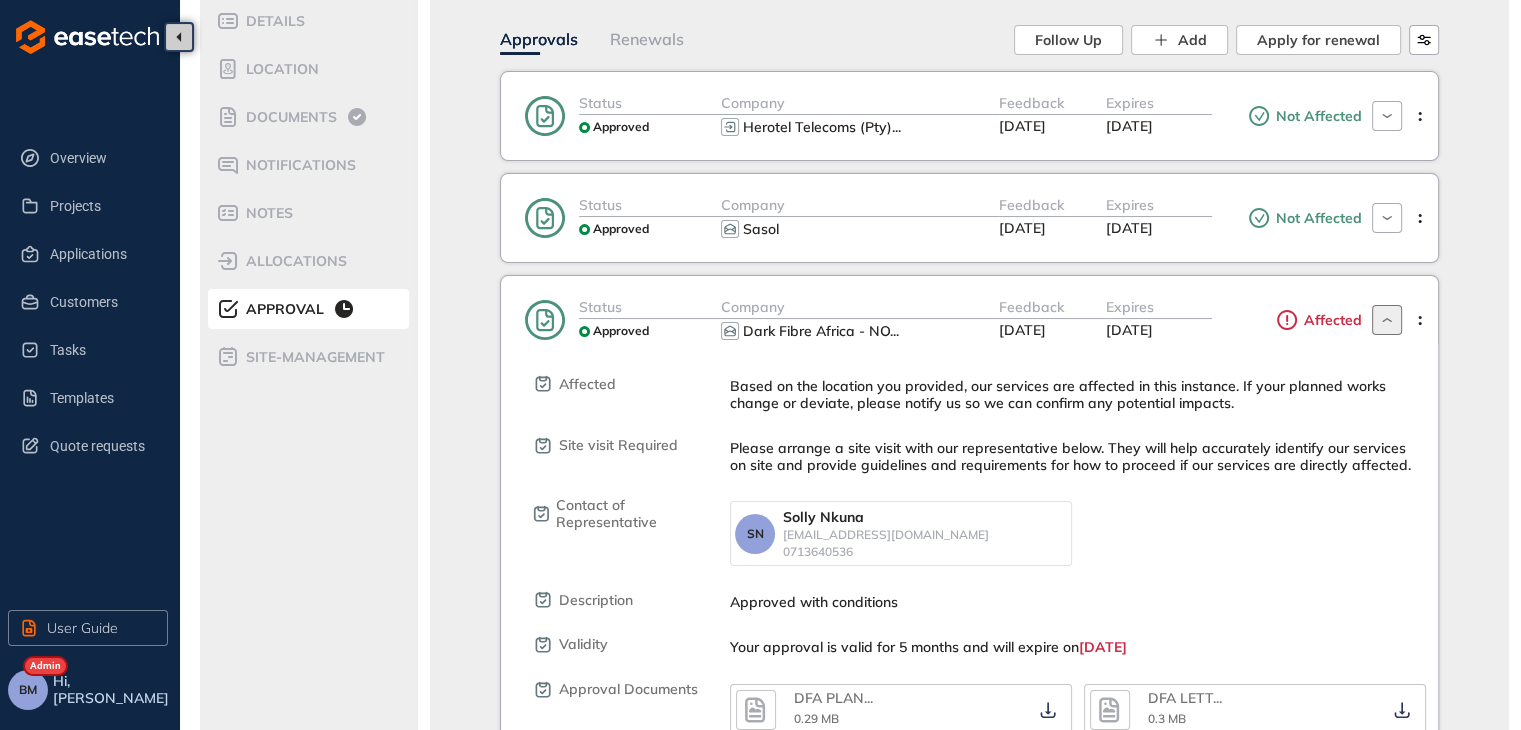 scroll, scrollTop: 100, scrollLeft: 0, axis: vertical 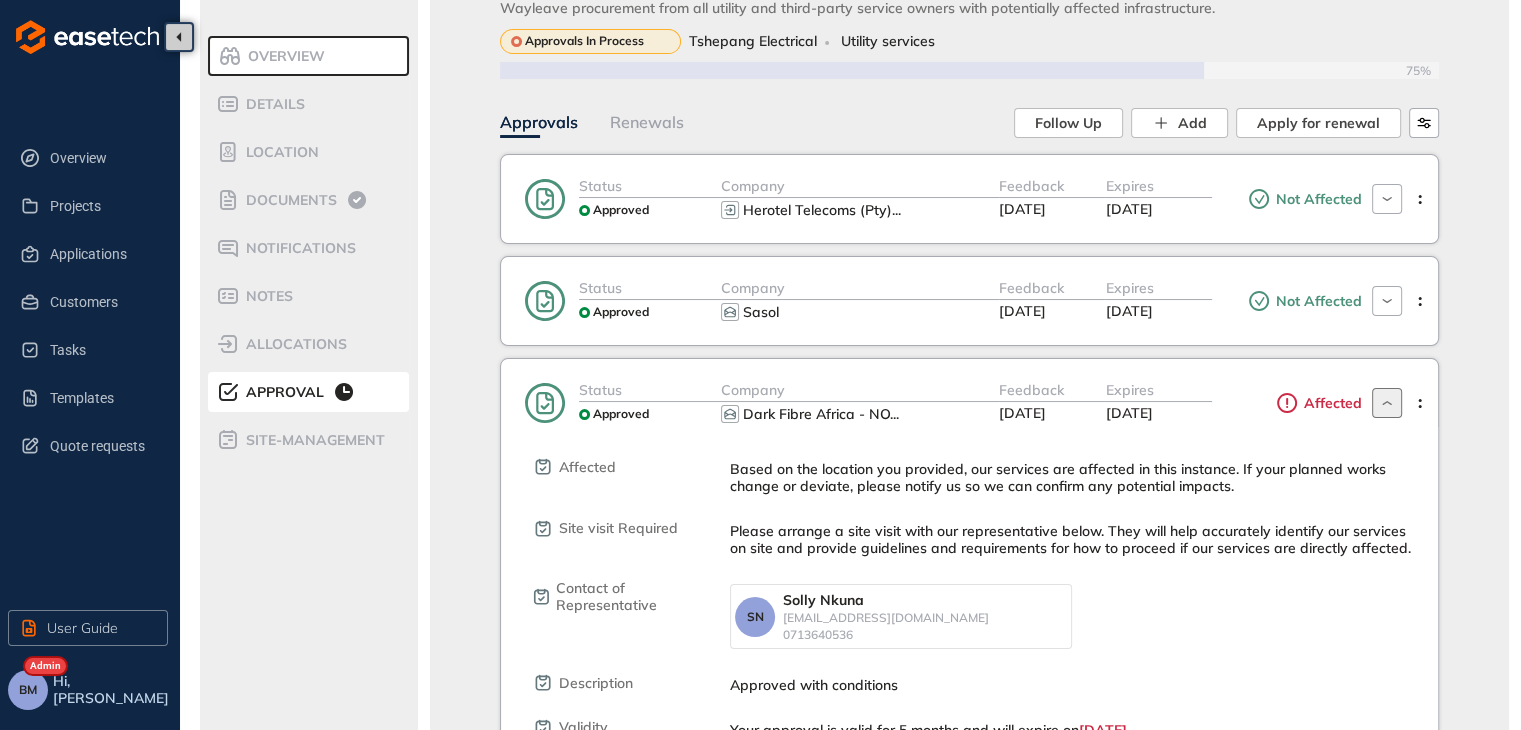 click 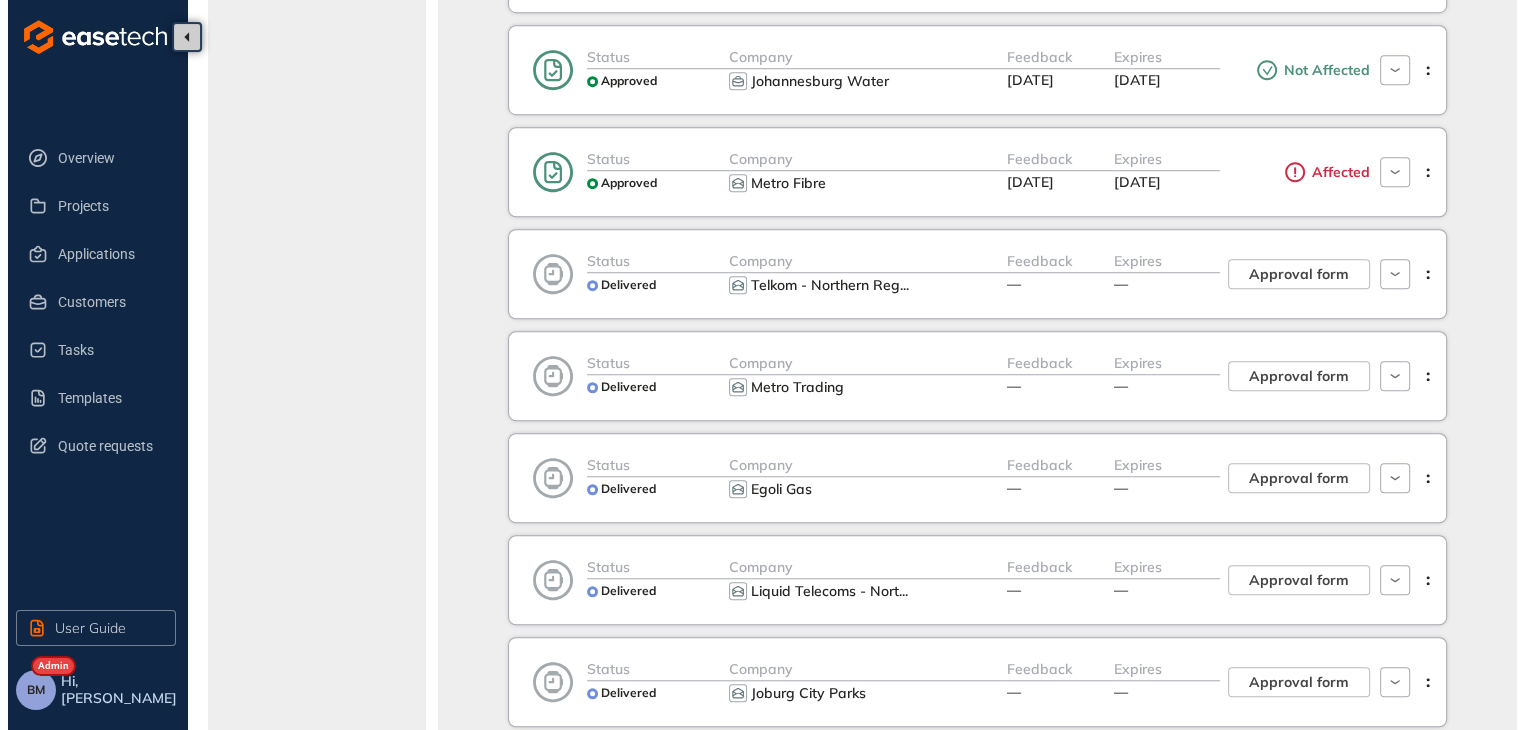 scroll, scrollTop: 1500, scrollLeft: 0, axis: vertical 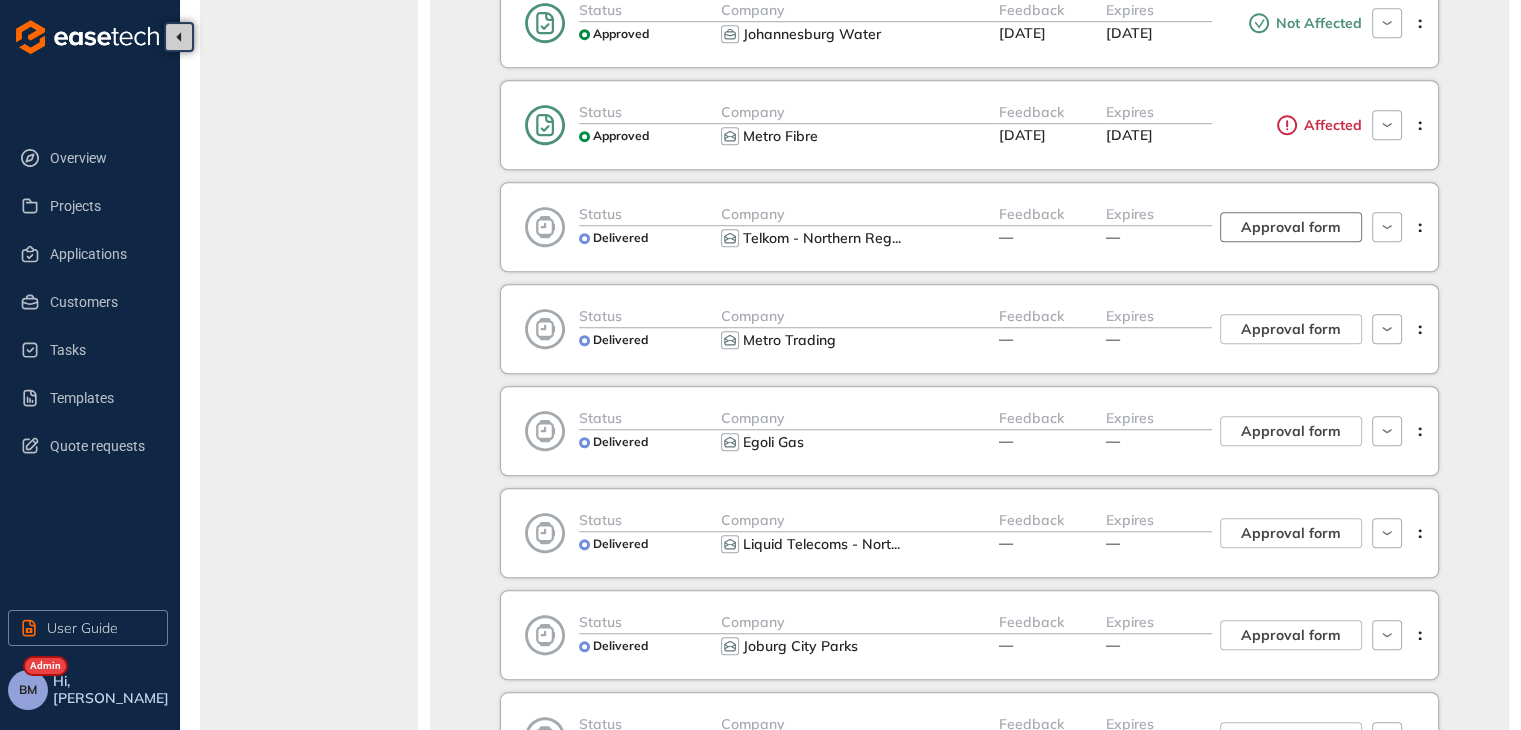 click on "Approval form" at bounding box center (1291, 227) 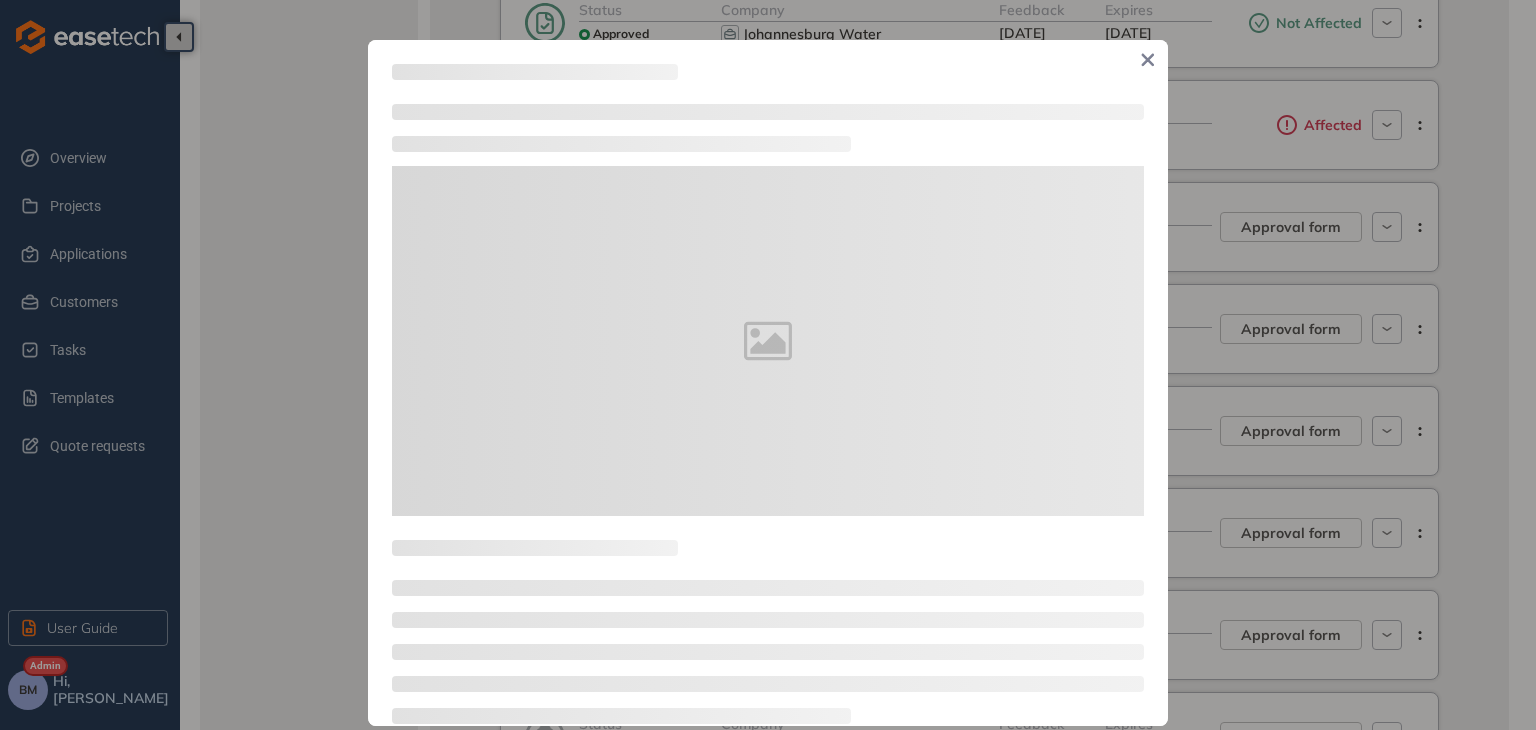 type on "**********" 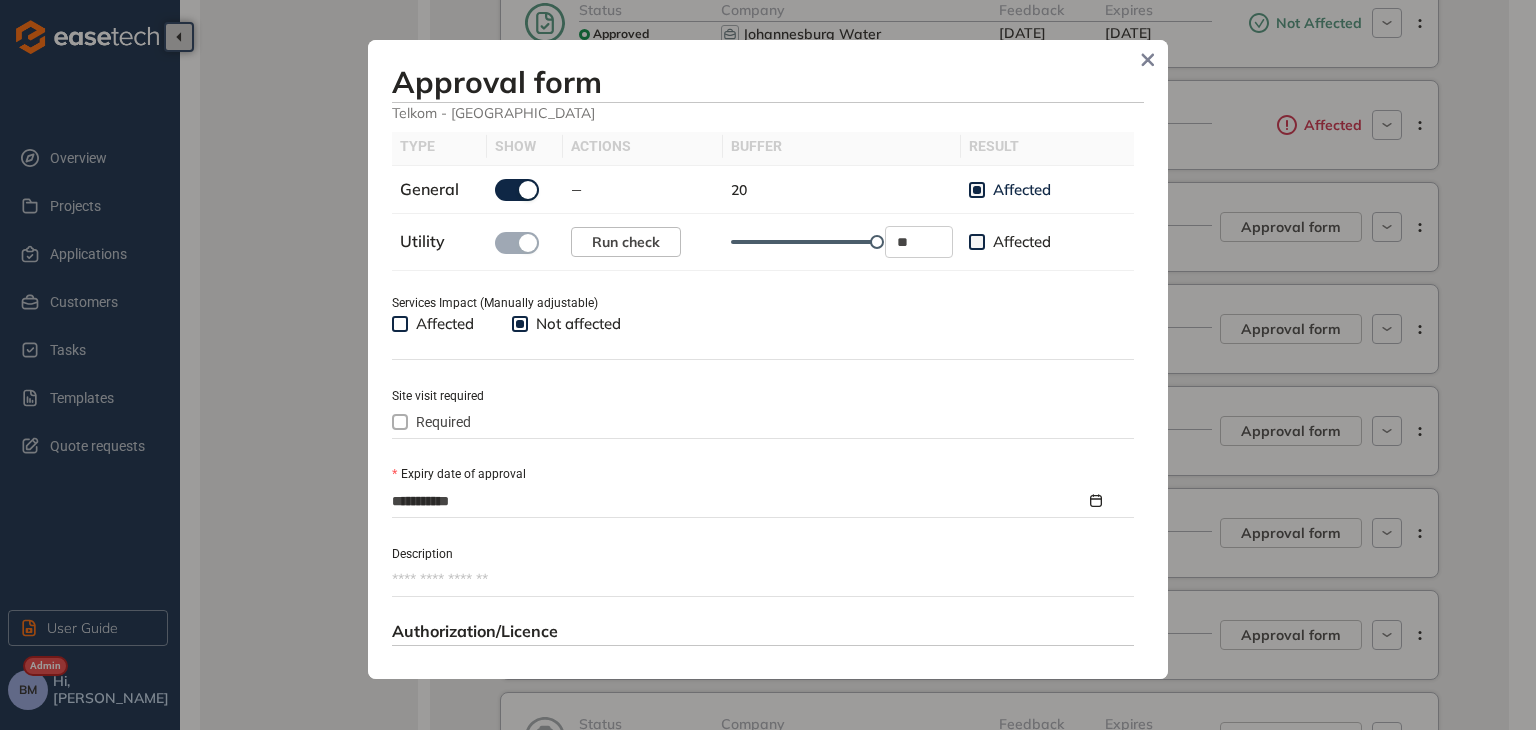 scroll, scrollTop: 700, scrollLeft: 0, axis: vertical 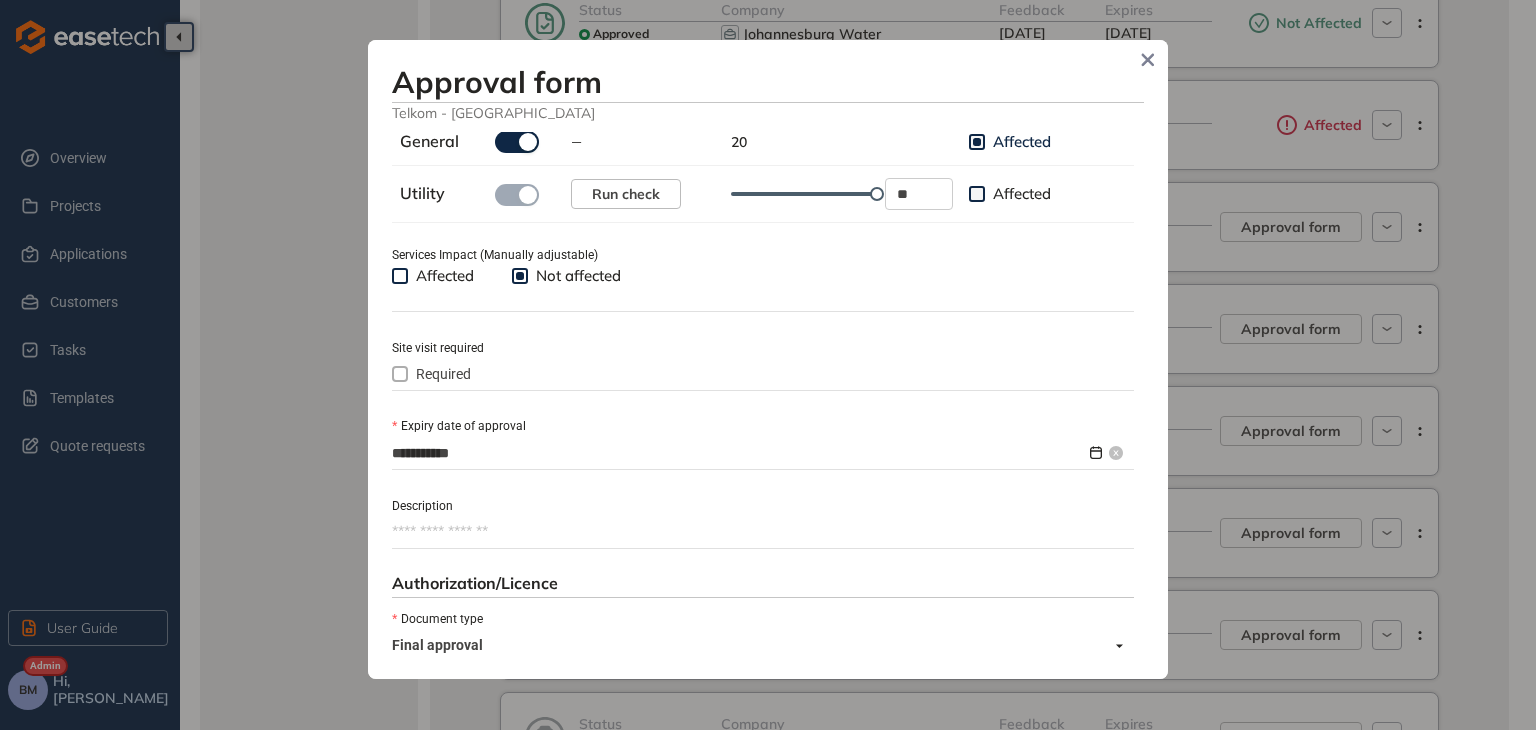 click on "**********" at bounding box center [739, 453] 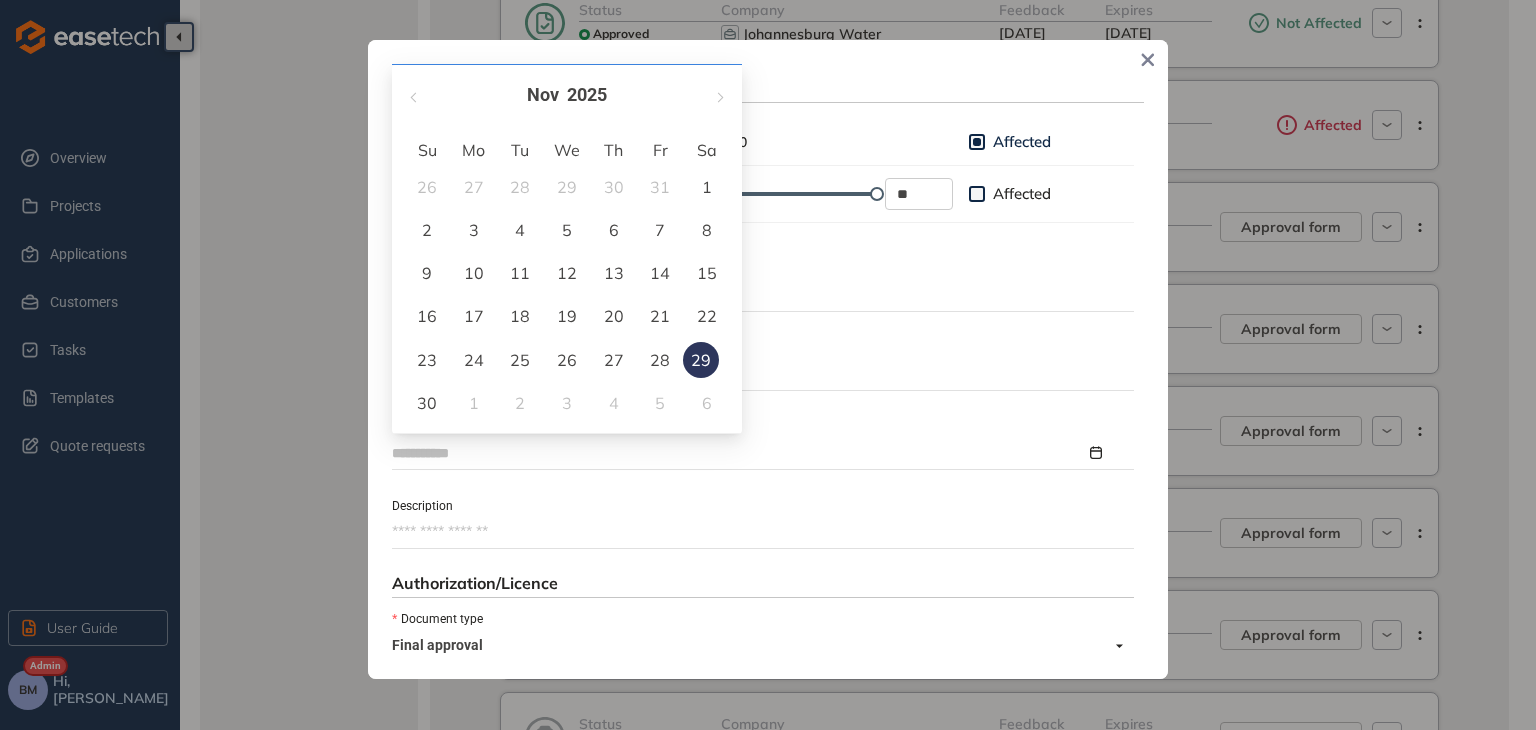type on "**********" 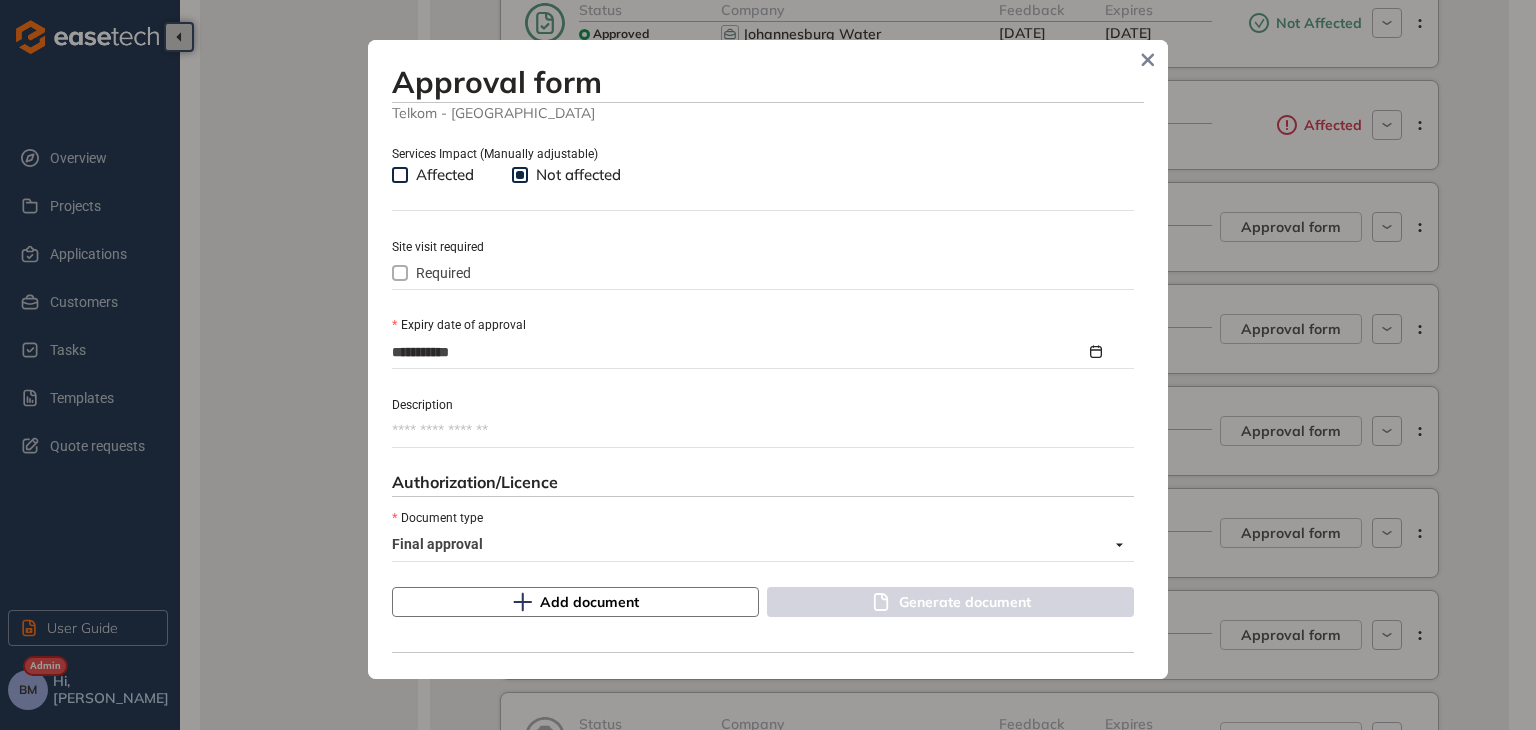scroll, scrollTop: 917, scrollLeft: 0, axis: vertical 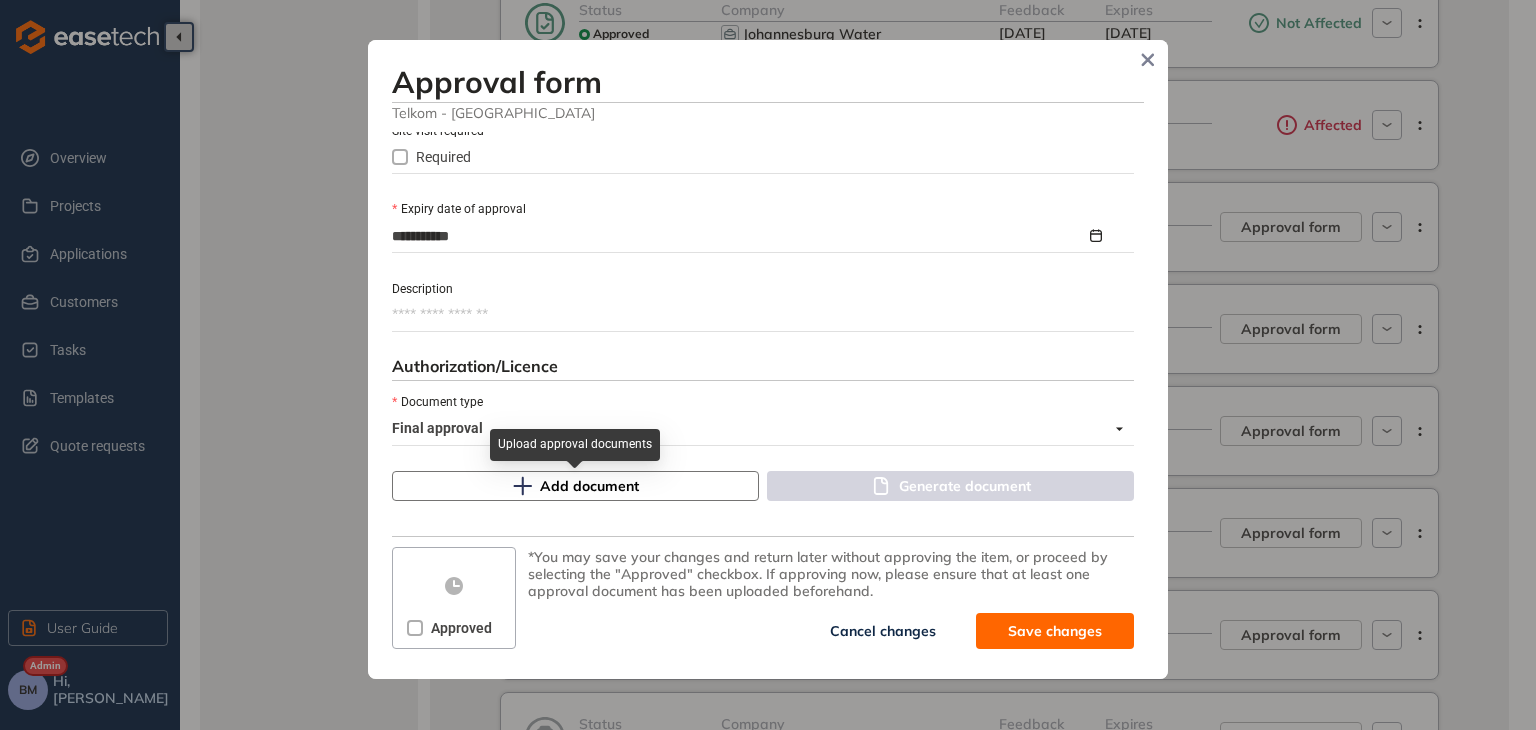 click on "Add document" at bounding box center [575, 486] 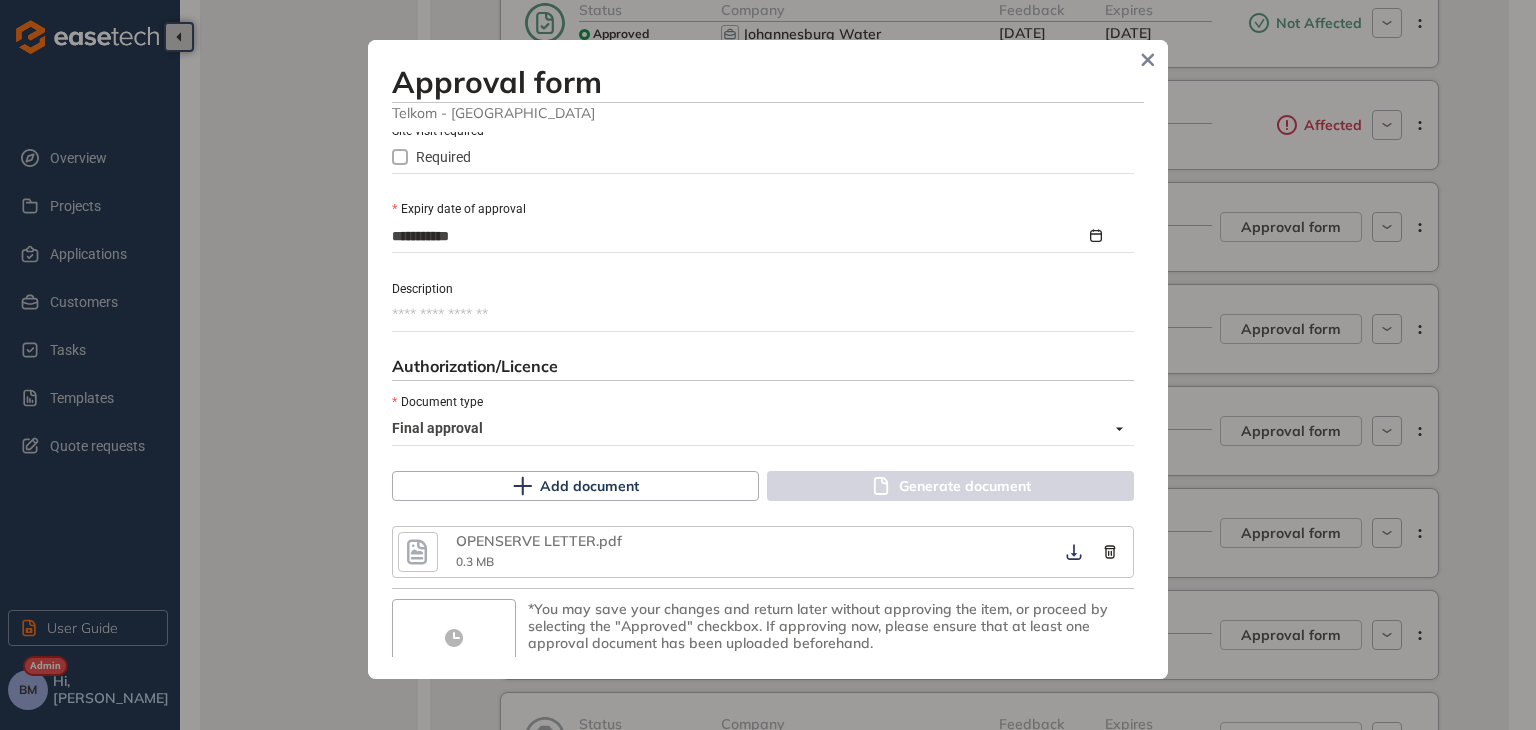 scroll, scrollTop: 969, scrollLeft: 0, axis: vertical 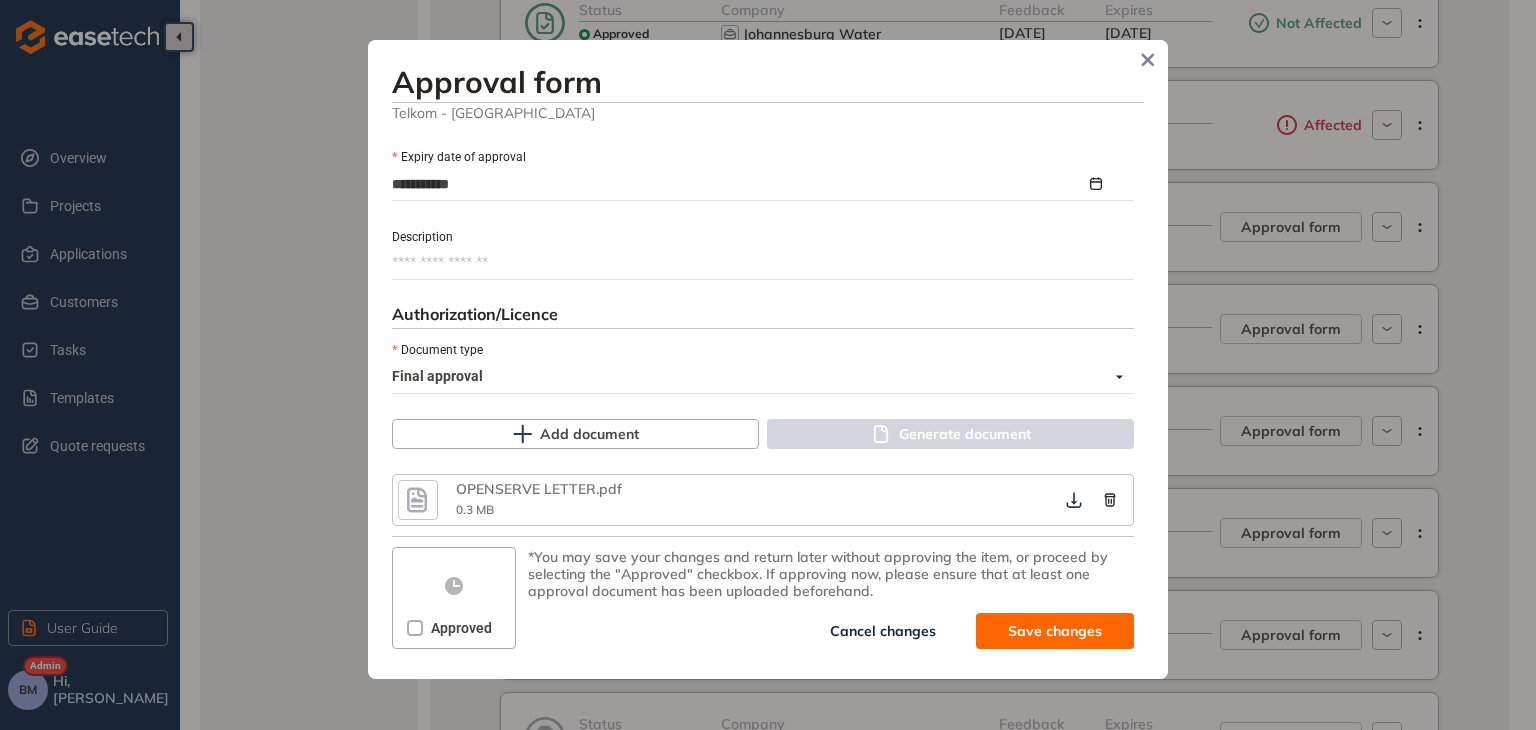 click at bounding box center [415, 628] 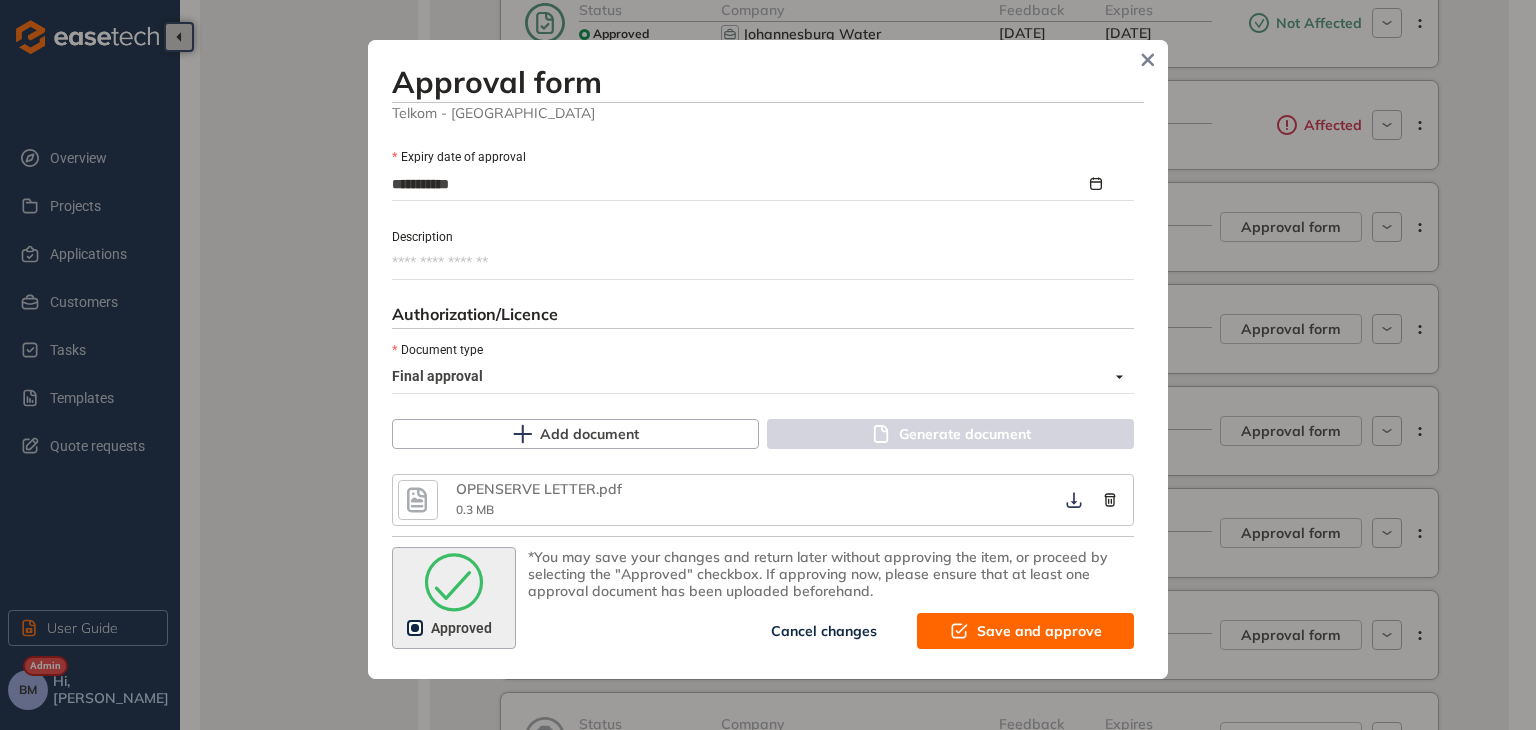 click on "Save and approve" at bounding box center [1039, 631] 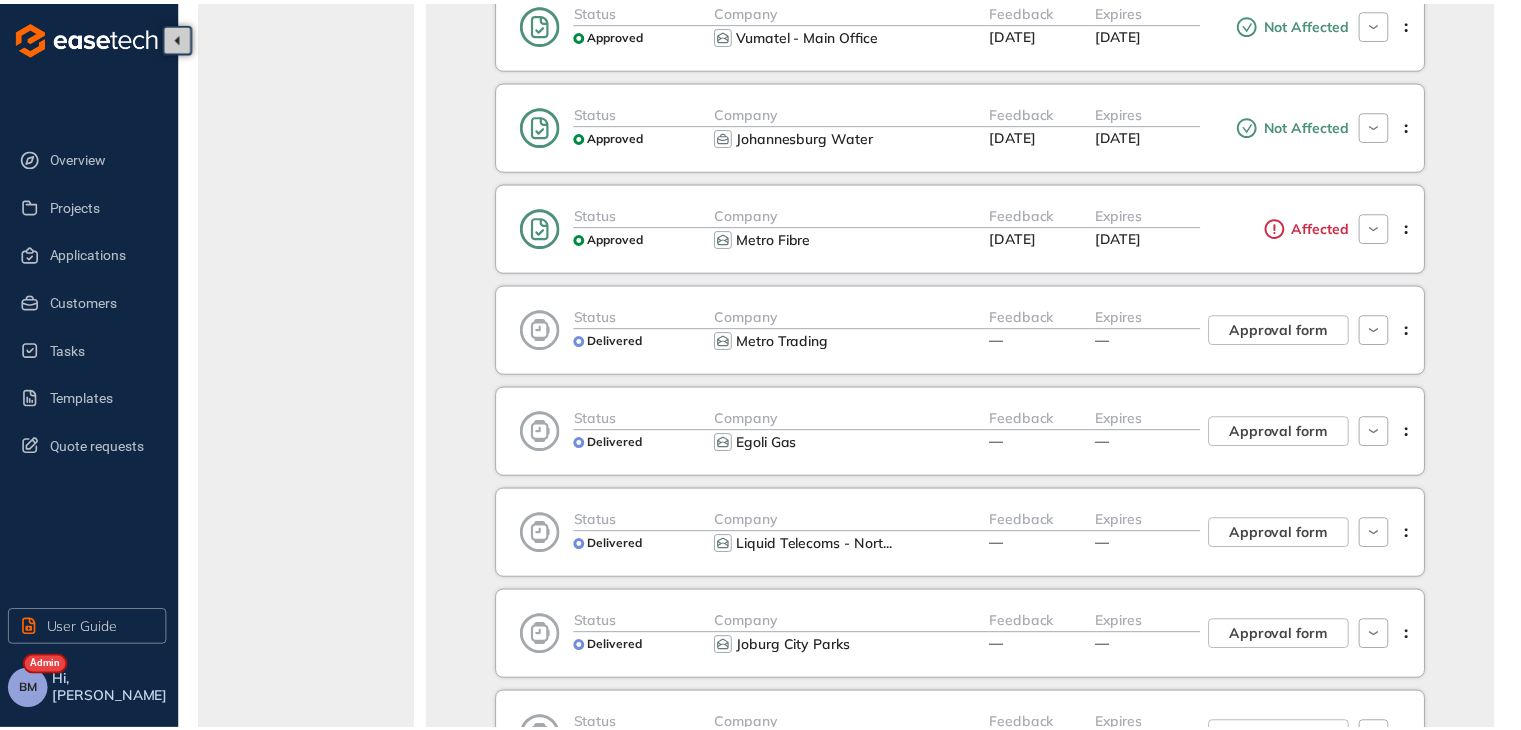 scroll, scrollTop: 1222, scrollLeft: 0, axis: vertical 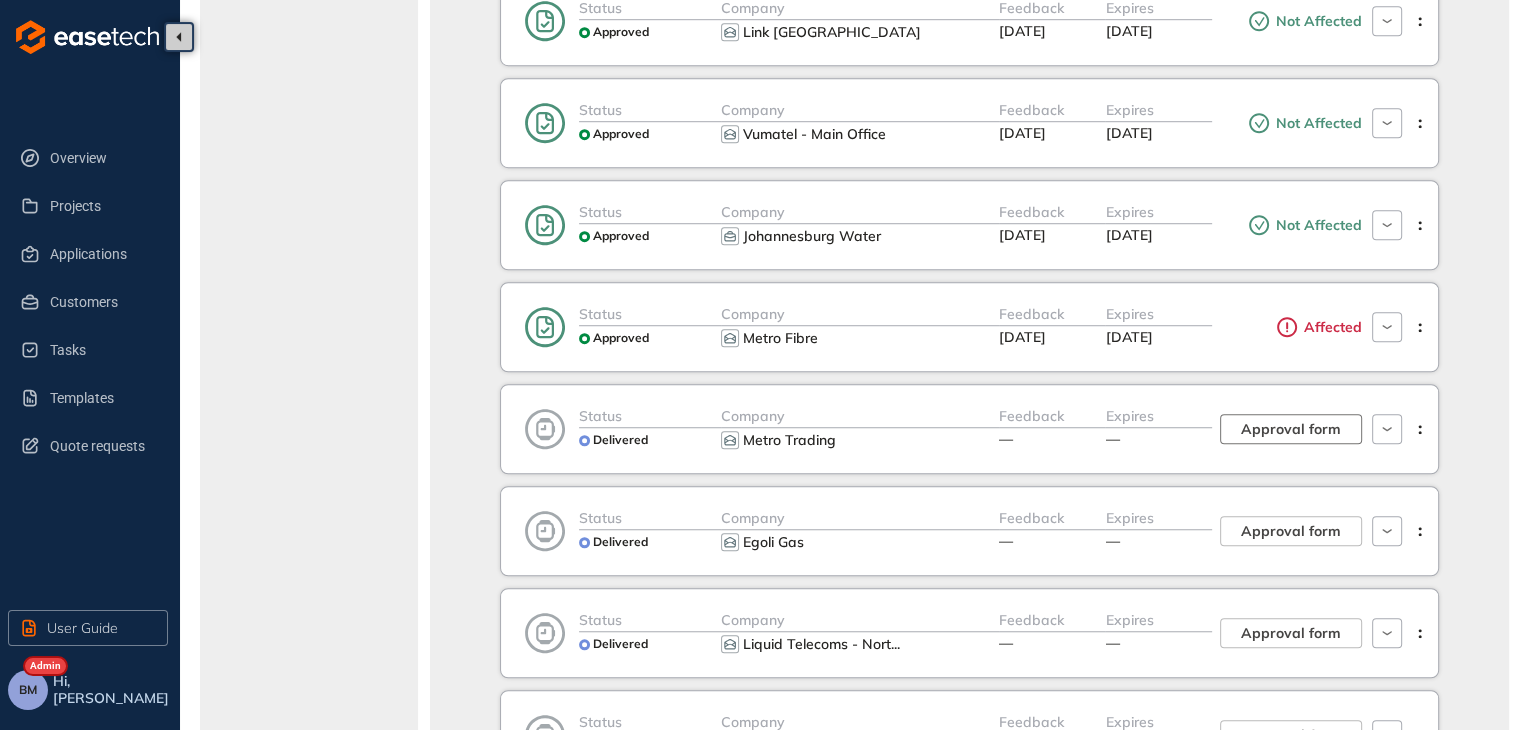 click on "Approval form" at bounding box center [1291, 429] 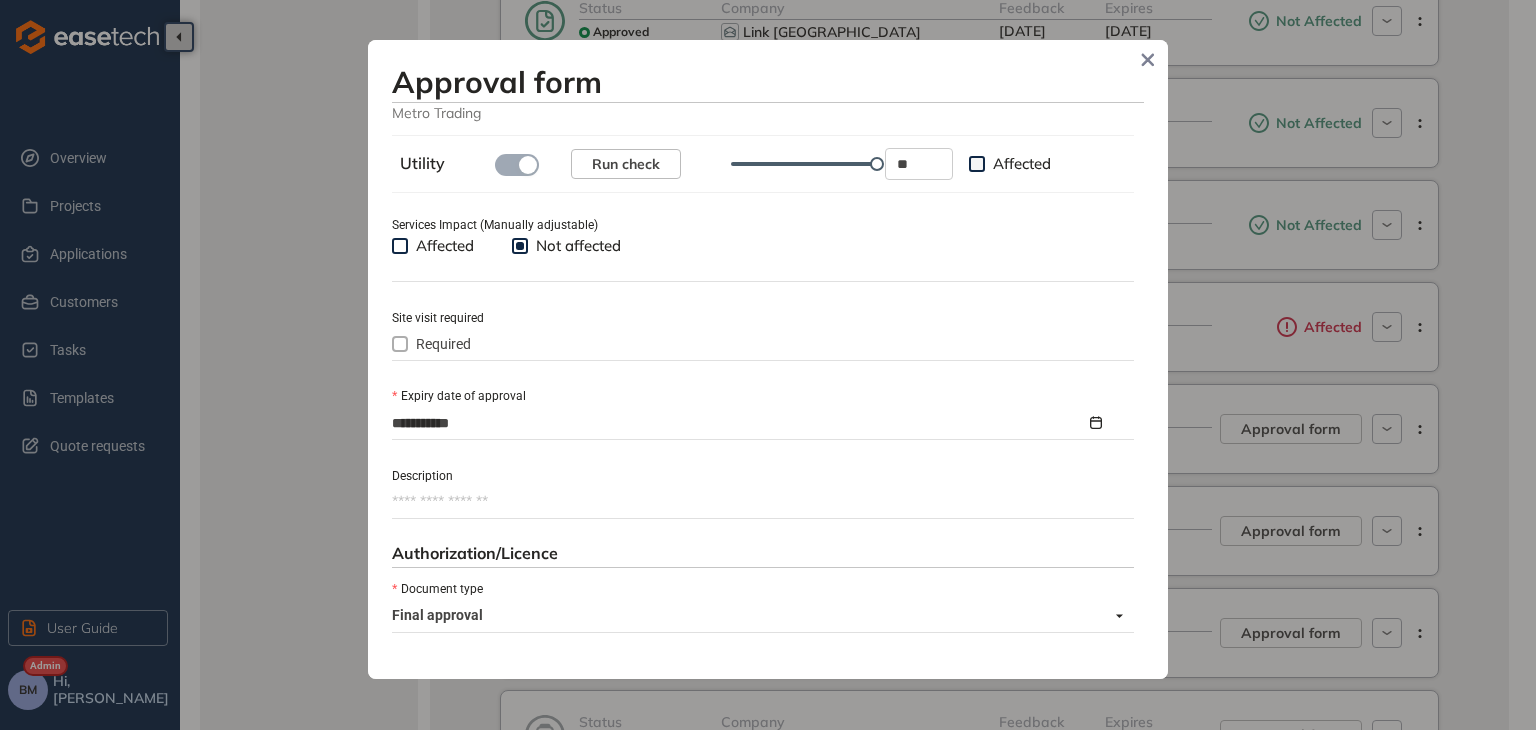 scroll, scrollTop: 700, scrollLeft: 0, axis: vertical 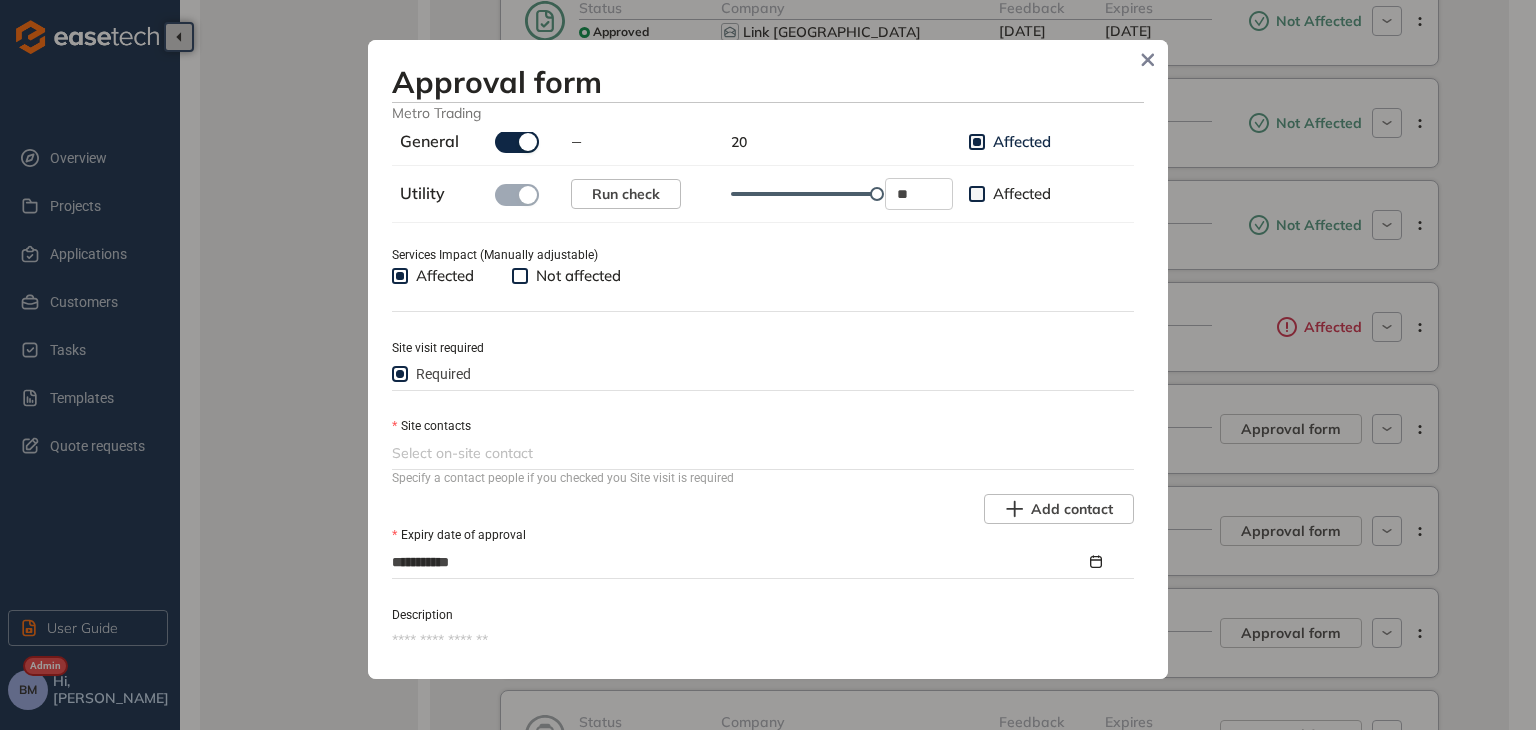 click at bounding box center [761, 453] 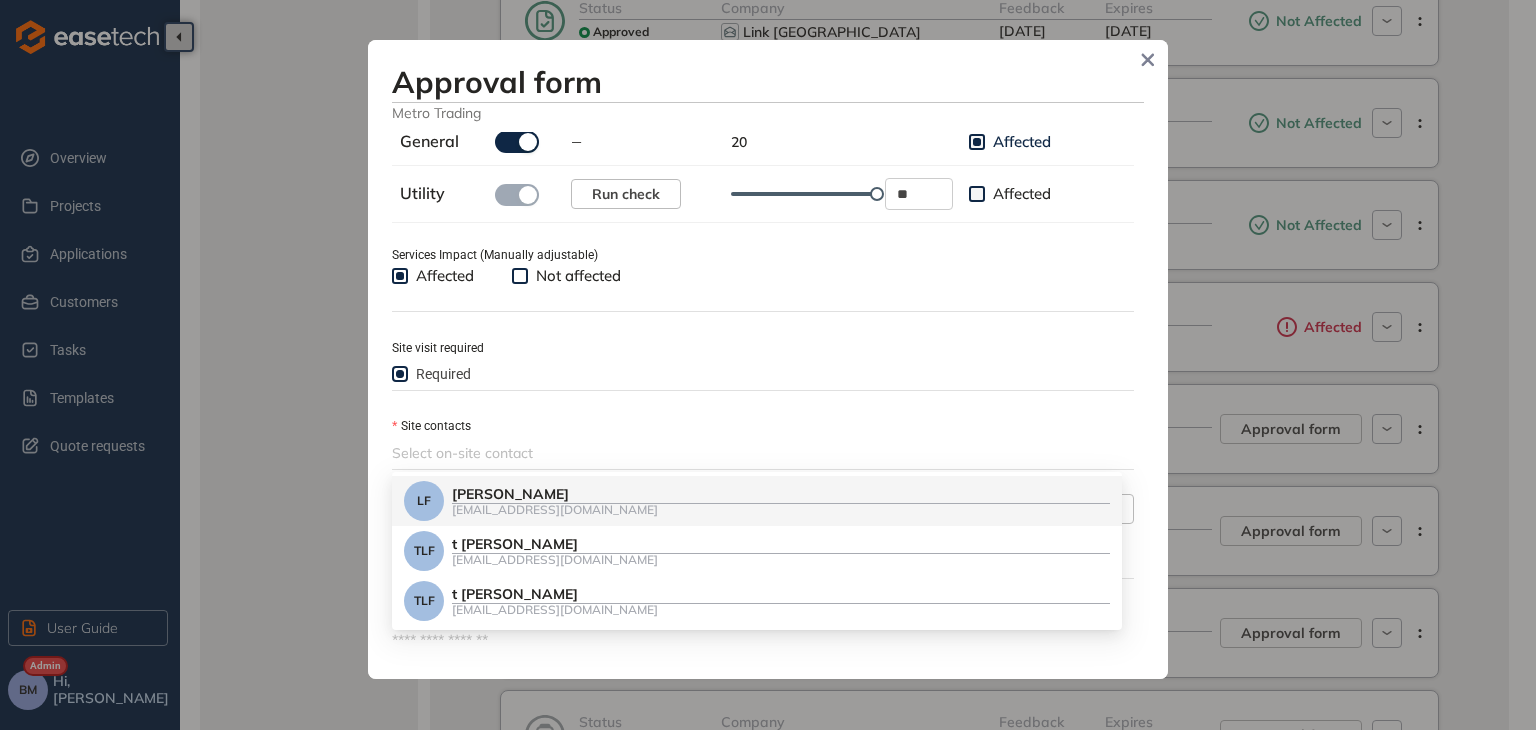 click on "[PERSON_NAME]" at bounding box center (781, 494) 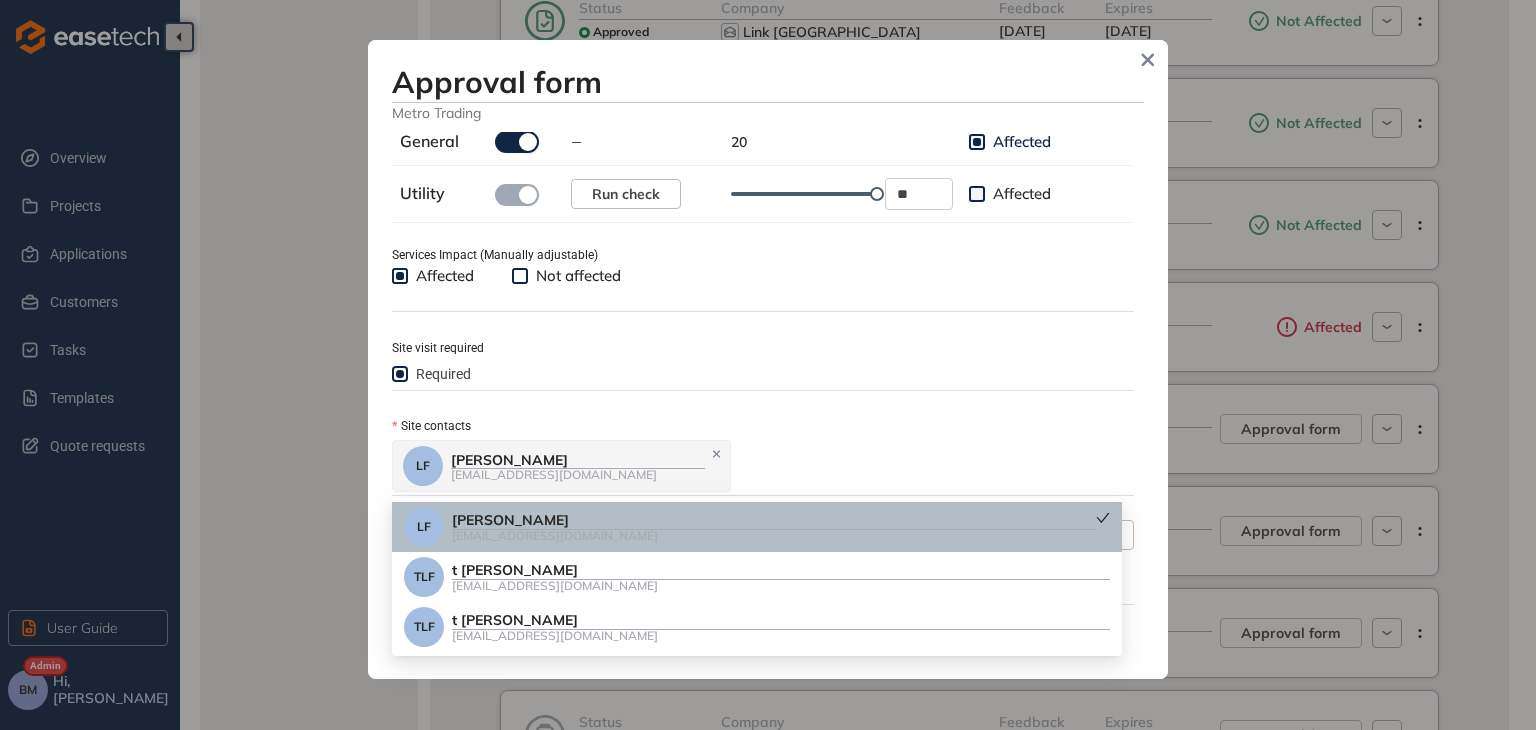 click on "[PERSON_NAME] [PERSON_NAME] [EMAIL_ADDRESS][DOMAIN_NAME]" at bounding box center [761, 466] 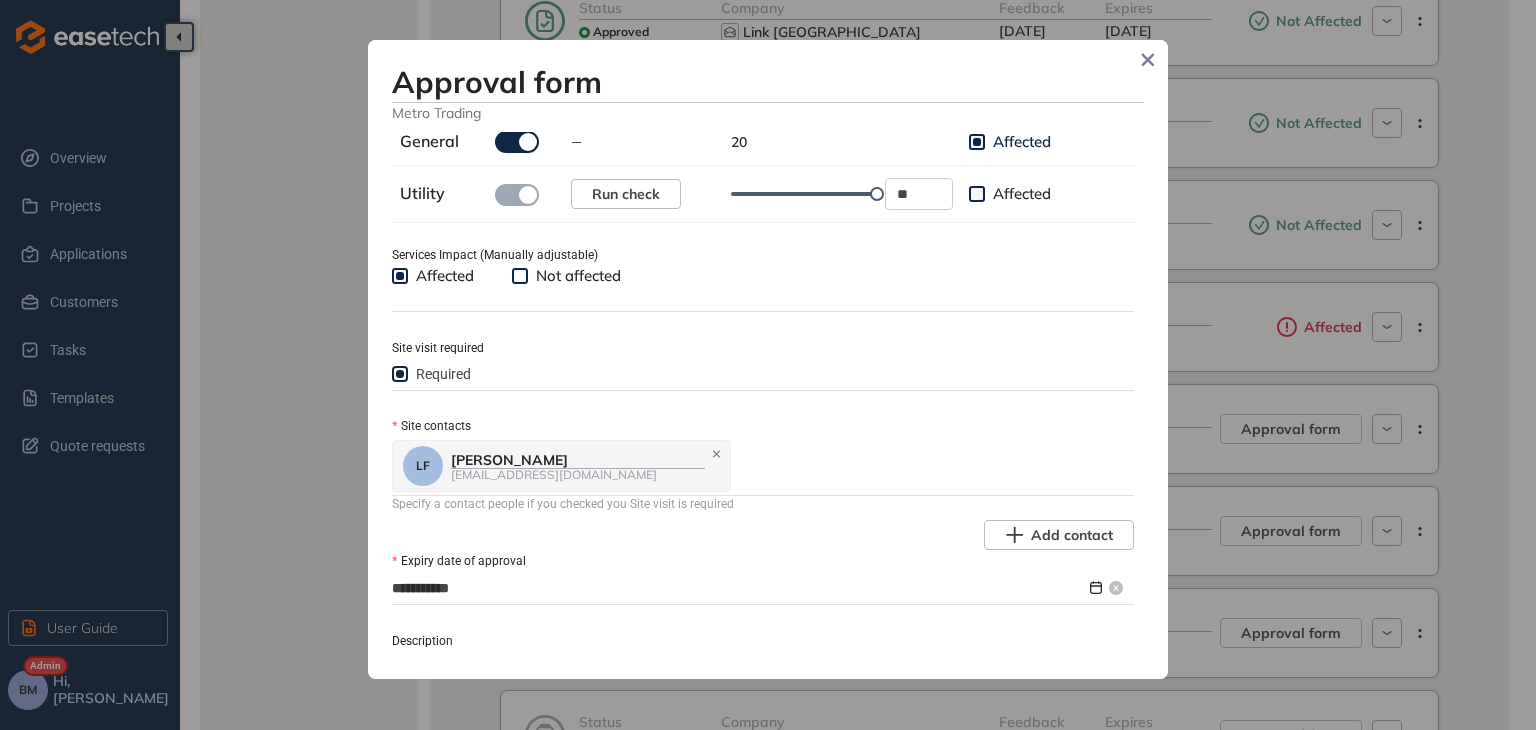 click on "**********" at bounding box center [739, 588] 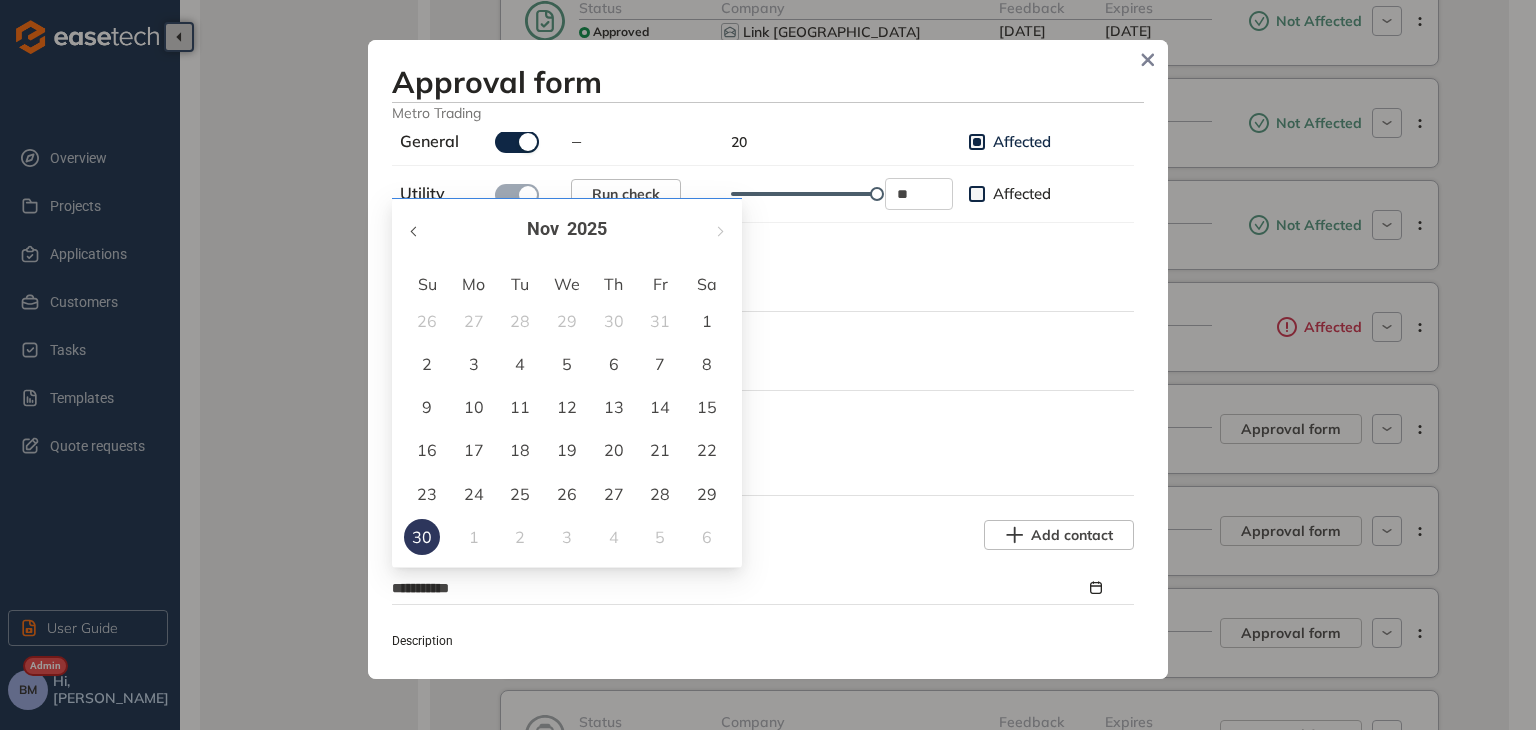 click at bounding box center [415, 231] 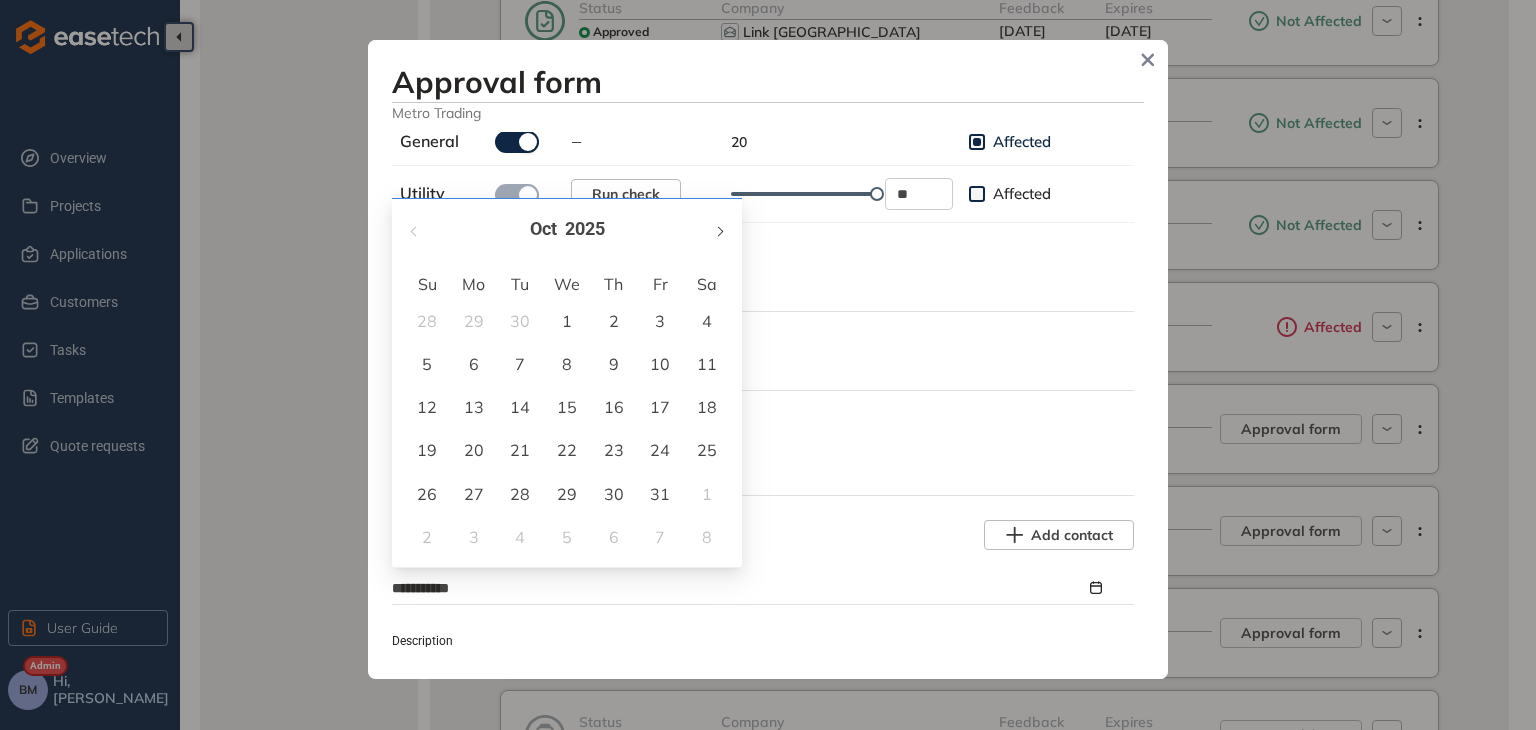 click at bounding box center (719, 229) 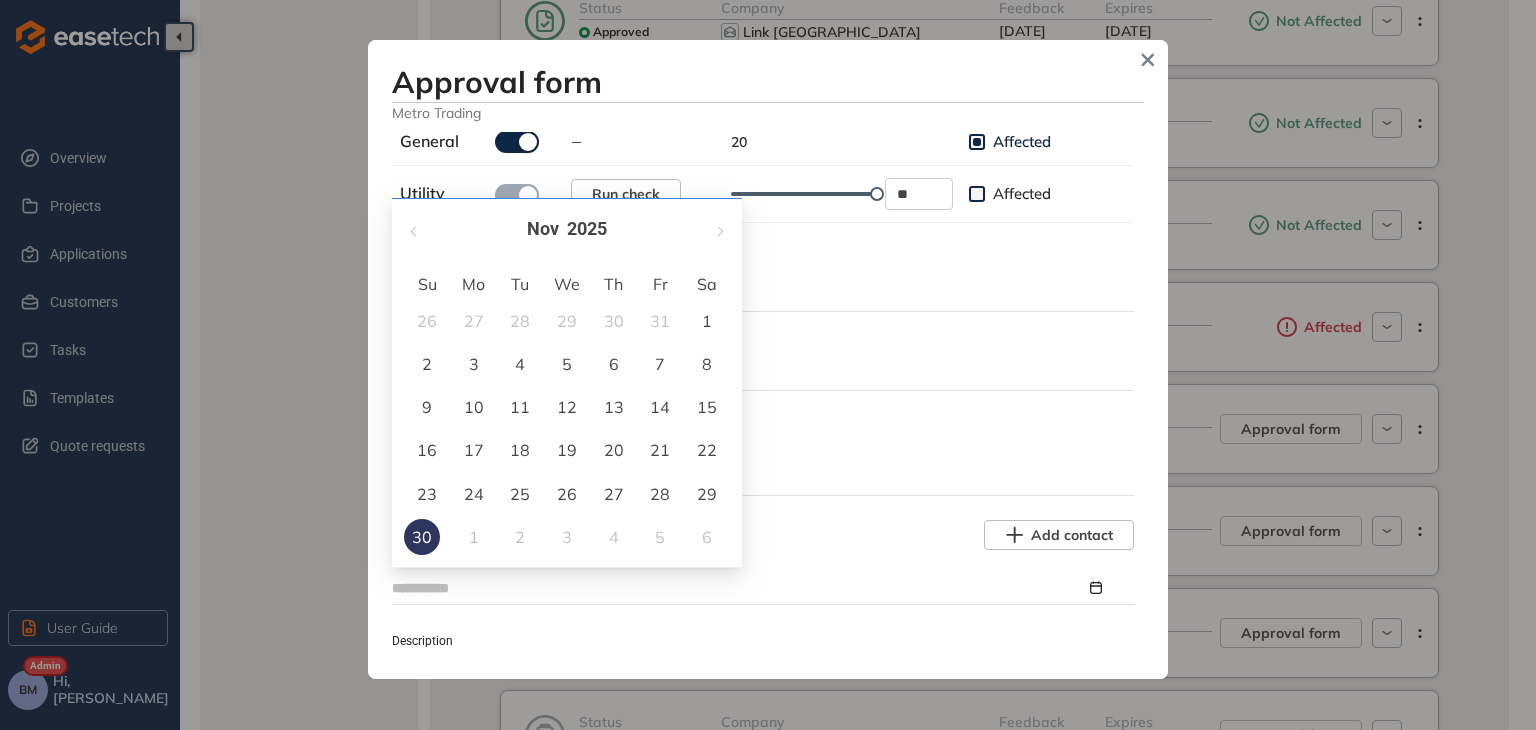 type on "**********" 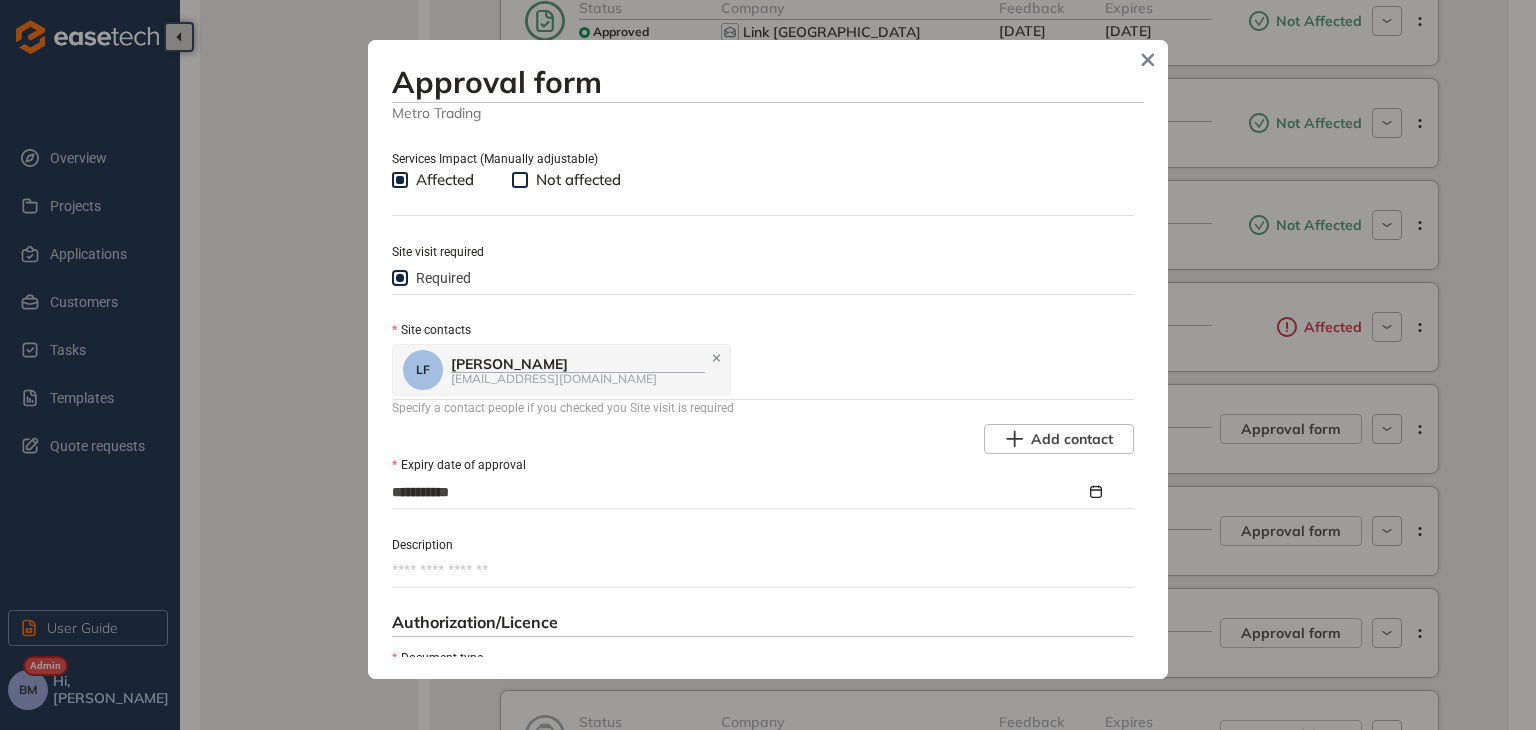 scroll, scrollTop: 900, scrollLeft: 0, axis: vertical 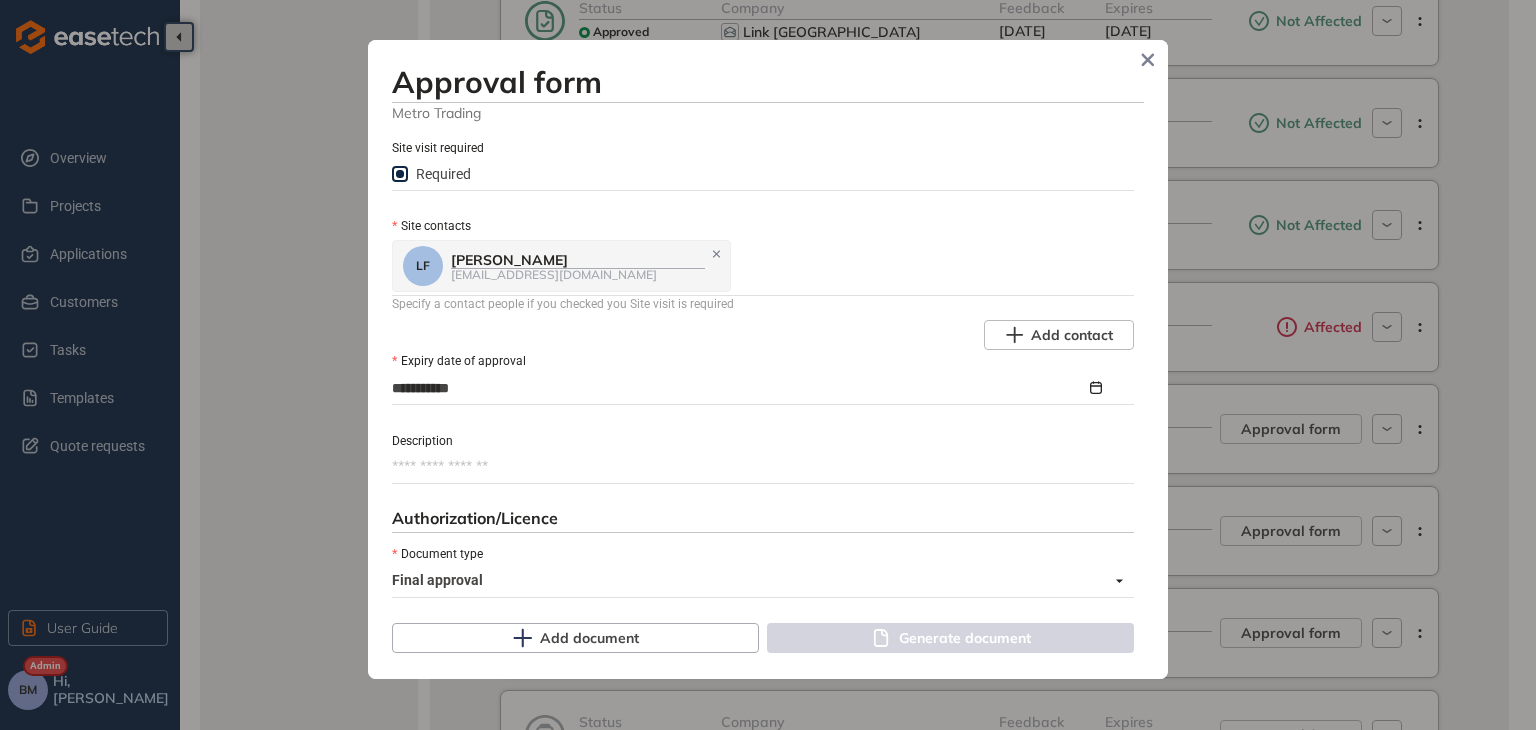 click on "Description" at bounding box center (763, 467) 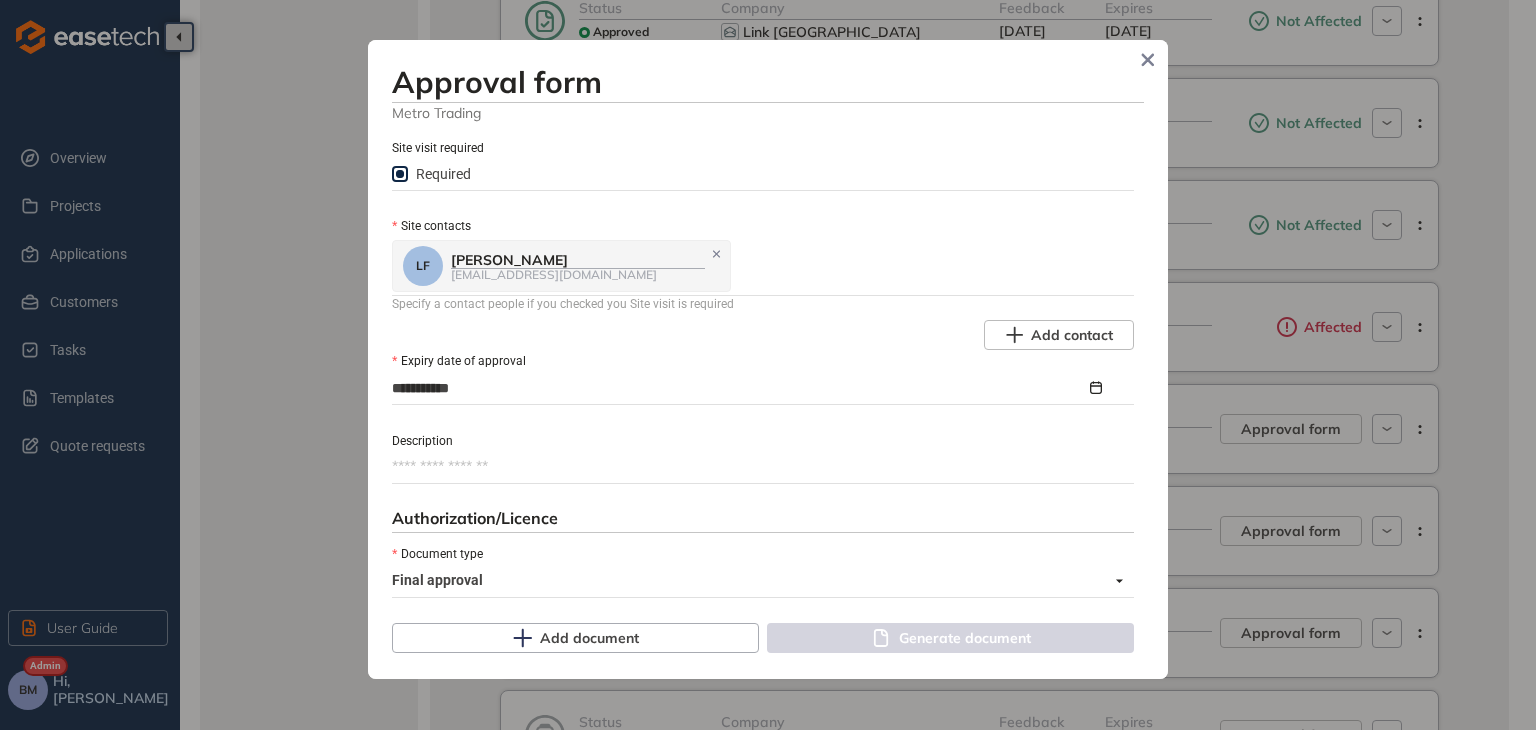 type on "*" 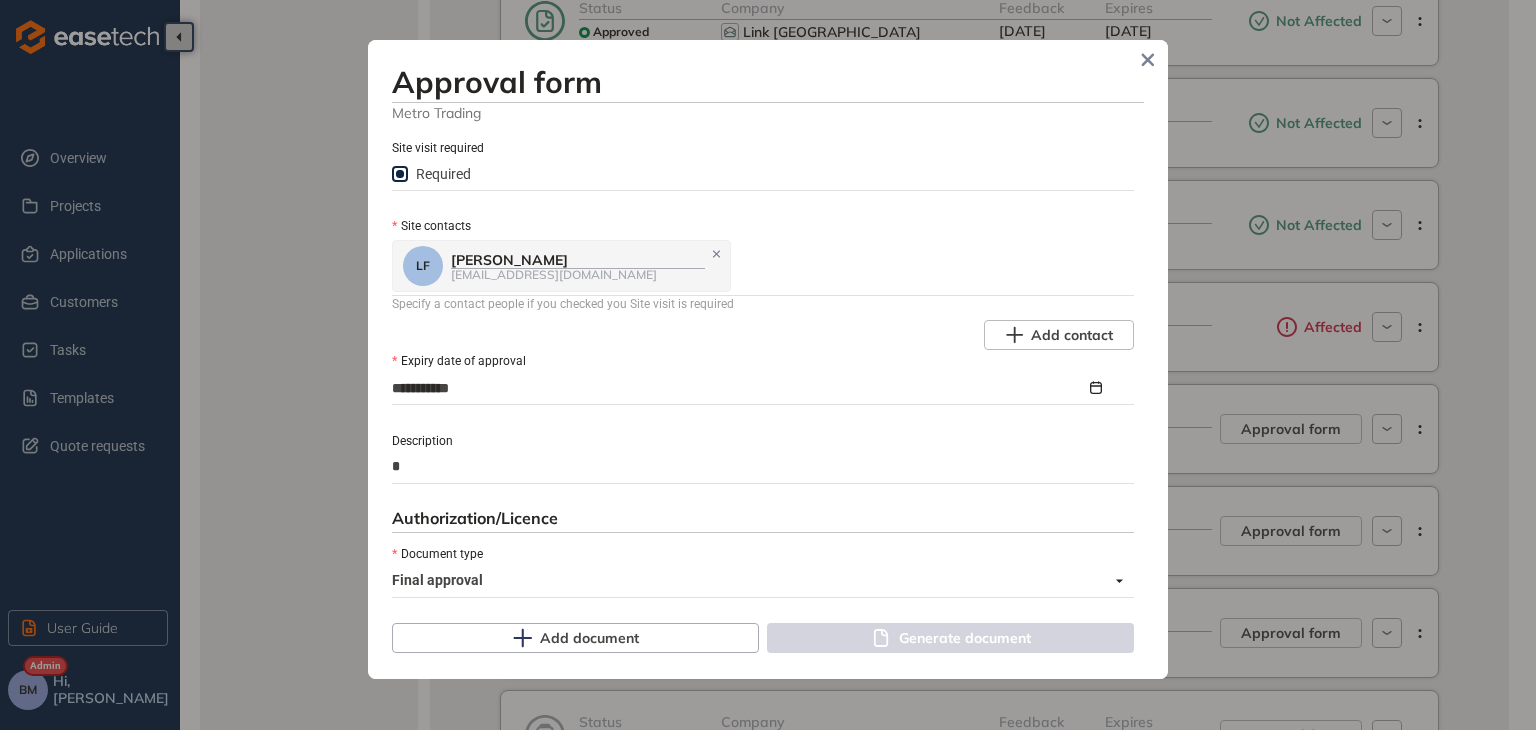 type on "**" 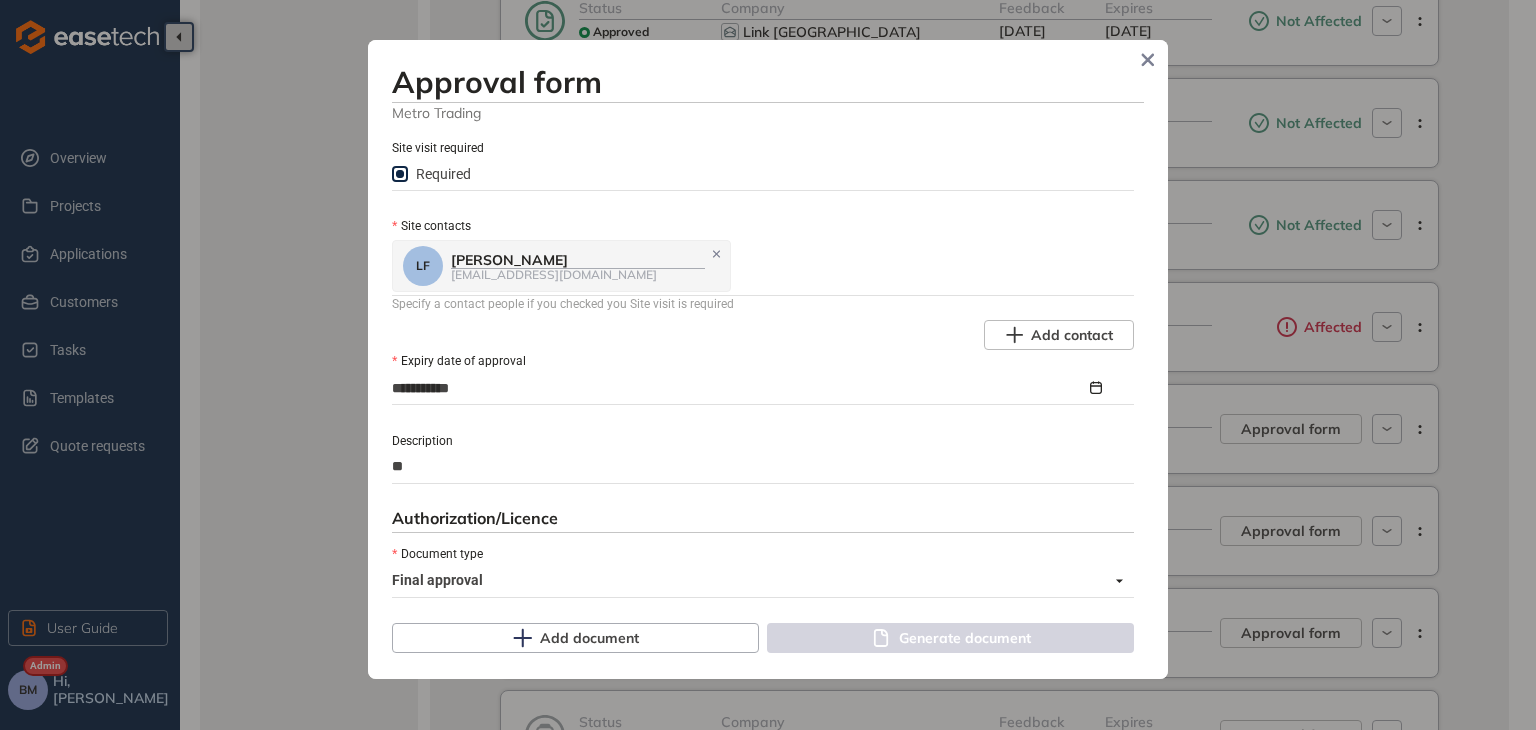 type on "***" 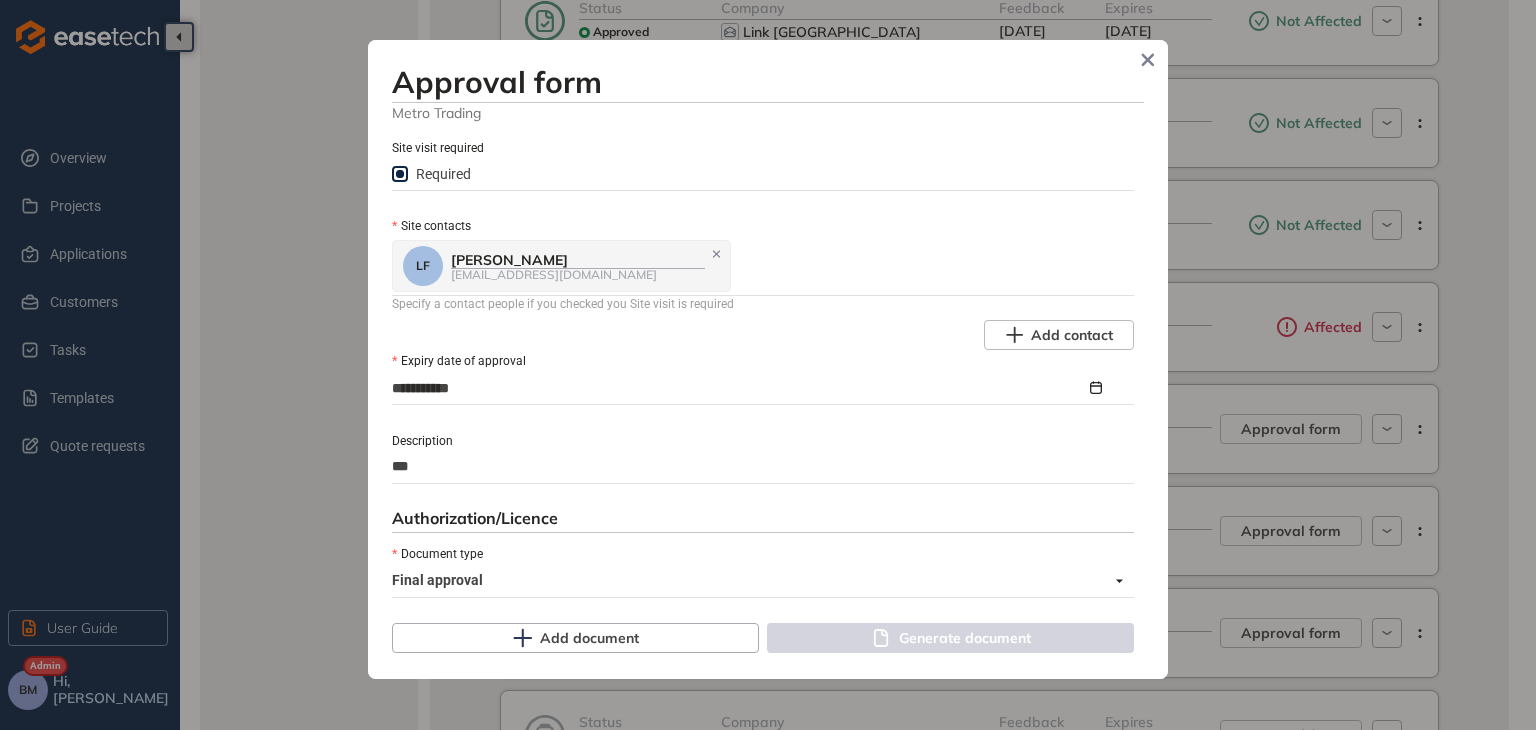 type on "****" 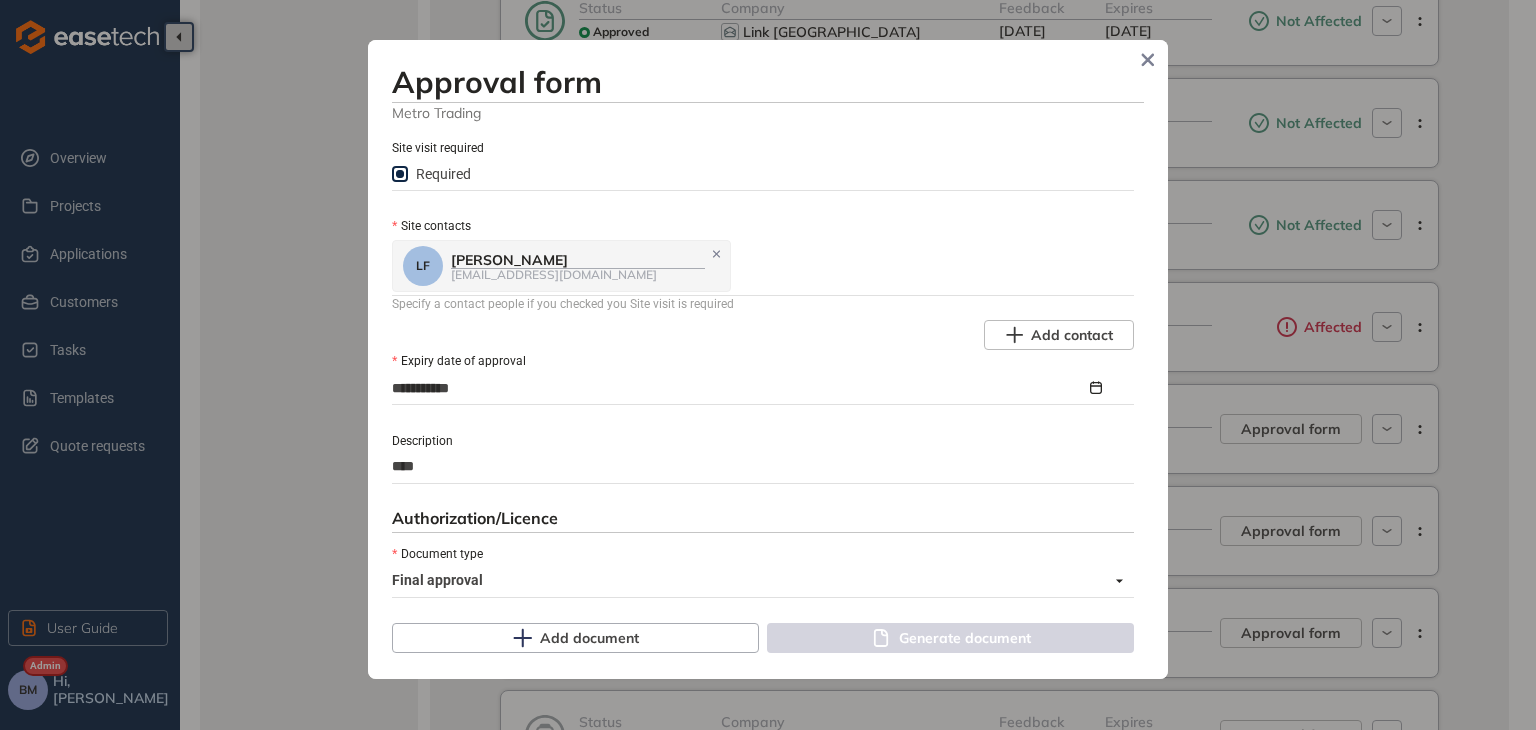 type on "*****" 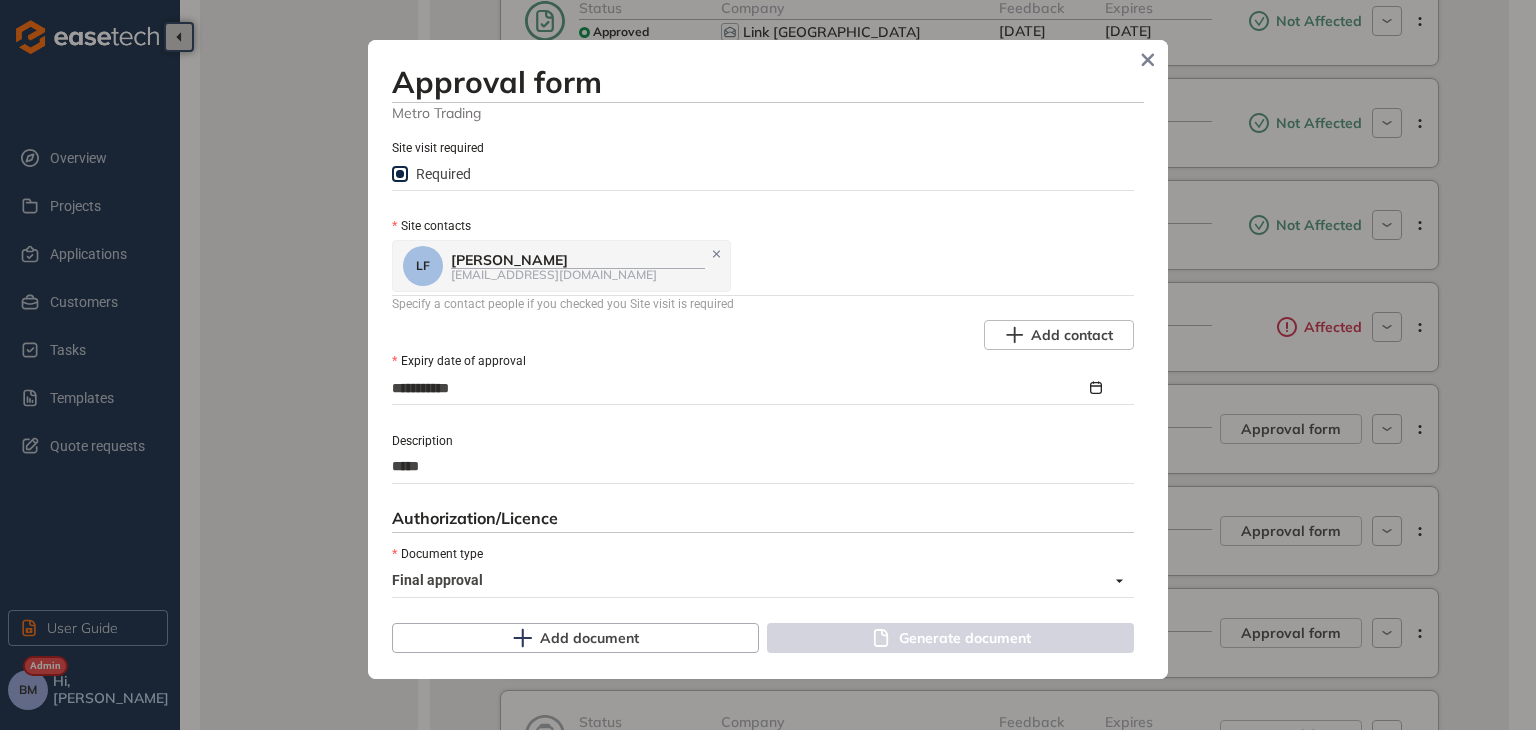 type on "******" 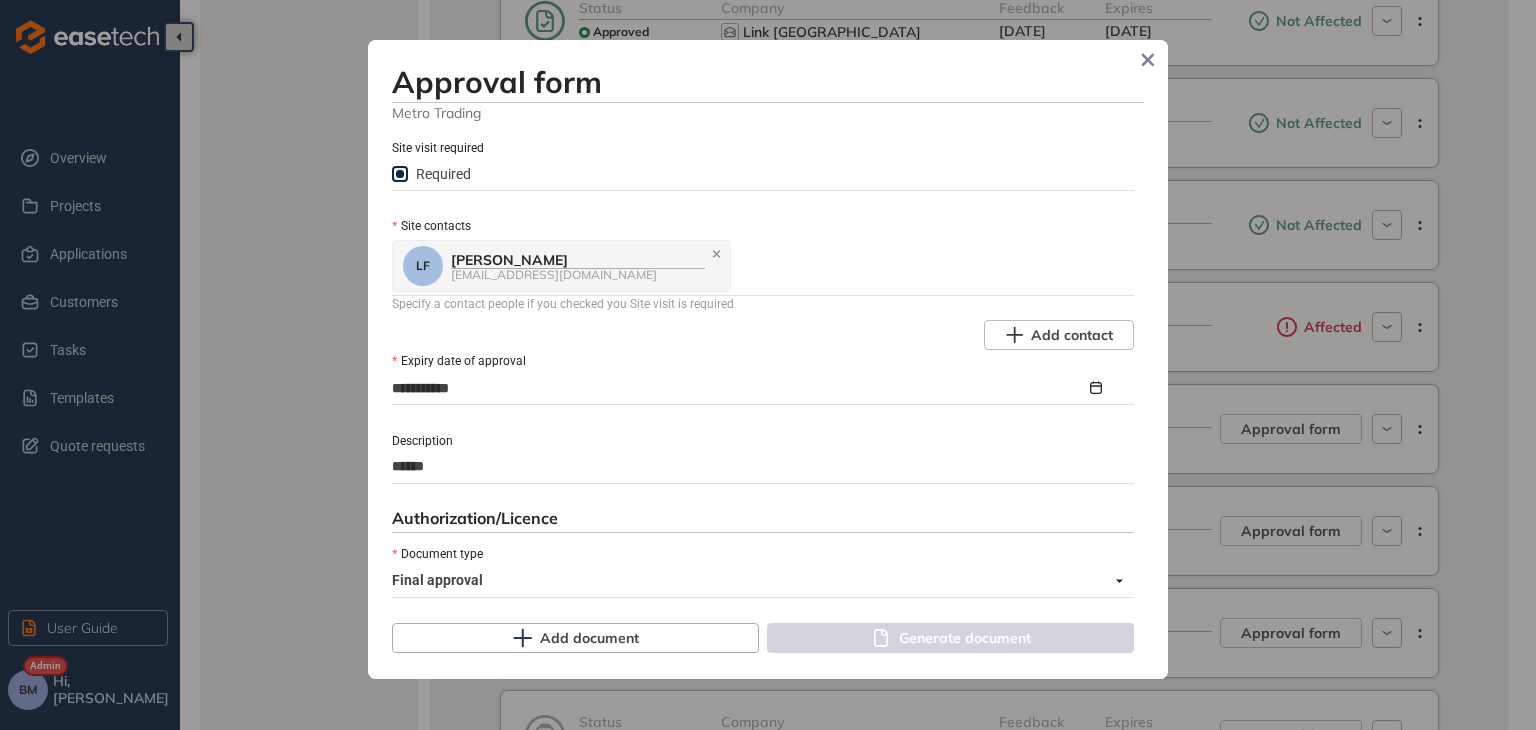 type on "*******" 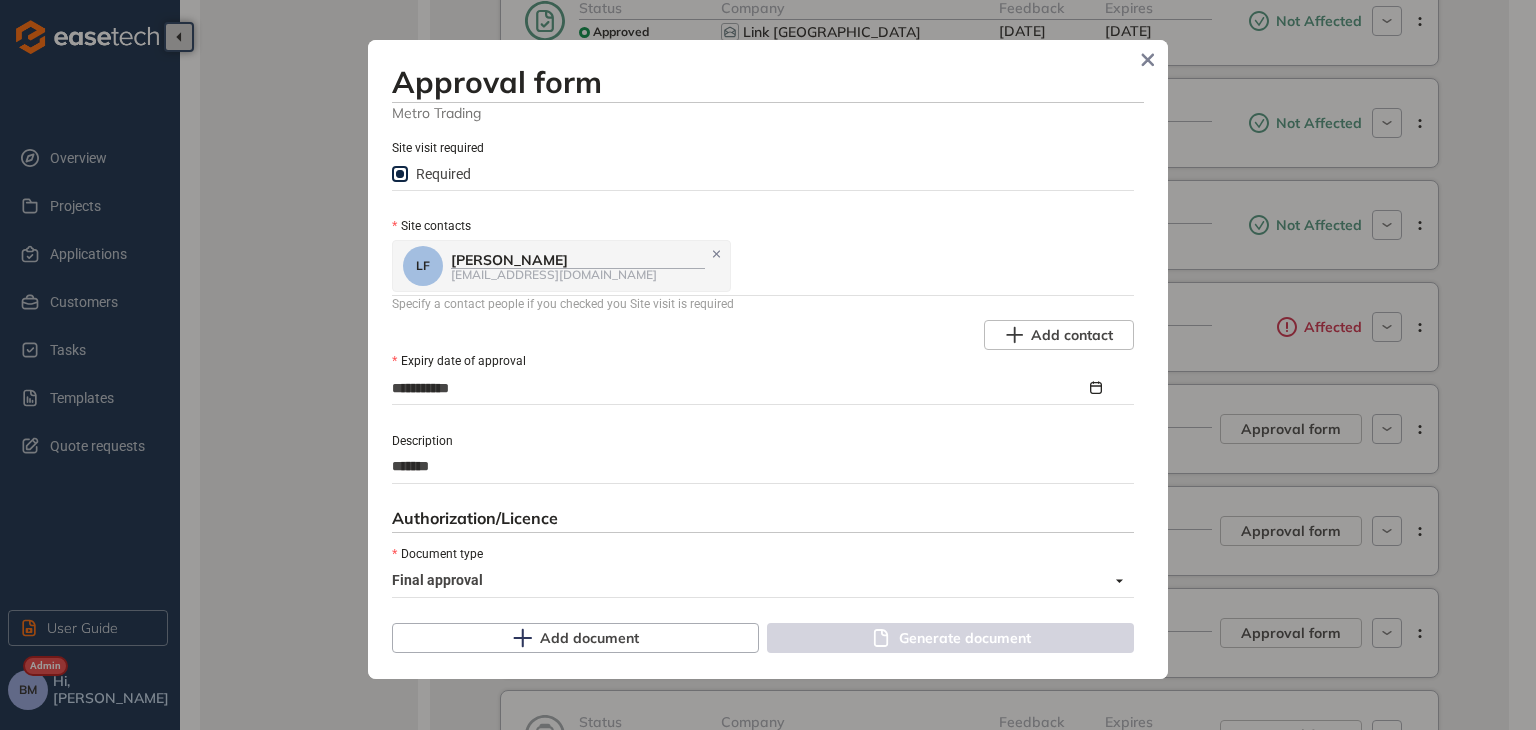 type on "********" 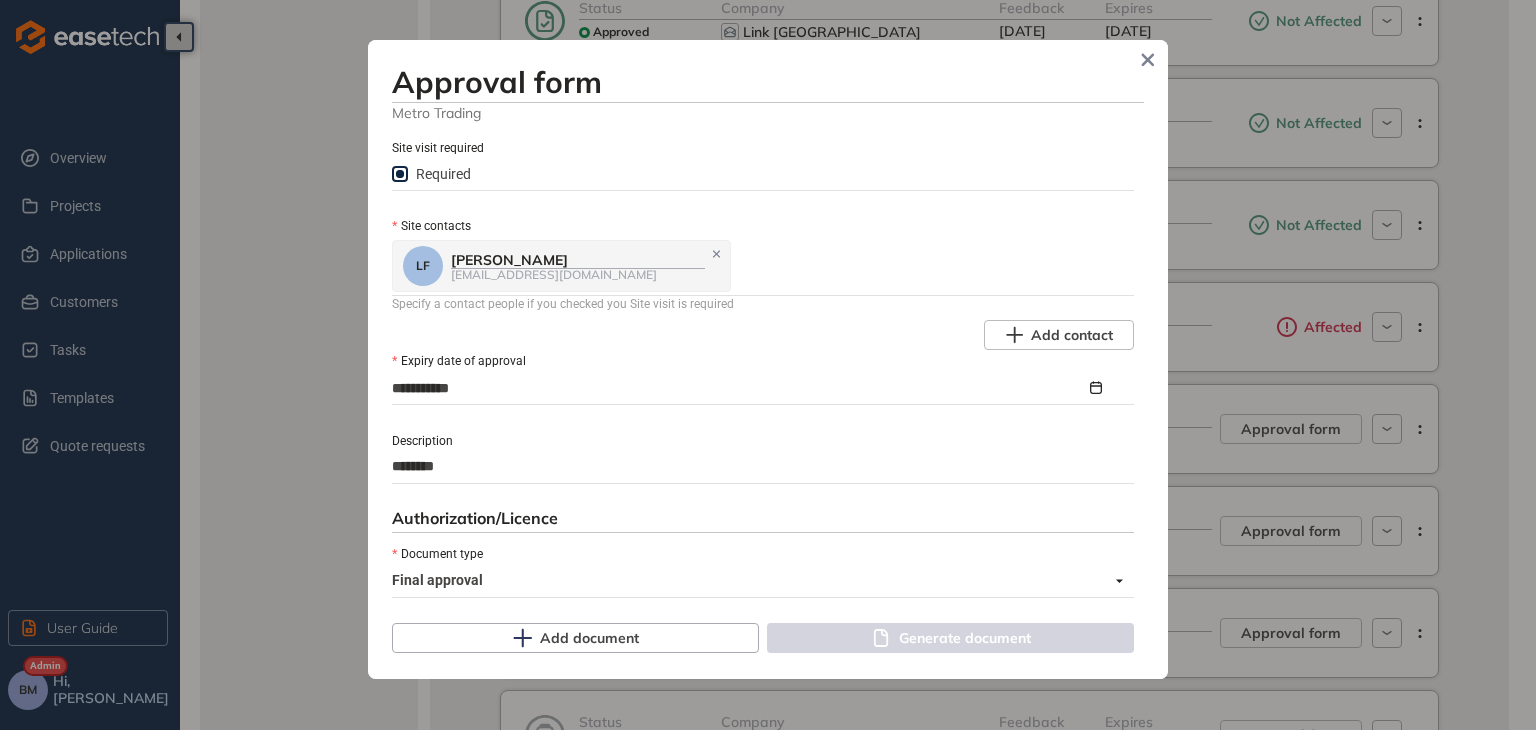 type on "********" 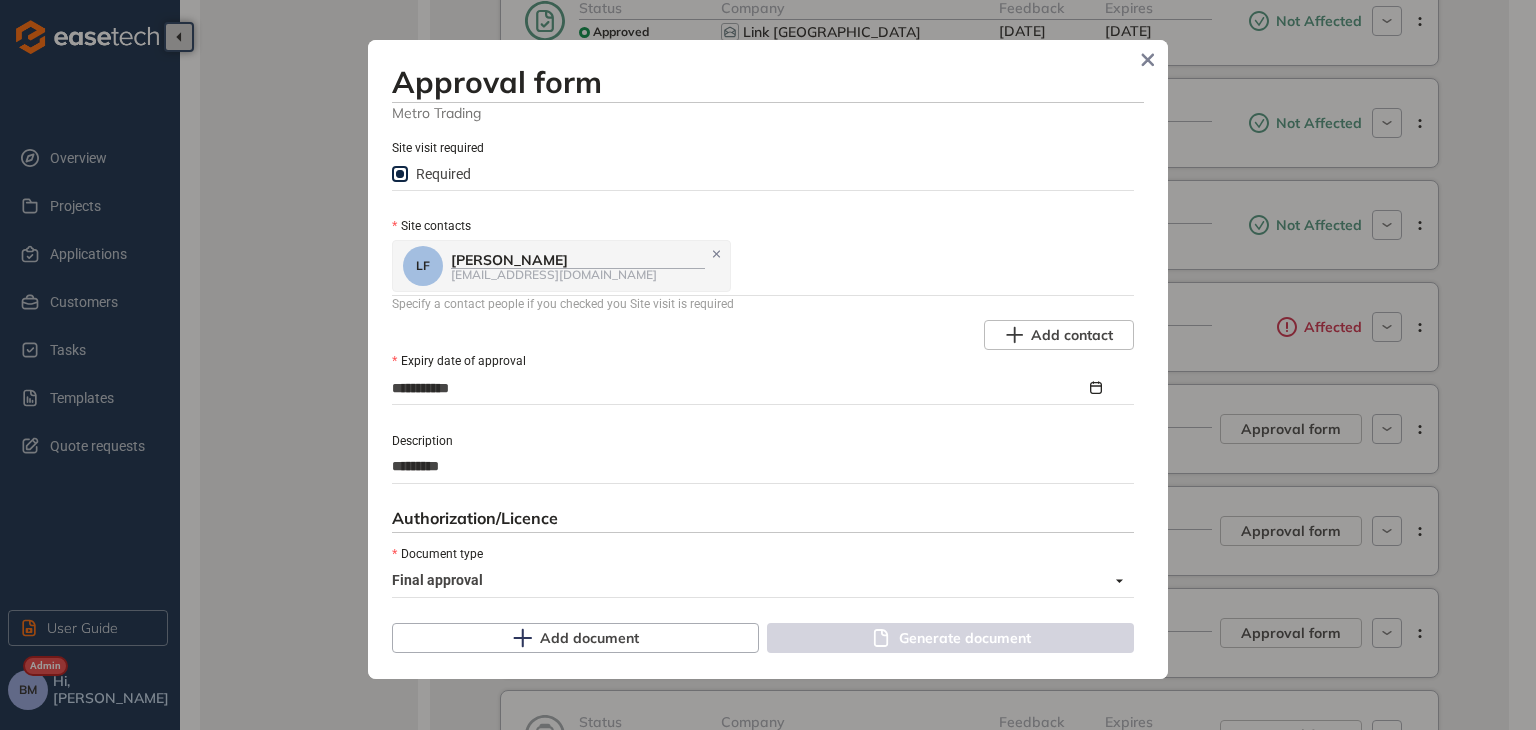 type on "**********" 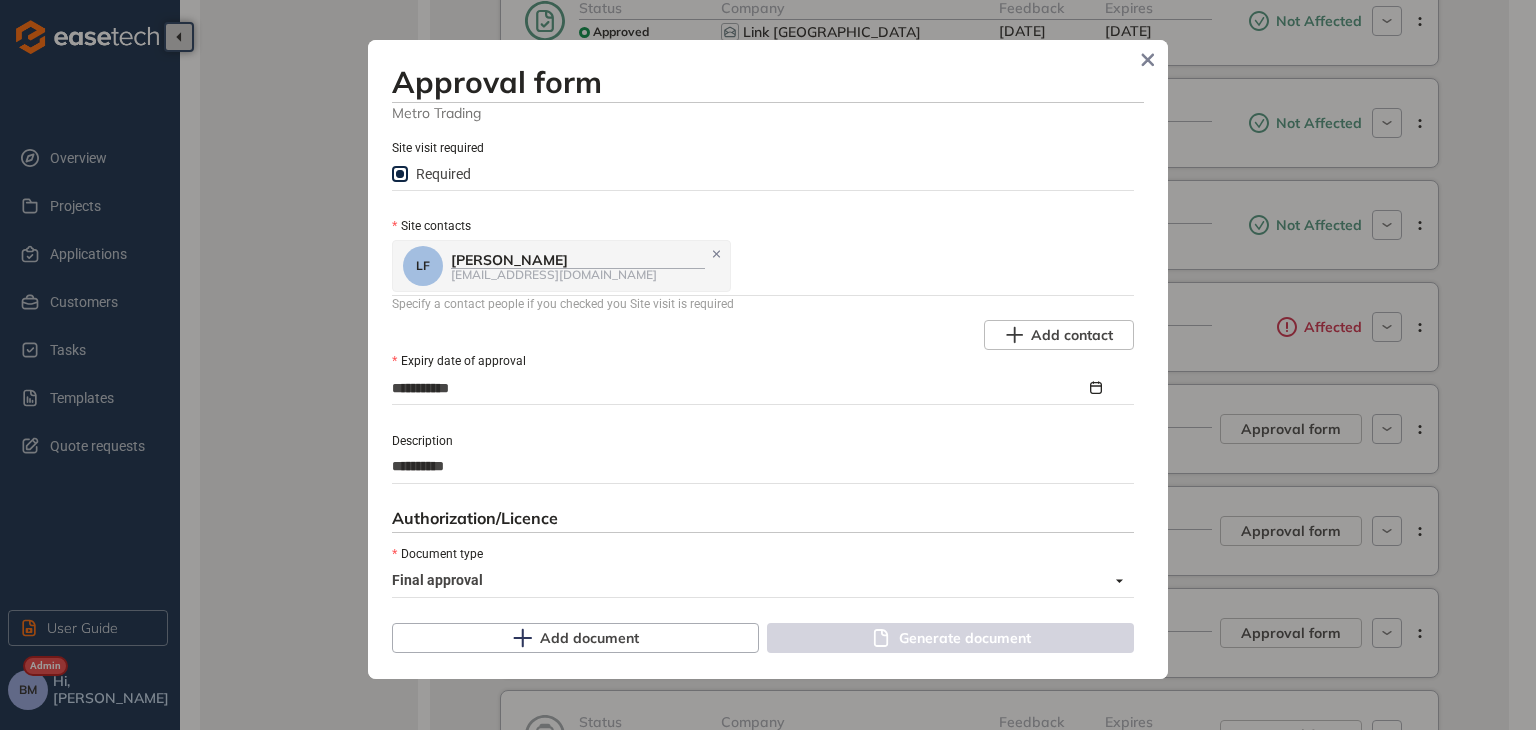 type on "**********" 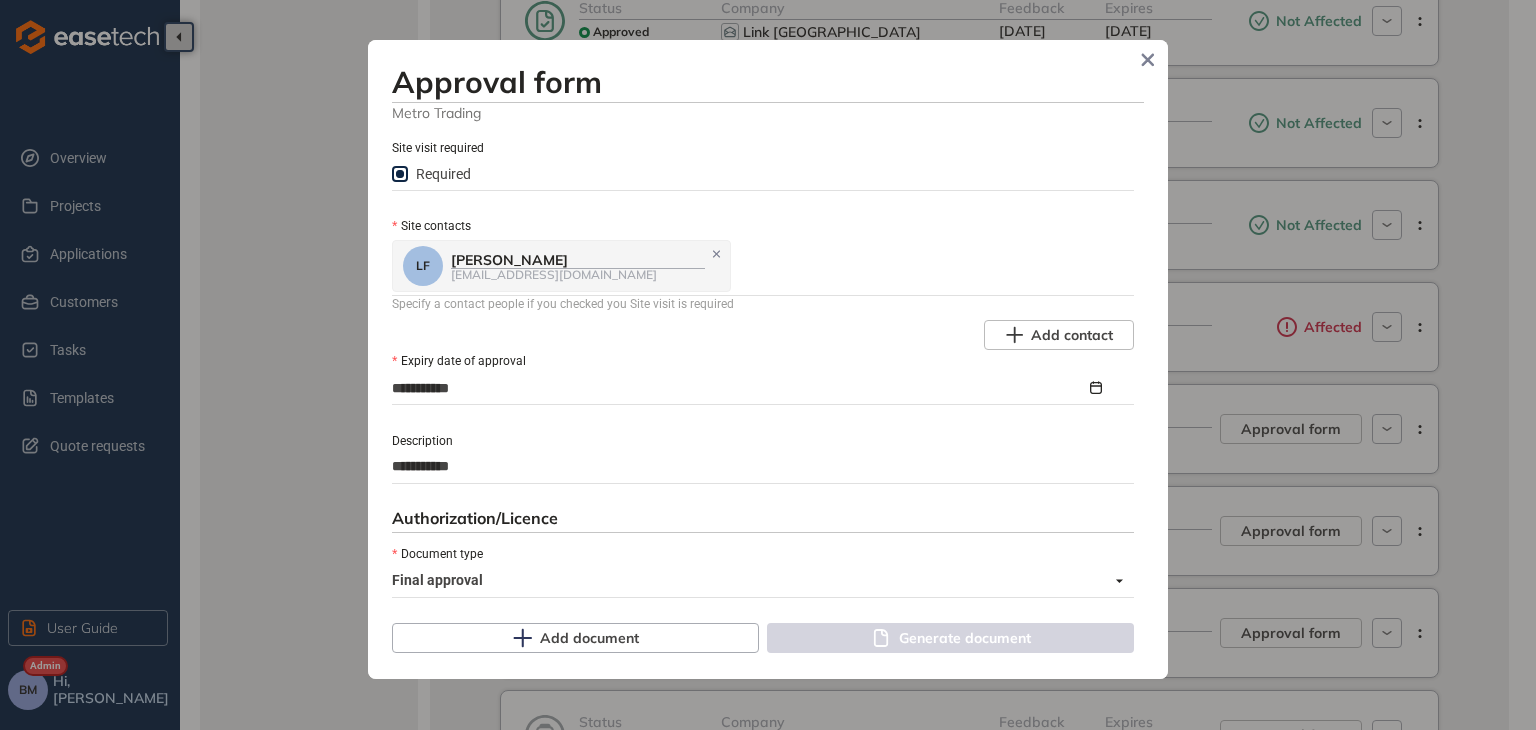 type on "**********" 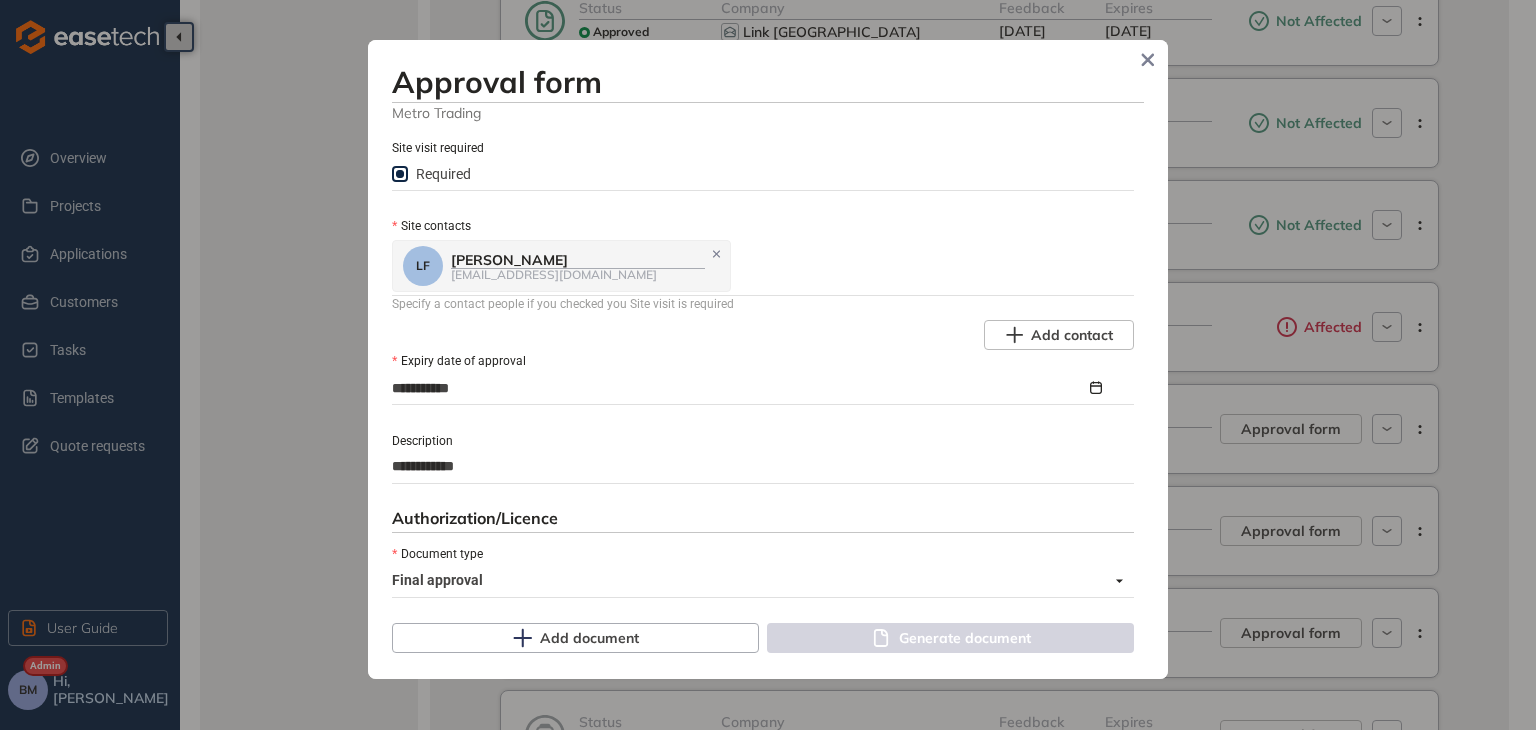 type on "**********" 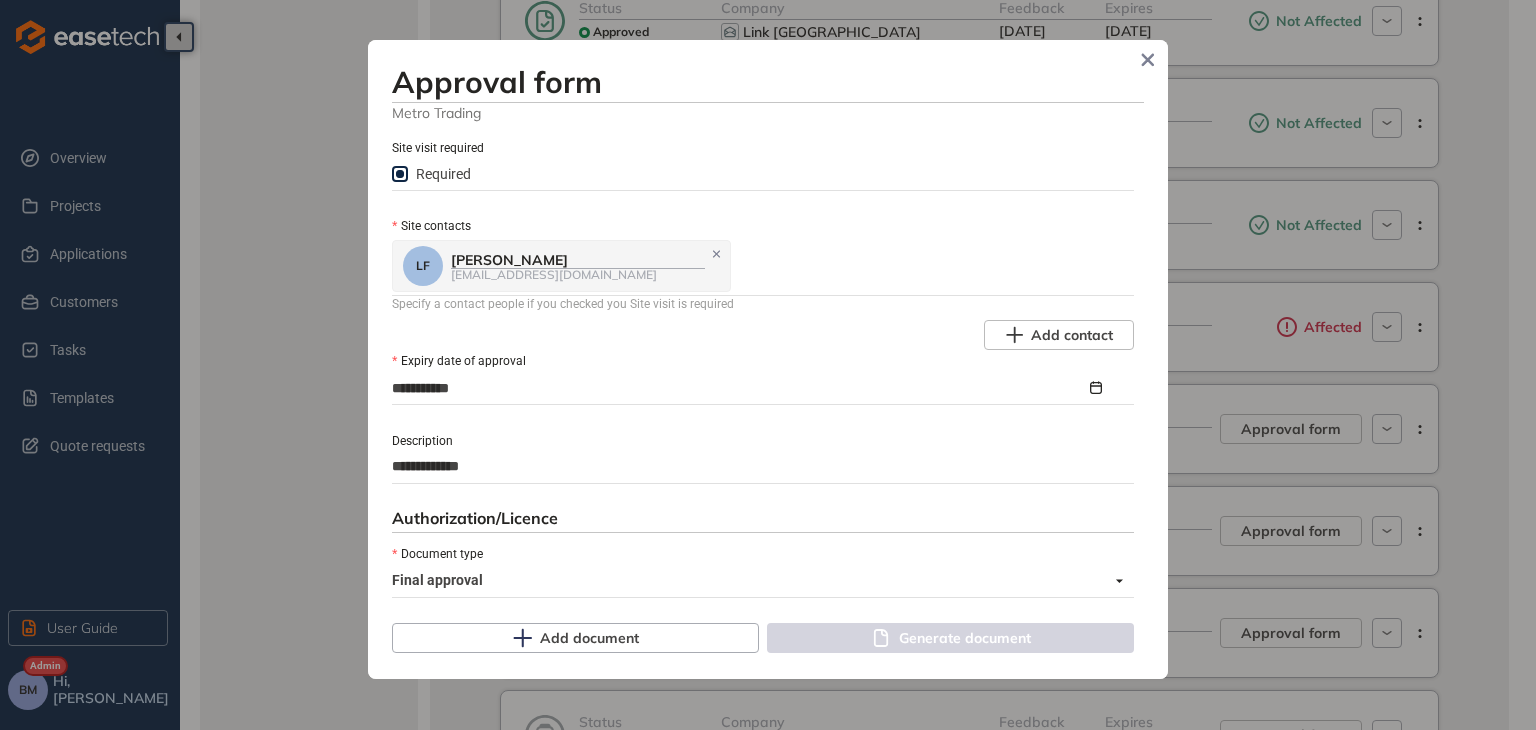 type on "**********" 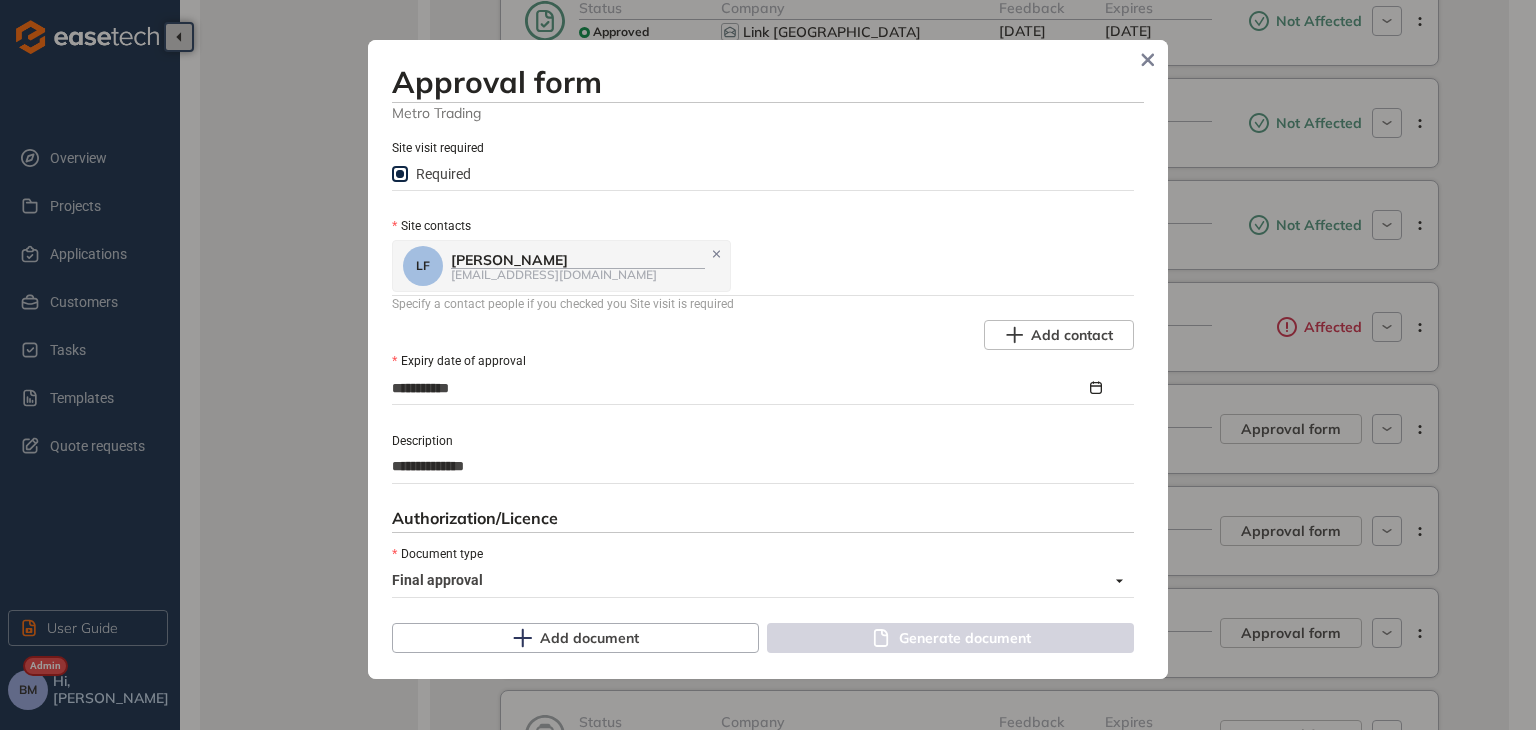 type on "**********" 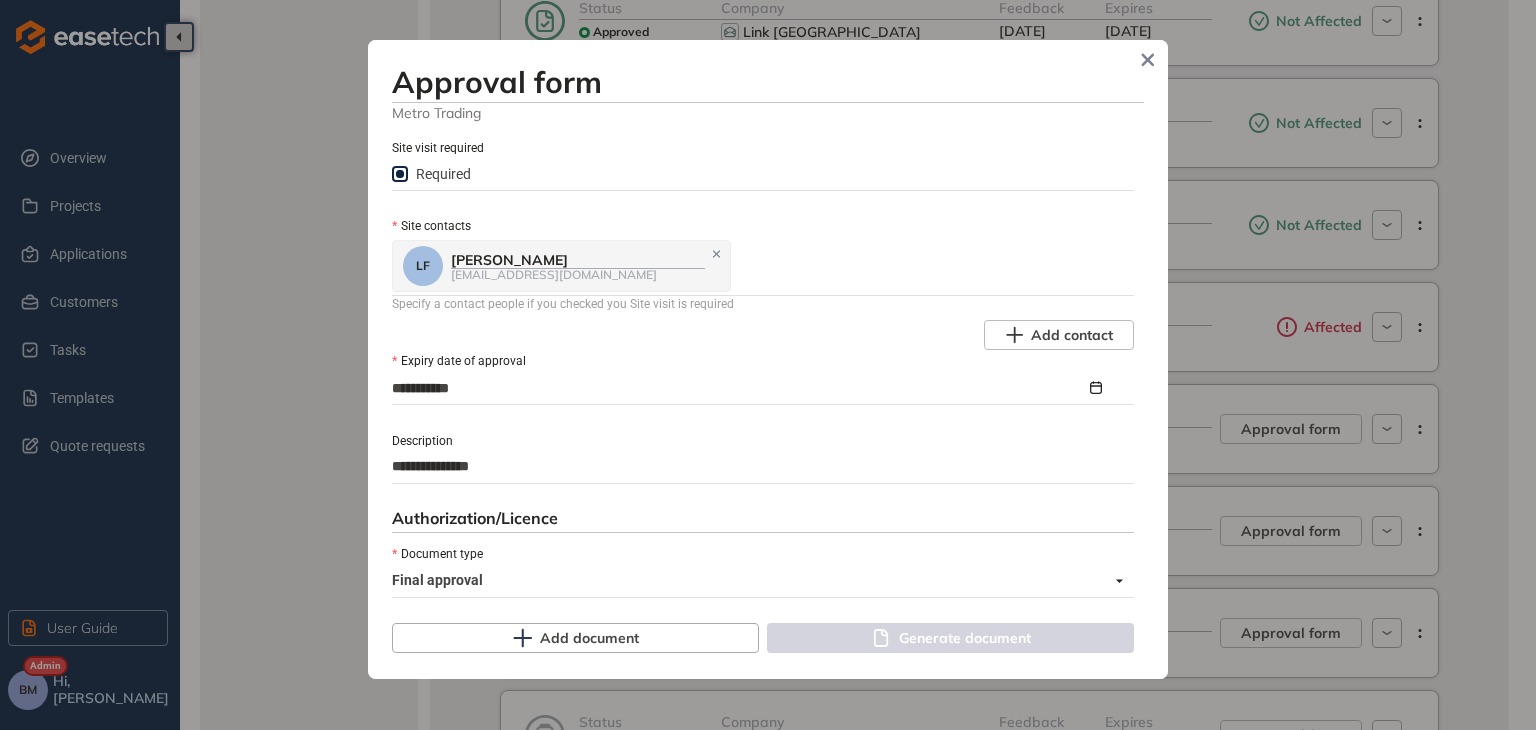 type on "**********" 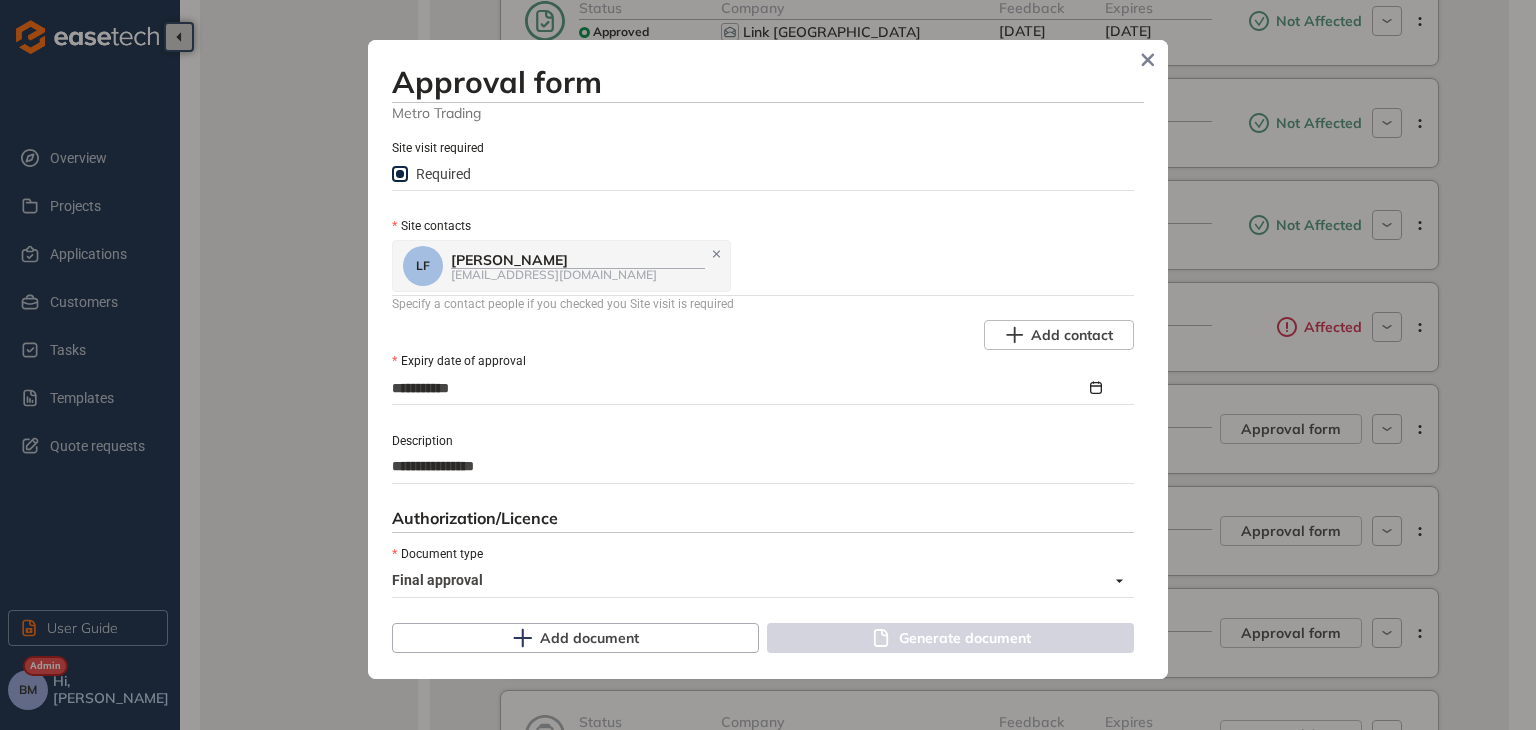 type on "**********" 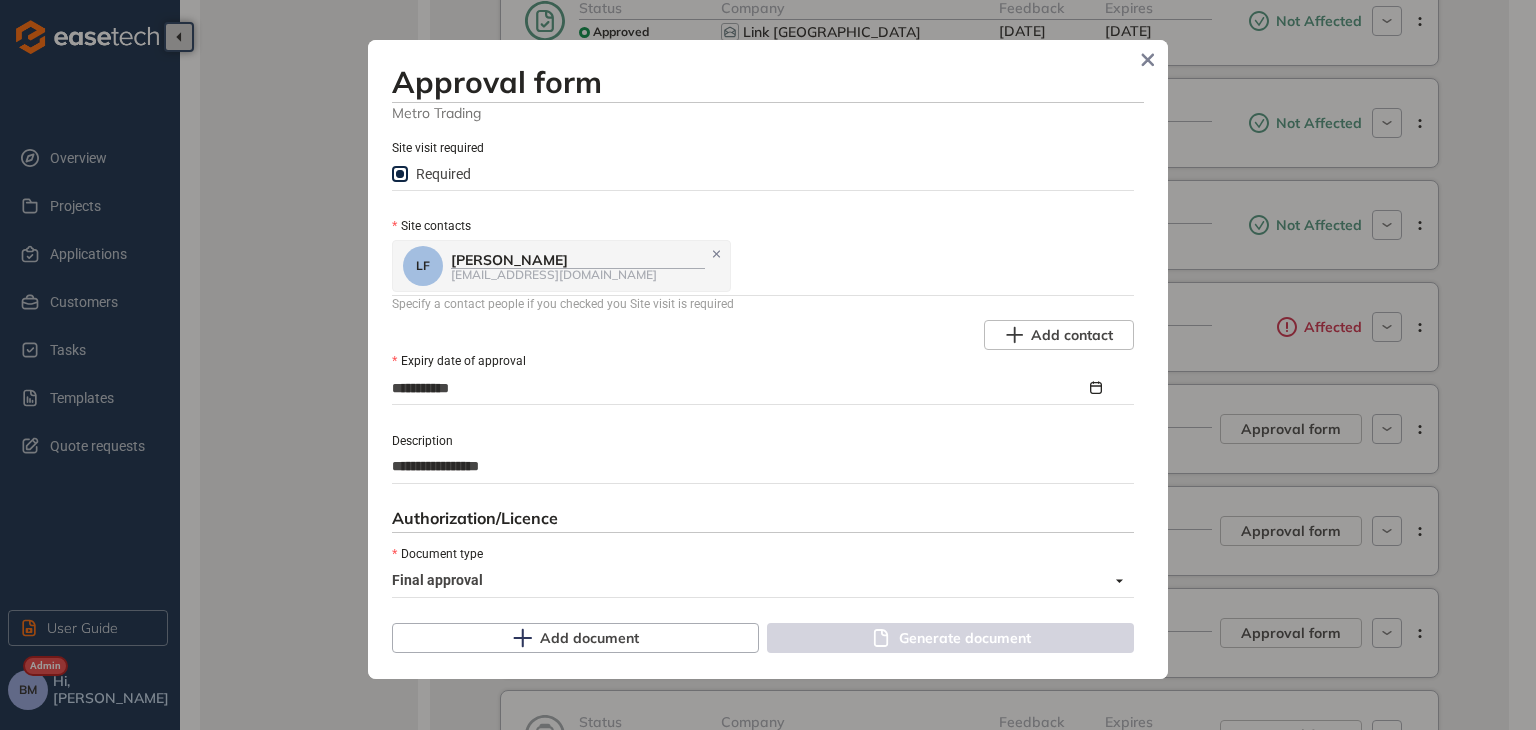 type on "**********" 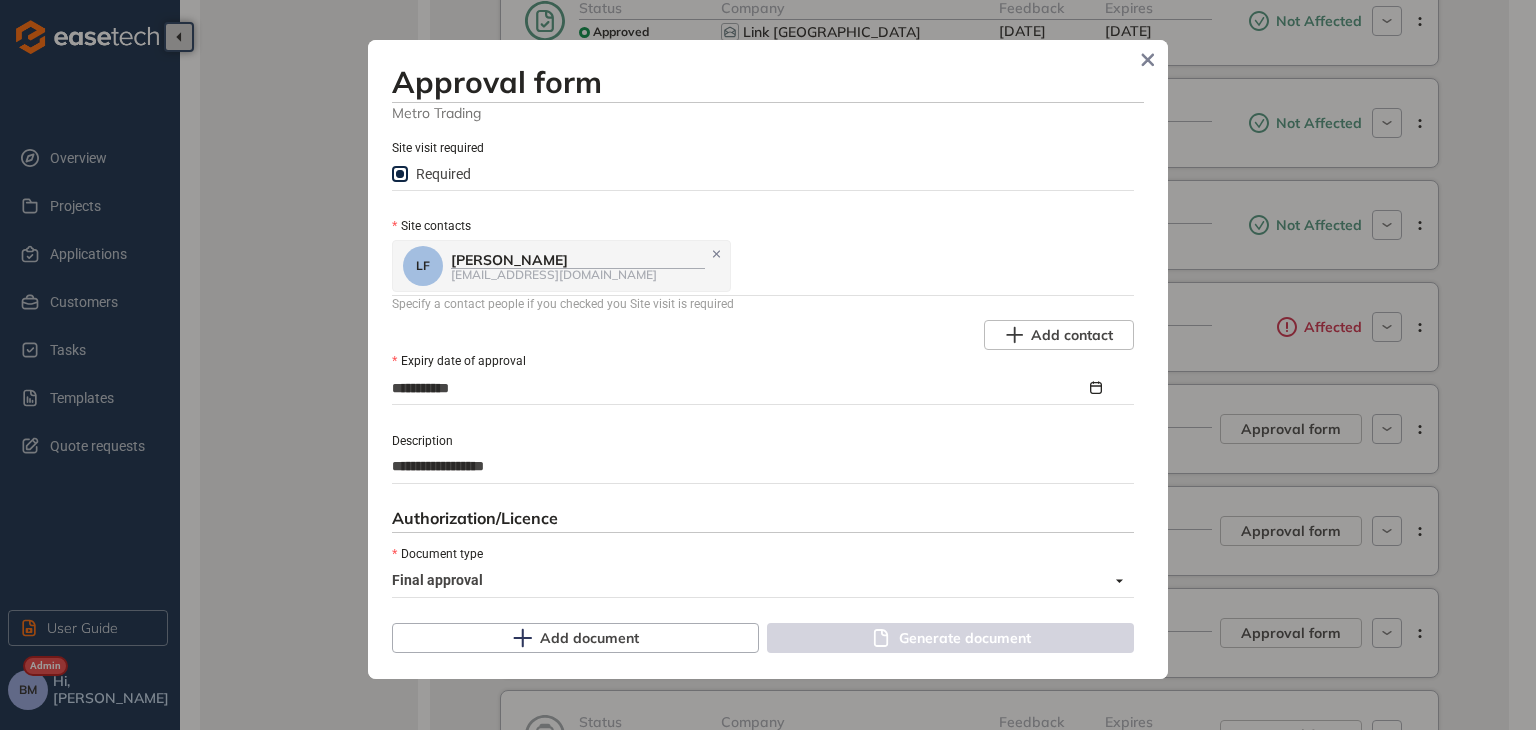 type on "**********" 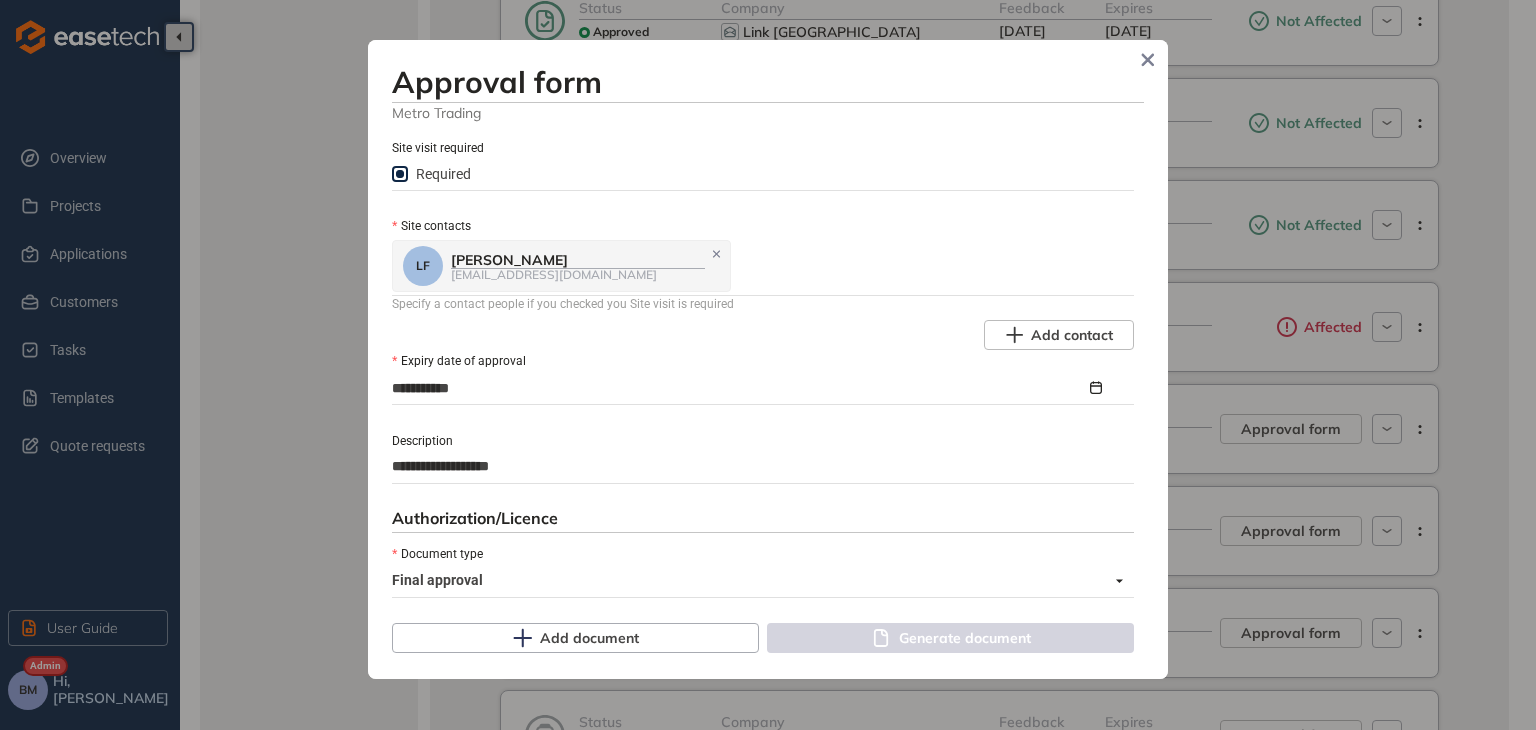 type on "**********" 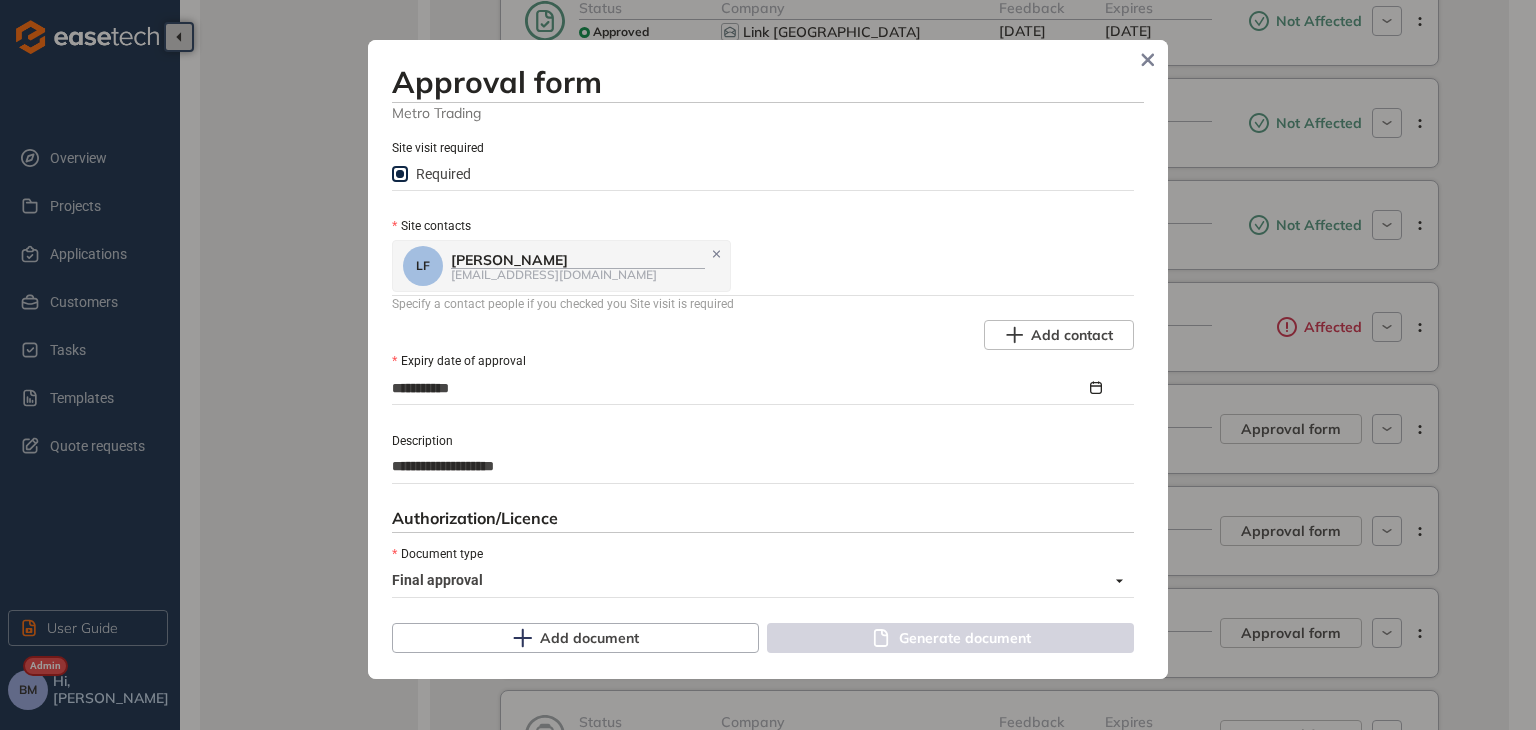type on "**********" 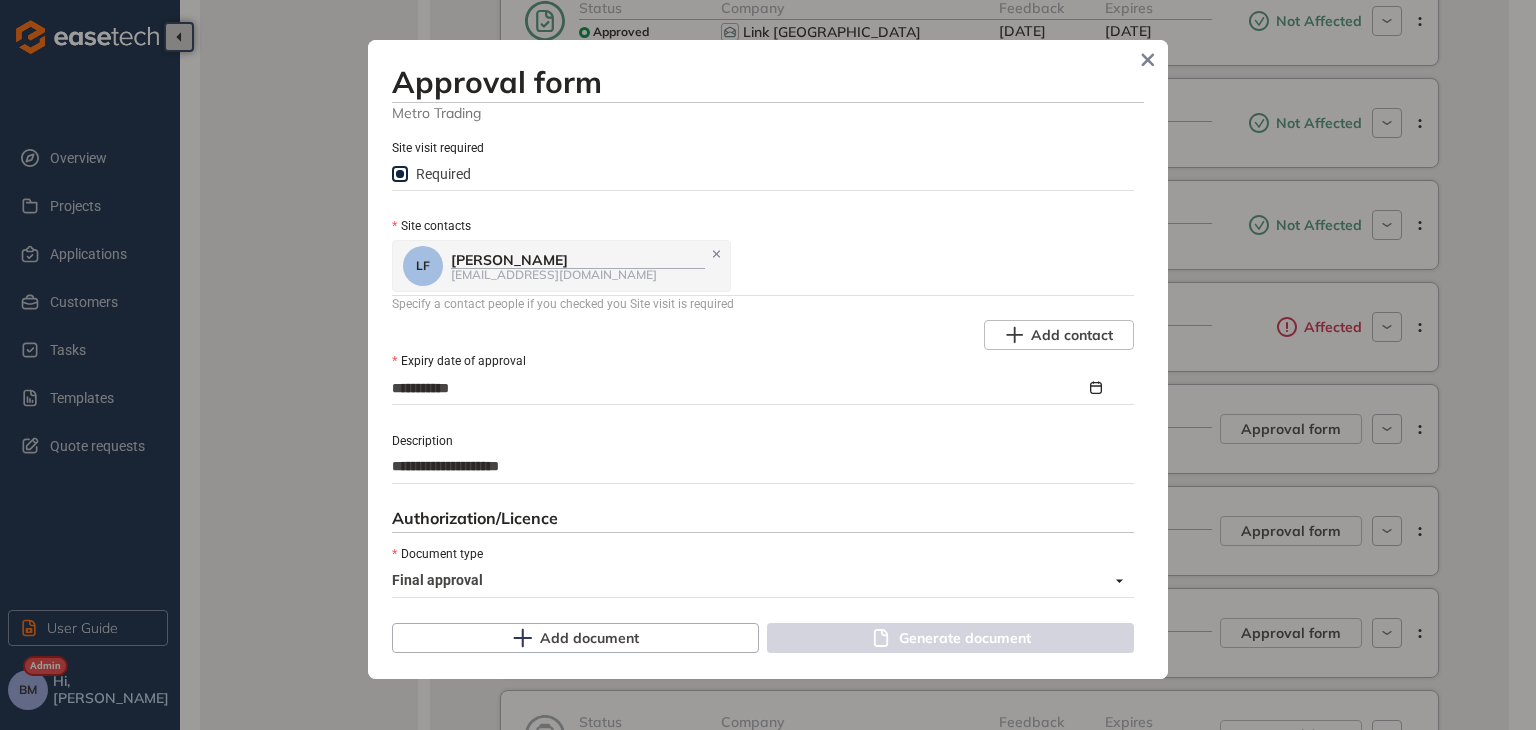 type on "**********" 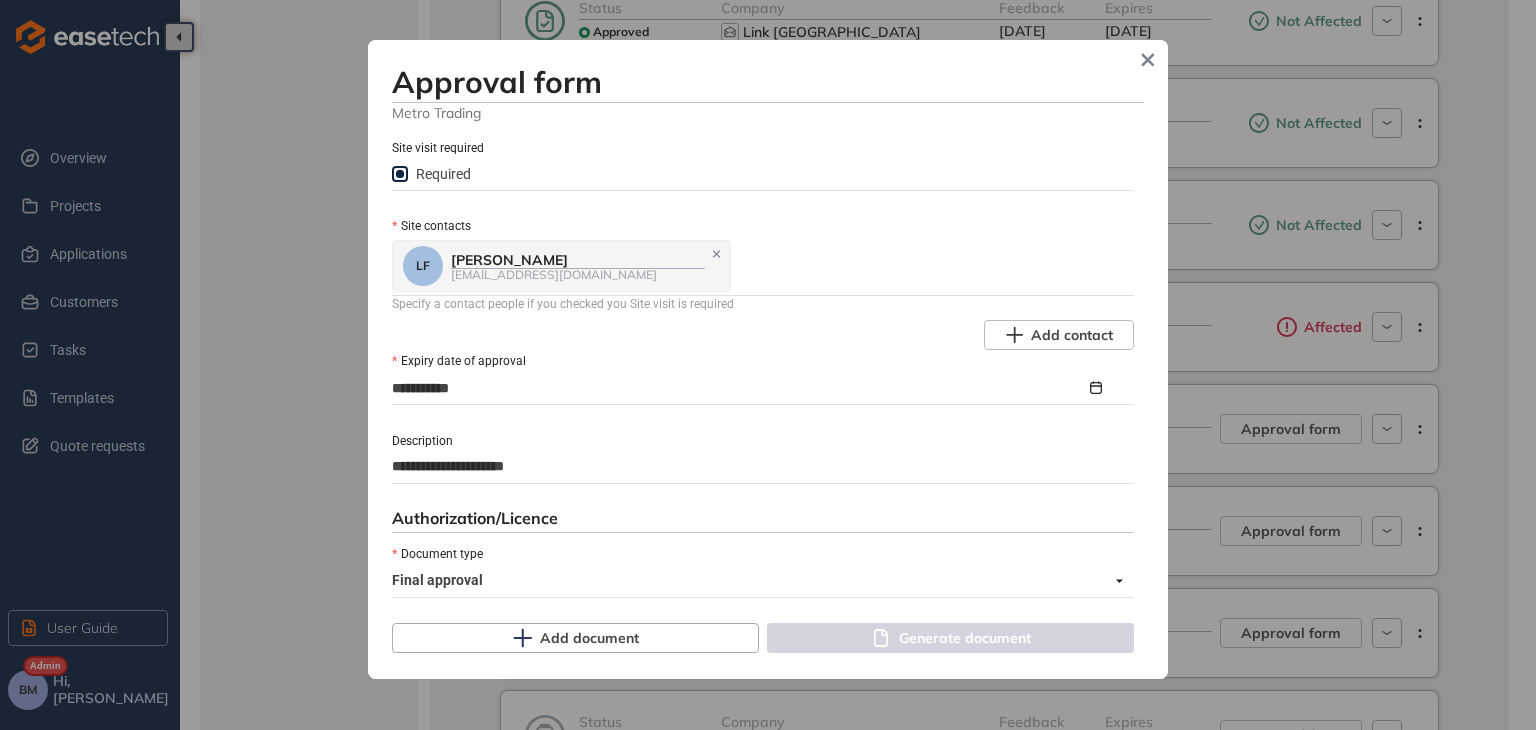 type on "**********" 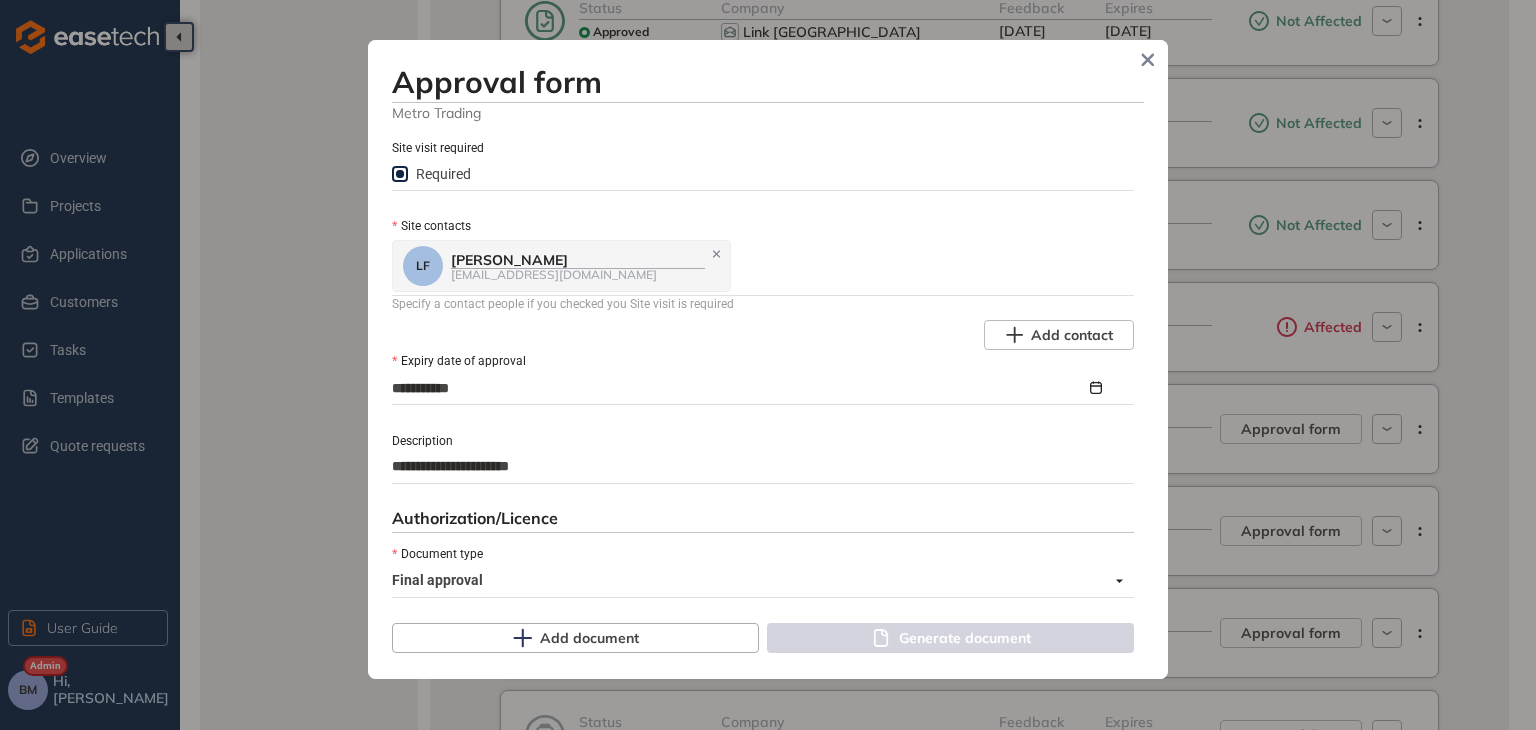 type on "**********" 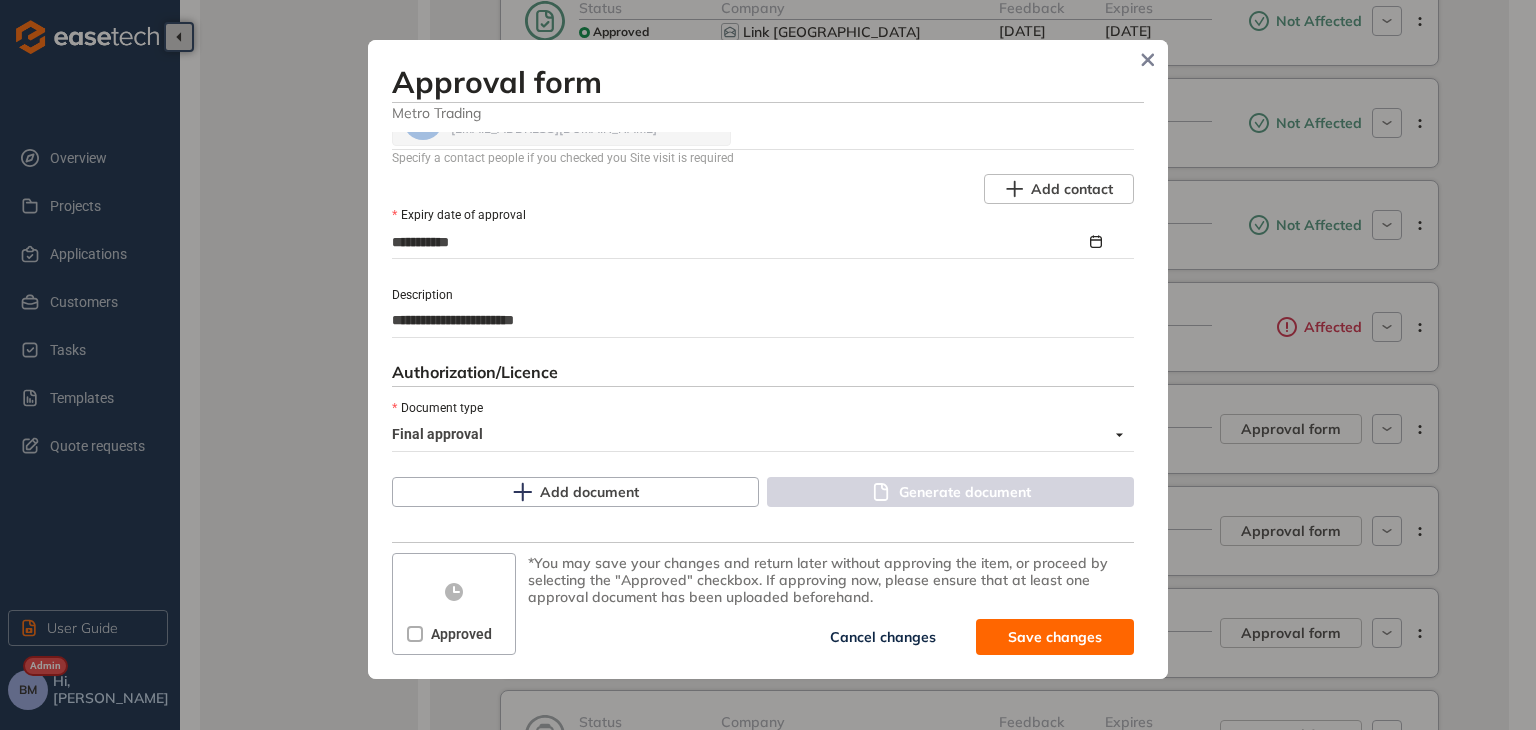 scroll, scrollTop: 1052, scrollLeft: 0, axis: vertical 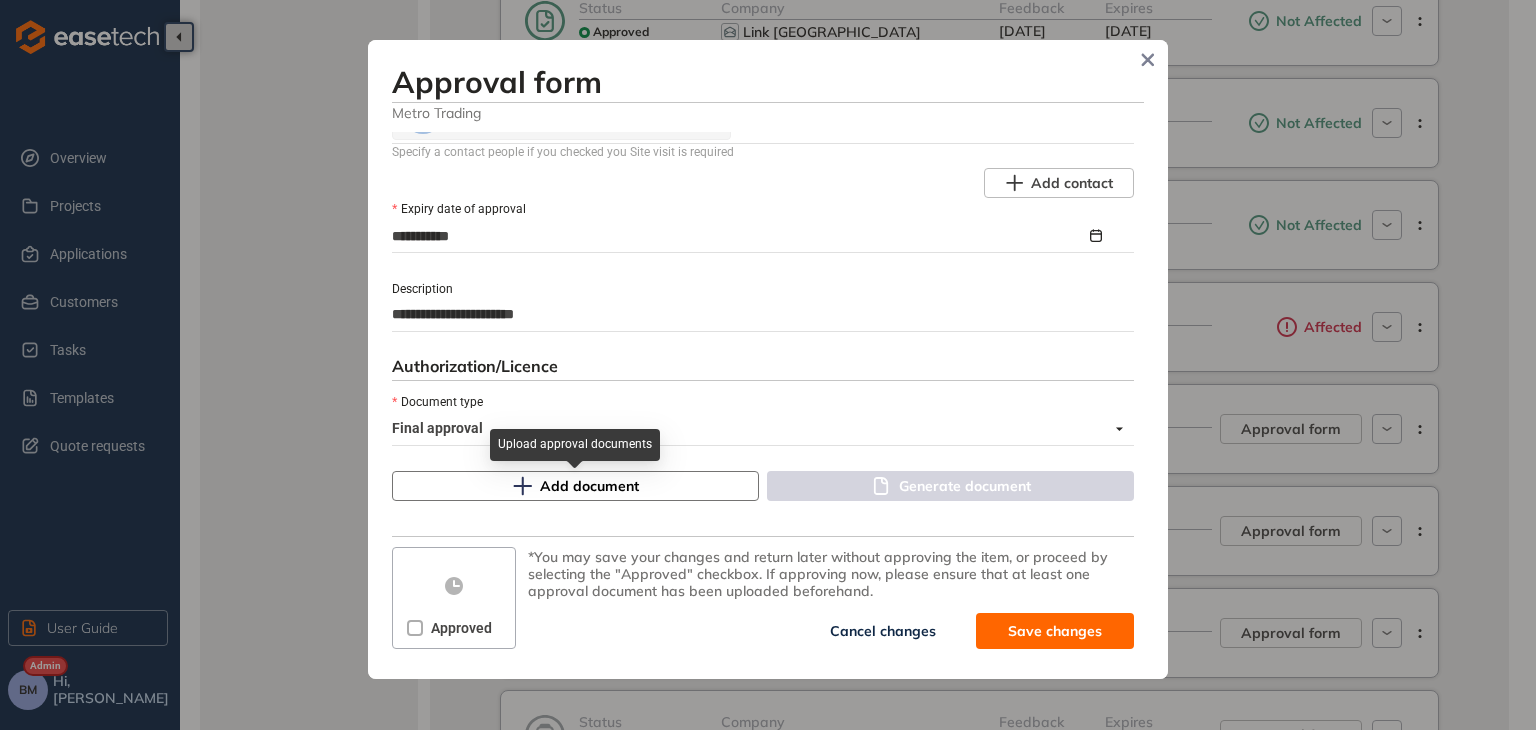 type on "**********" 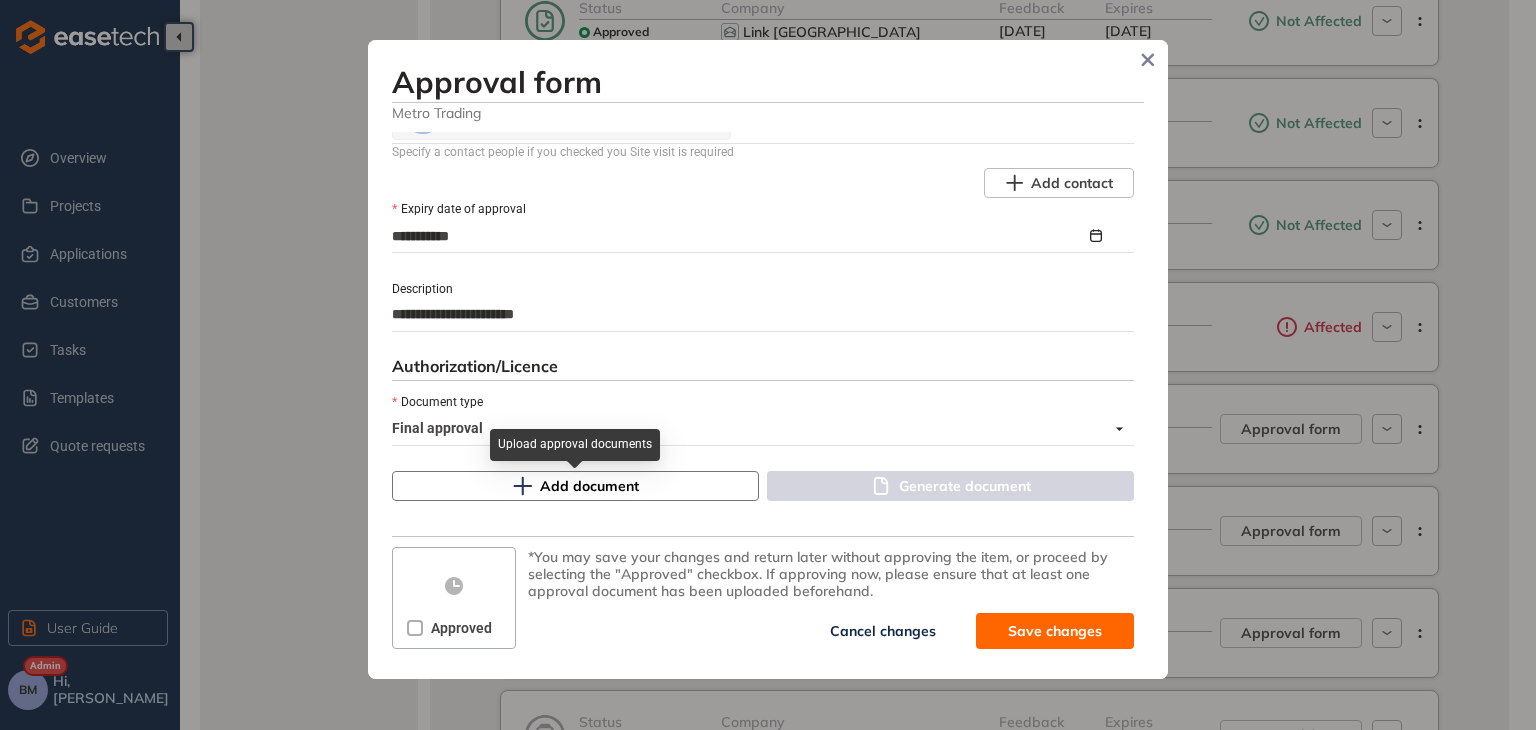 click on "Add document" at bounding box center [589, 486] 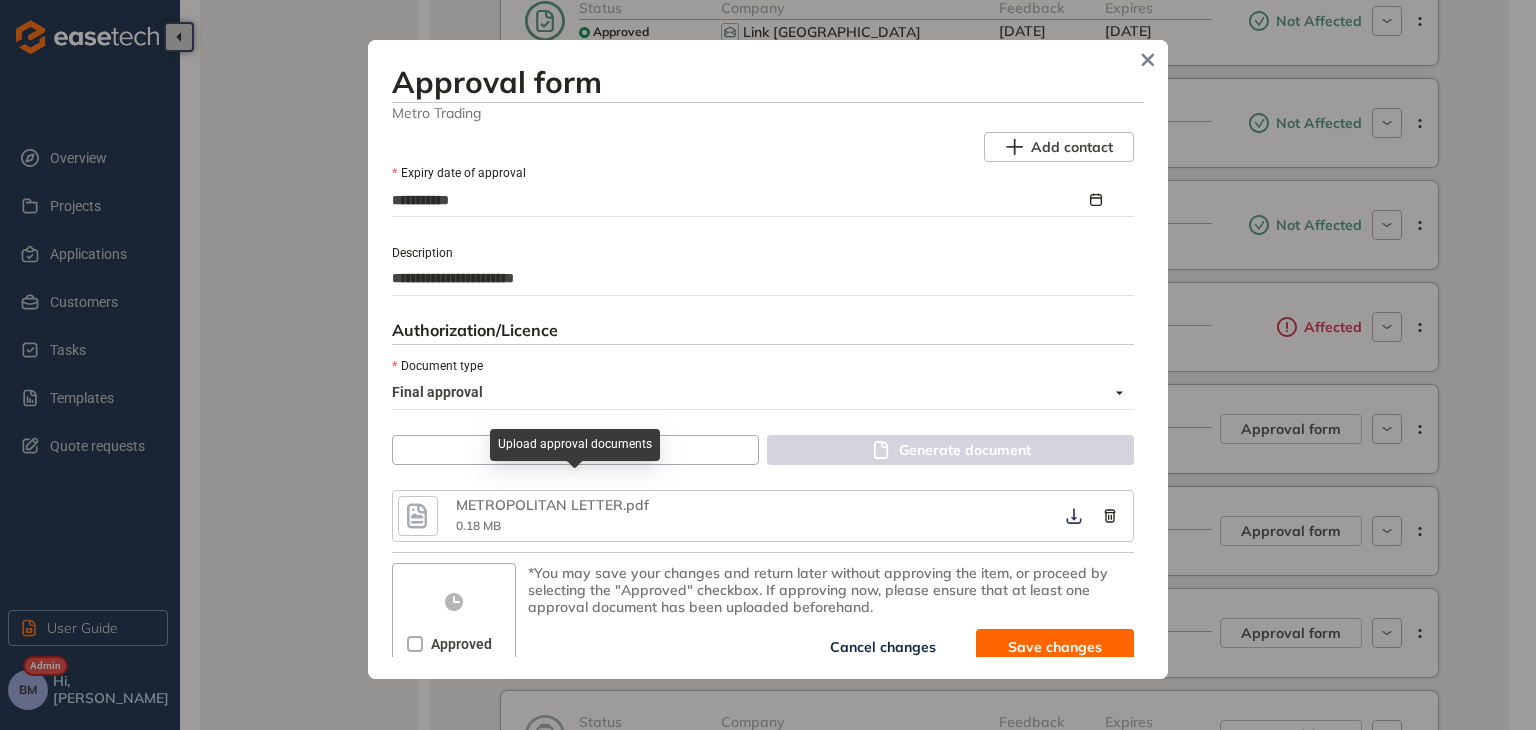 scroll, scrollTop: 1104, scrollLeft: 0, axis: vertical 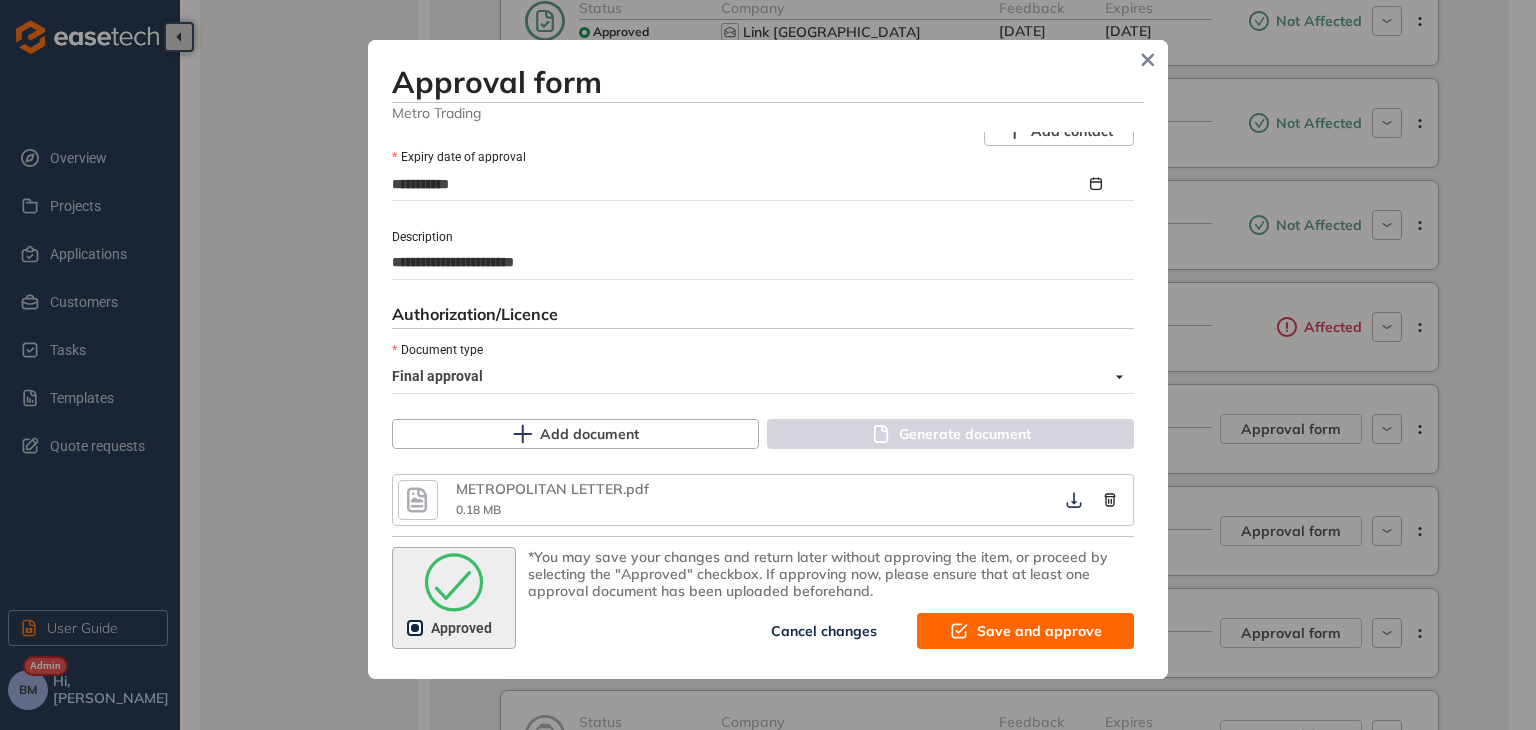 click 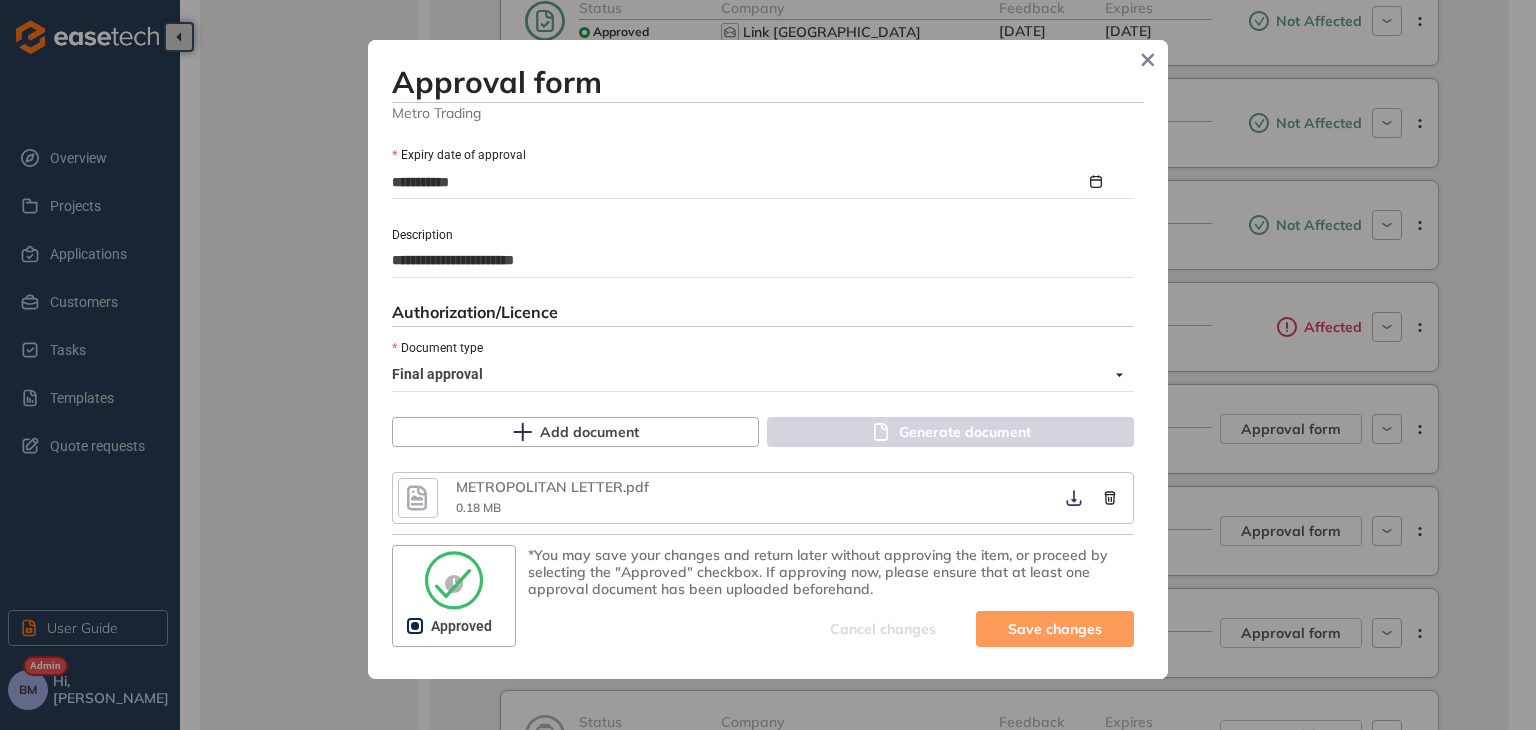 scroll, scrollTop: 969, scrollLeft: 0, axis: vertical 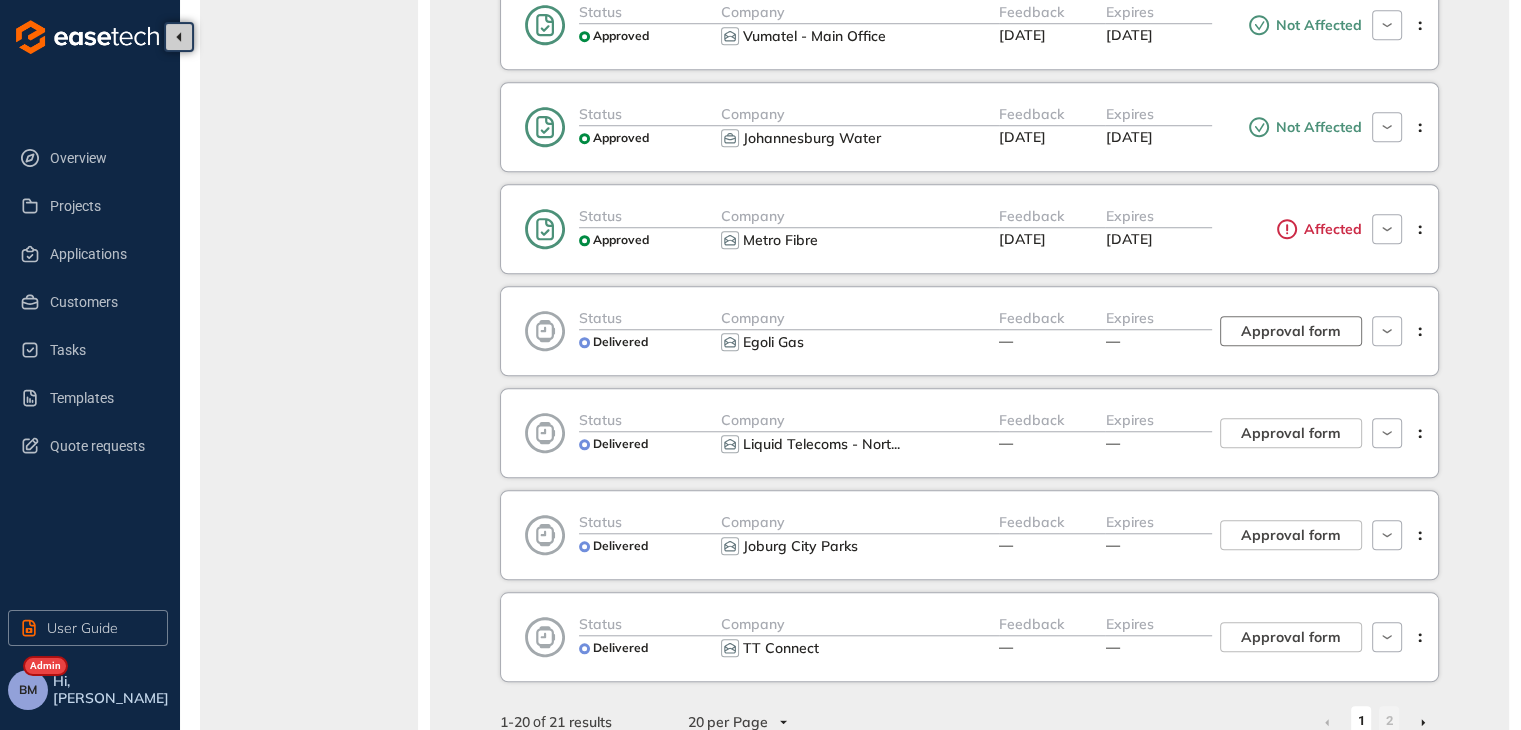 click on "Approval form" at bounding box center [1291, 331] 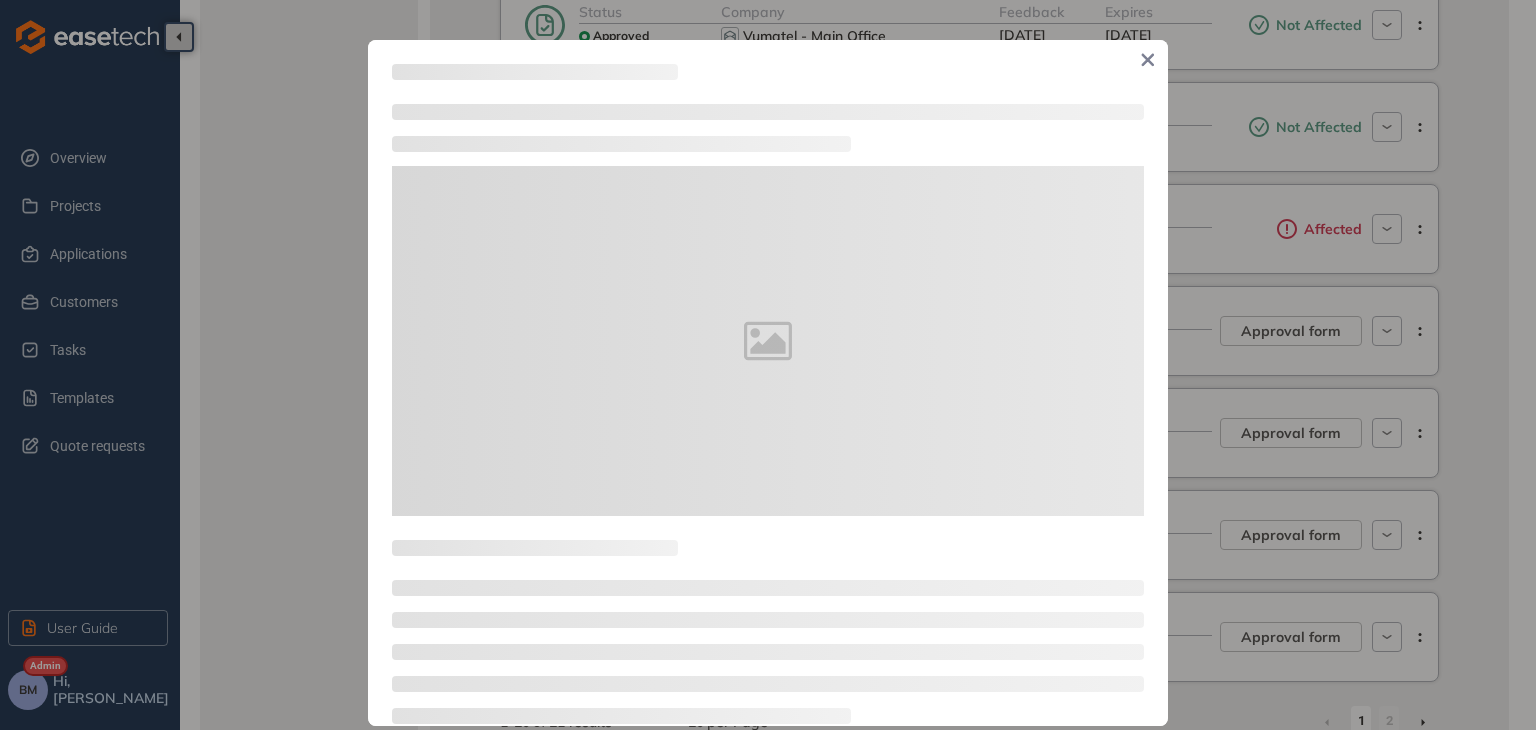 type on "**********" 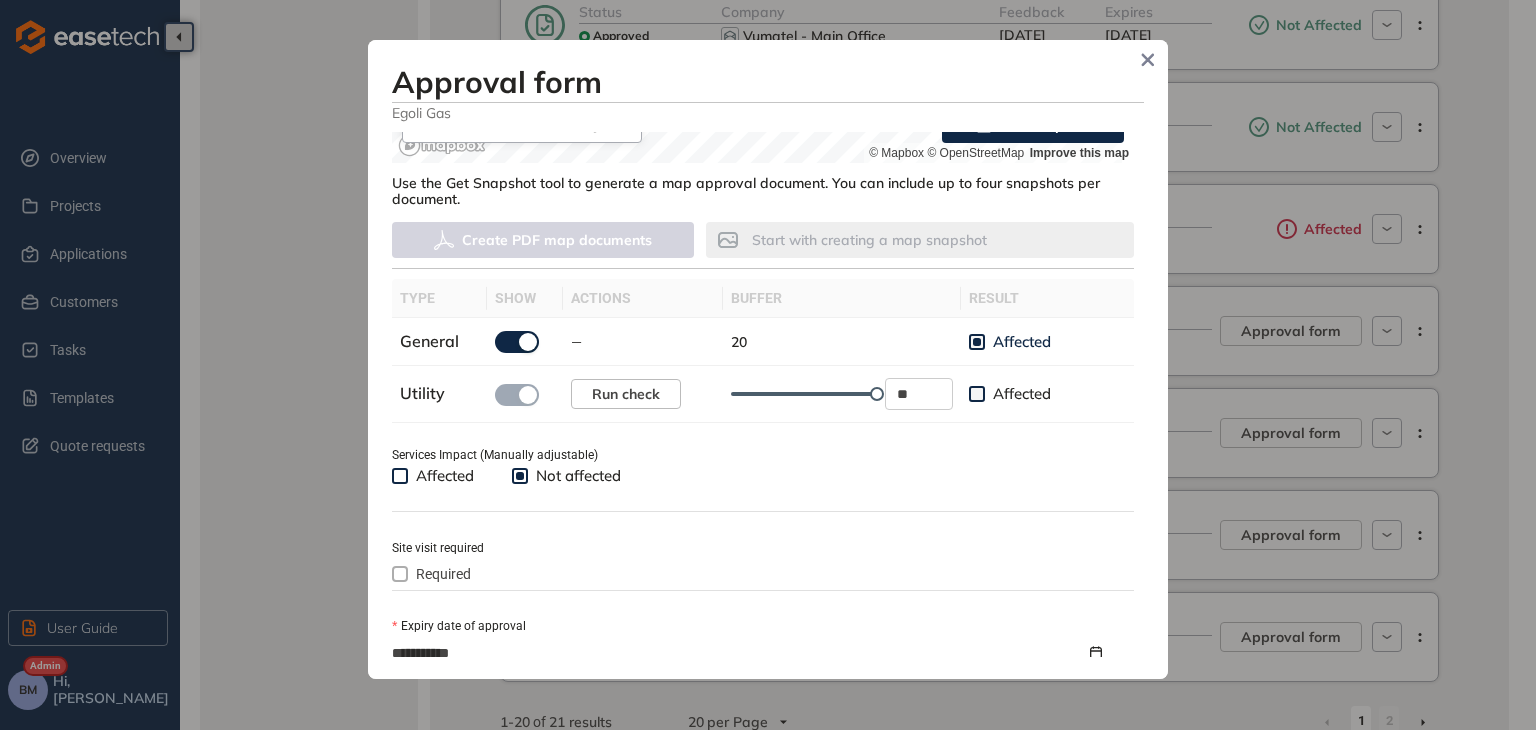 scroll, scrollTop: 800, scrollLeft: 0, axis: vertical 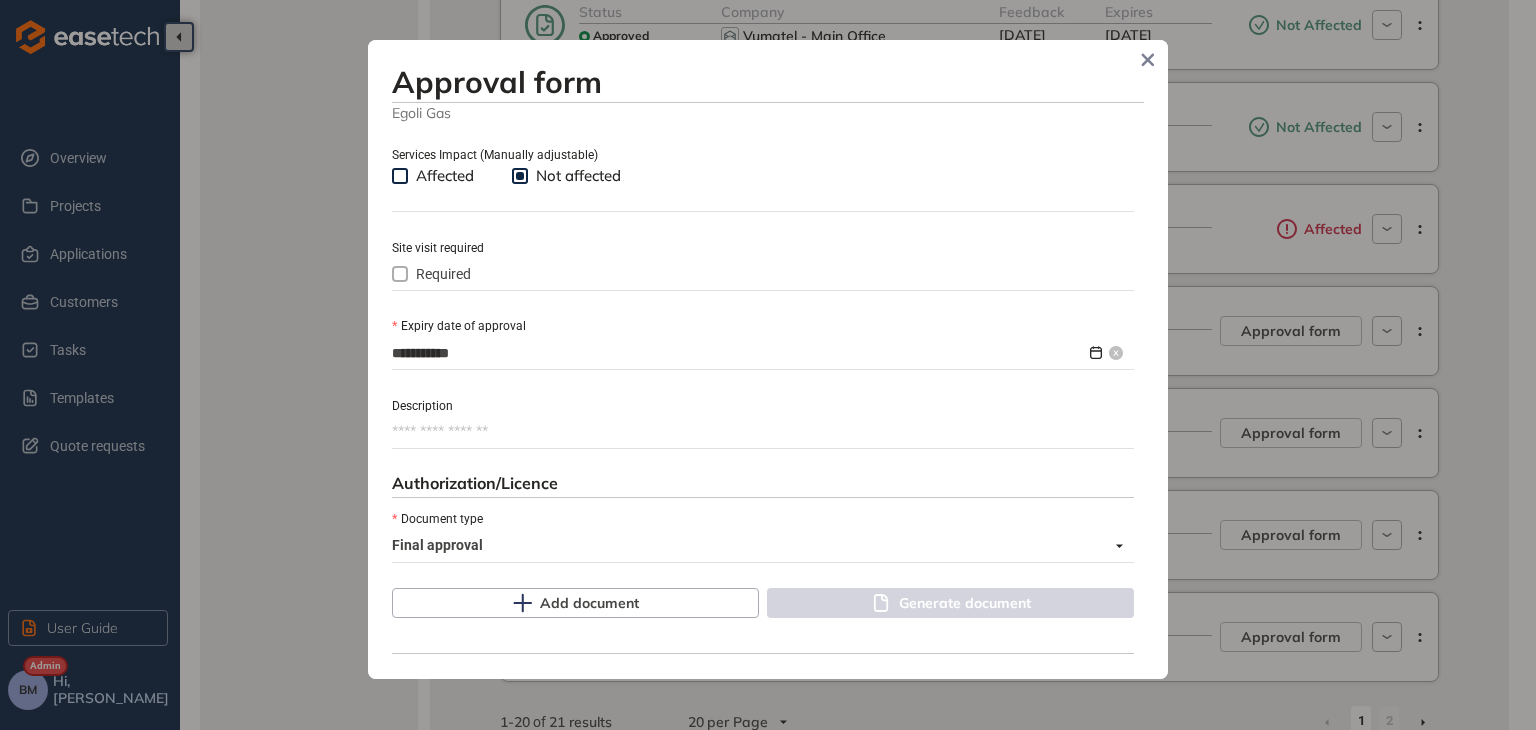 click on "**********" at bounding box center [739, 353] 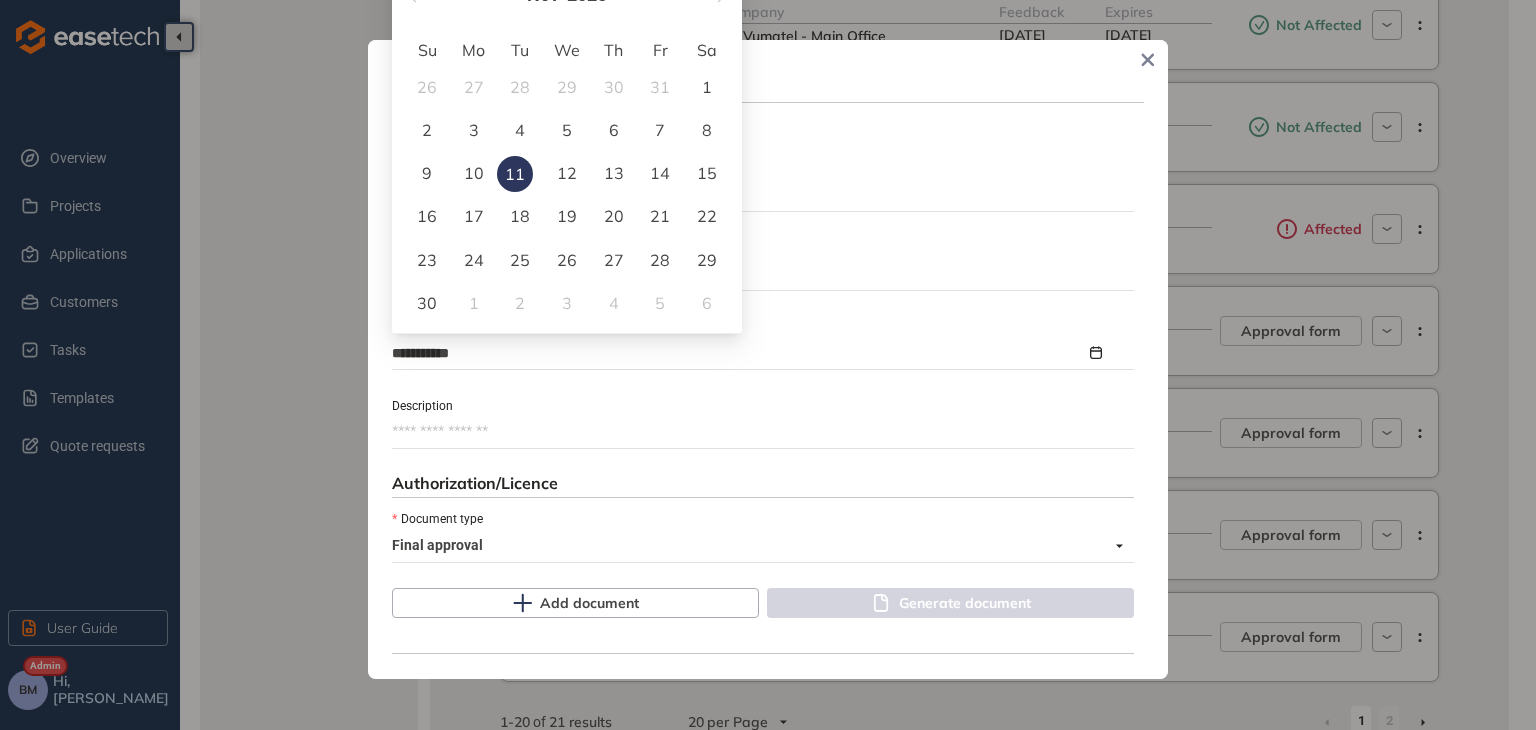 type on "**********" 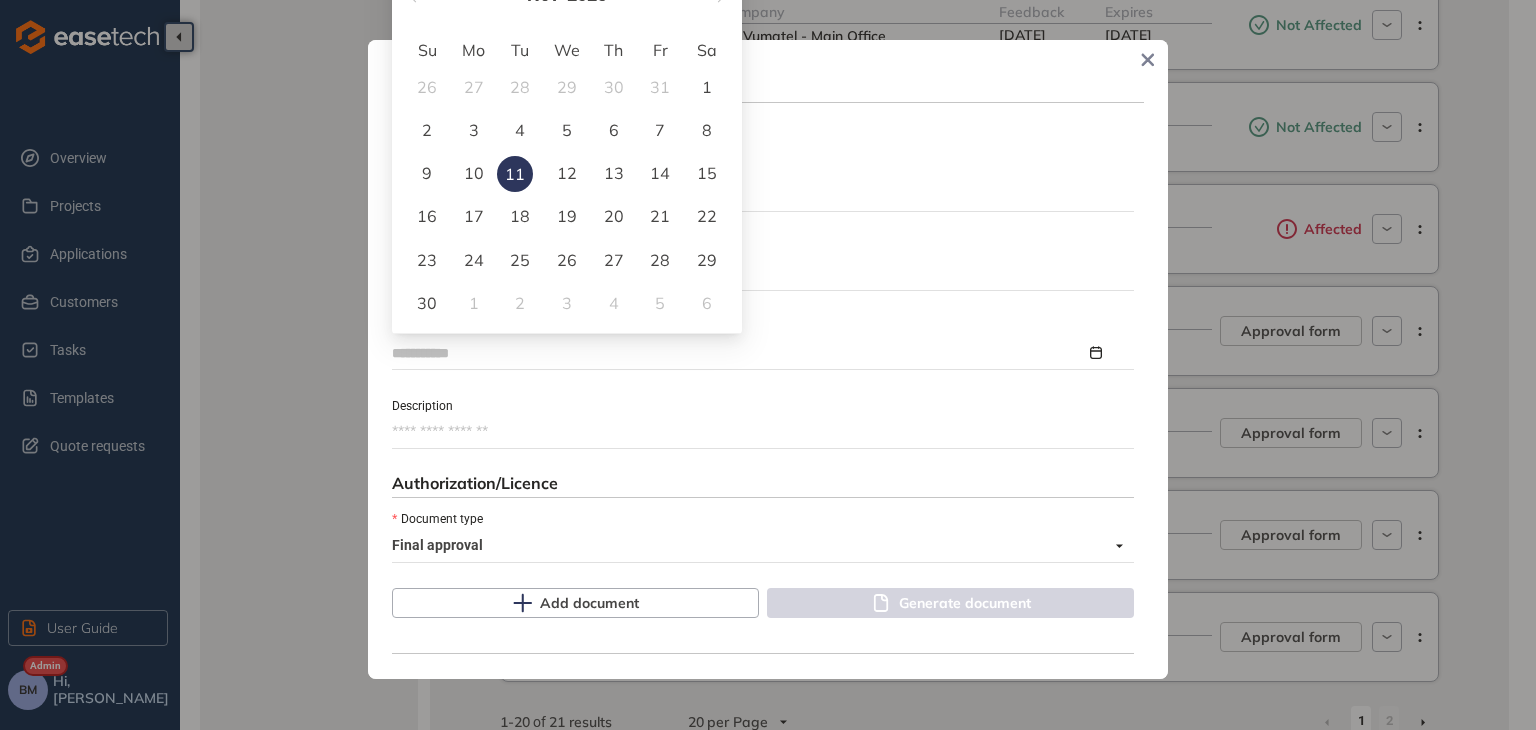 click on "30" at bounding box center [427, 303] 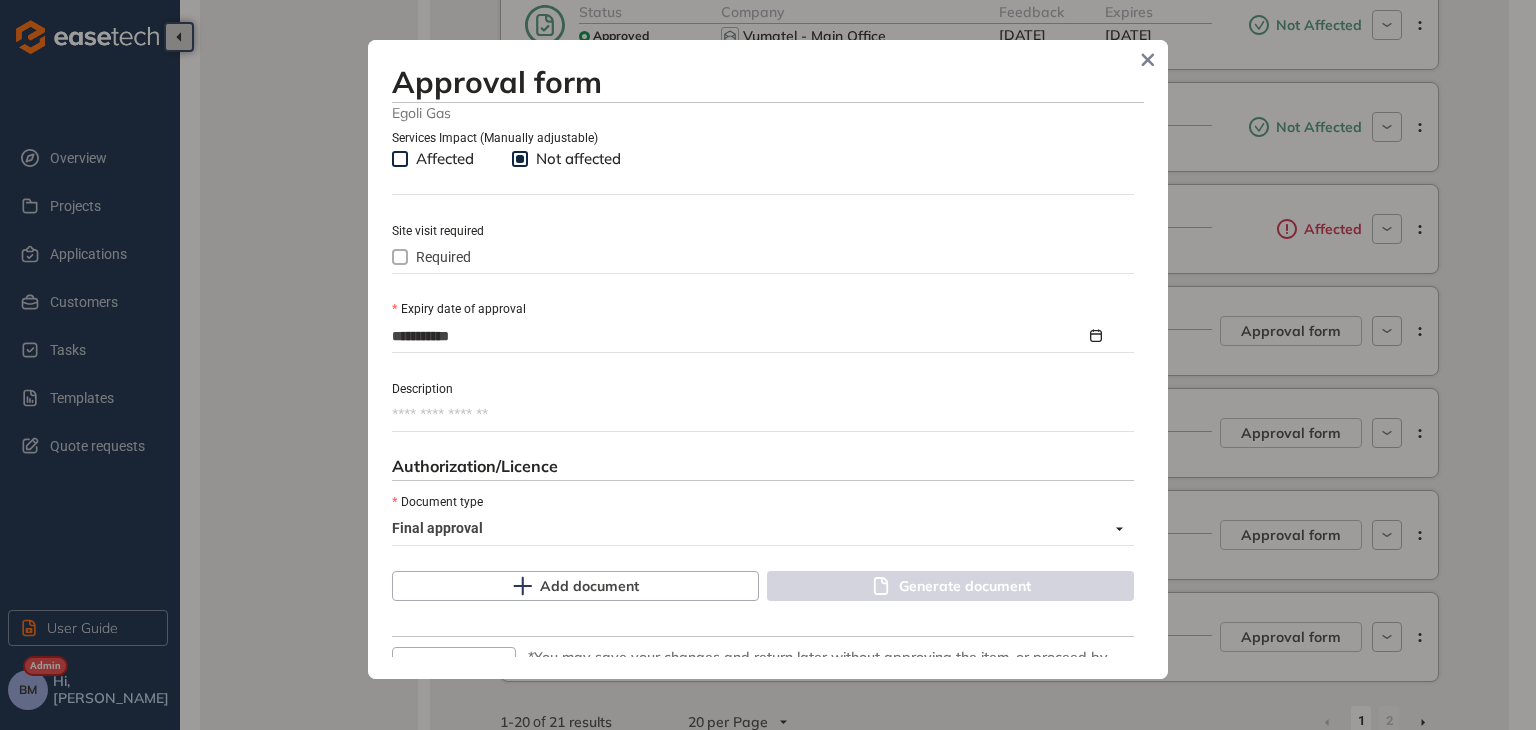 scroll, scrollTop: 917, scrollLeft: 0, axis: vertical 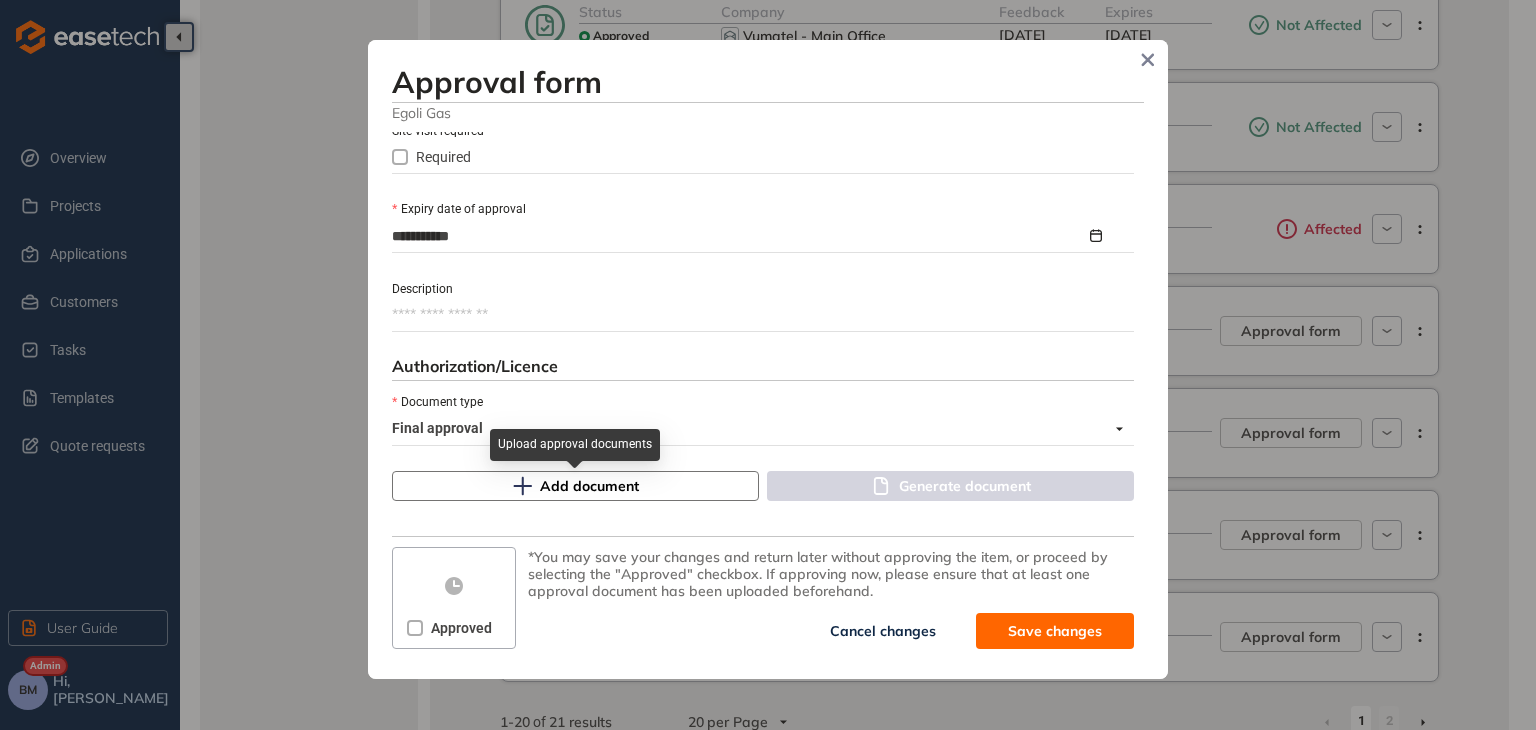 click on "Add document" at bounding box center [575, 486] 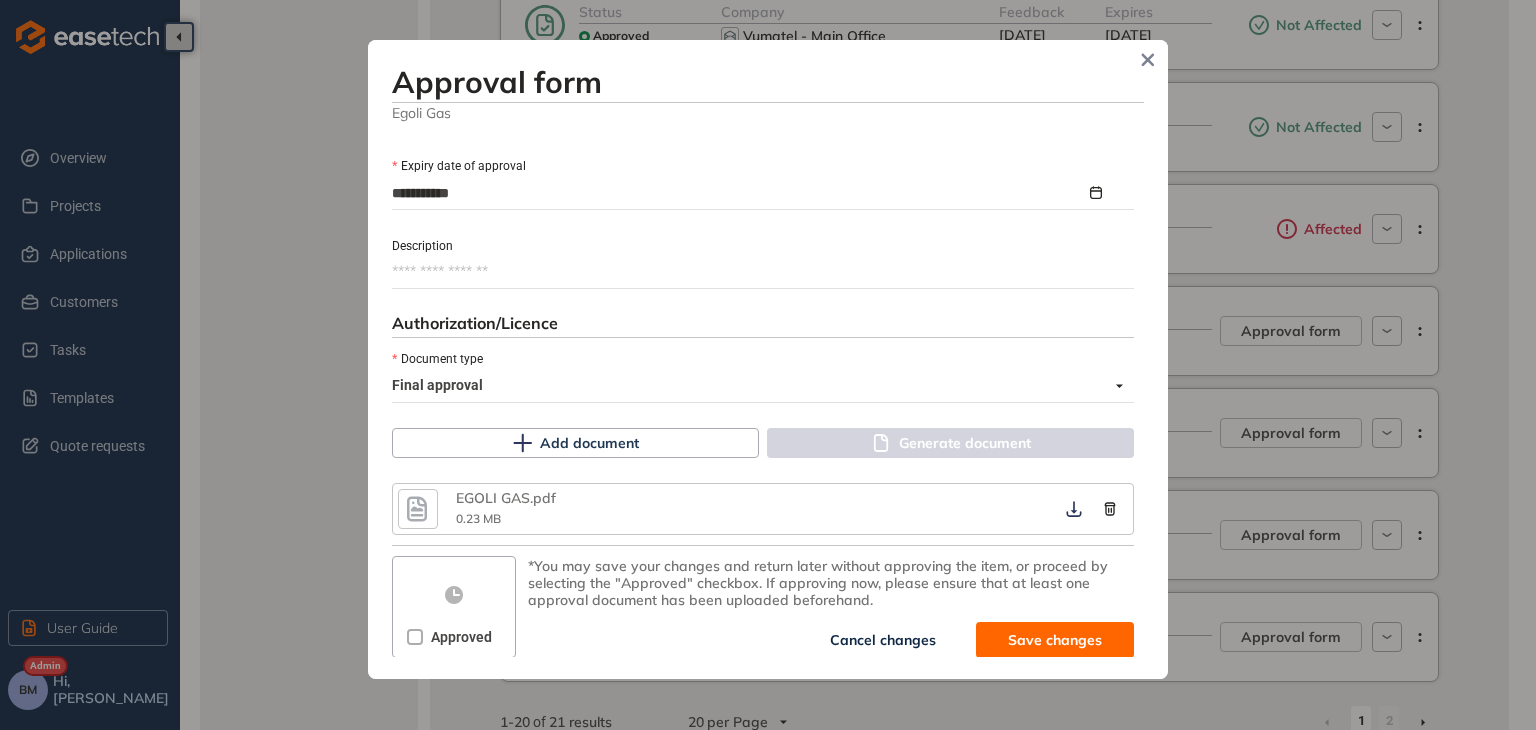 scroll, scrollTop: 969, scrollLeft: 0, axis: vertical 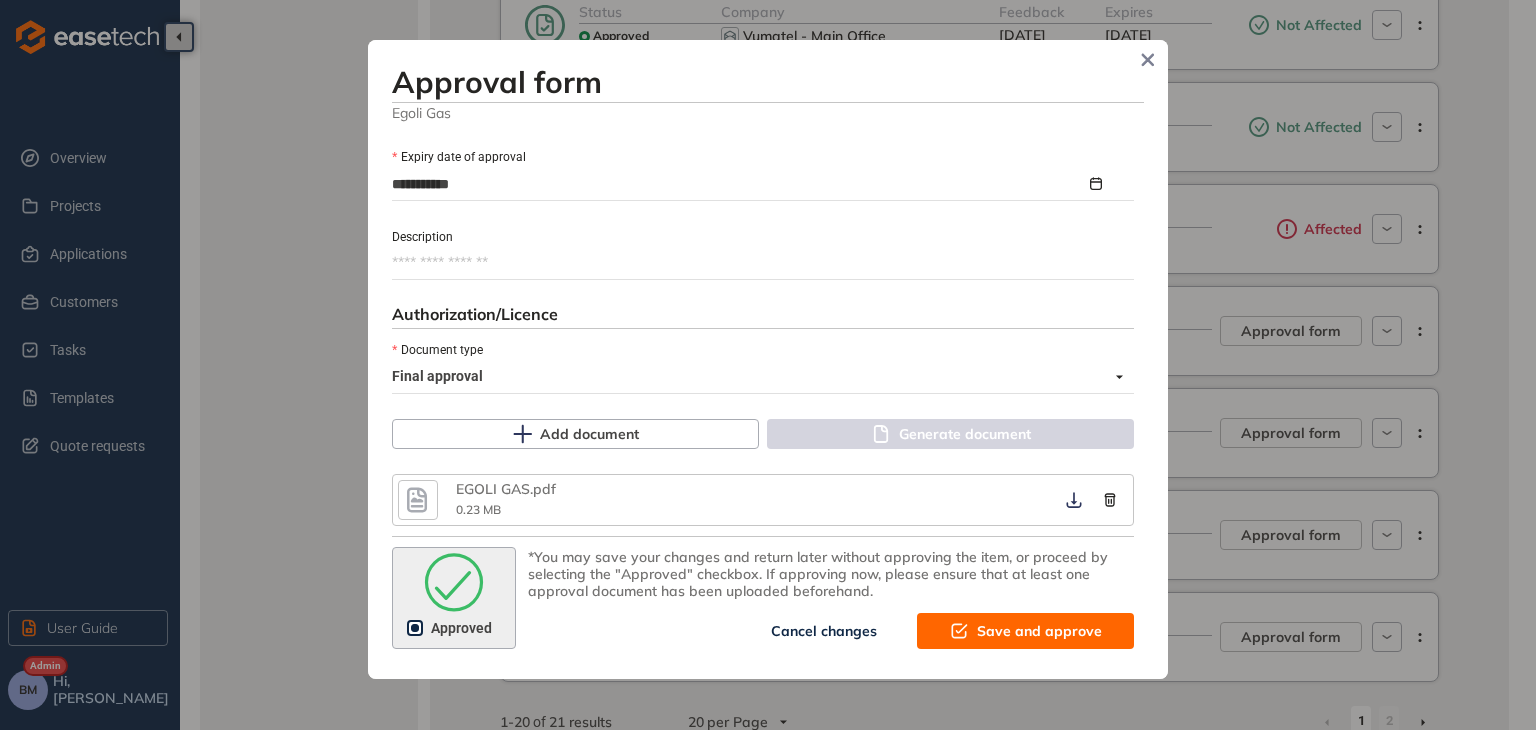 click on "Save and approve" at bounding box center [1025, 631] 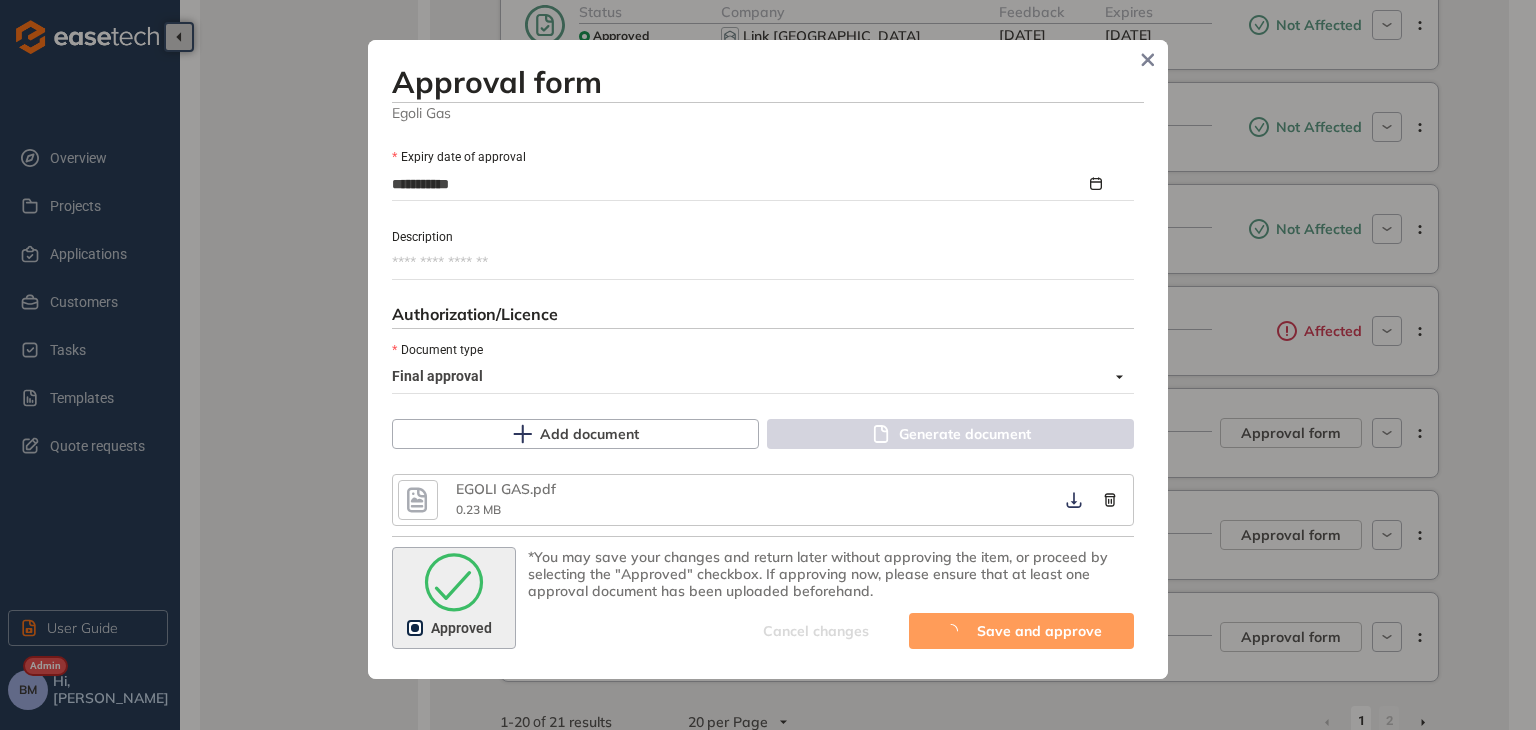click on "**********" at bounding box center [768, 365] 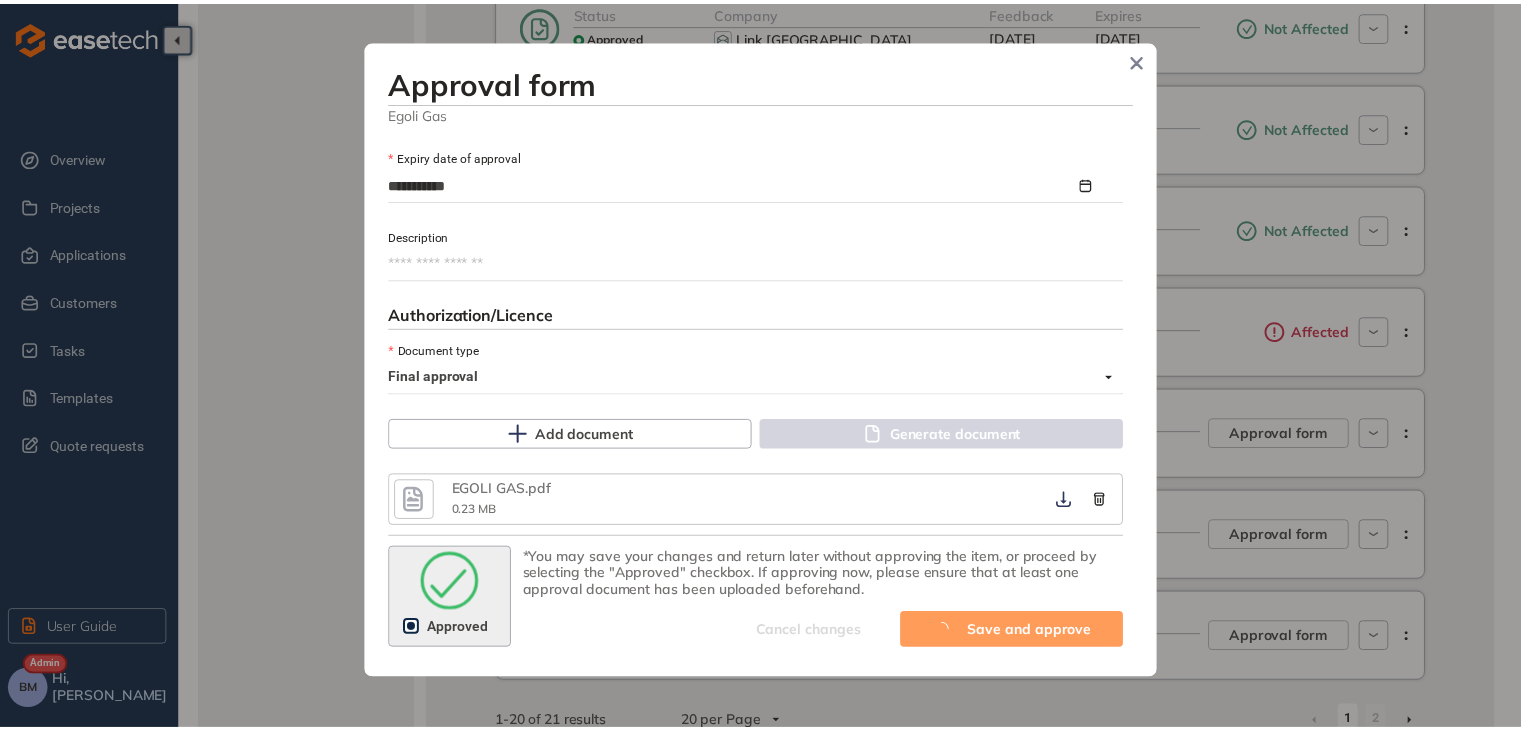 scroll, scrollTop: 1222, scrollLeft: 0, axis: vertical 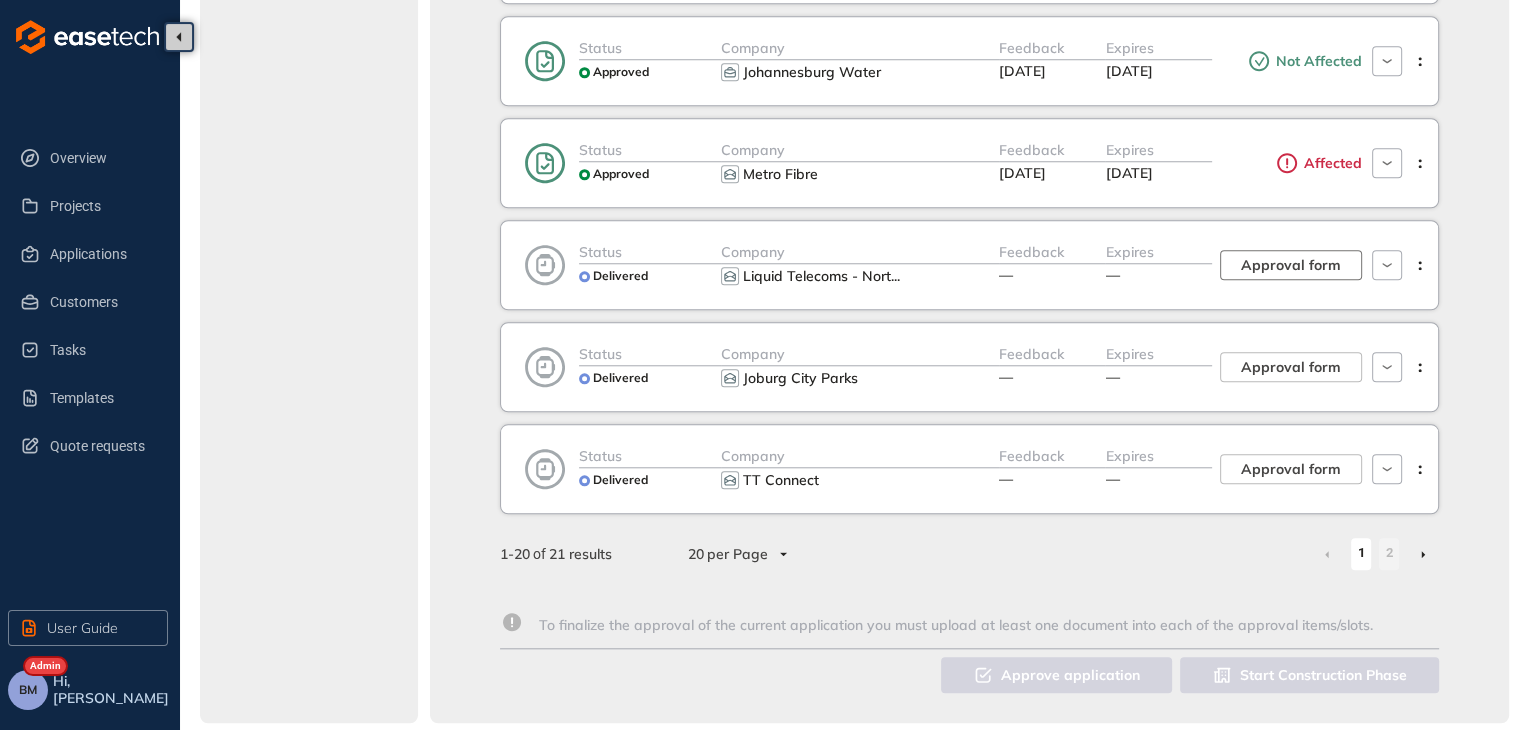 click on "Approval form" at bounding box center [1291, 265] 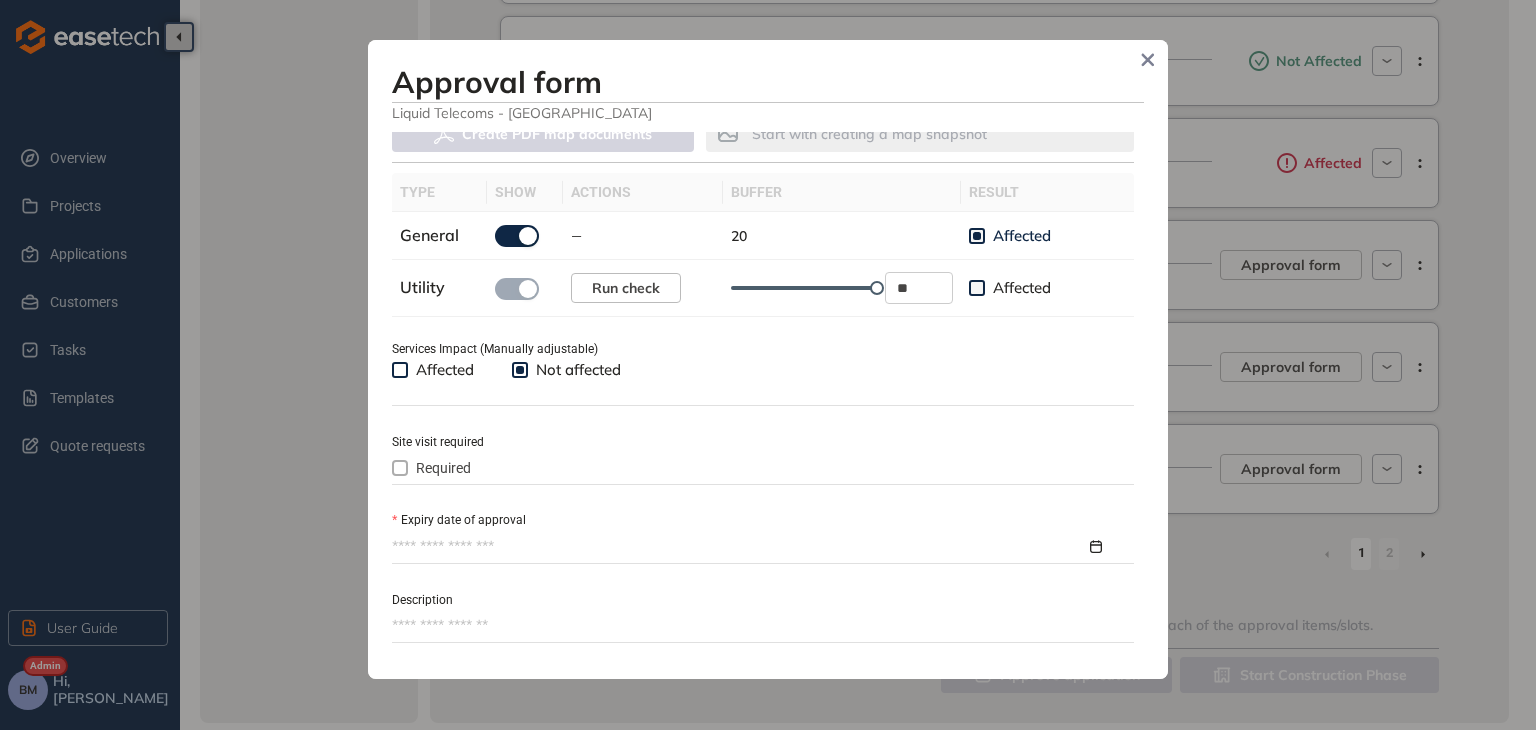 scroll, scrollTop: 700, scrollLeft: 0, axis: vertical 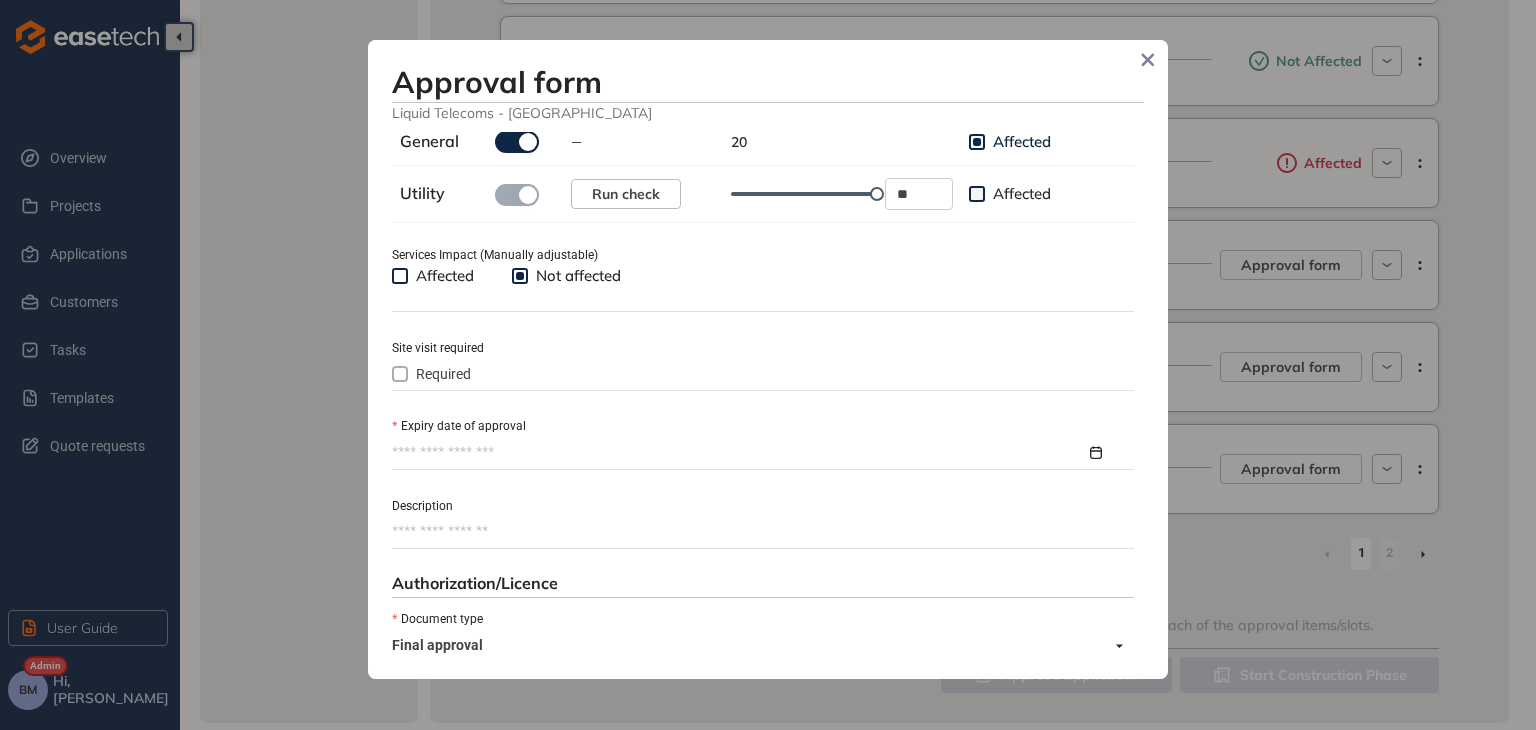 click on "Expiry date of approval" at bounding box center [739, 453] 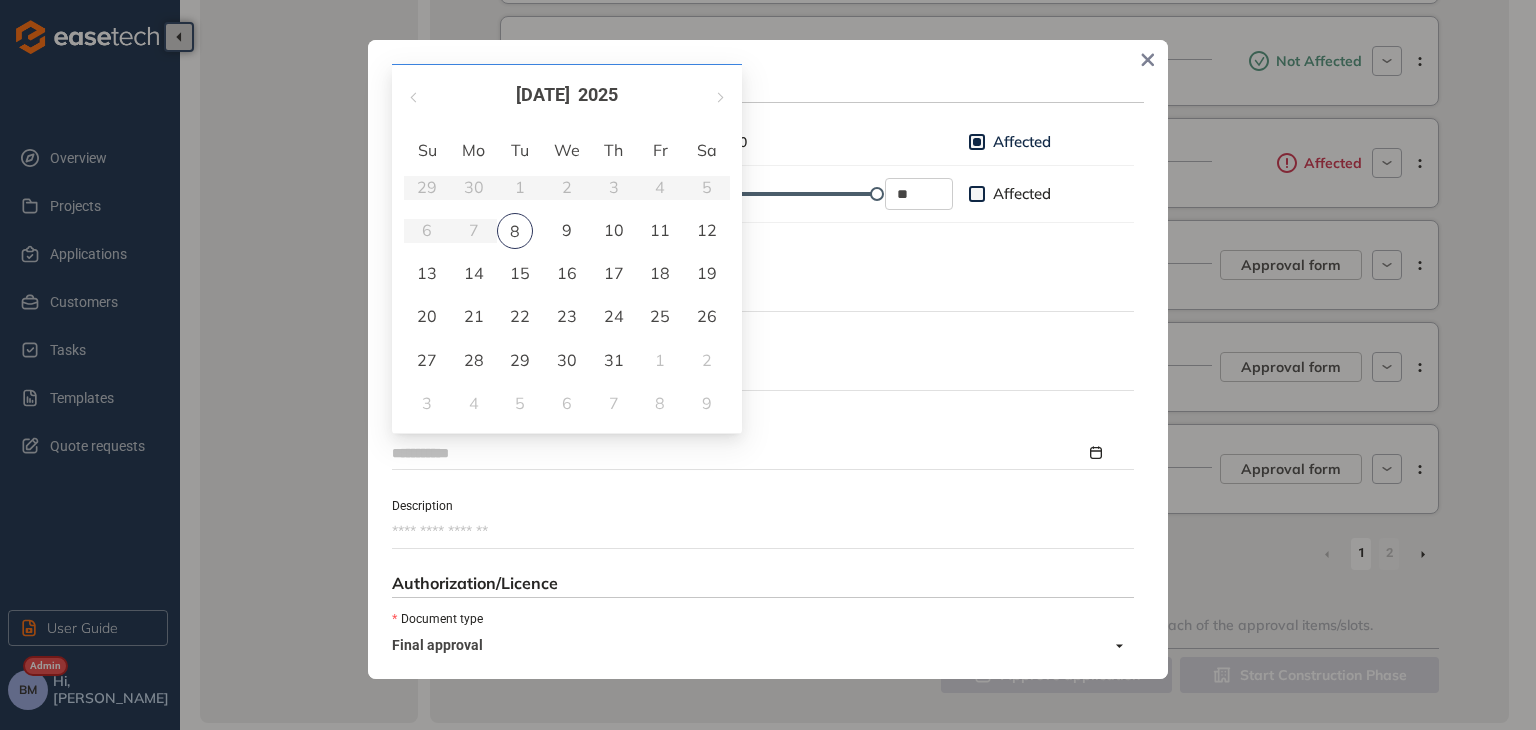 type on "**********" 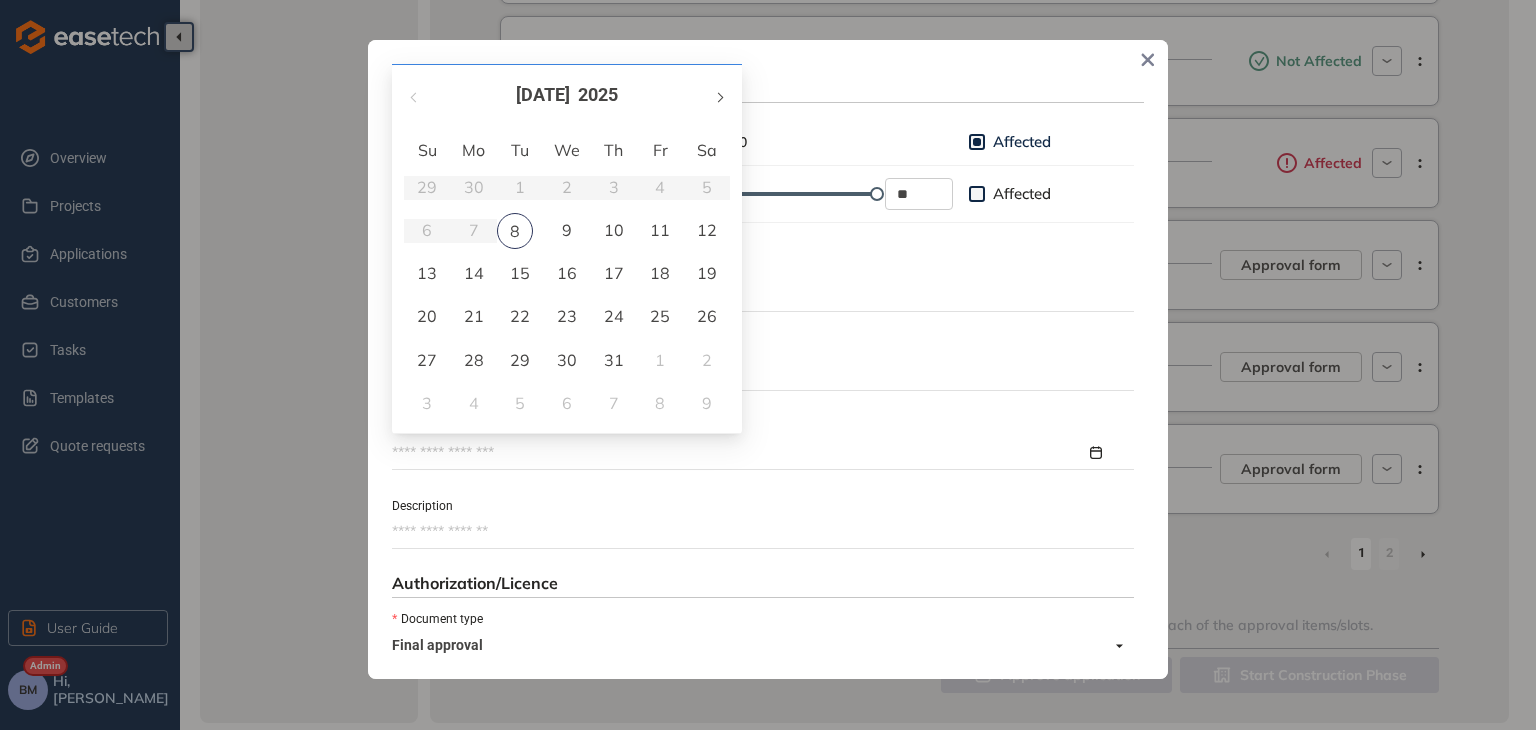 click at bounding box center [719, 97] 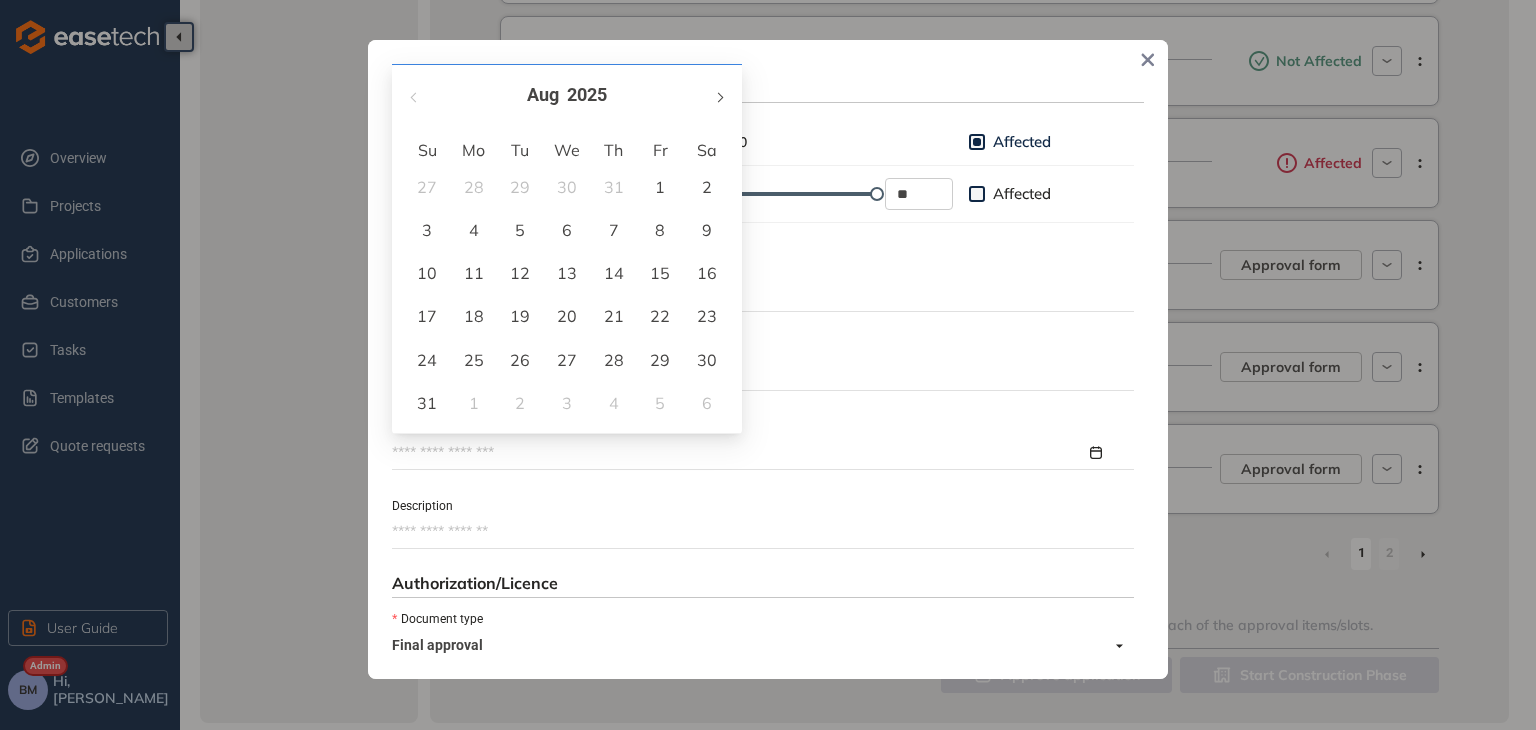 click at bounding box center (719, 97) 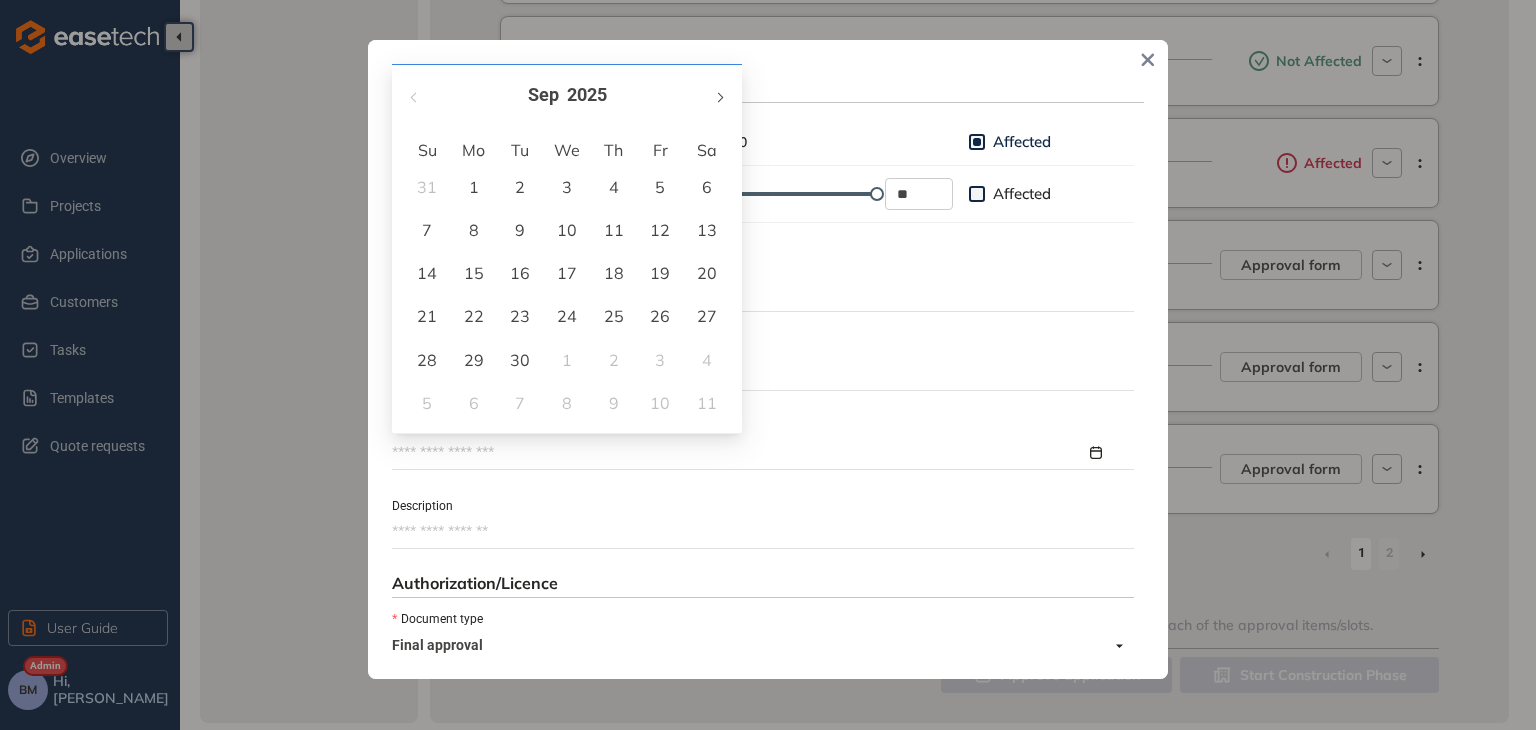 click at bounding box center (719, 97) 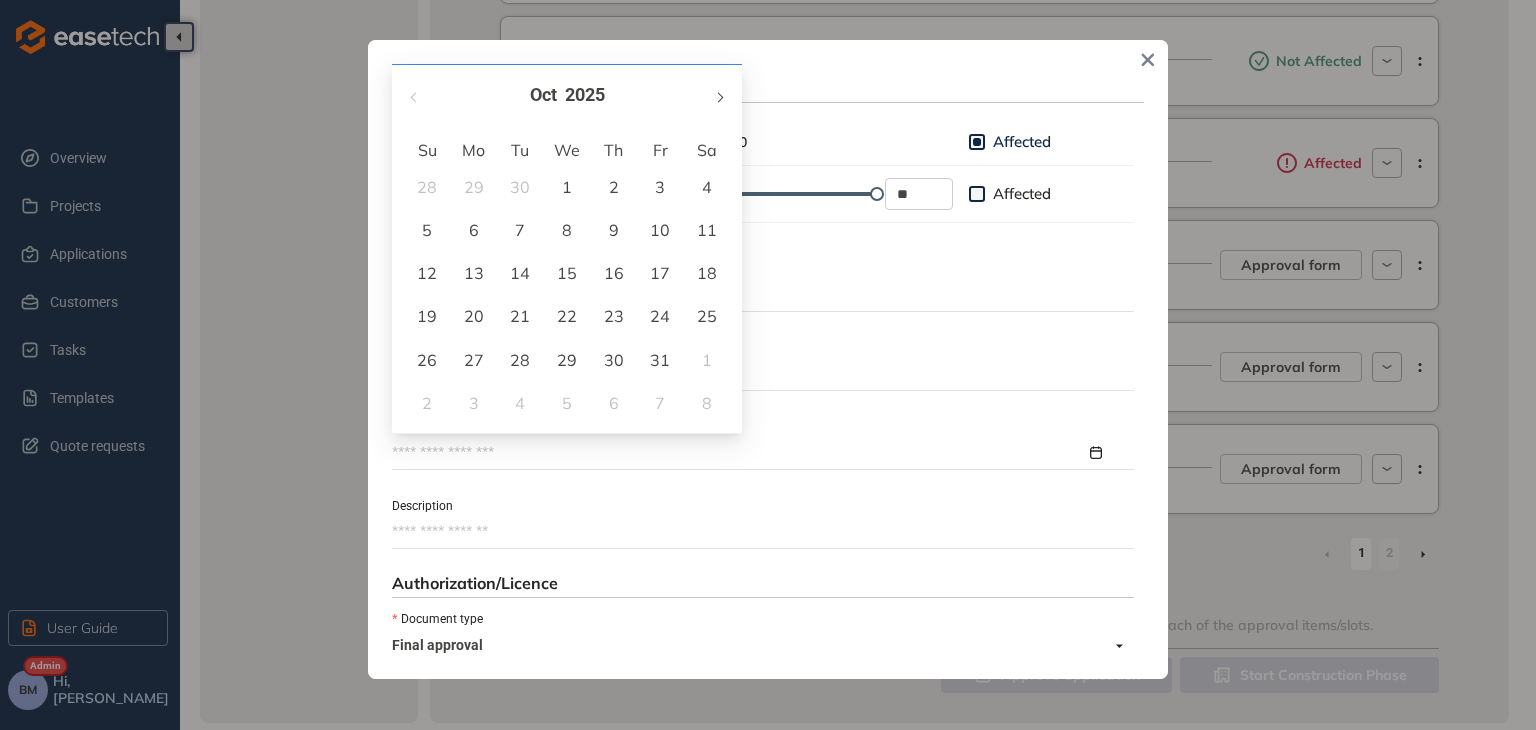 click at bounding box center [719, 97] 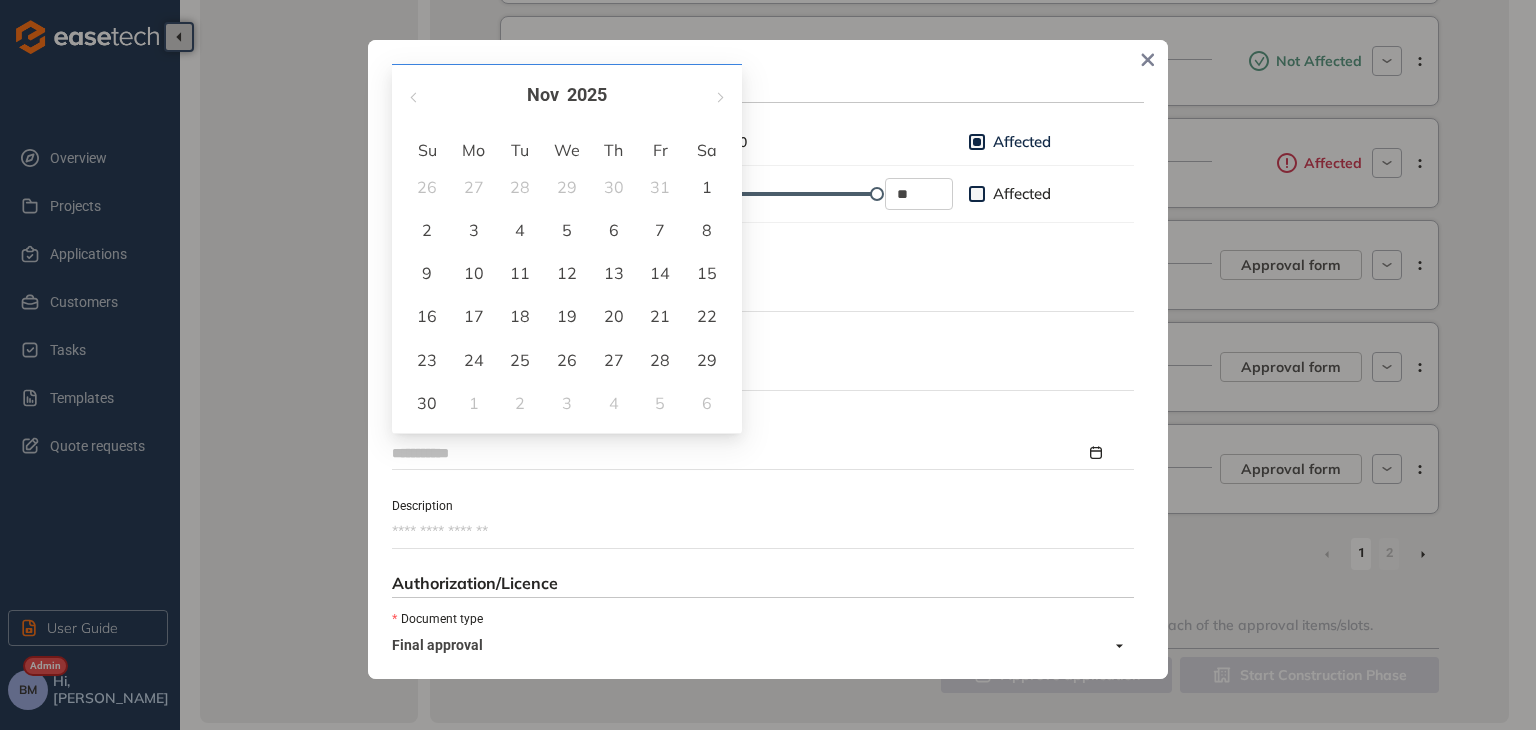 type on "**********" 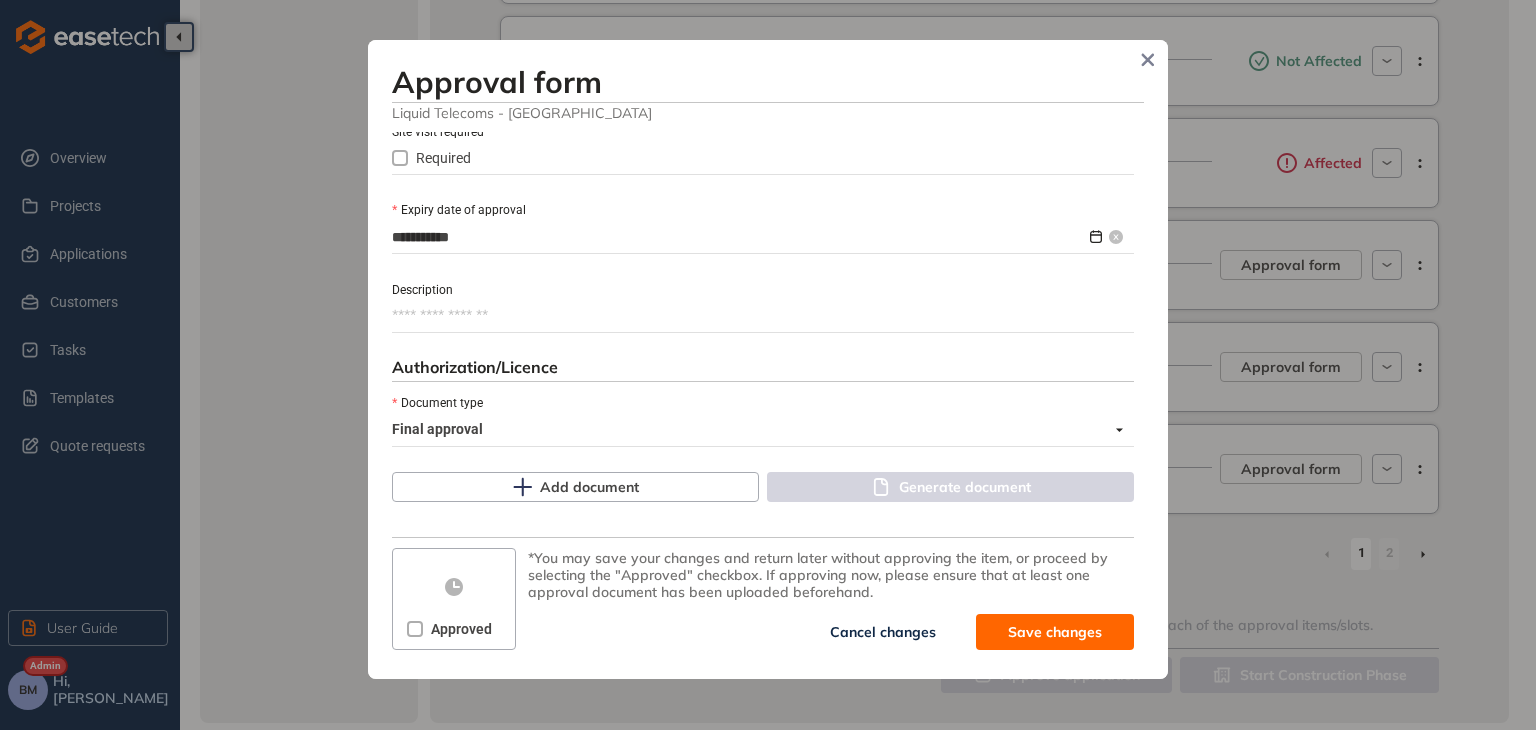 scroll, scrollTop: 917, scrollLeft: 0, axis: vertical 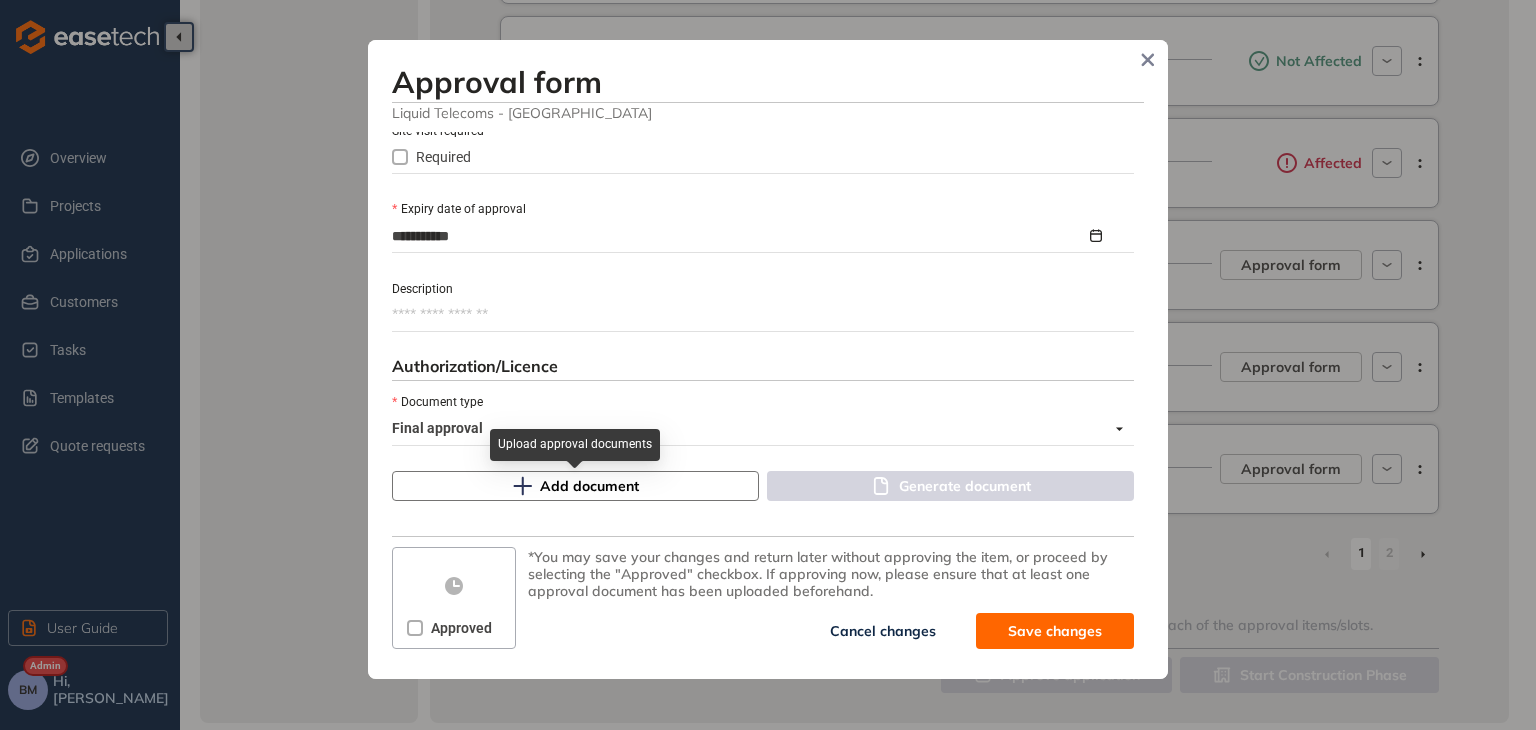 click on "Add document" at bounding box center [589, 486] 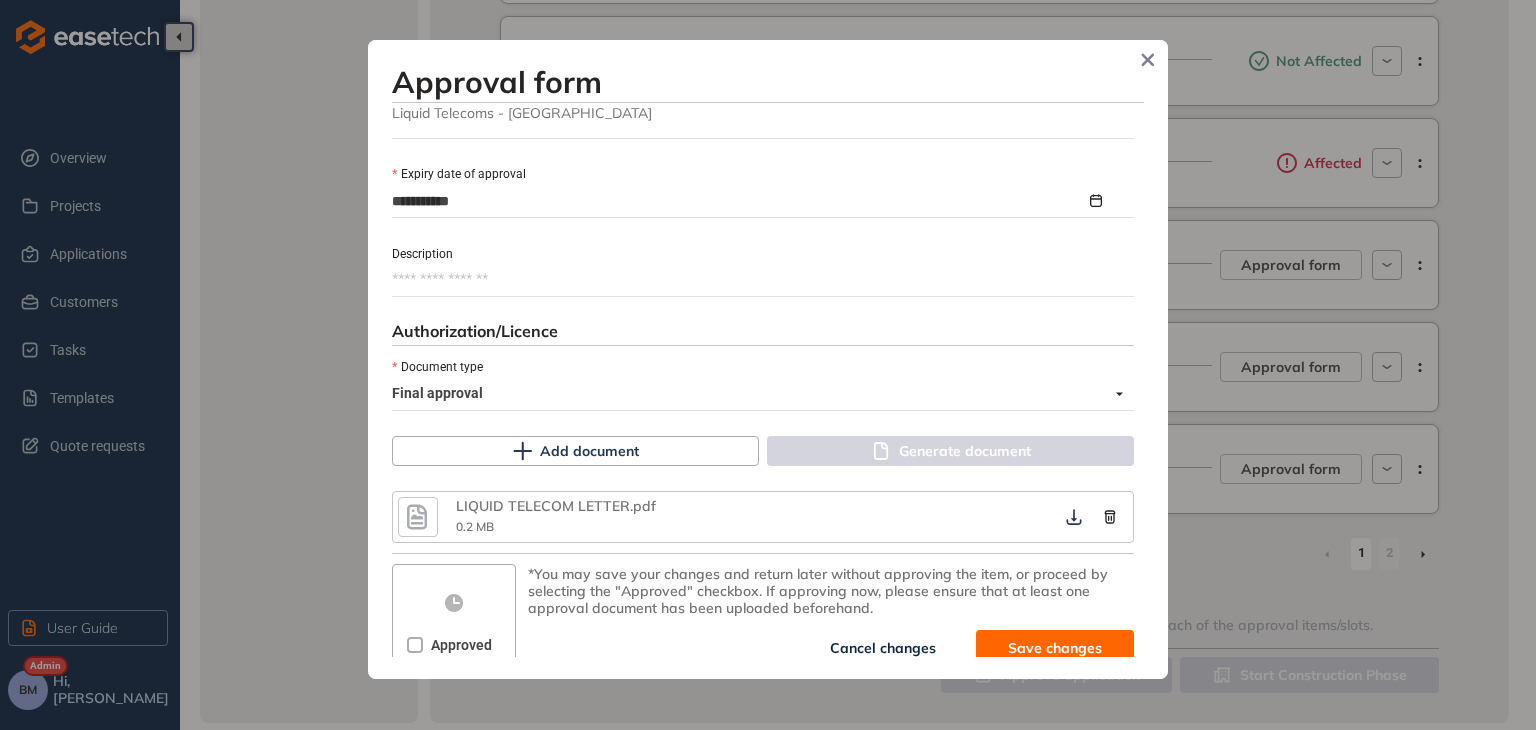 scroll, scrollTop: 969, scrollLeft: 0, axis: vertical 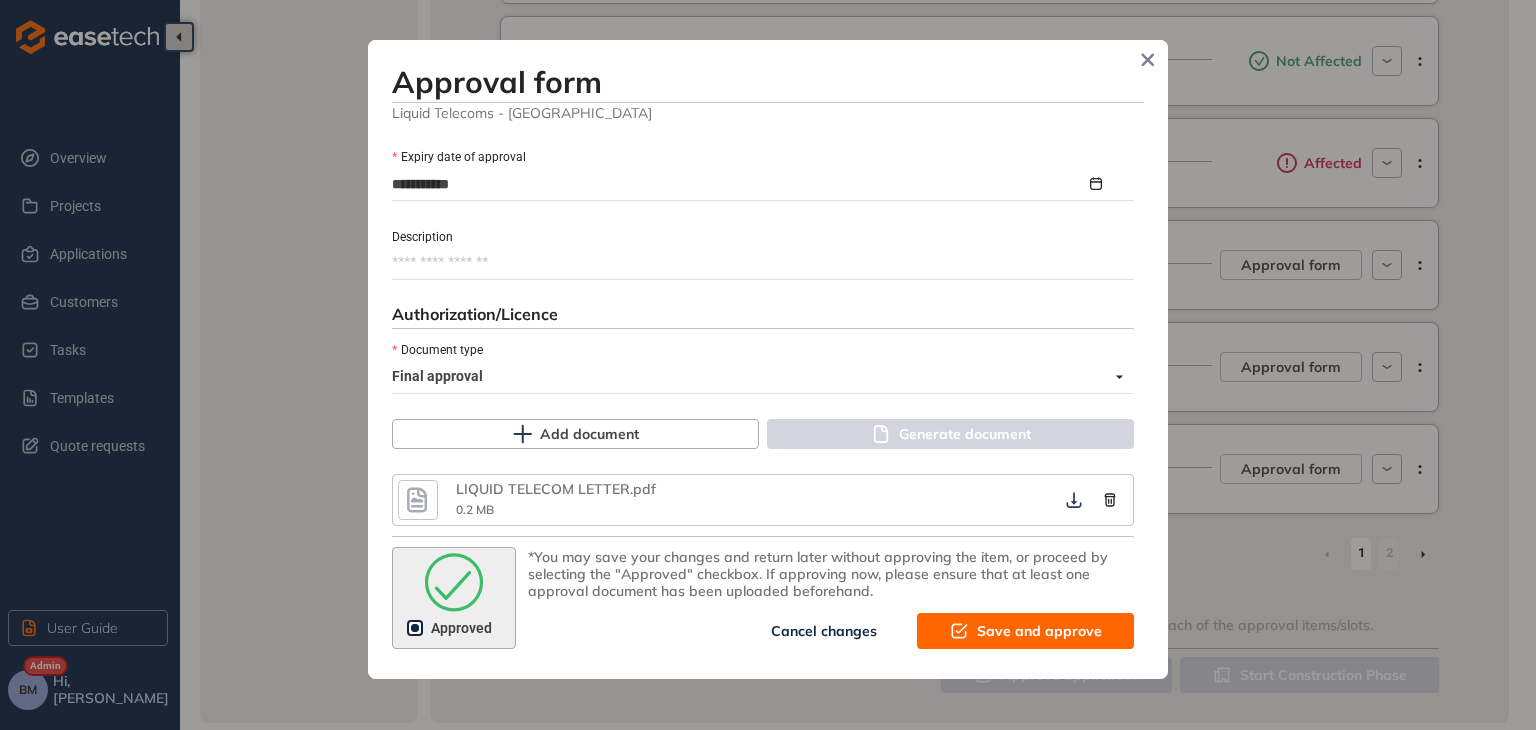click on "Save and approve" at bounding box center (1039, 631) 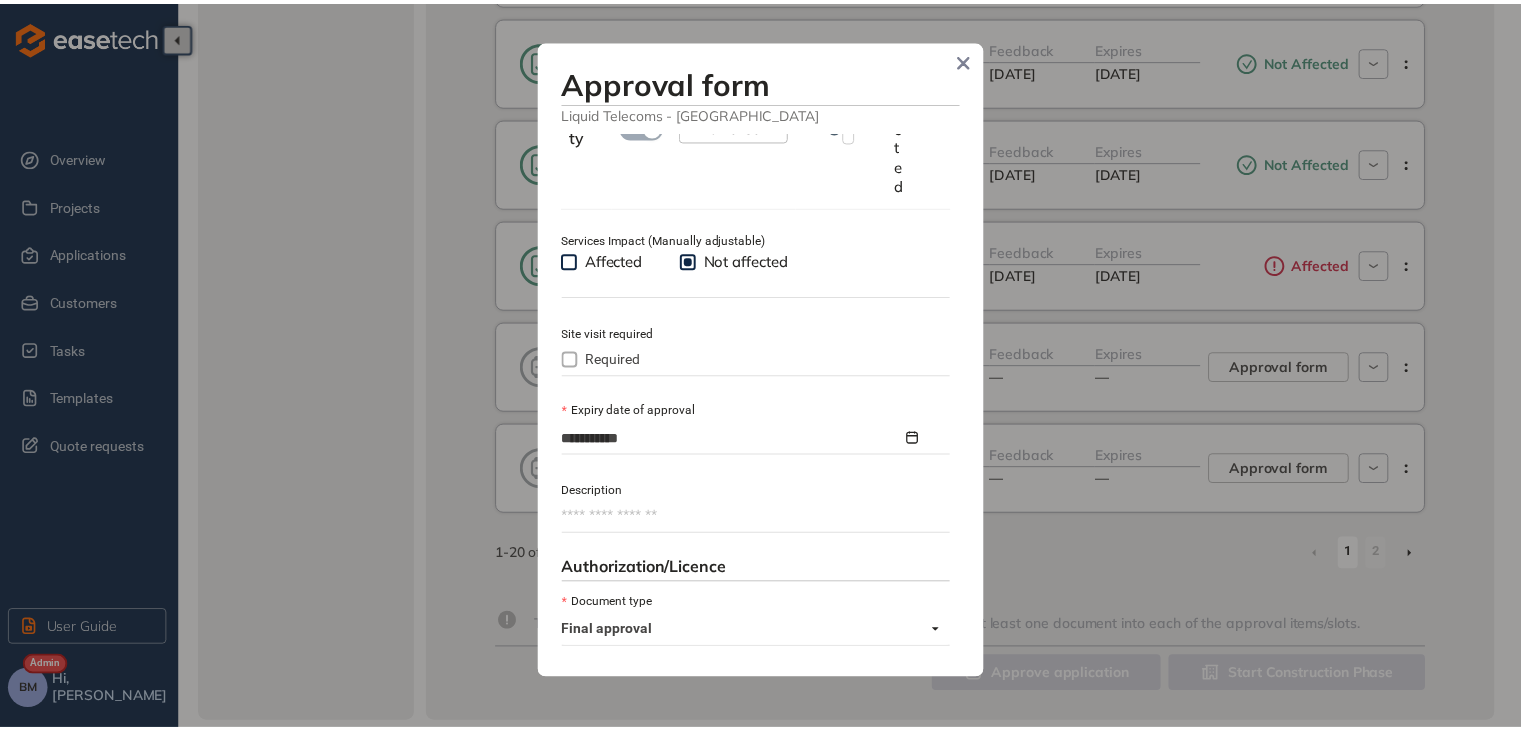 scroll, scrollTop: 1222, scrollLeft: 0, axis: vertical 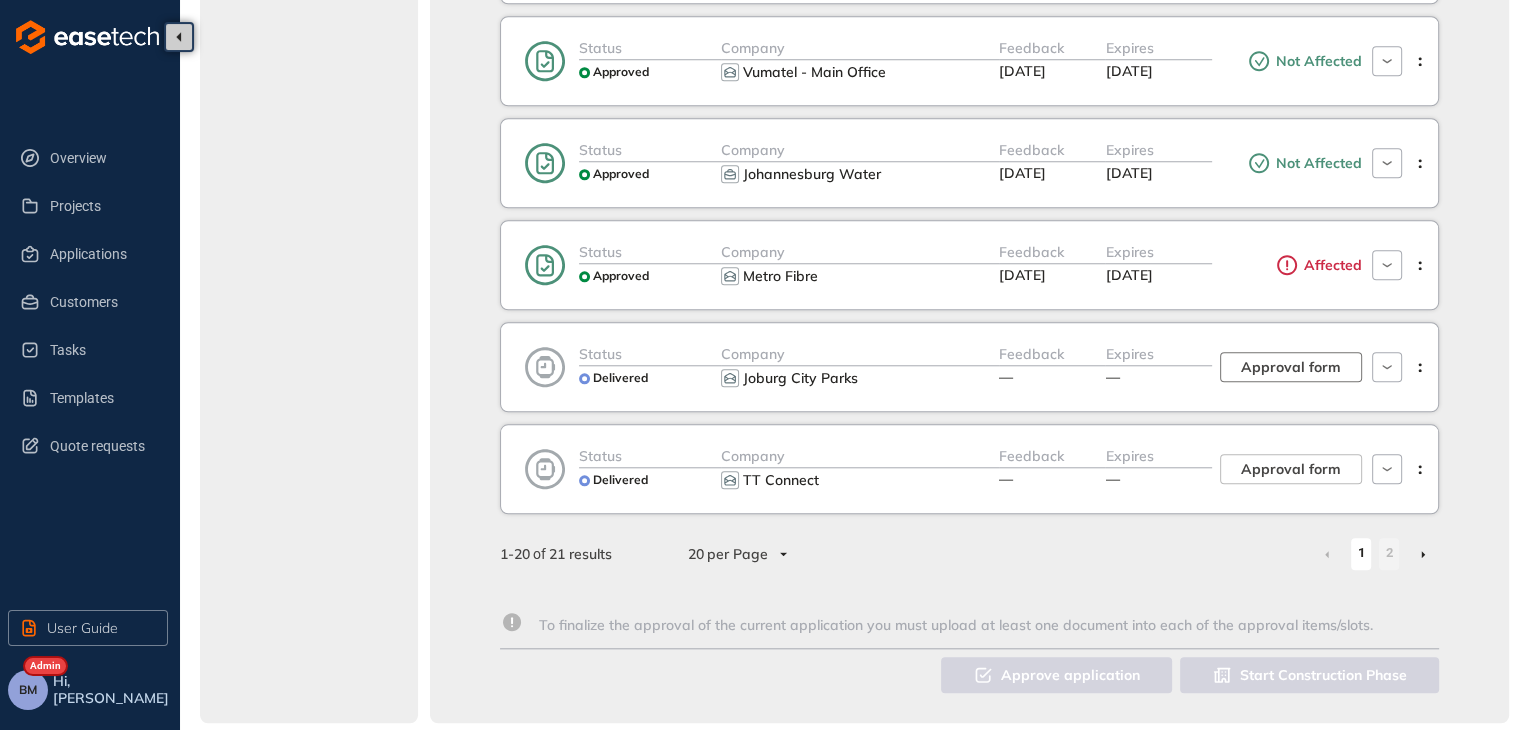click on "Approval form" at bounding box center [1291, 367] 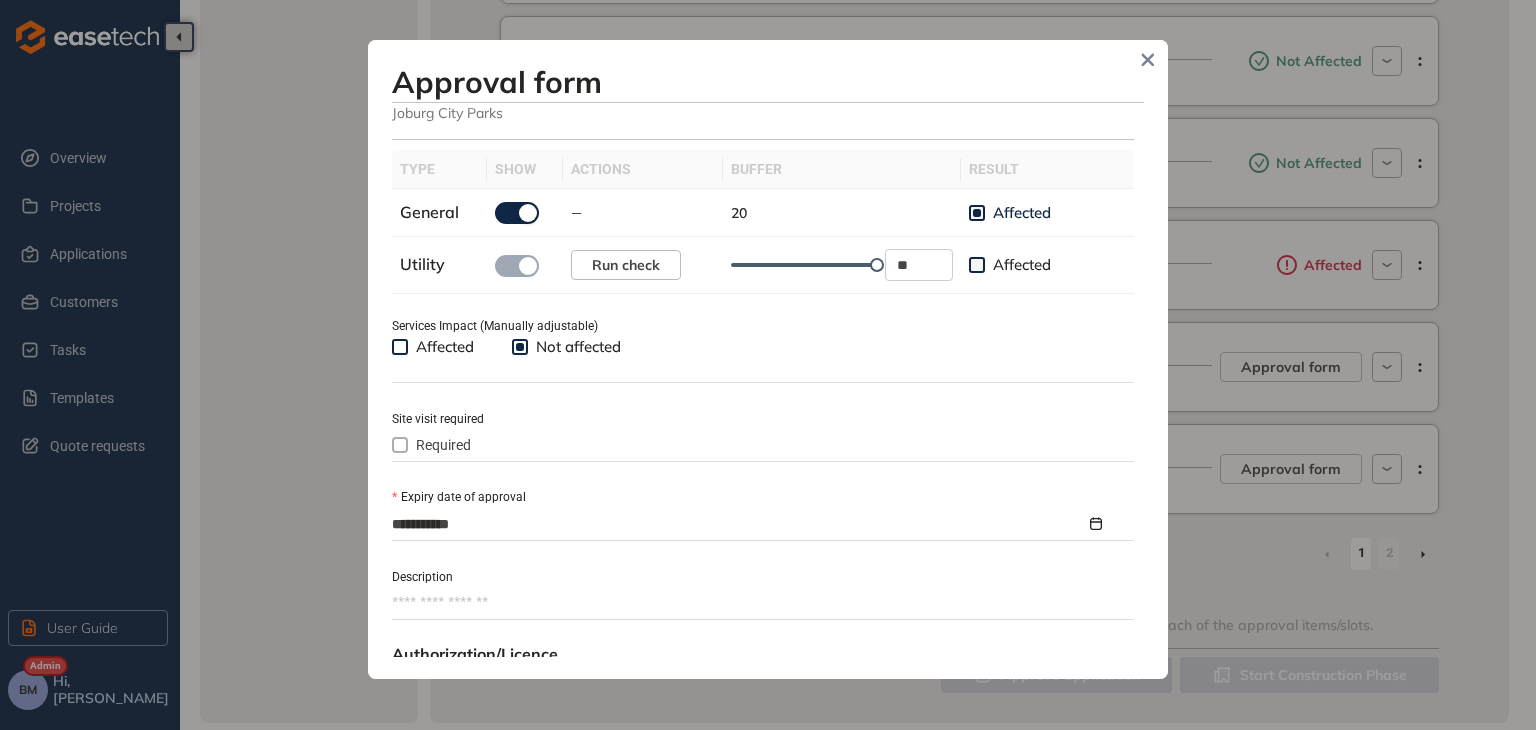 scroll, scrollTop: 700, scrollLeft: 0, axis: vertical 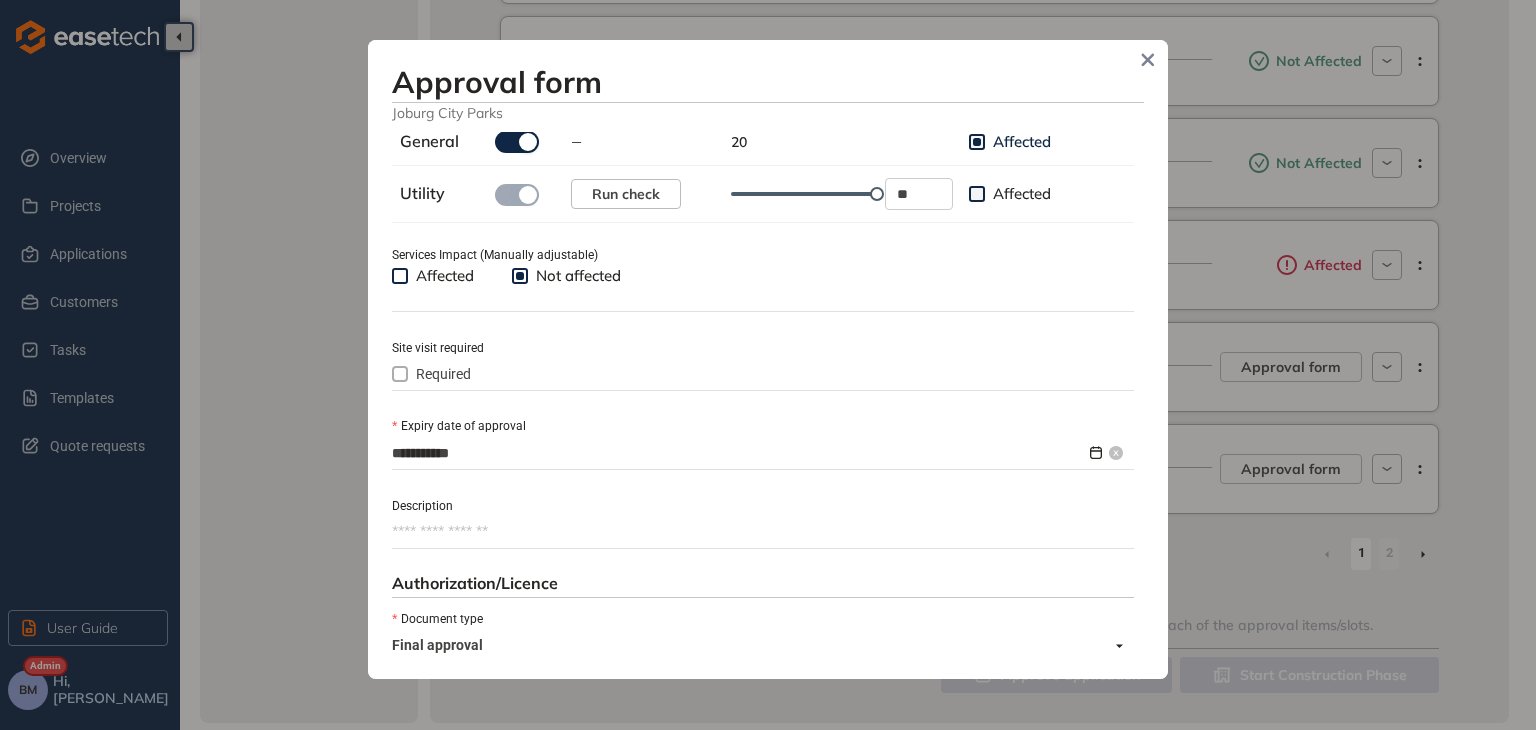 click on "**********" at bounding box center (739, 453) 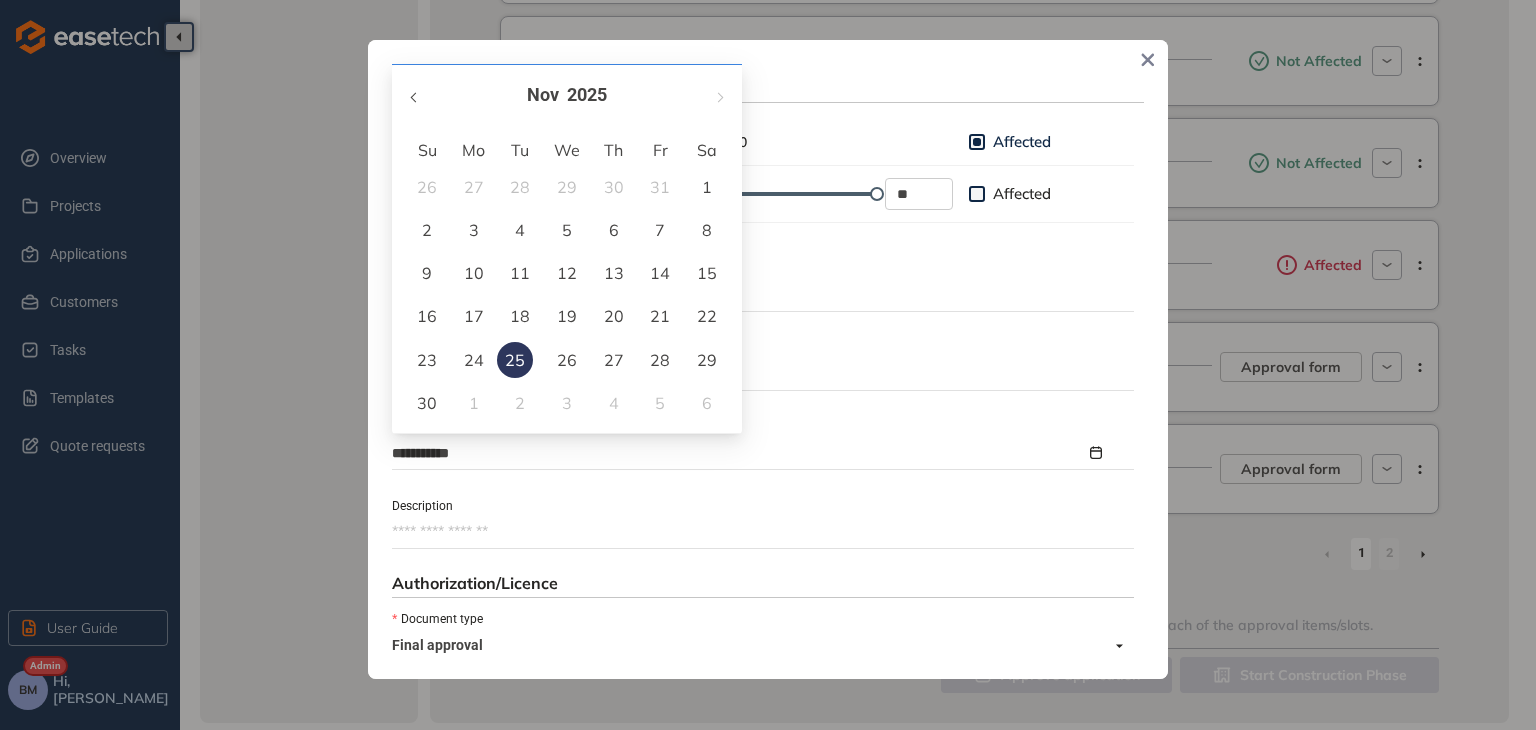 click at bounding box center [415, 97] 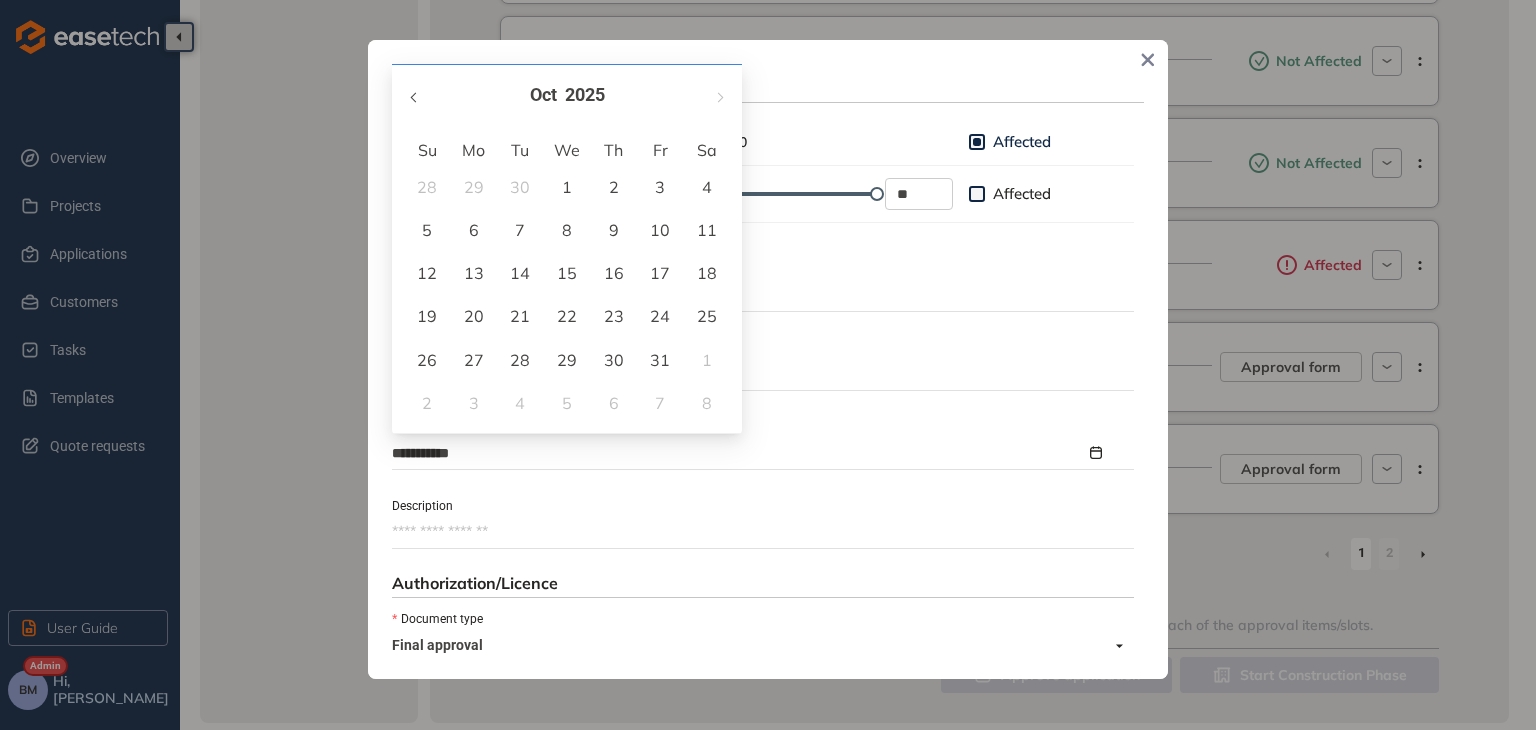 click at bounding box center [415, 97] 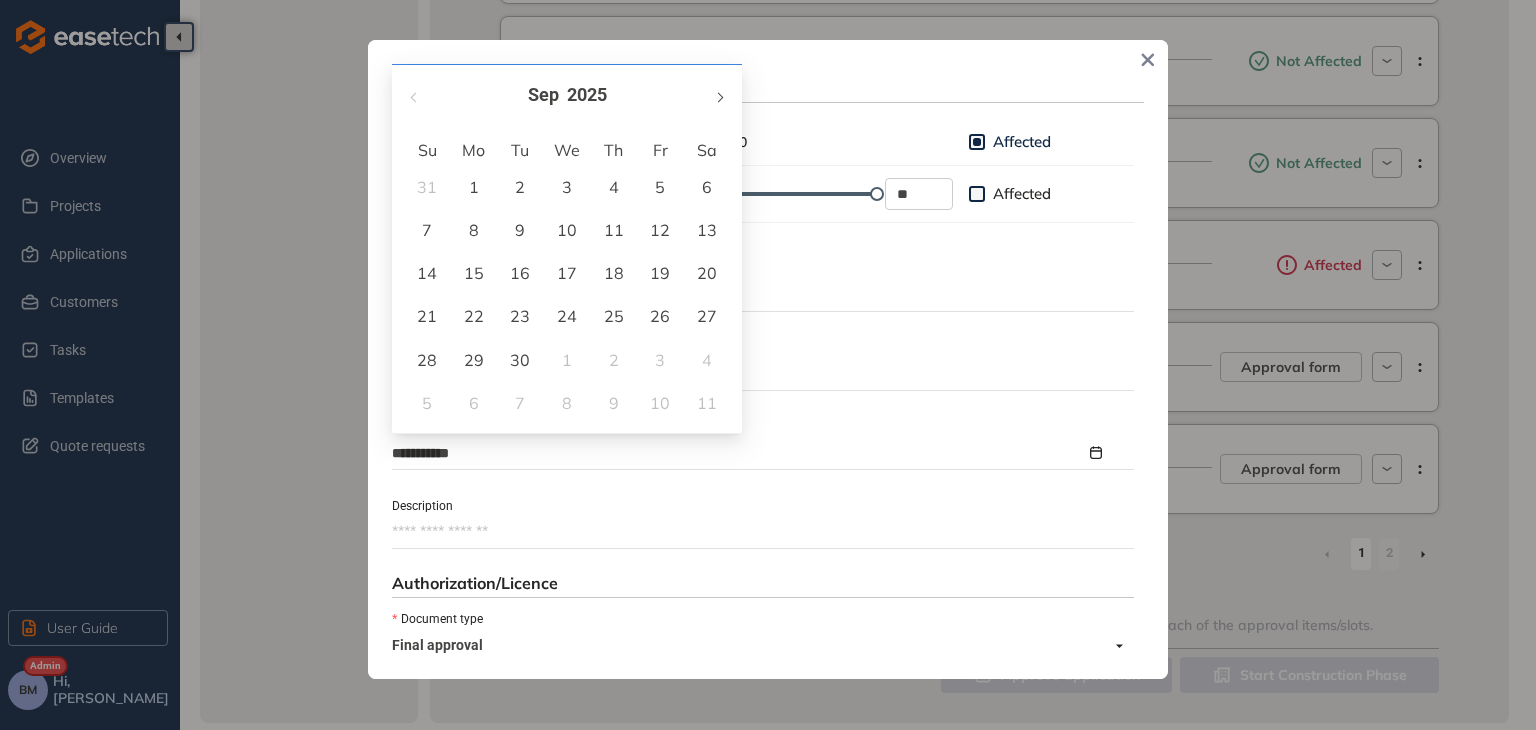 click at bounding box center [719, 97] 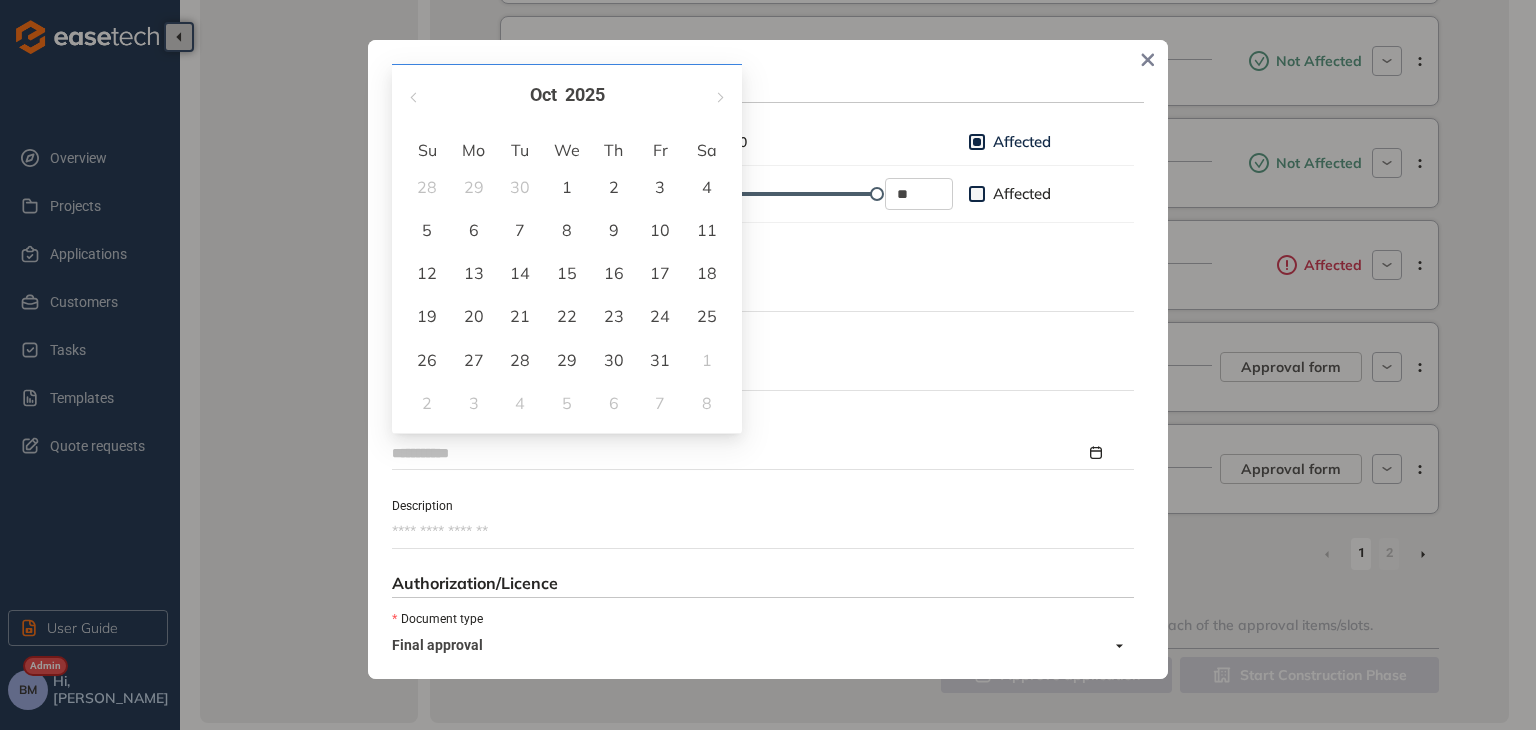 type on "**********" 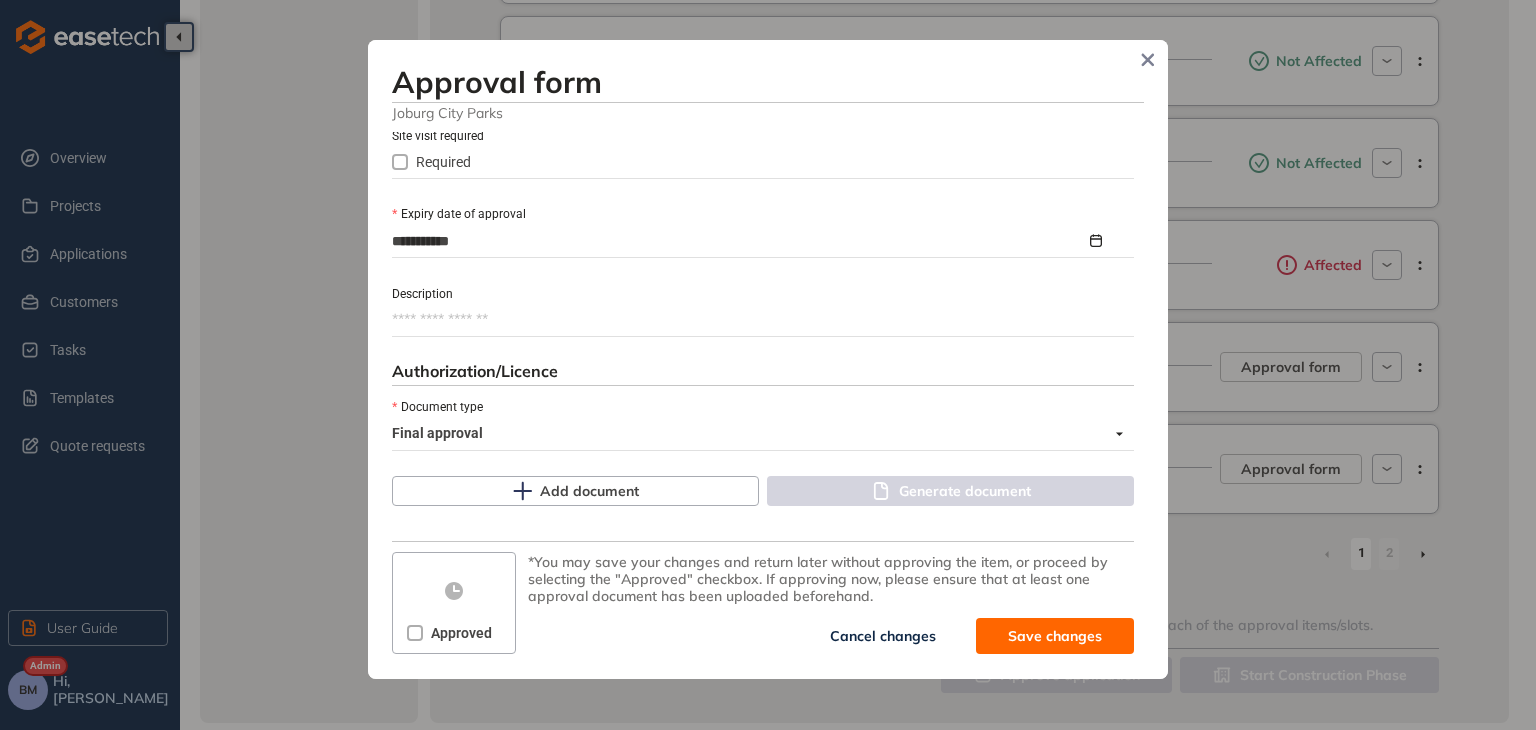 scroll, scrollTop: 917, scrollLeft: 0, axis: vertical 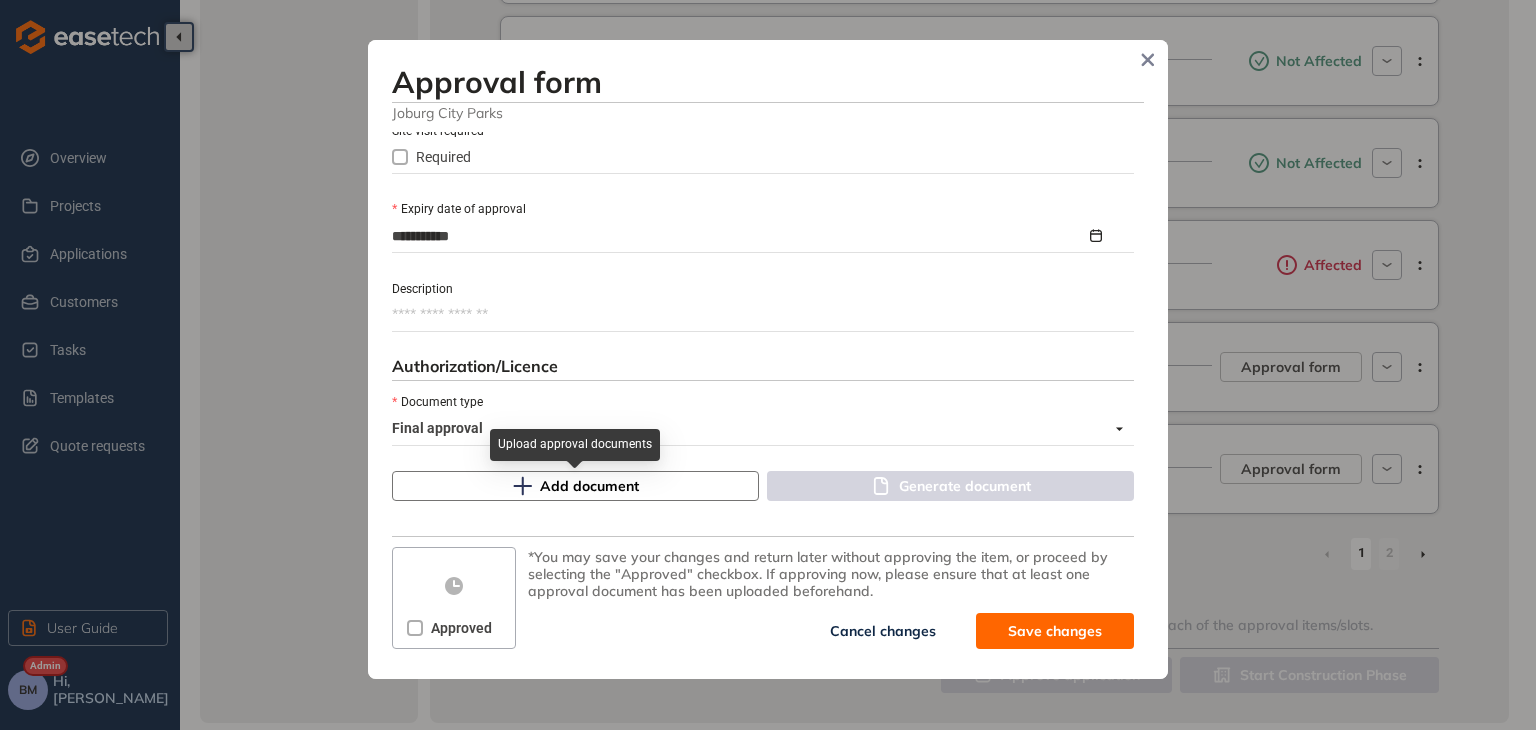 click 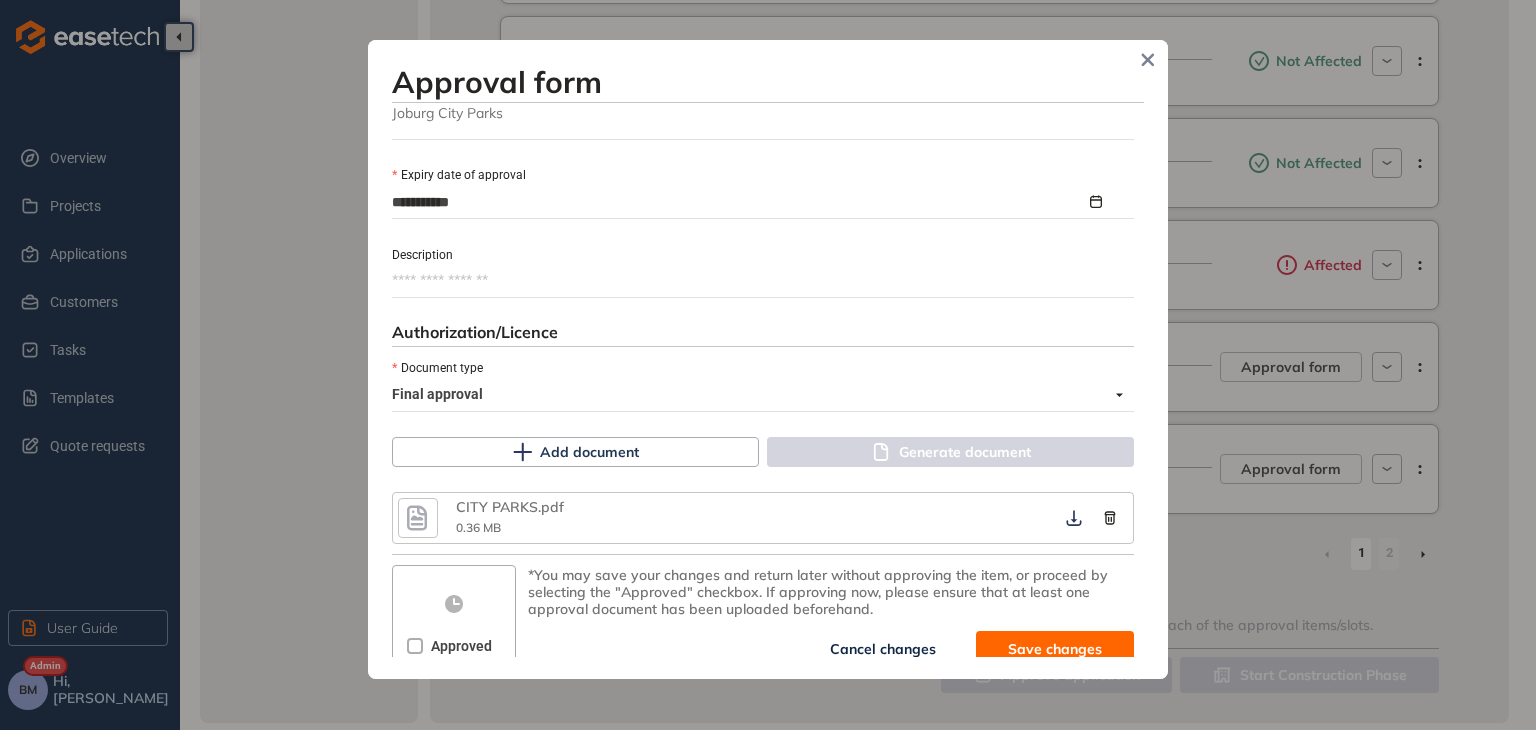 scroll, scrollTop: 969, scrollLeft: 0, axis: vertical 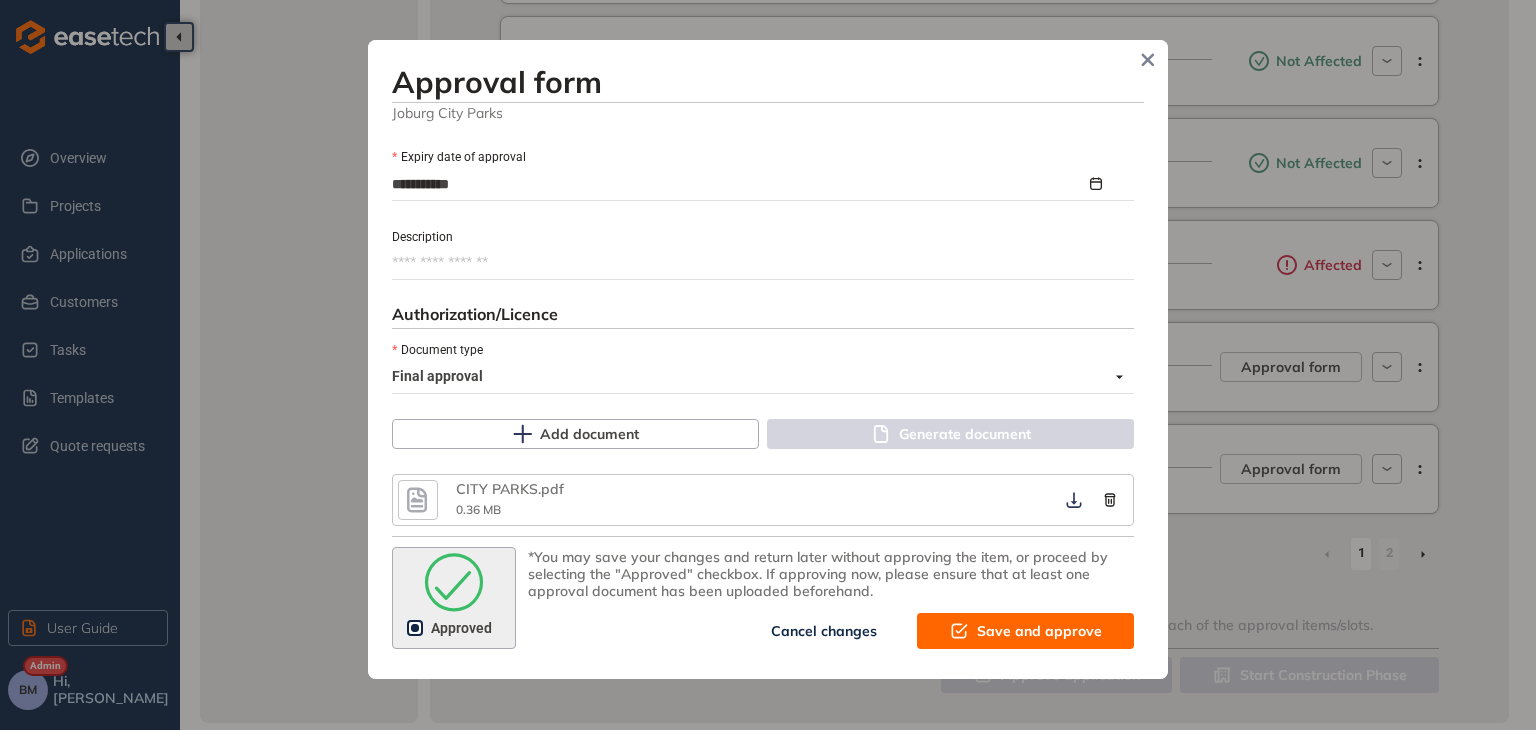 click on "Save and approve" at bounding box center [1039, 631] 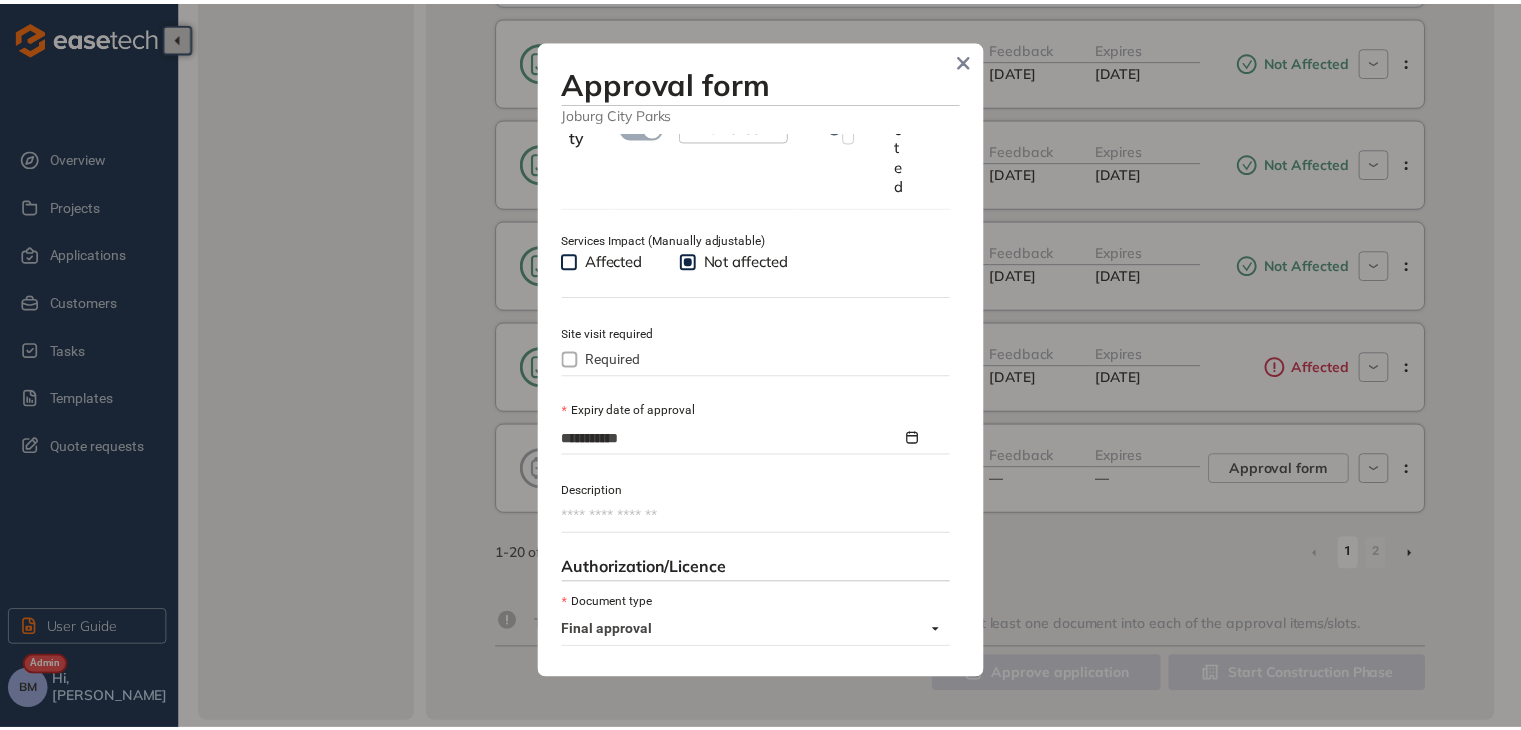 scroll, scrollTop: 1222, scrollLeft: 0, axis: vertical 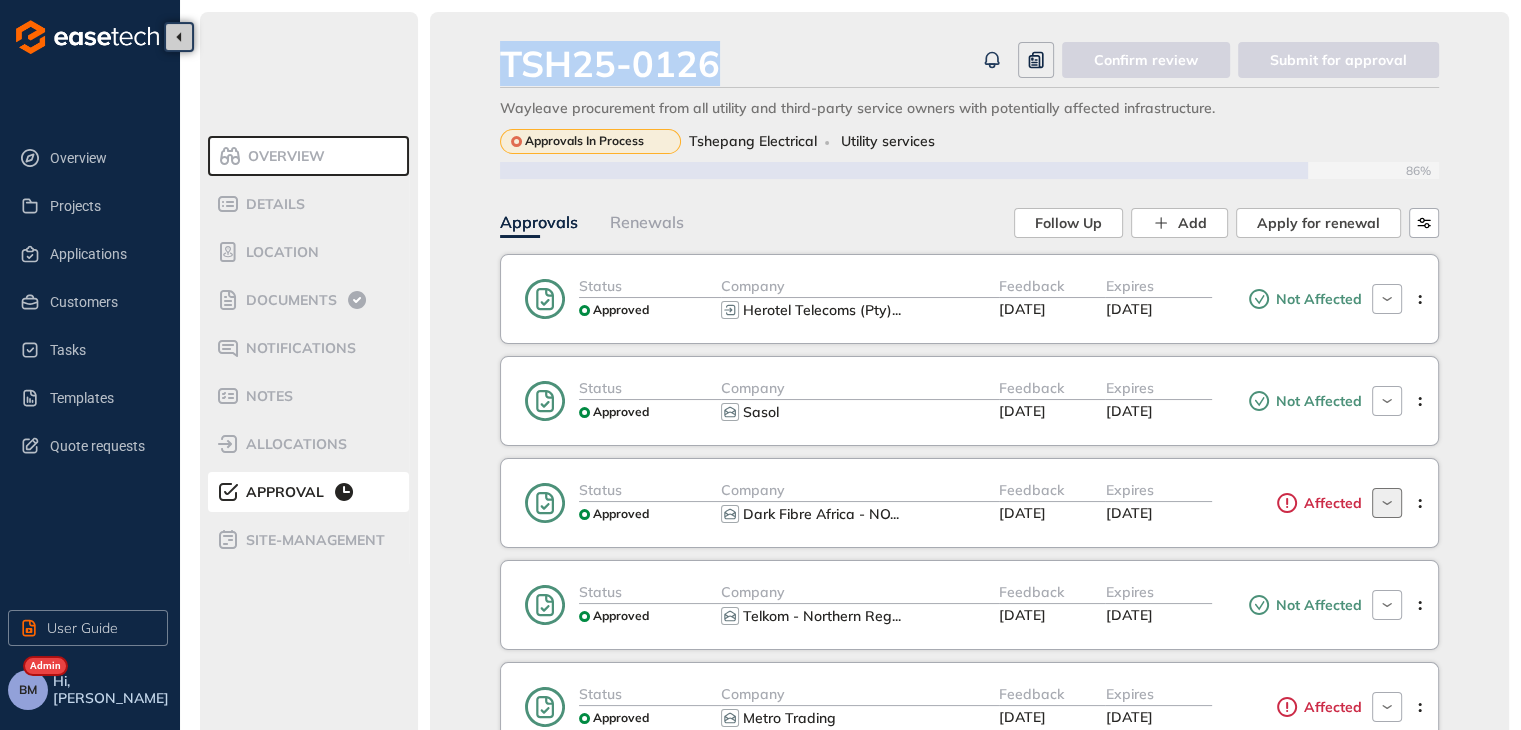 drag, startPoint x: 745, startPoint y: 59, endPoint x: 503, endPoint y: 64, distance: 242.05165 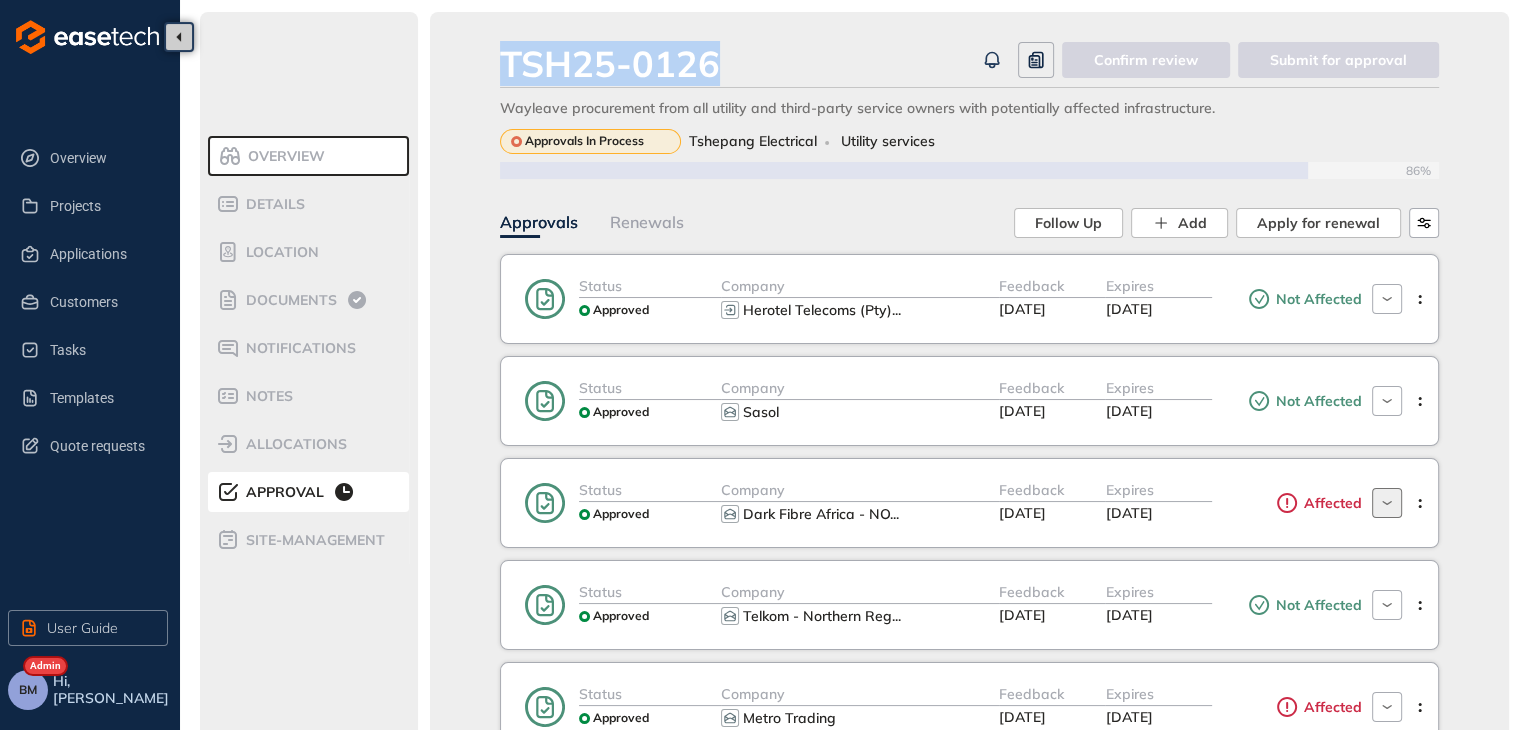copy on "TSH25-0126" 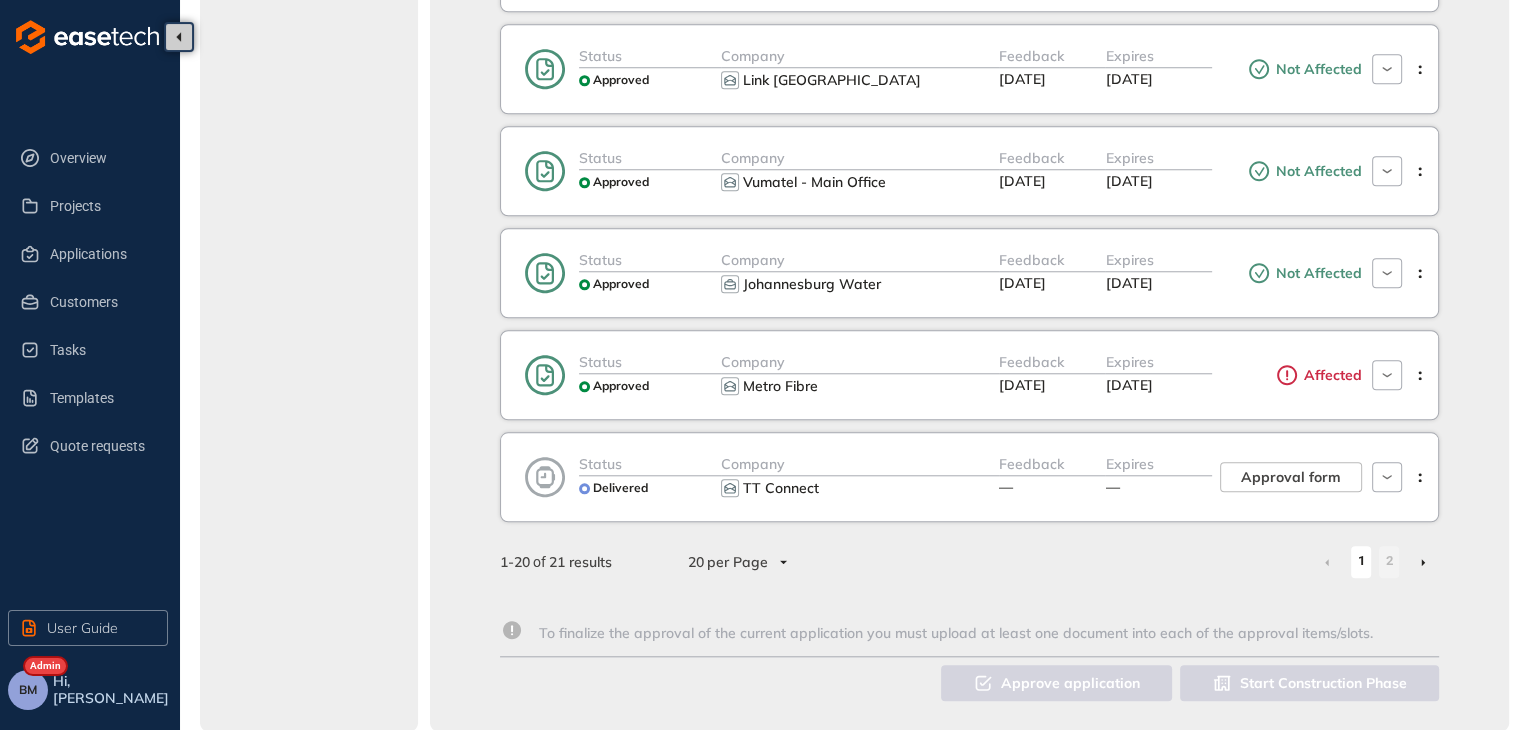scroll, scrollTop: 1768, scrollLeft: 0, axis: vertical 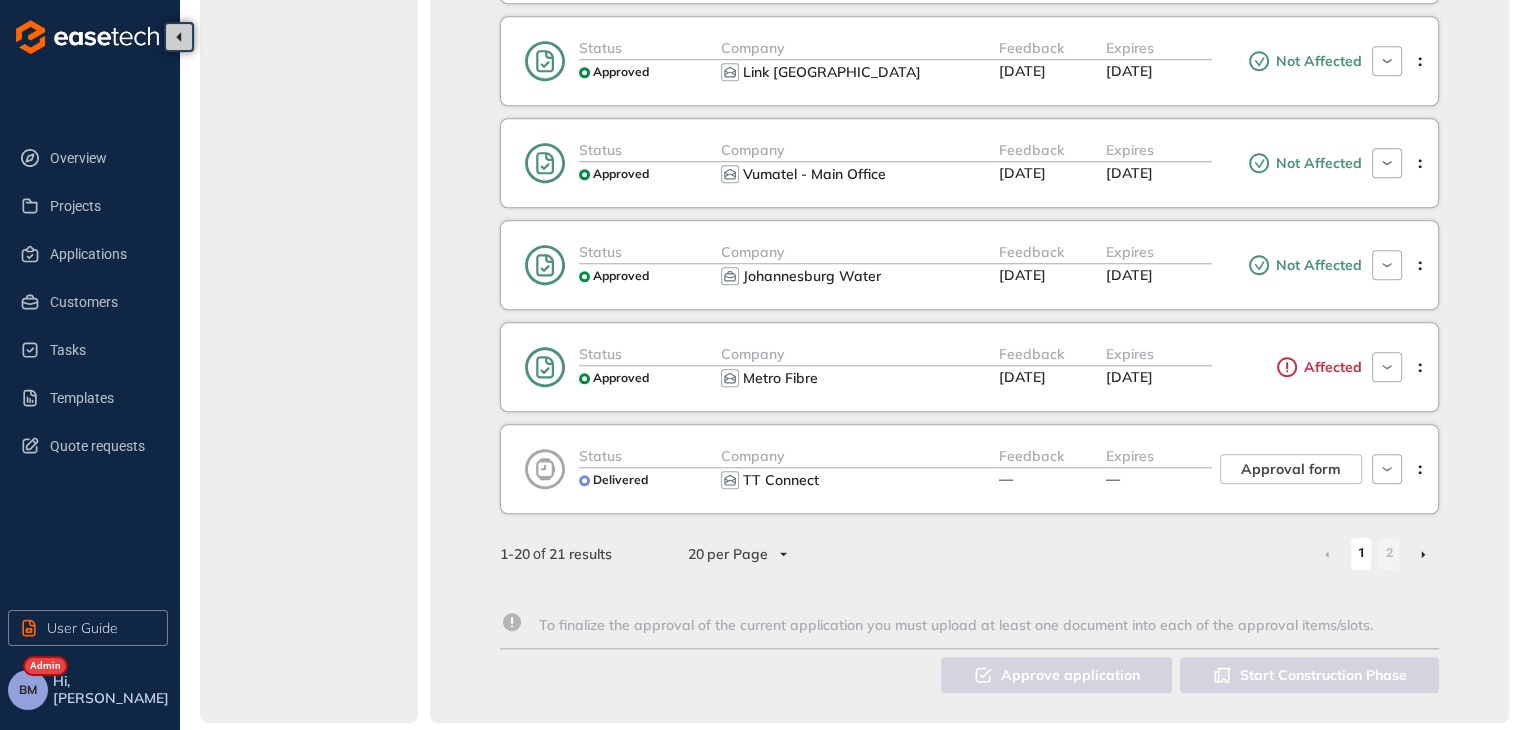 click on "20   per Page" at bounding box center (737, 554) 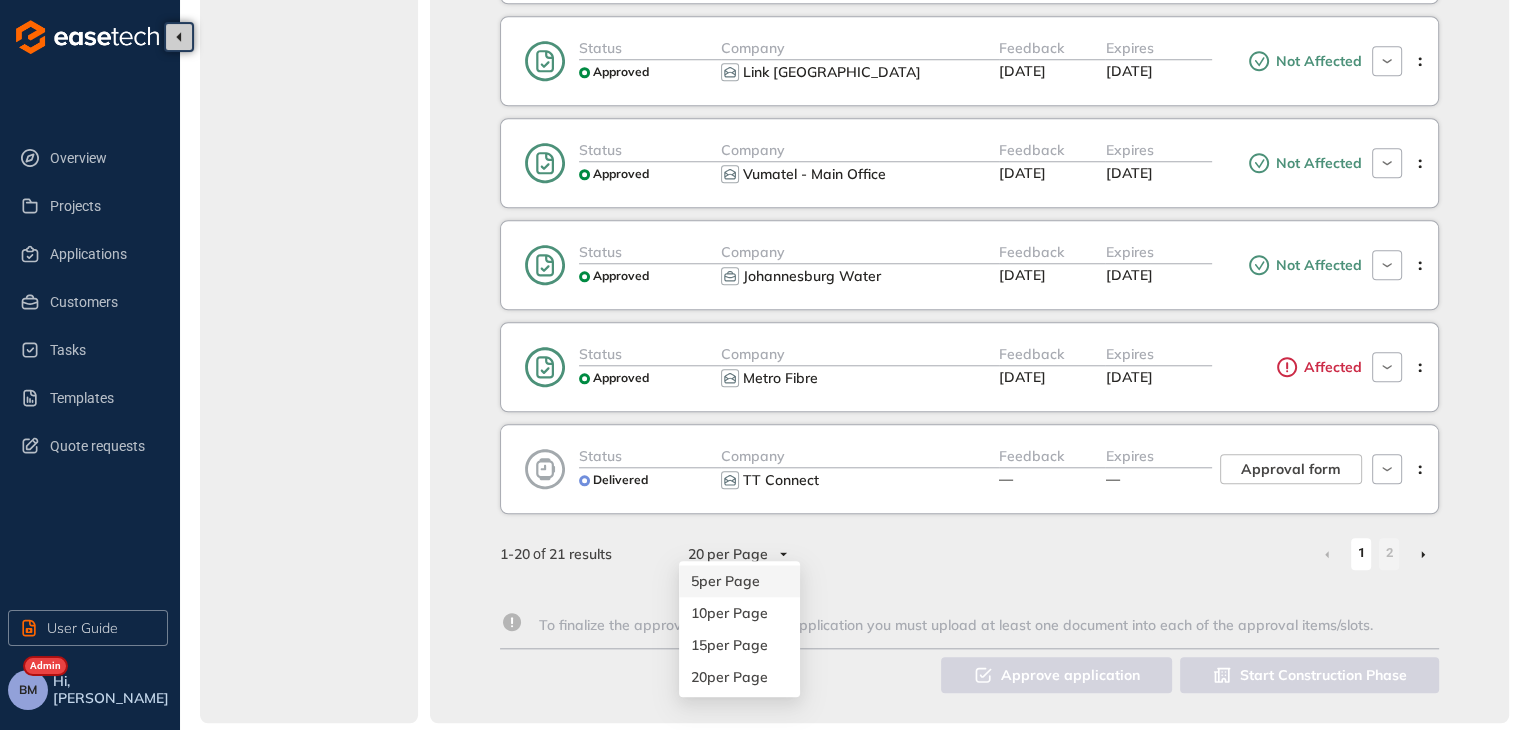 click on "20   per Page" at bounding box center [737, 554] 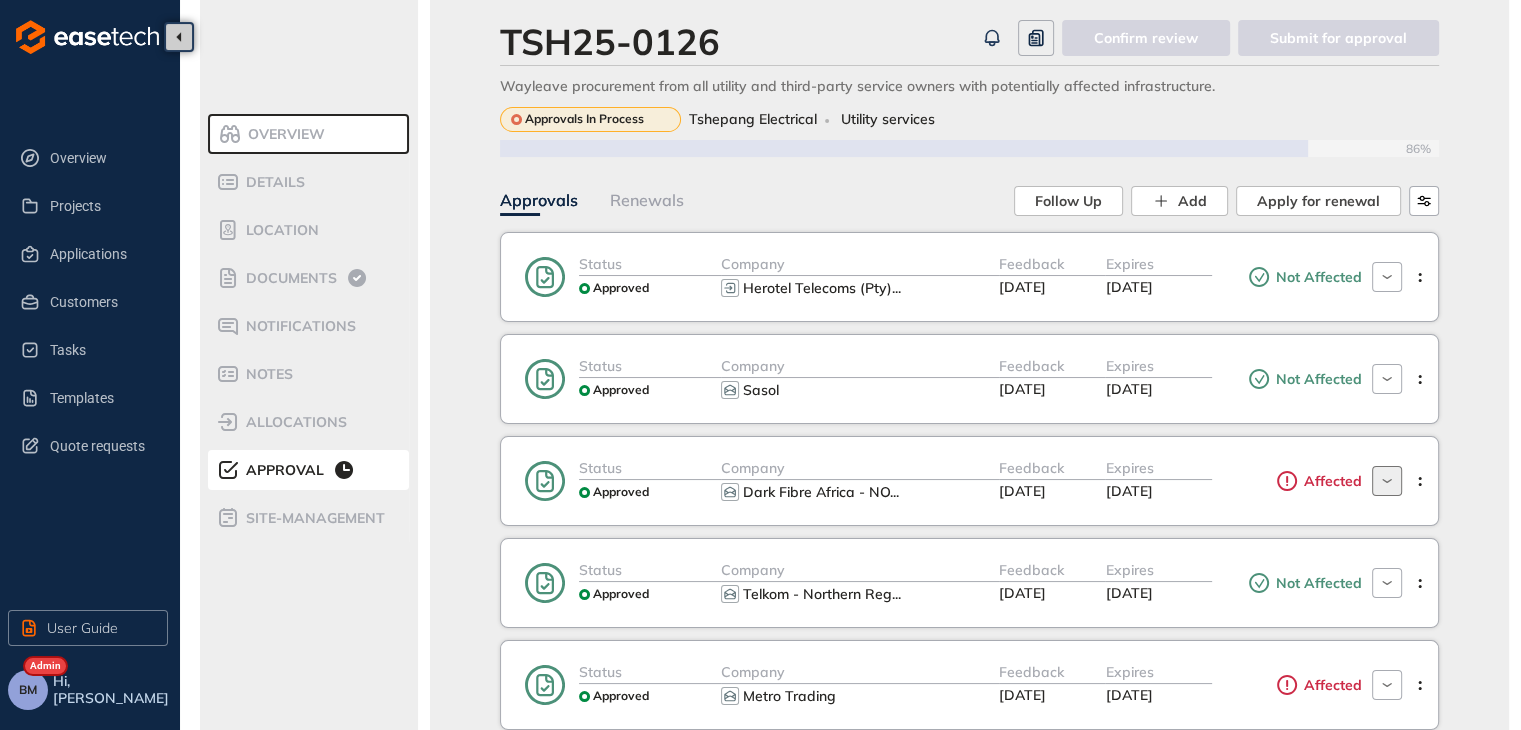 scroll, scrollTop: 0, scrollLeft: 0, axis: both 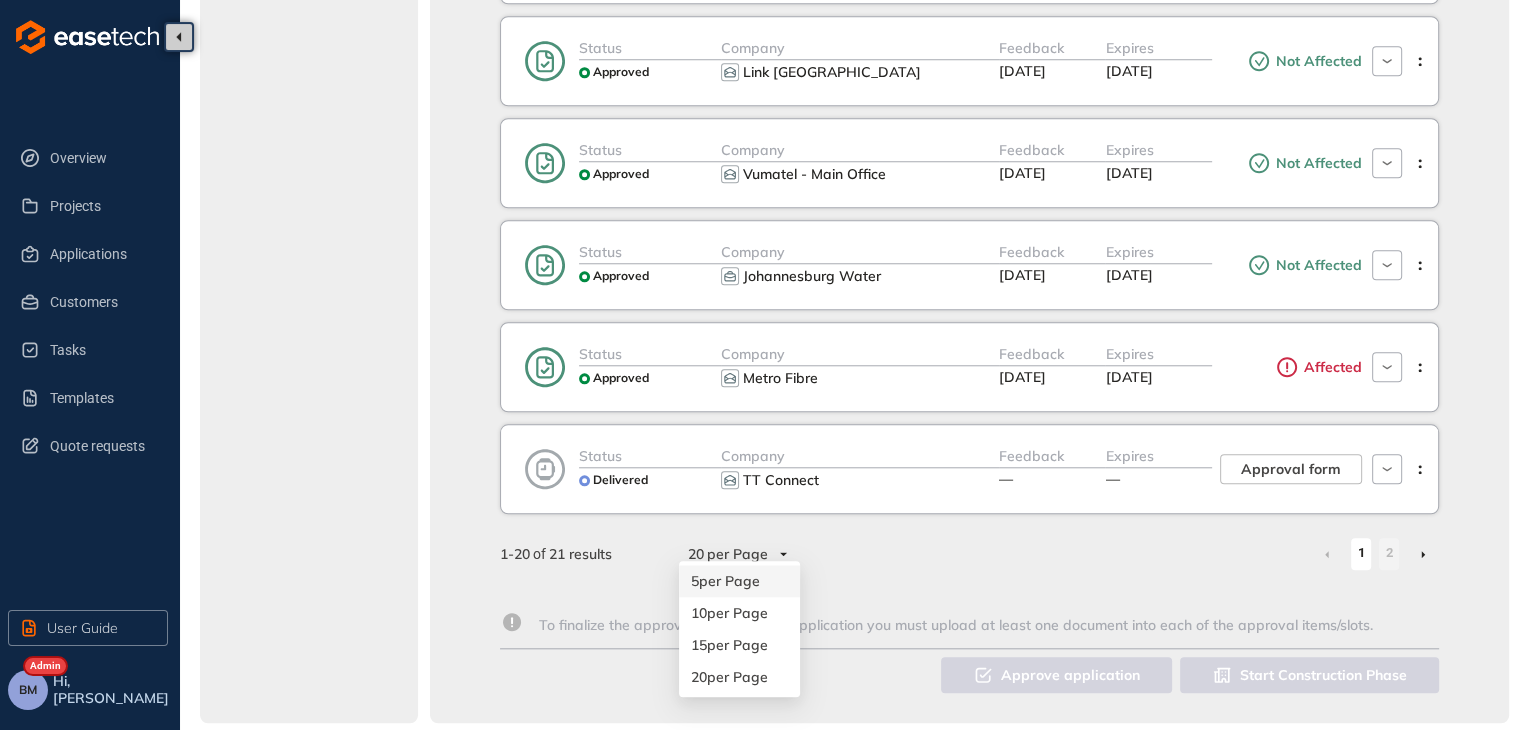 click on "20   per Page" at bounding box center [737, 554] 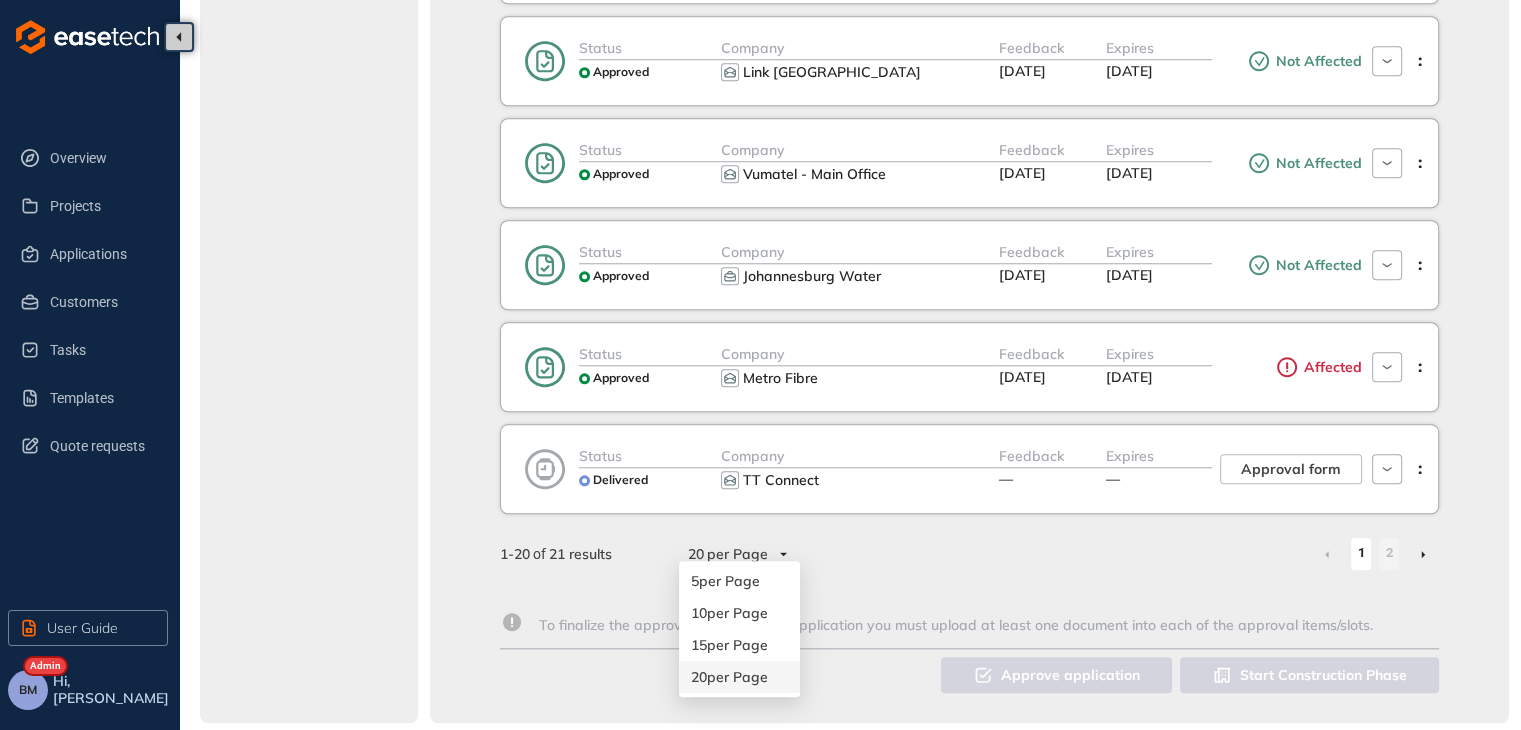 click on "per Page" at bounding box center (737, 677) 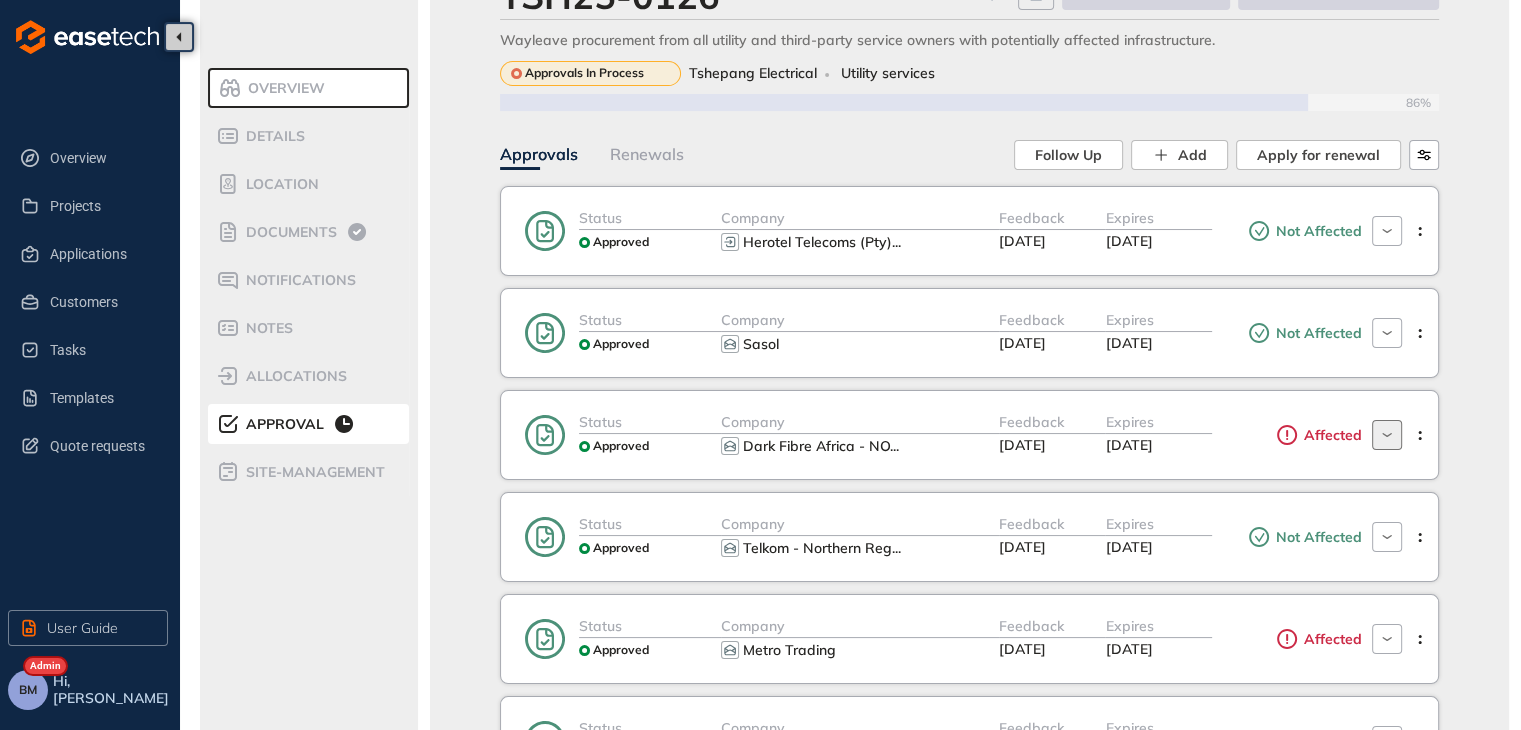 scroll, scrollTop: 0, scrollLeft: 0, axis: both 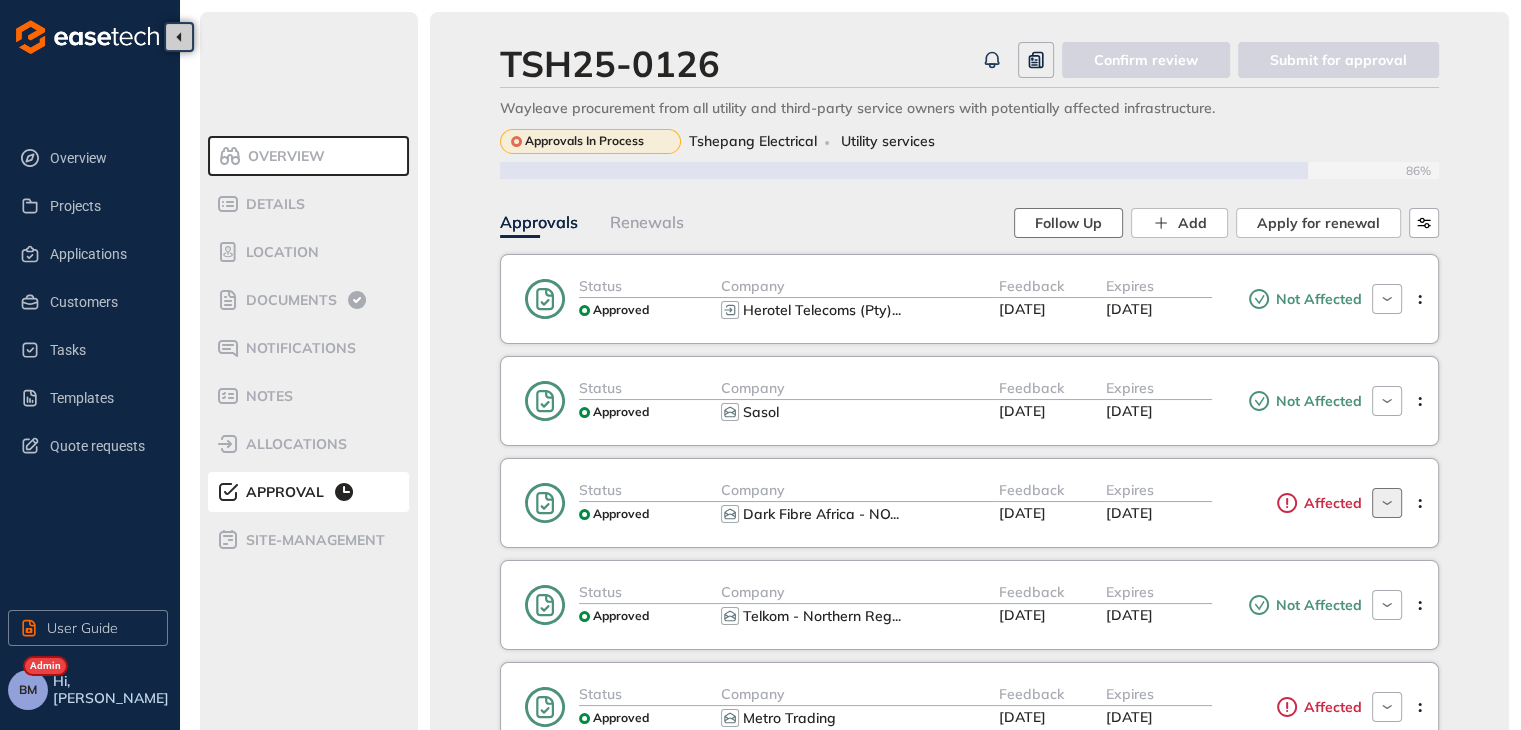 click on "Follow Up" at bounding box center (1068, 223) 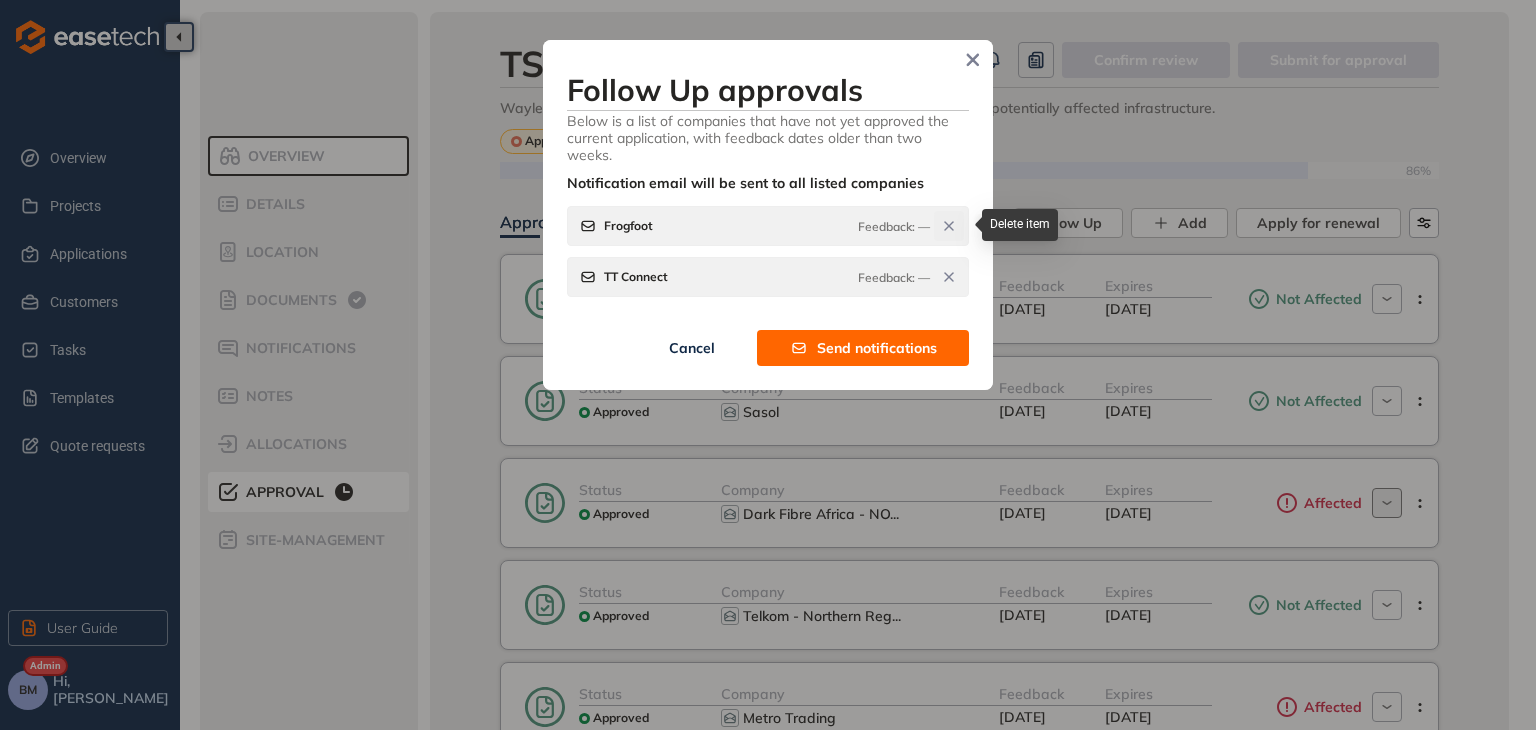 click 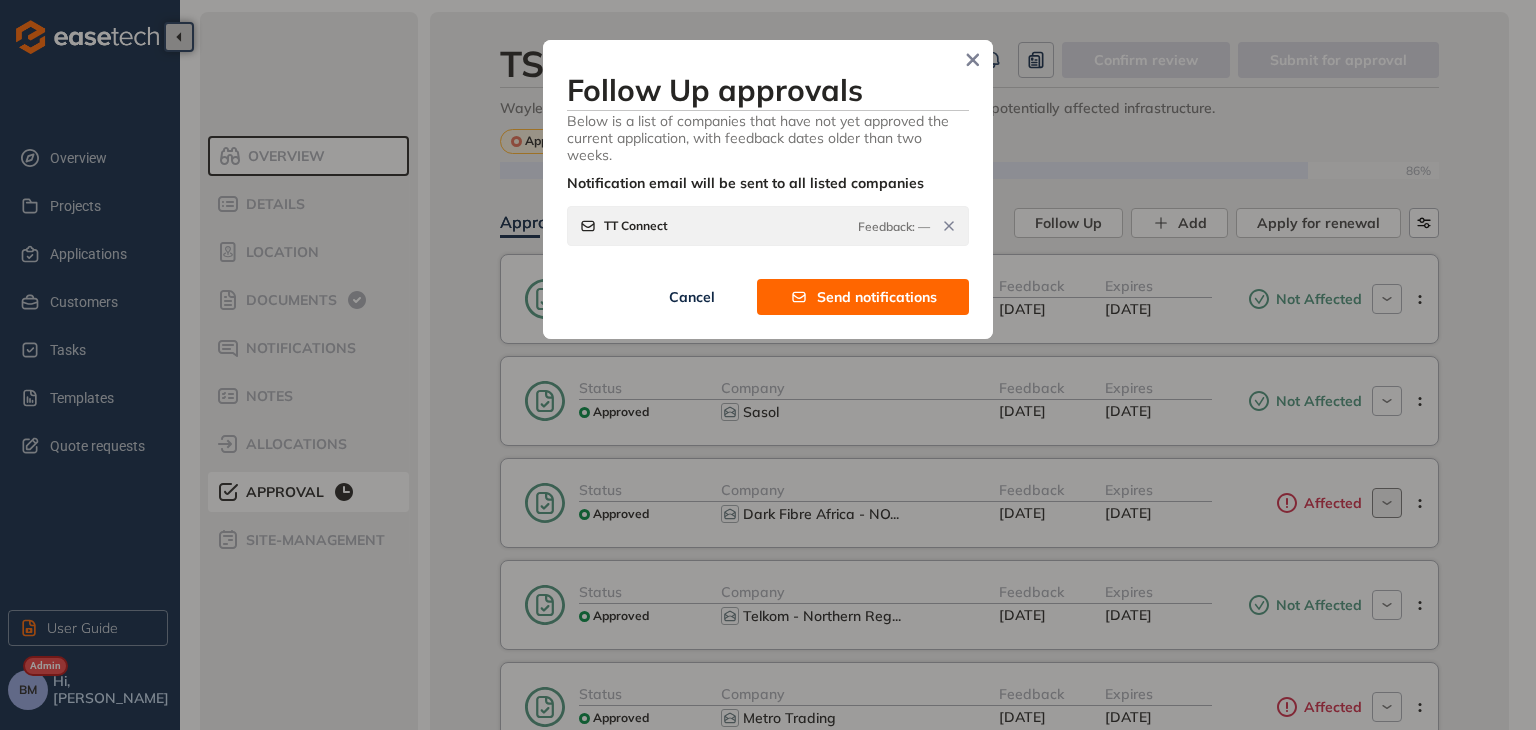 click on "Send notifications" at bounding box center (877, 297) 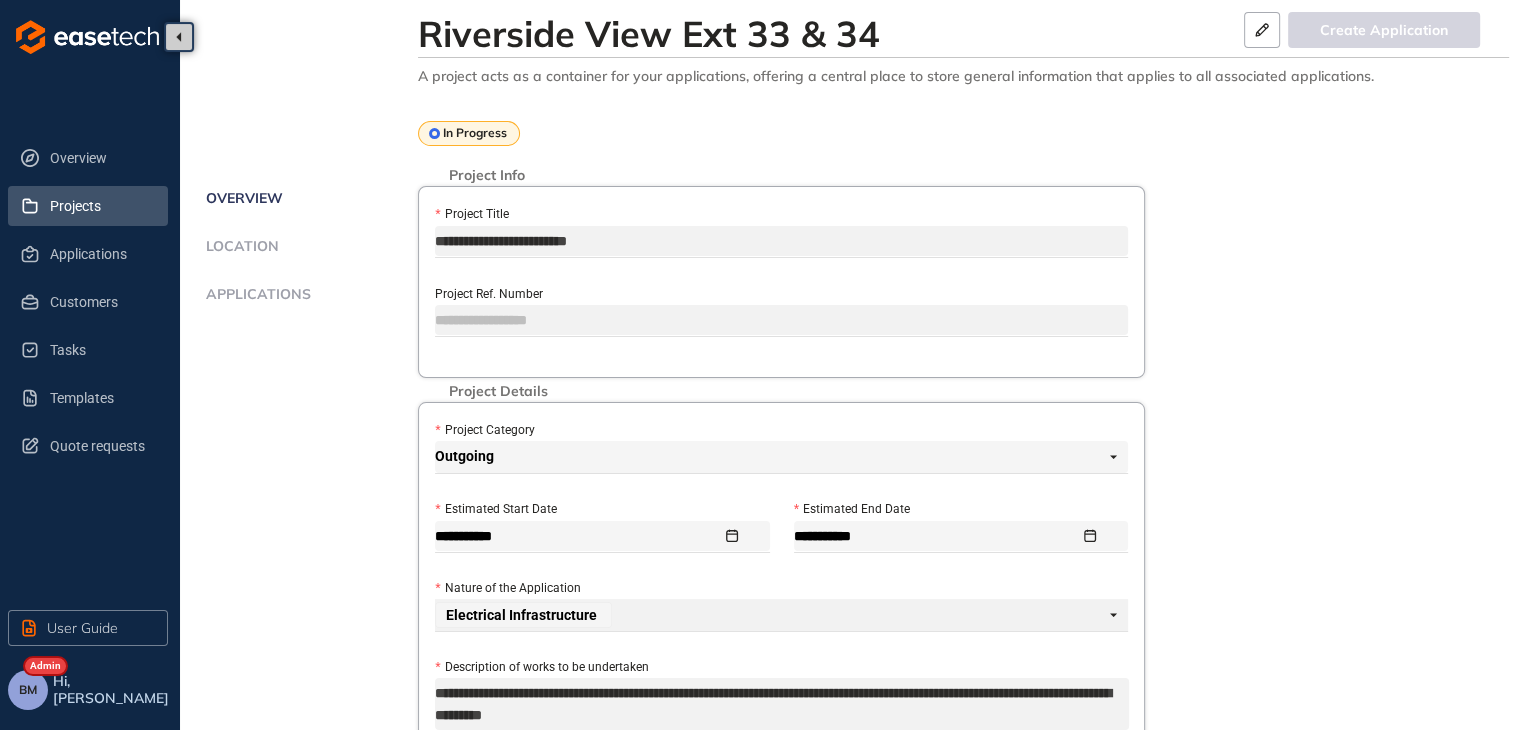 click on "Projects" at bounding box center (101, 206) 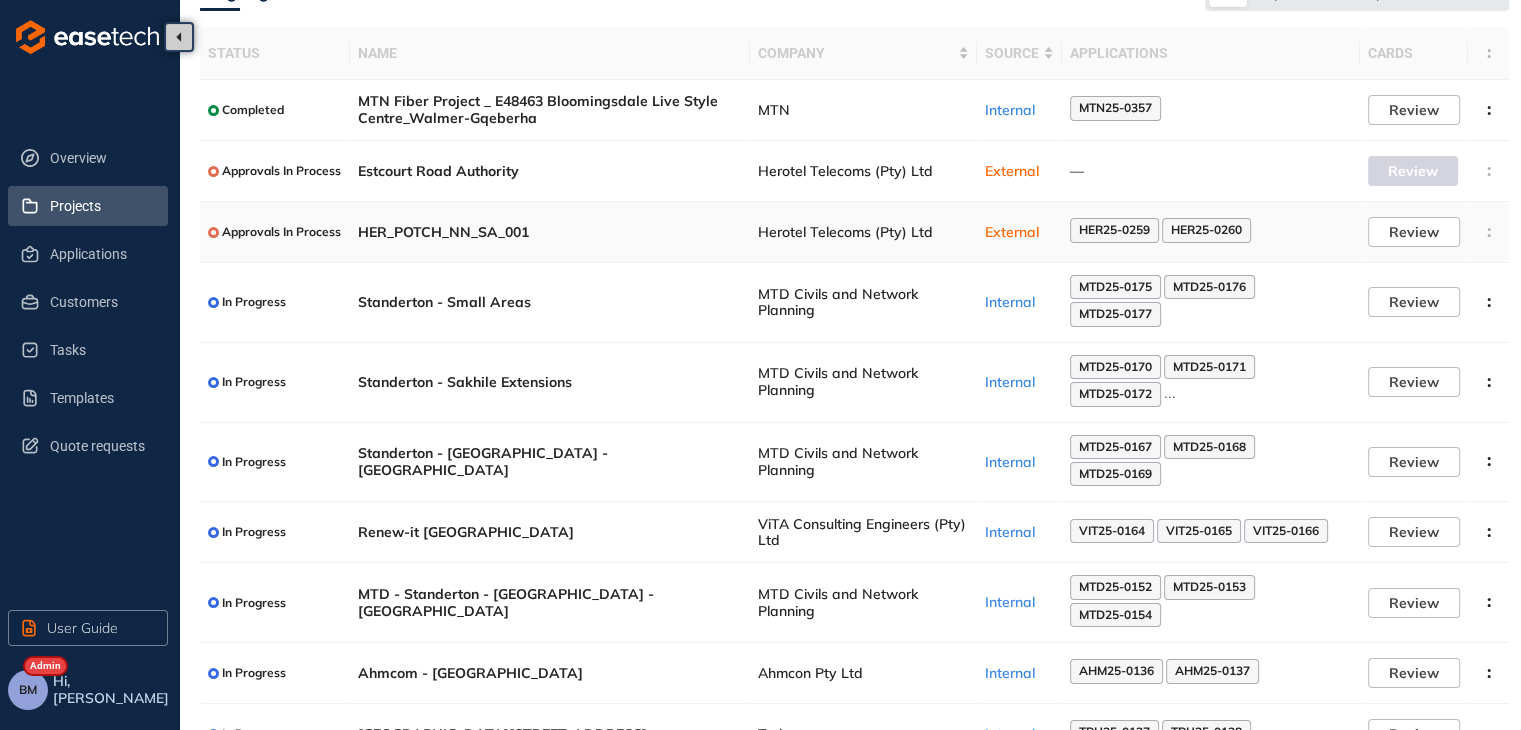 scroll, scrollTop: 202, scrollLeft: 0, axis: vertical 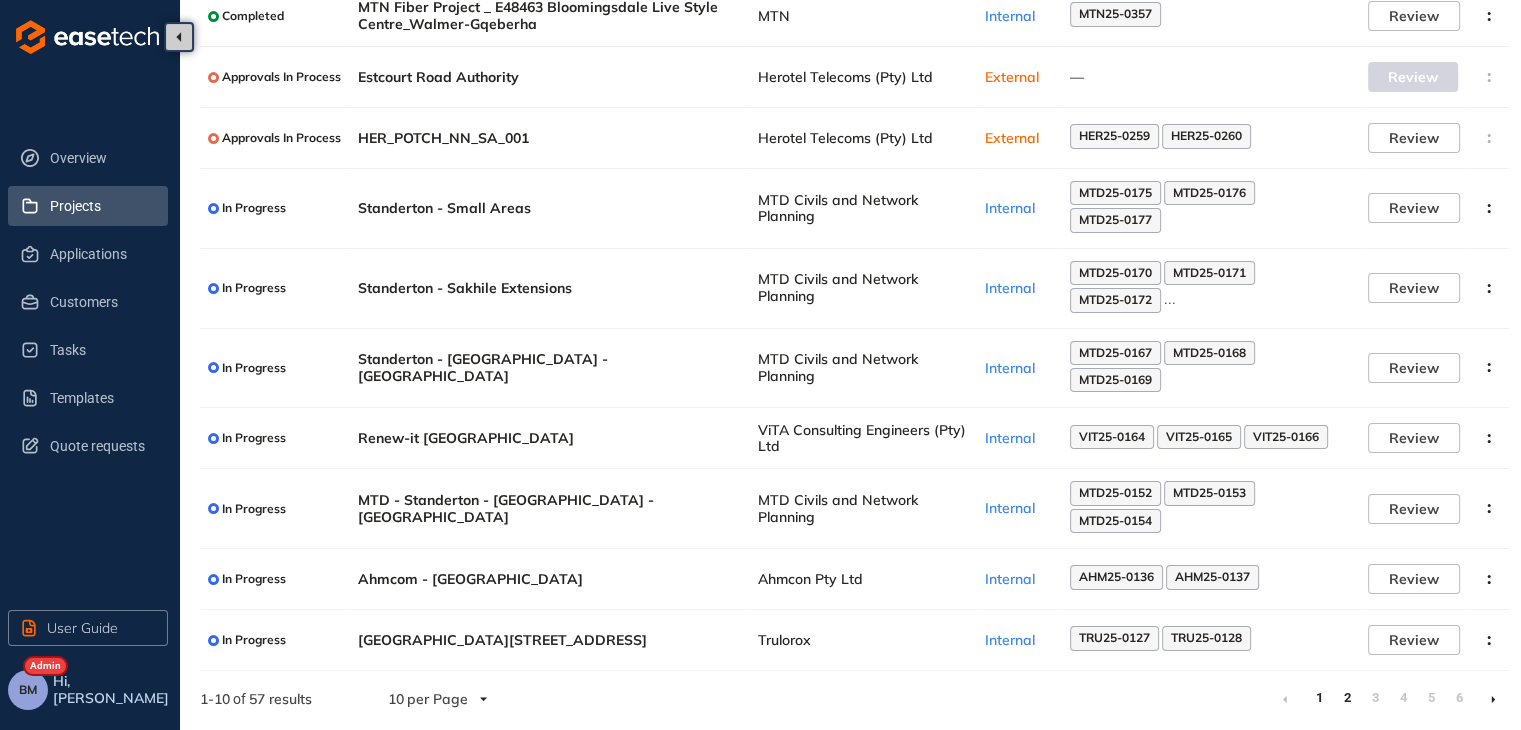 click on "2" at bounding box center (1347, 698) 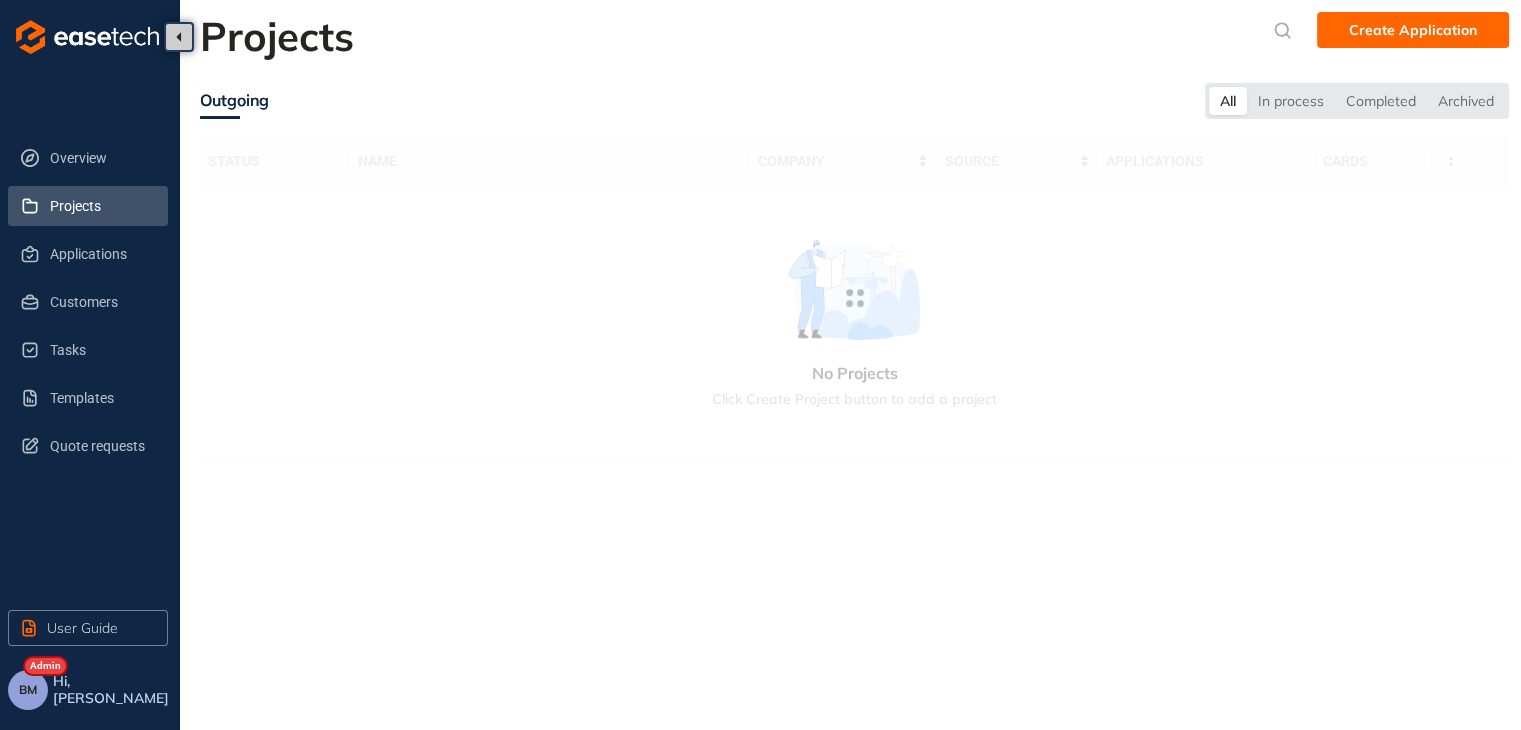 scroll, scrollTop: 0, scrollLeft: 0, axis: both 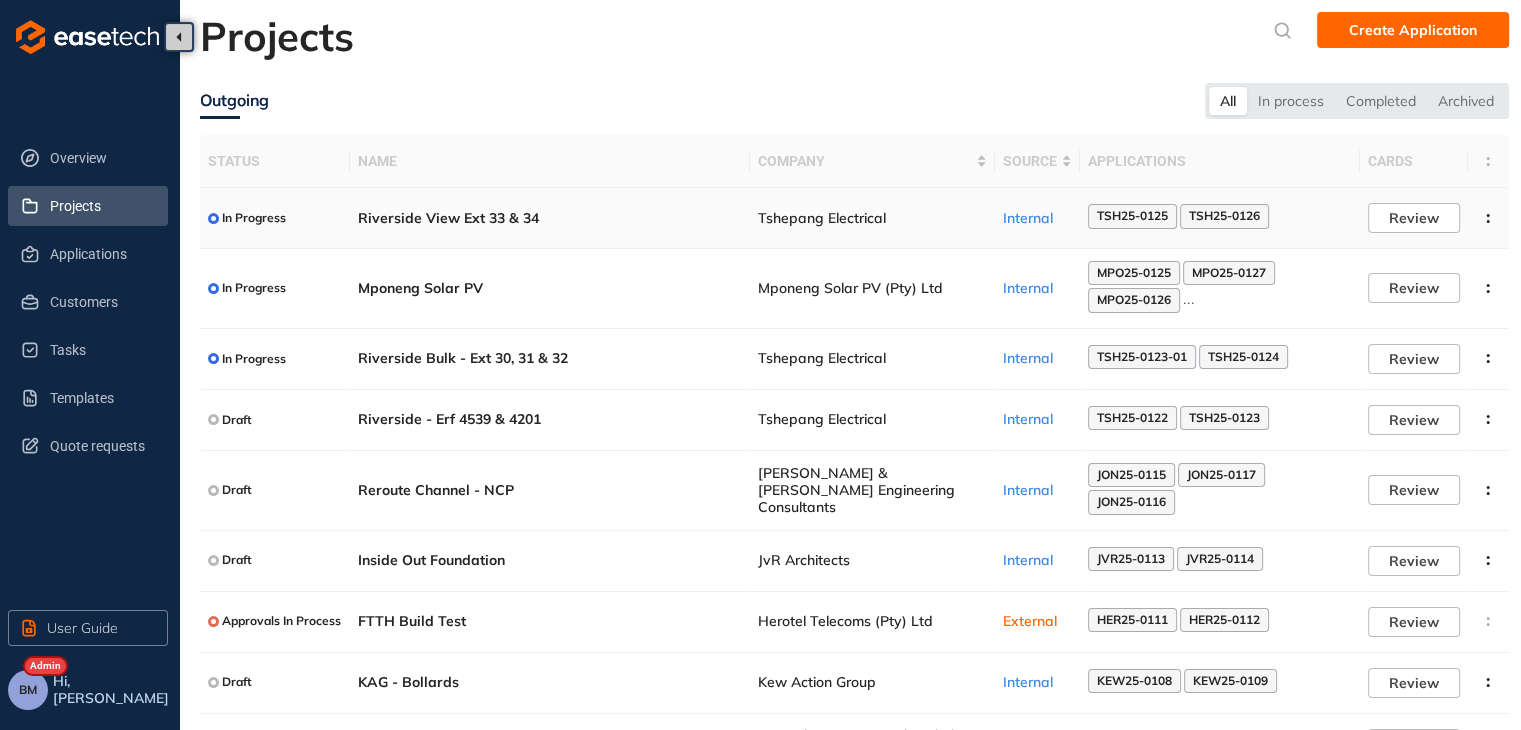 click on "Tshepang Electrical" at bounding box center (872, 218) 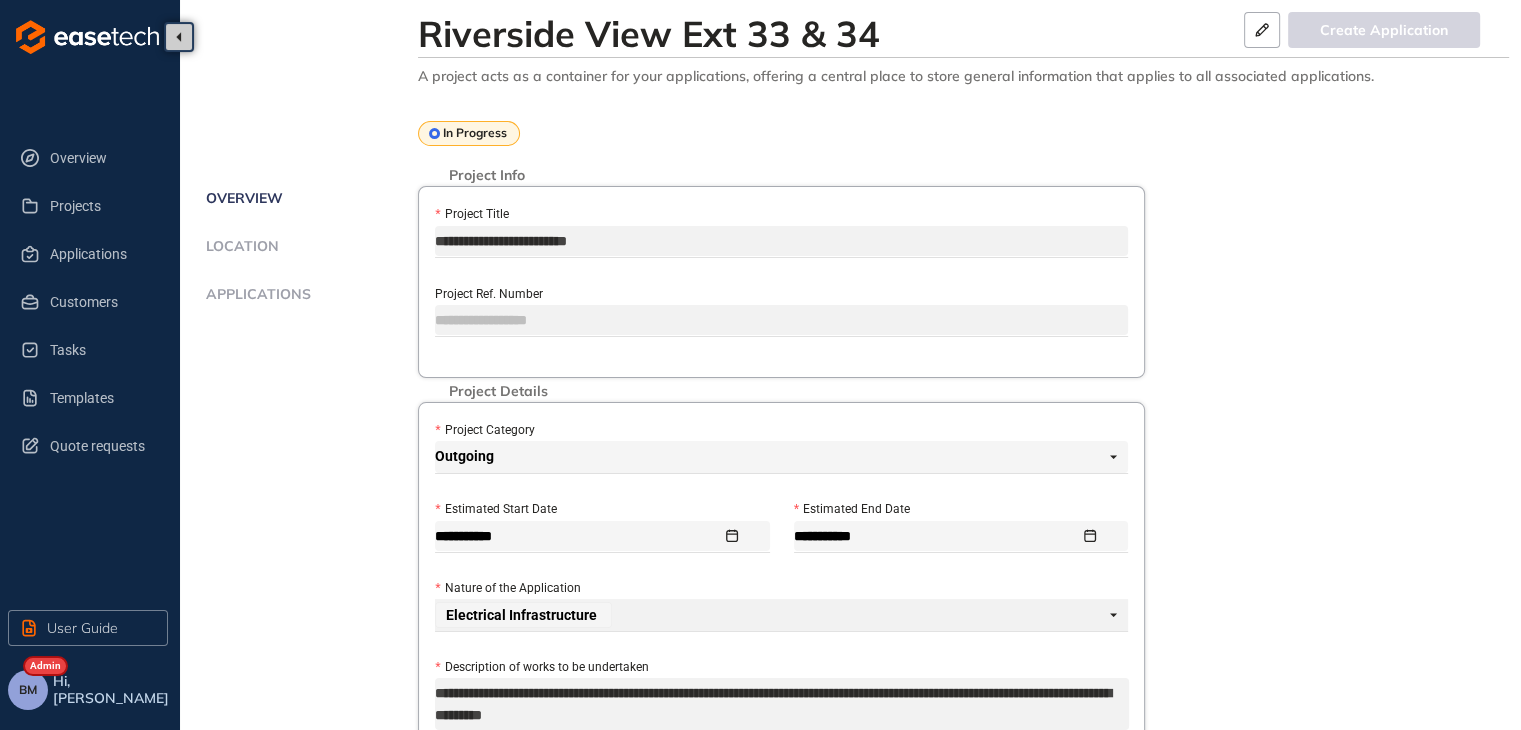 click on "Applications" at bounding box center (255, 294) 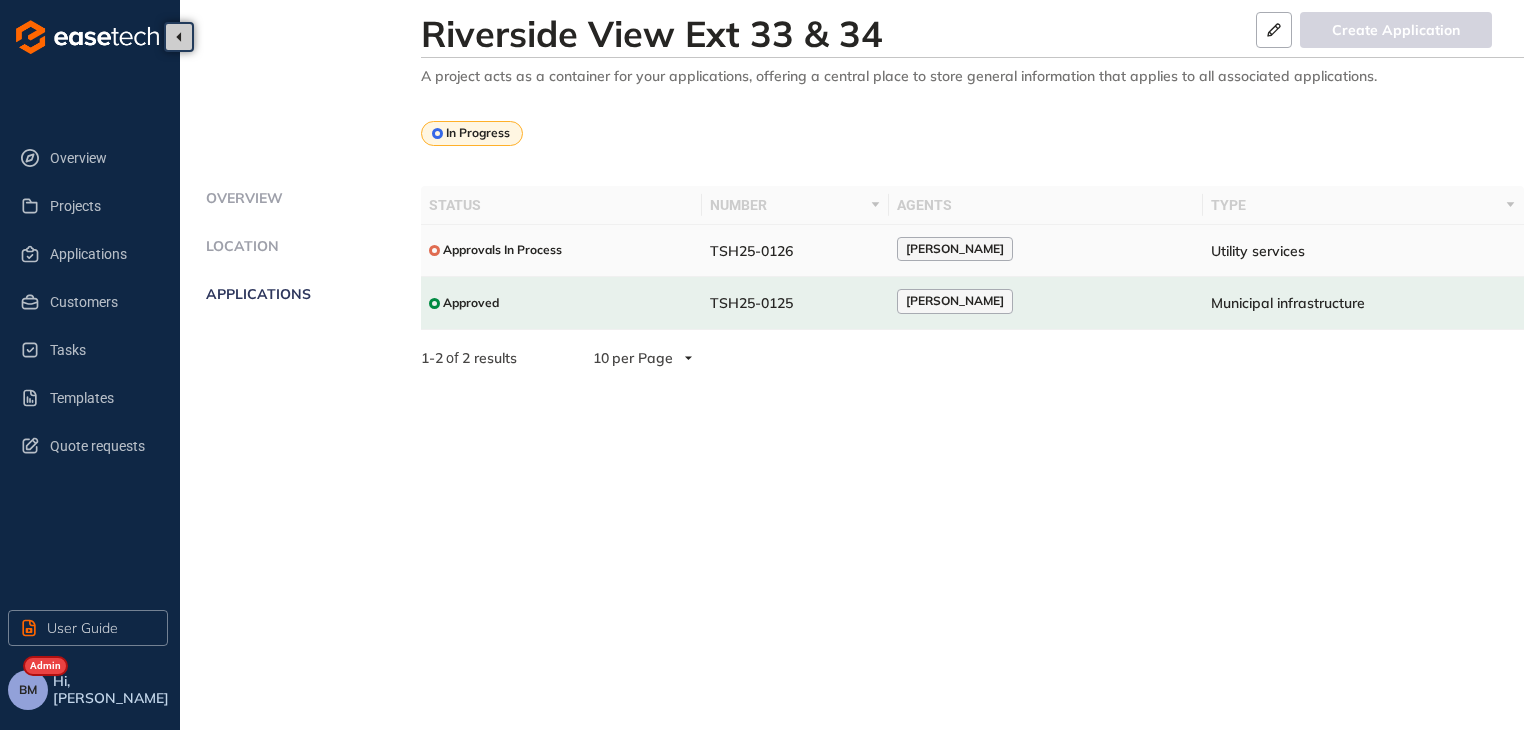 click on "TSH25-0126" at bounding box center [795, 251] 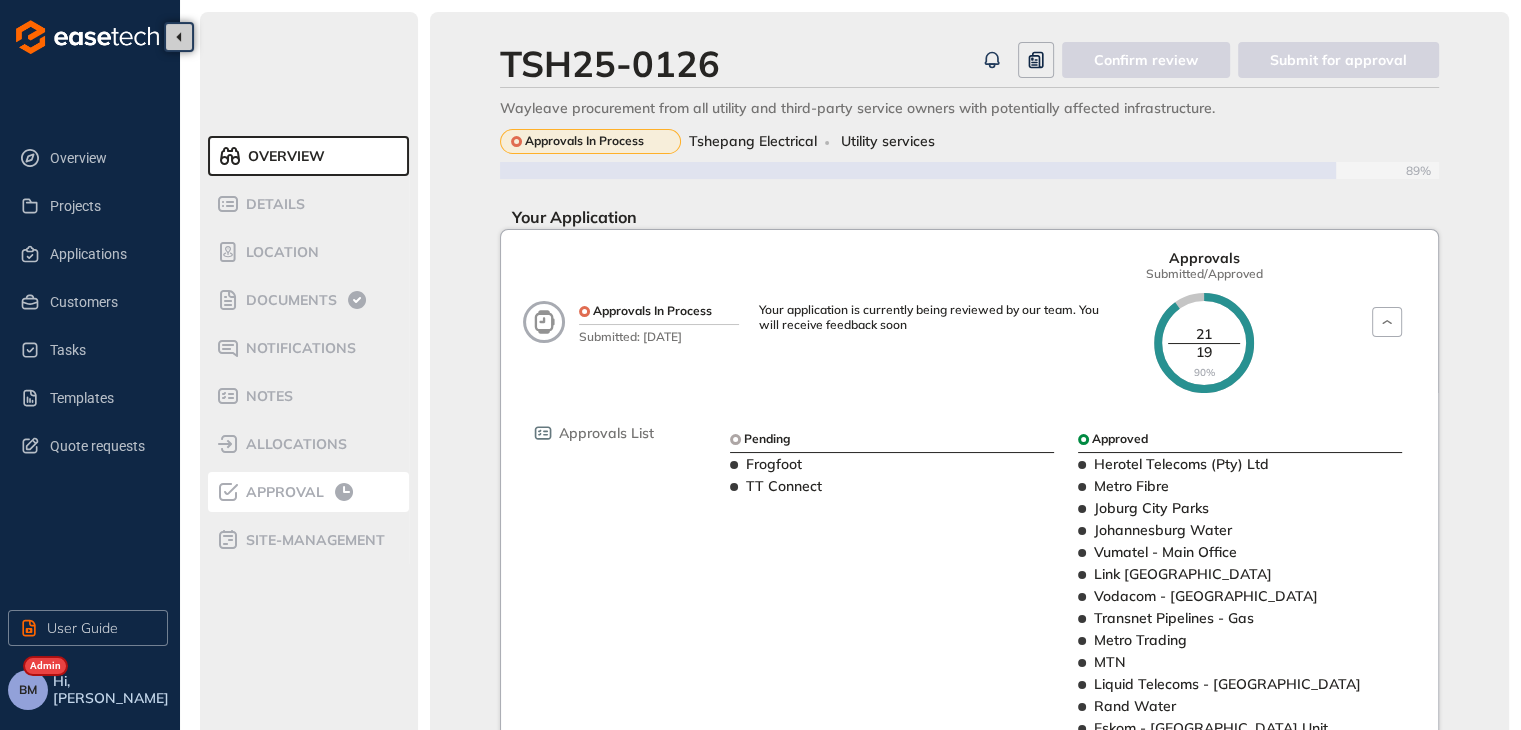 click on "Approval" at bounding box center [282, 492] 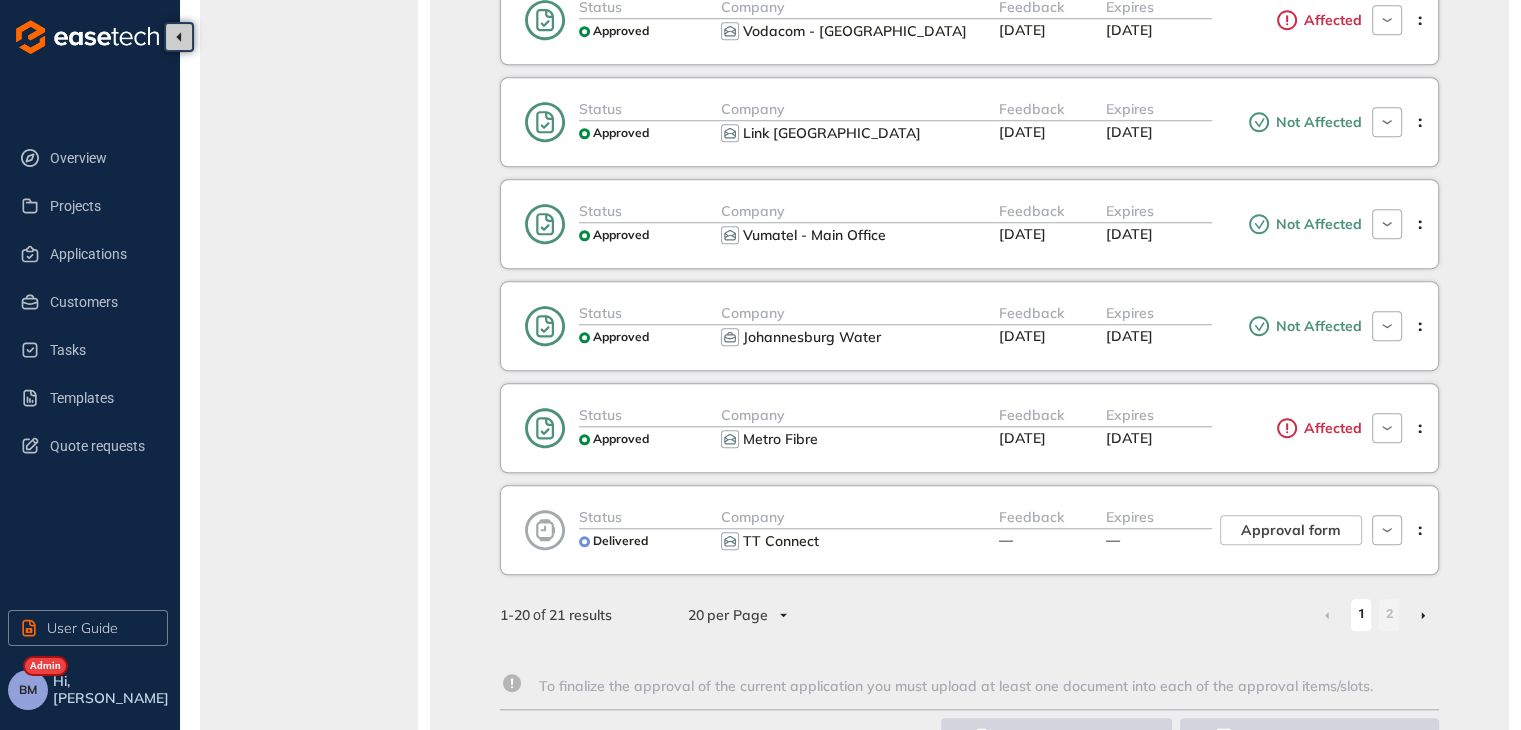 scroll, scrollTop: 1768, scrollLeft: 0, axis: vertical 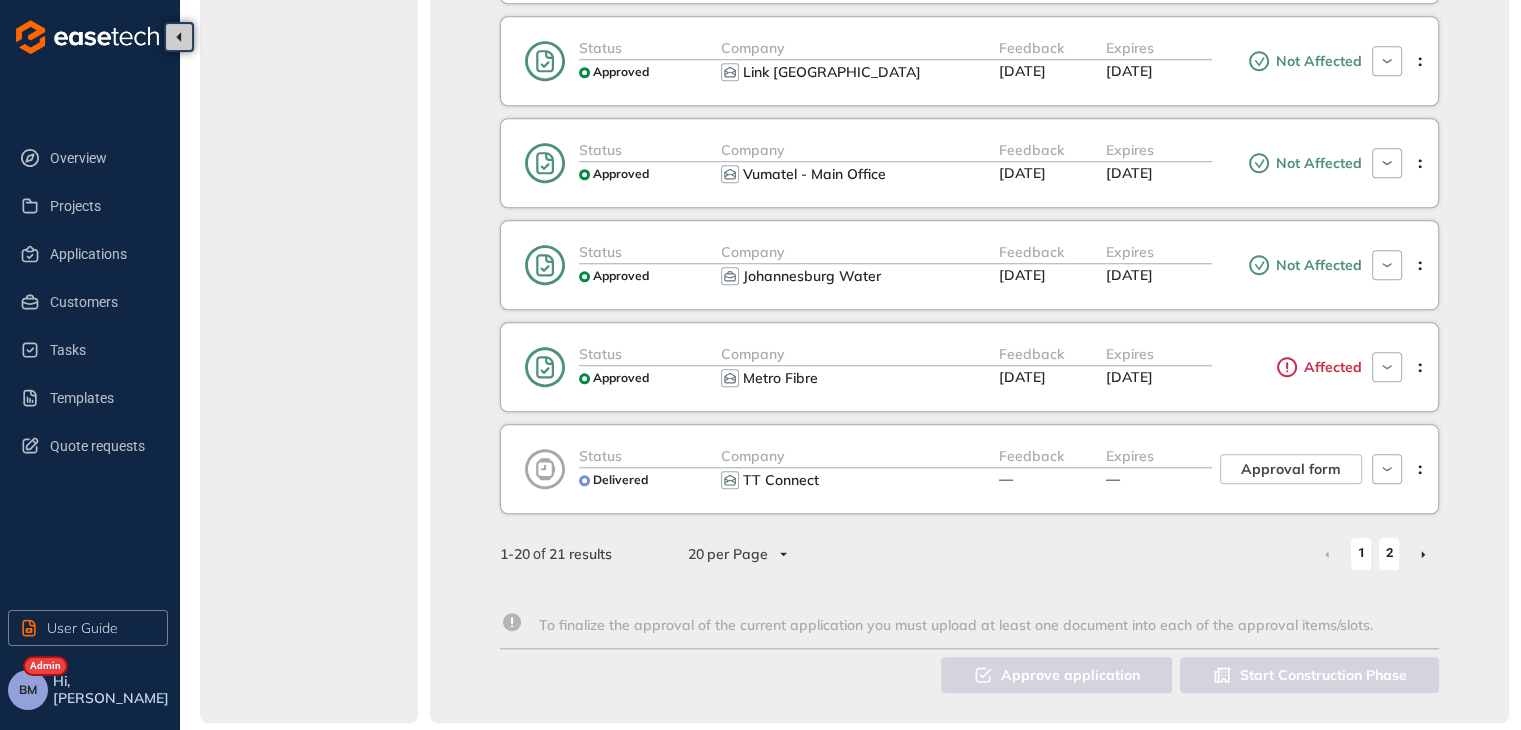 click on "2" at bounding box center (1389, 553) 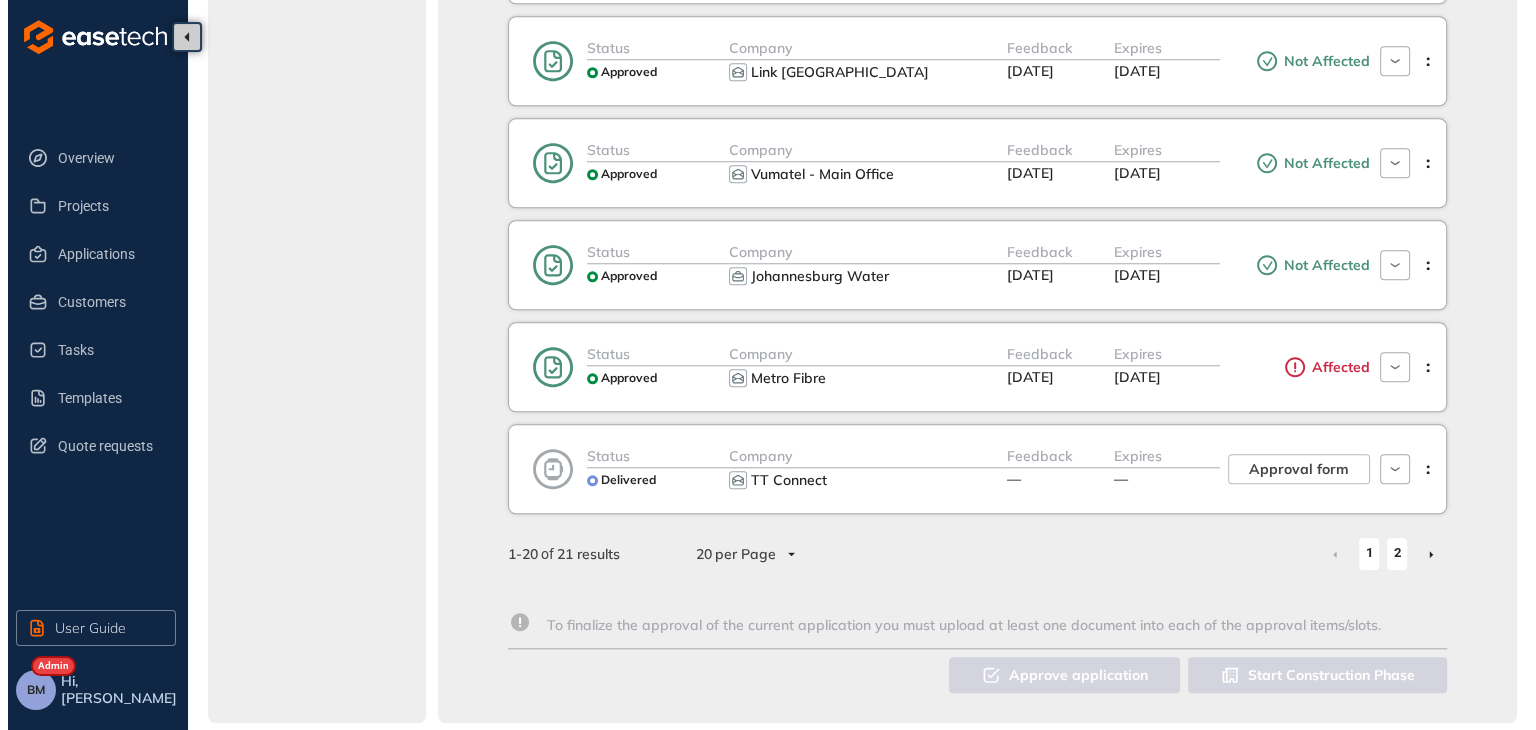 scroll, scrollTop: 3, scrollLeft: 0, axis: vertical 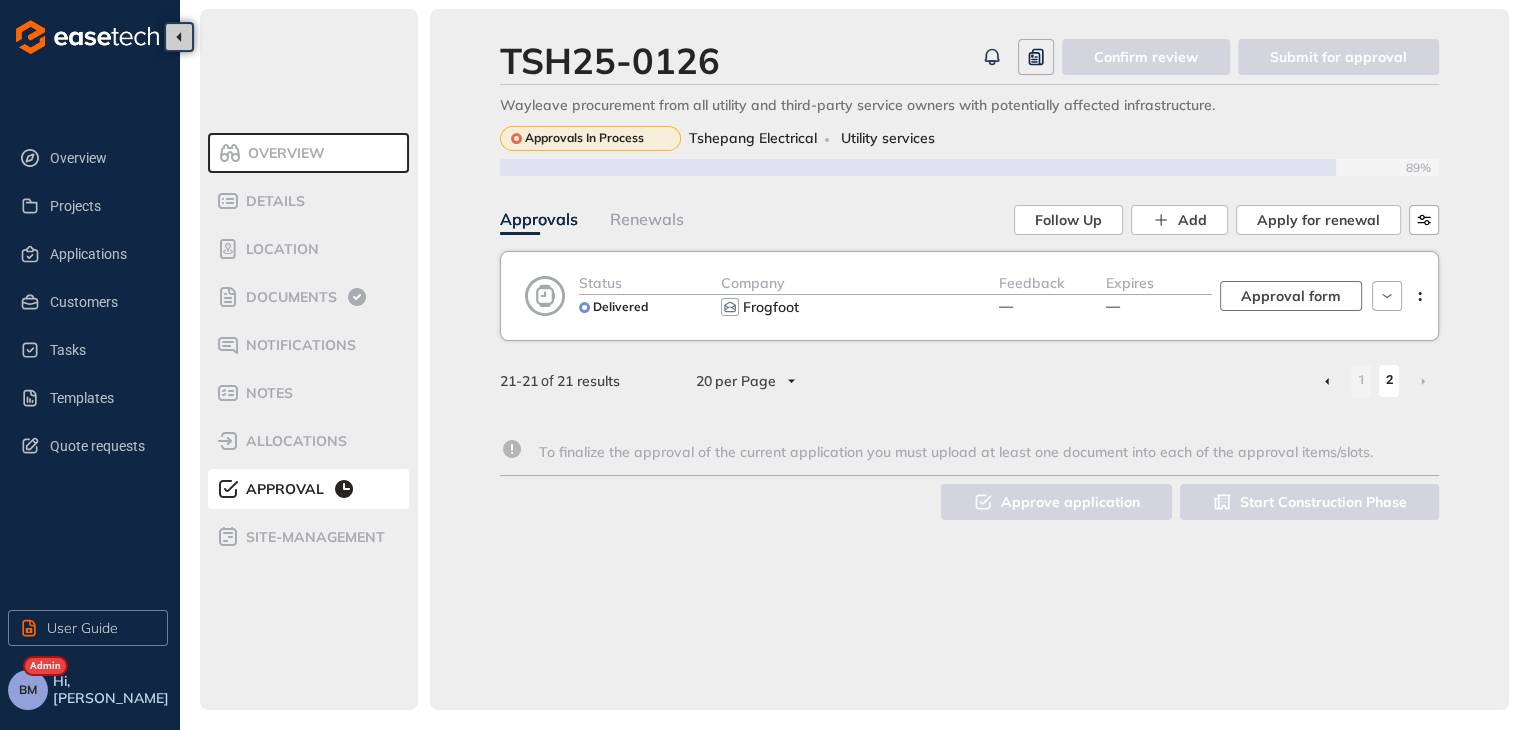 click on "Approval form" at bounding box center [1291, 296] 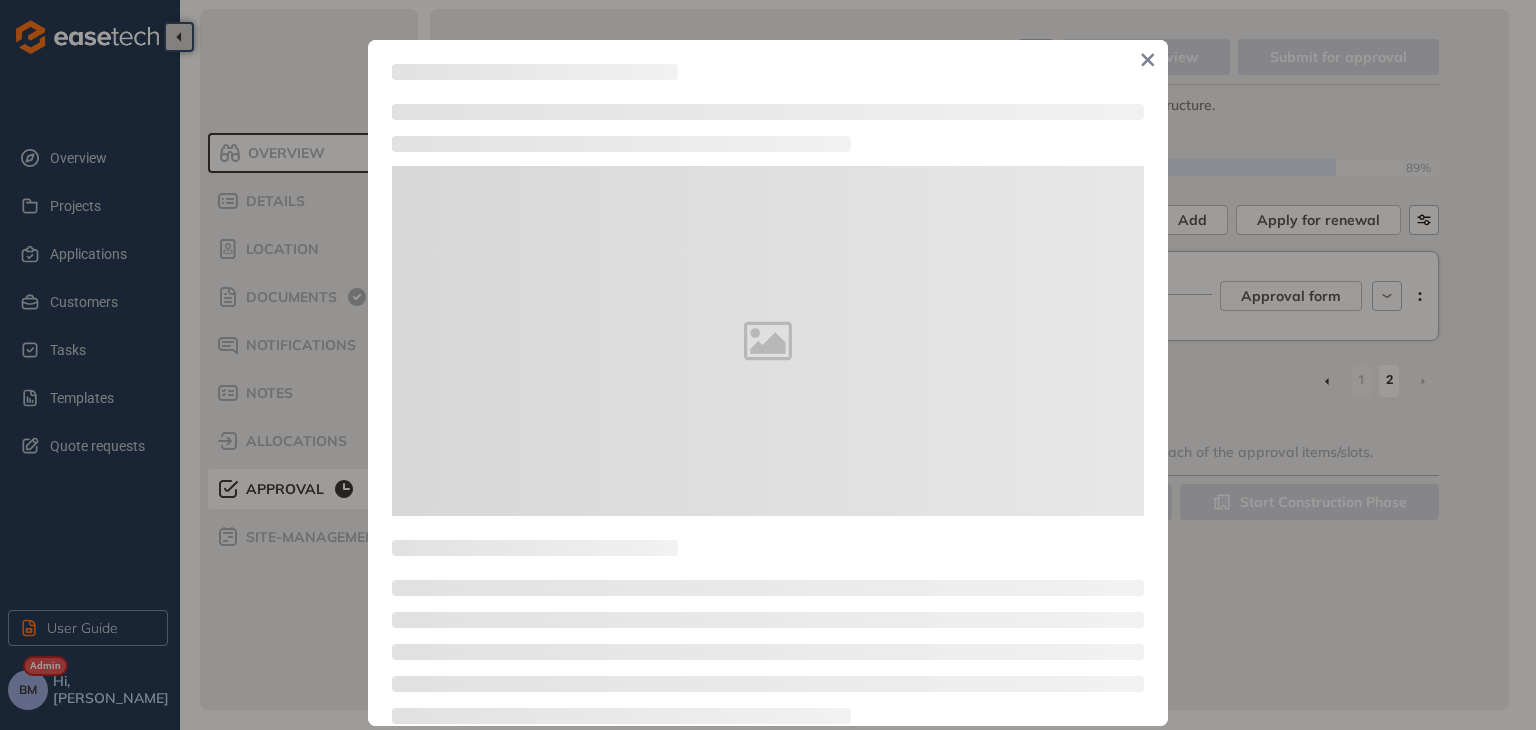 type on "**********" 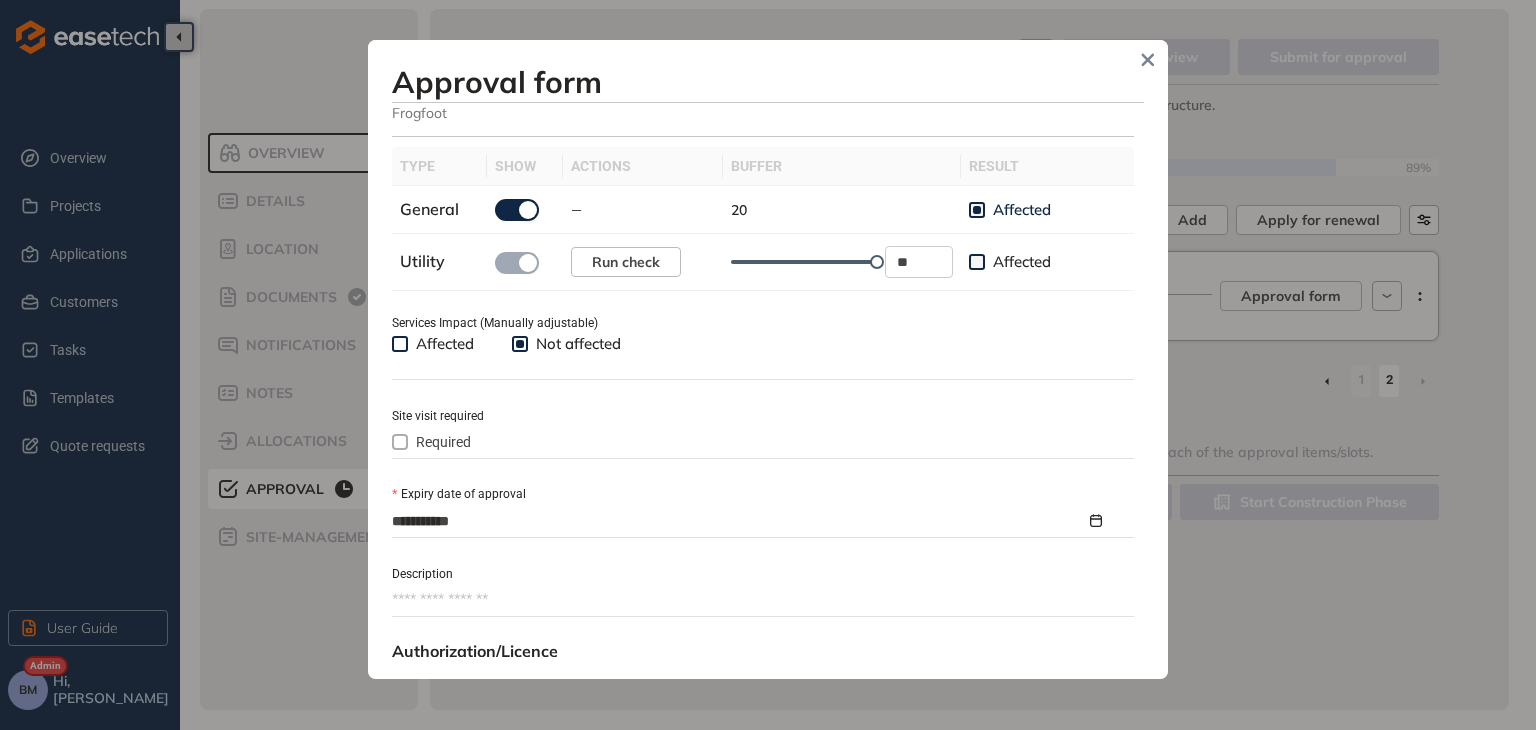 scroll, scrollTop: 700, scrollLeft: 0, axis: vertical 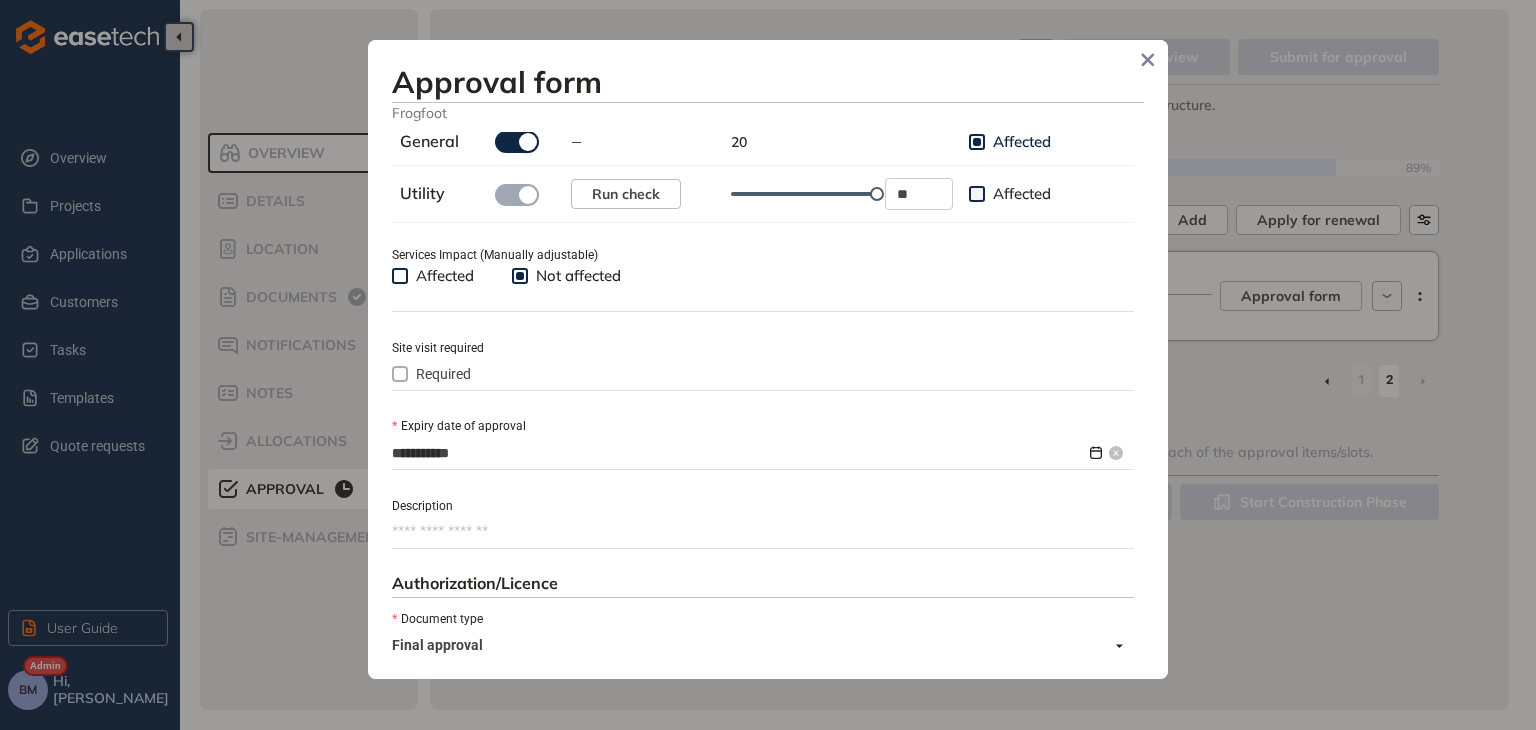 click on "**********" at bounding box center [739, 453] 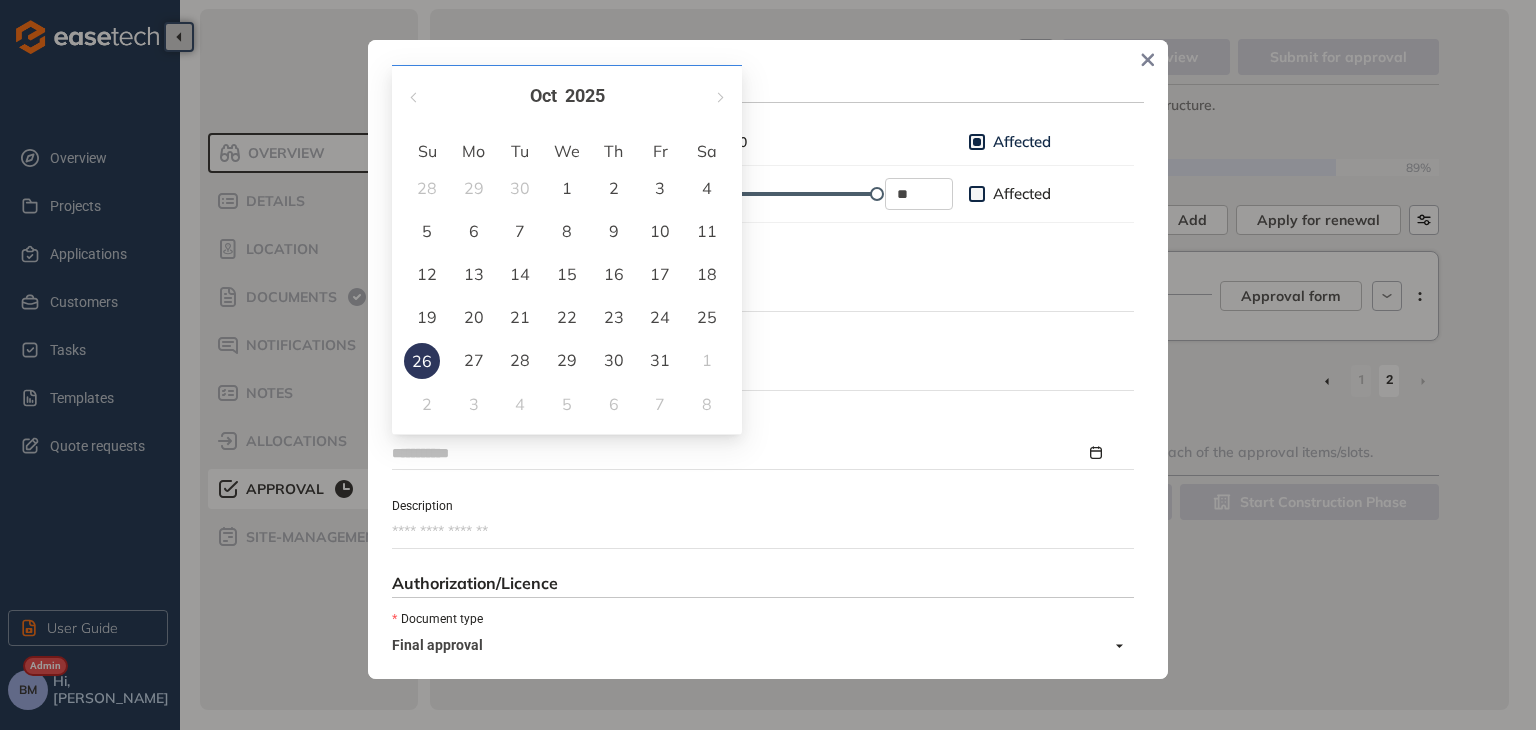 type on "**********" 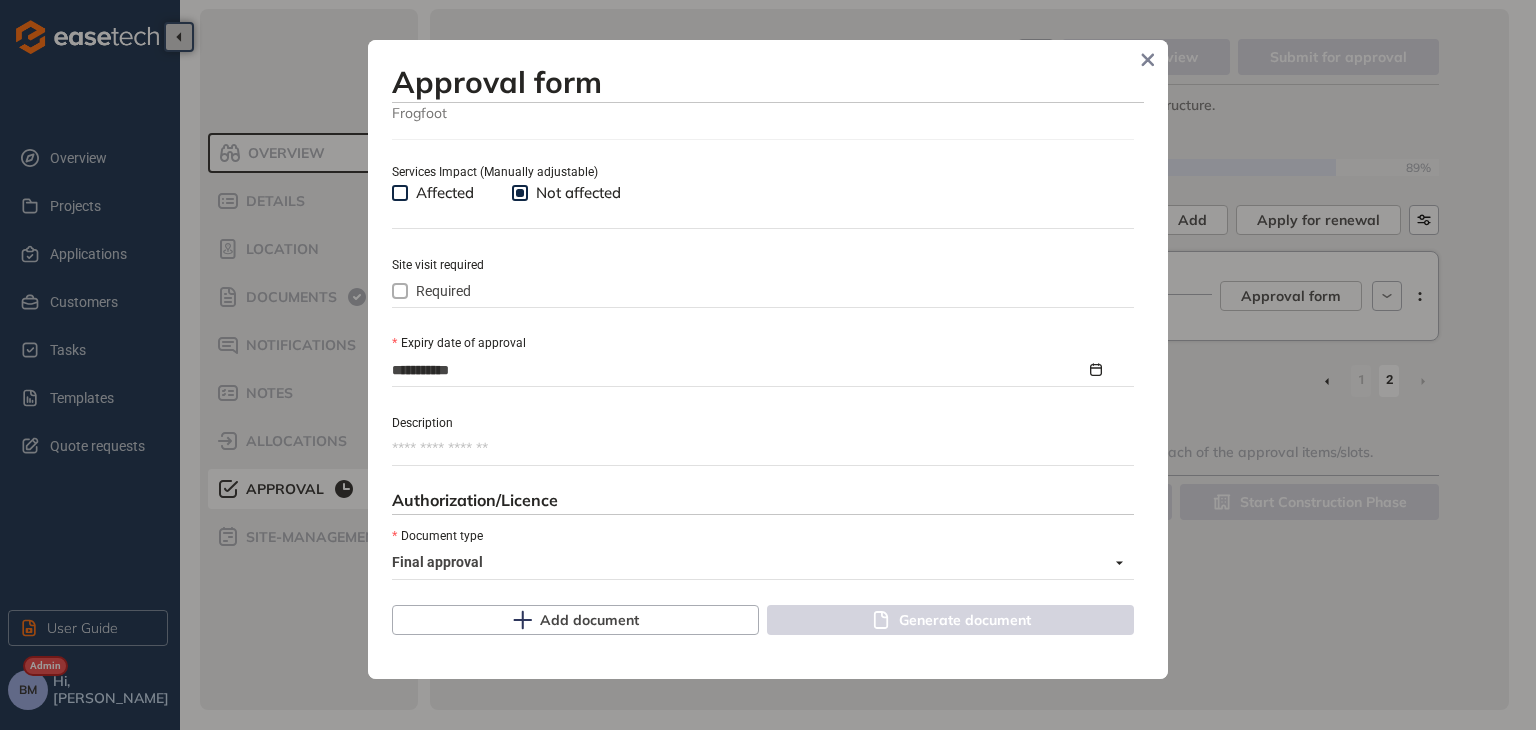 scroll, scrollTop: 900, scrollLeft: 0, axis: vertical 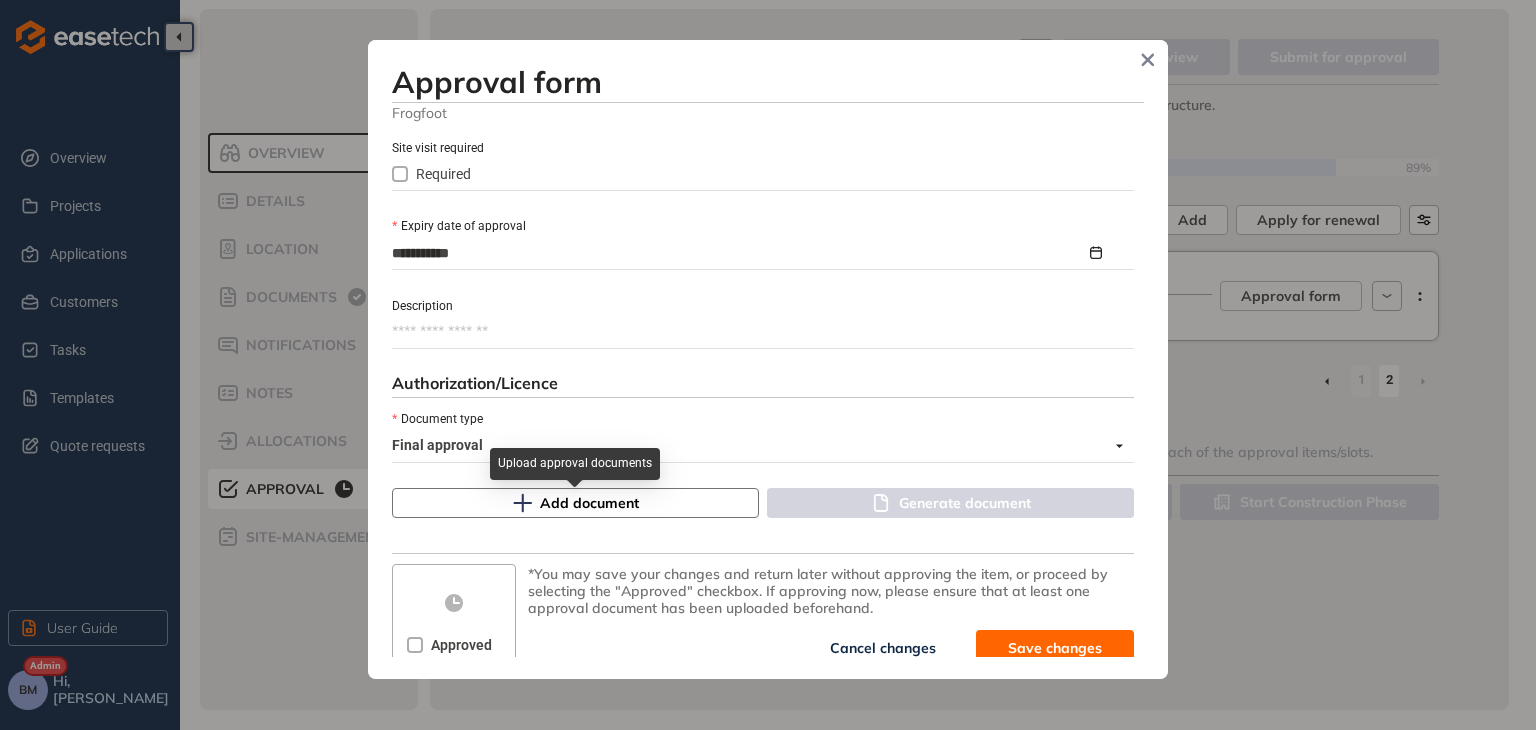 click on "Add document" at bounding box center [575, 503] 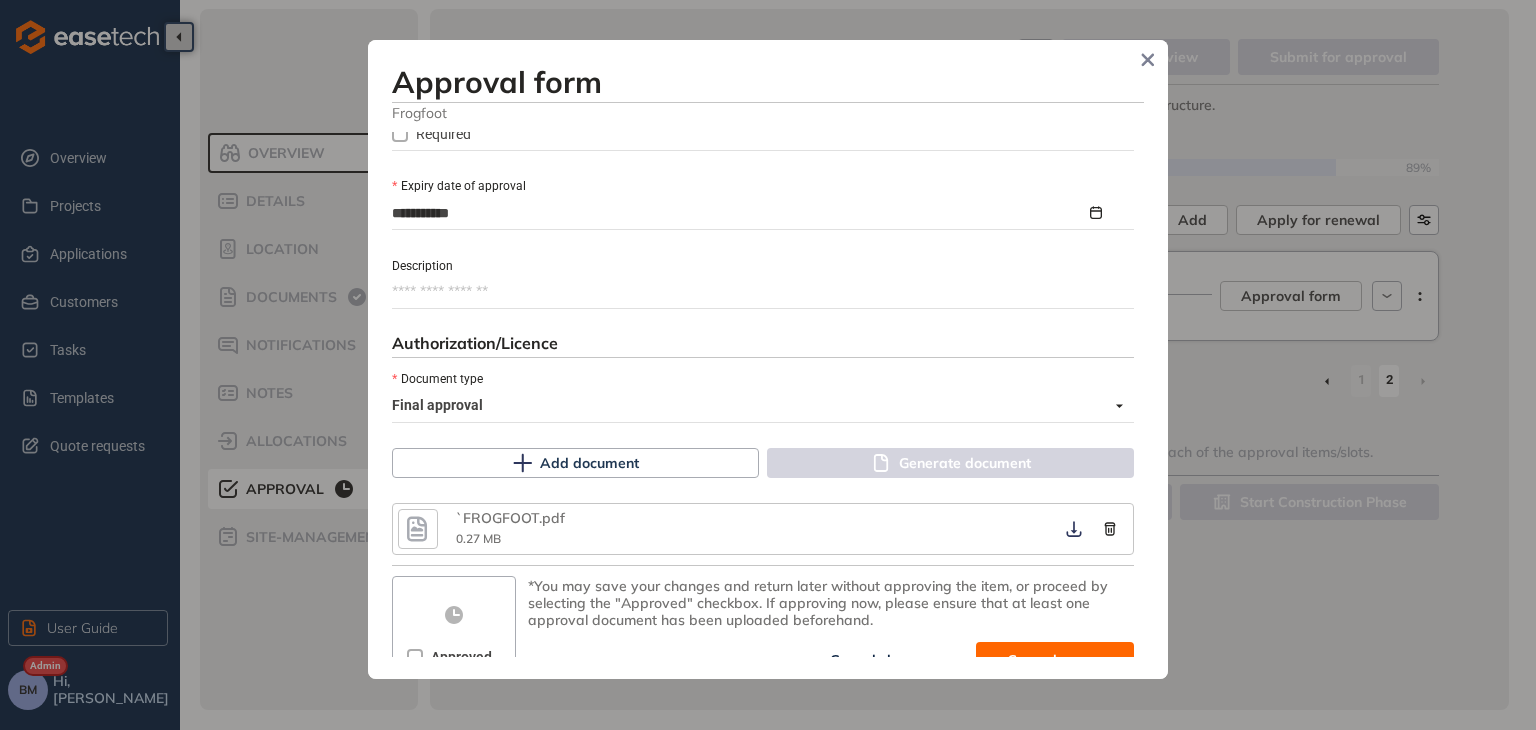 scroll, scrollTop: 969, scrollLeft: 0, axis: vertical 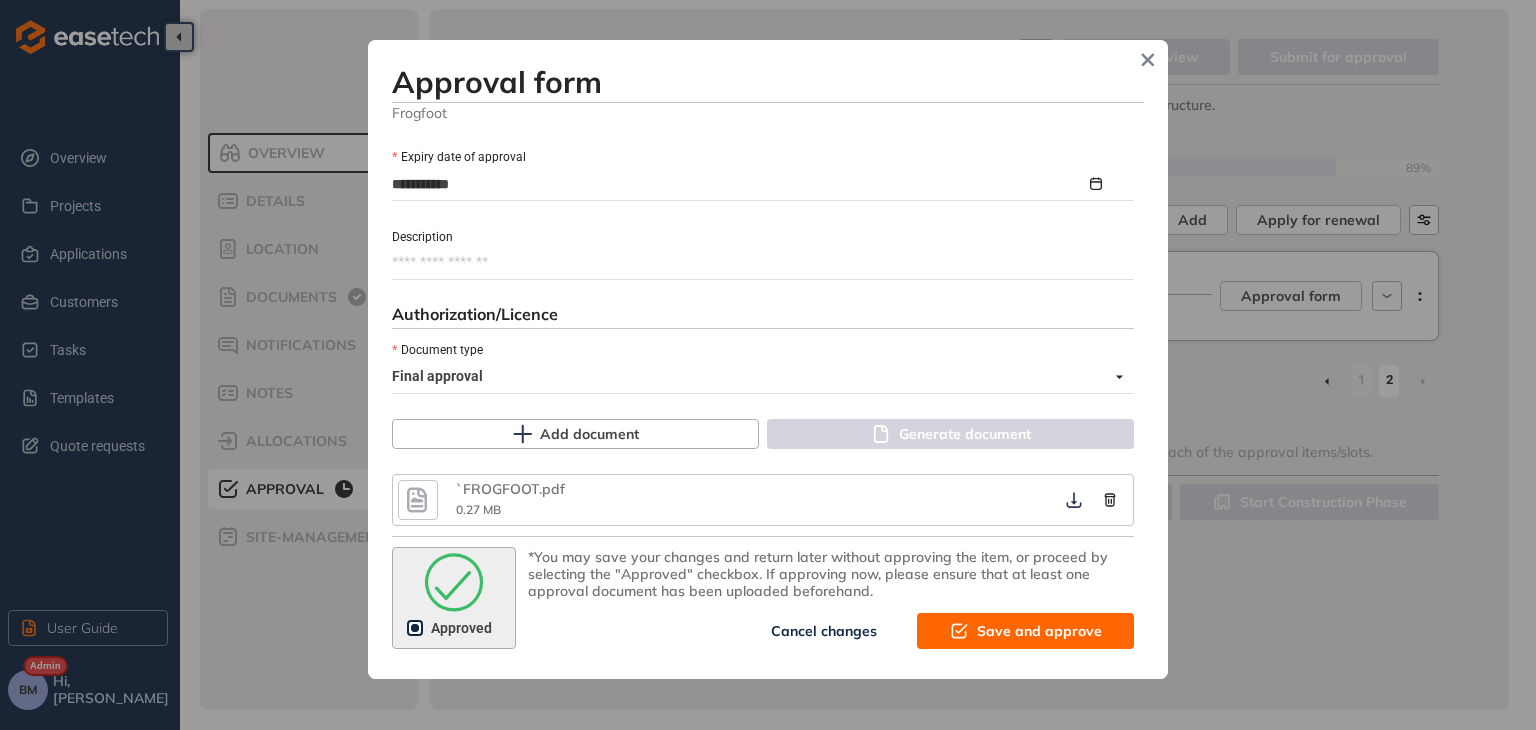click on "Save and approve" at bounding box center (1039, 631) 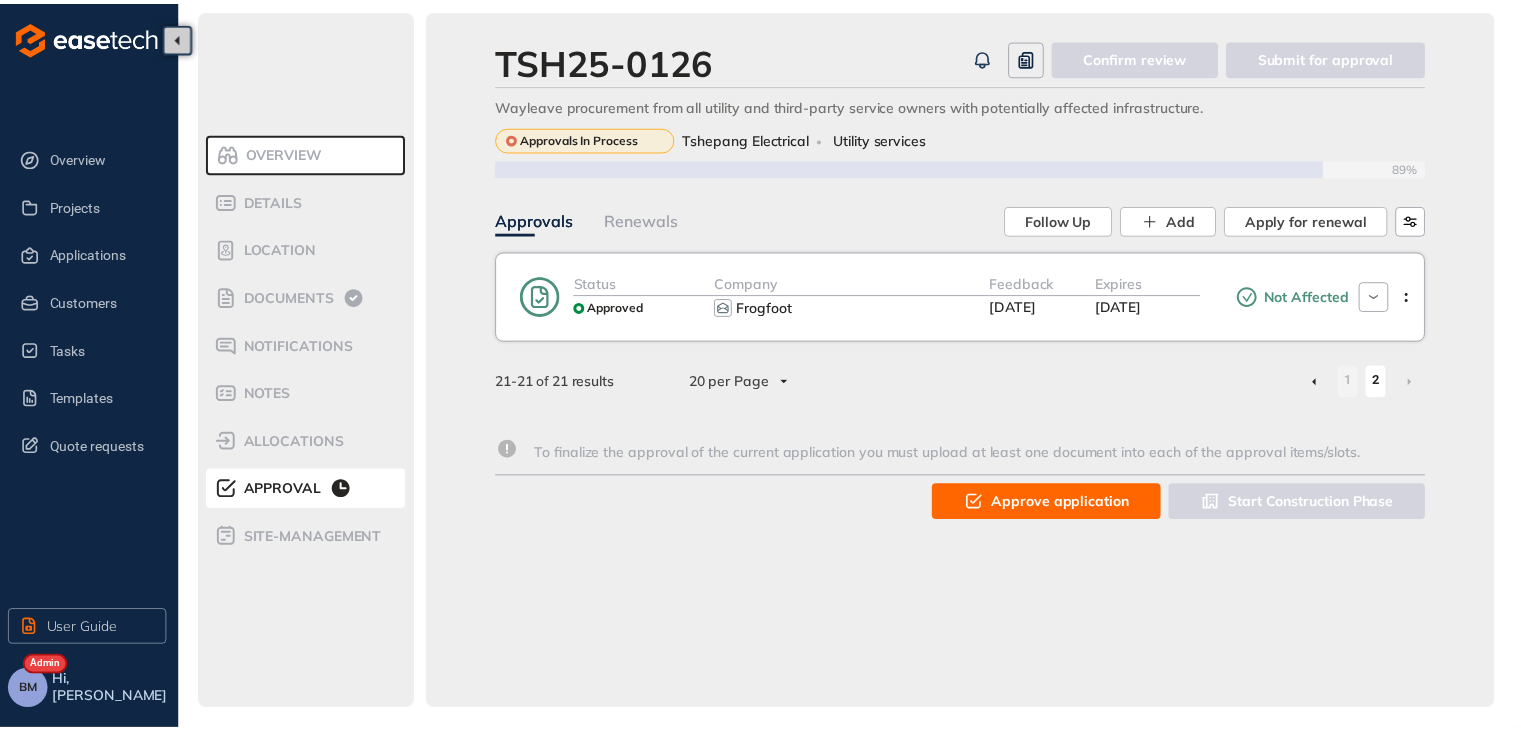scroll, scrollTop: 1222, scrollLeft: 0, axis: vertical 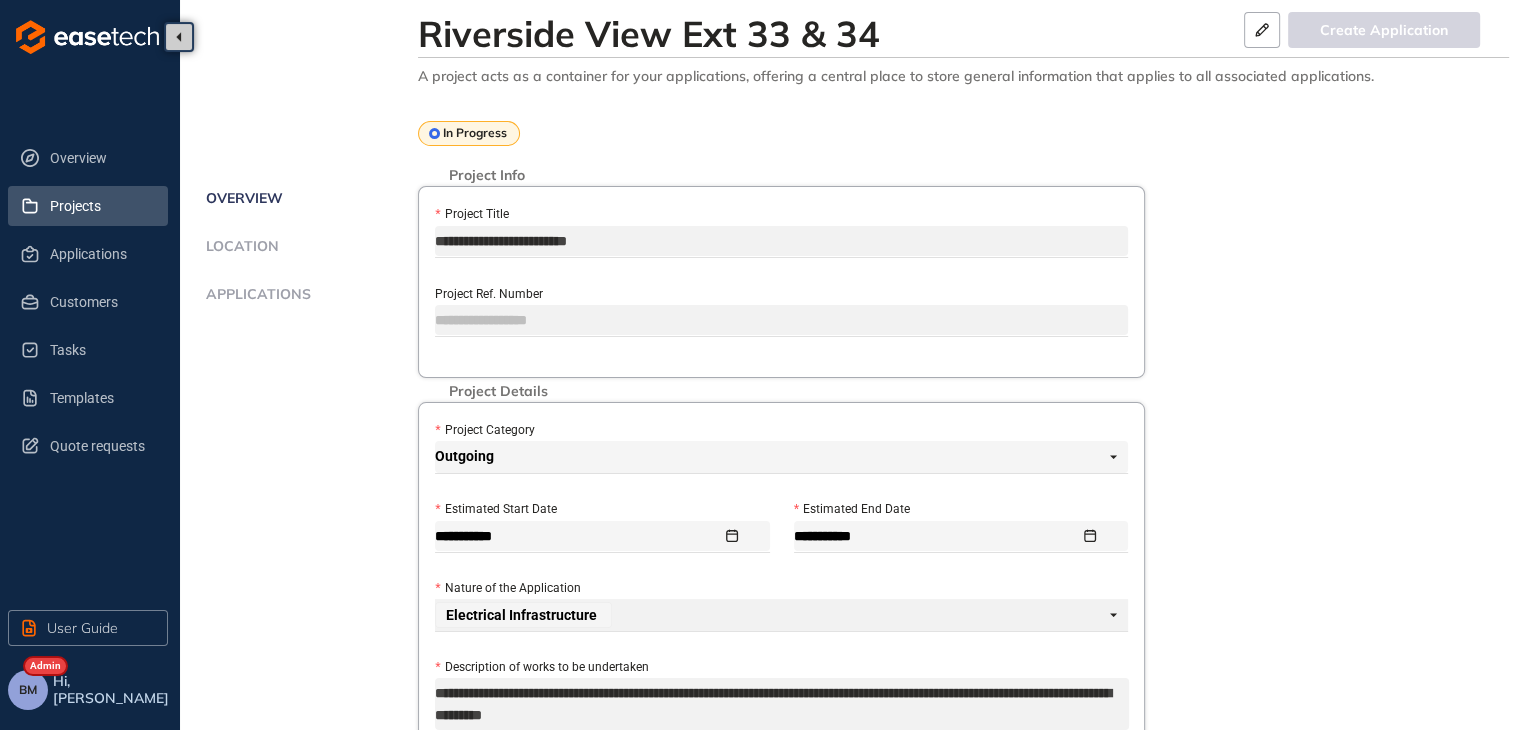 click on "Projects" at bounding box center (101, 206) 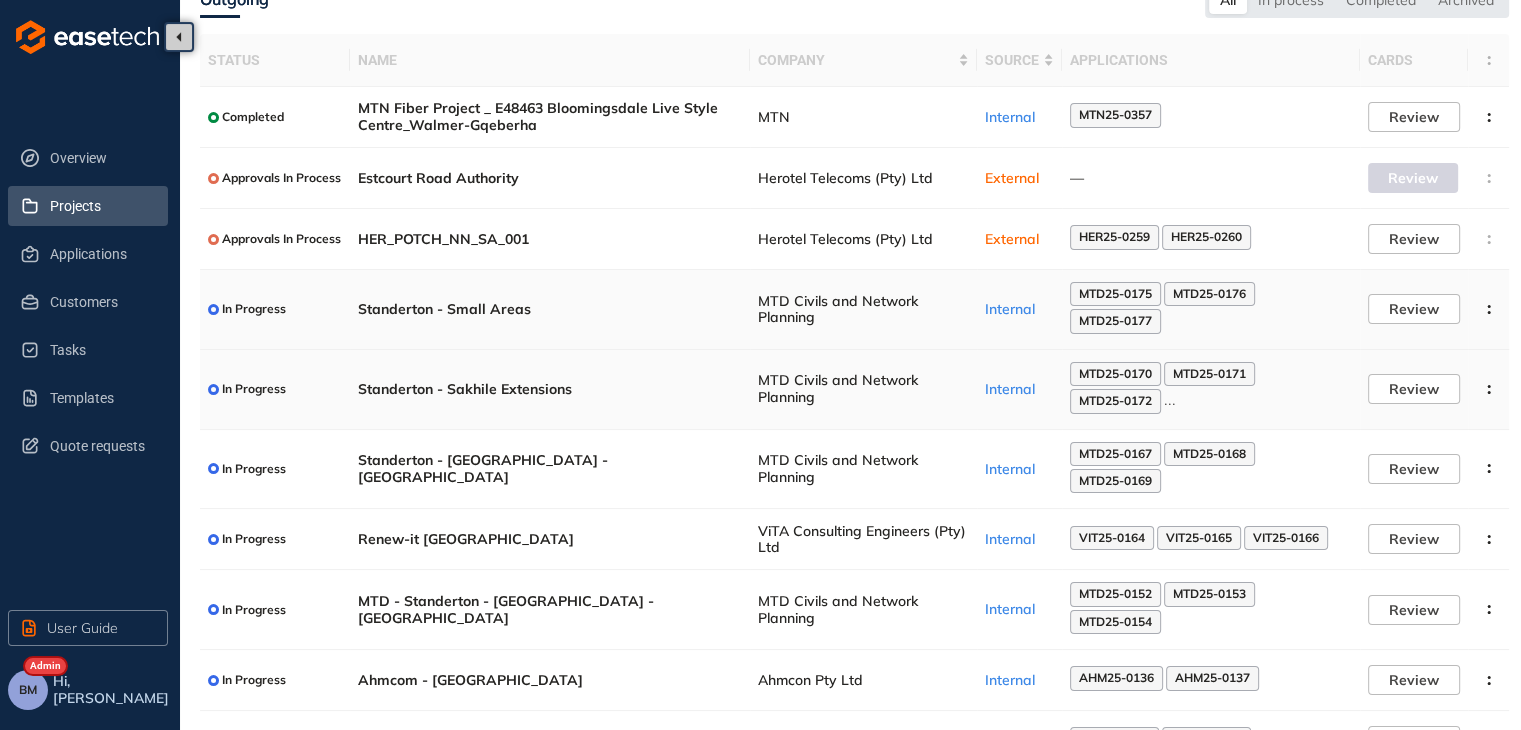 scroll, scrollTop: 202, scrollLeft: 0, axis: vertical 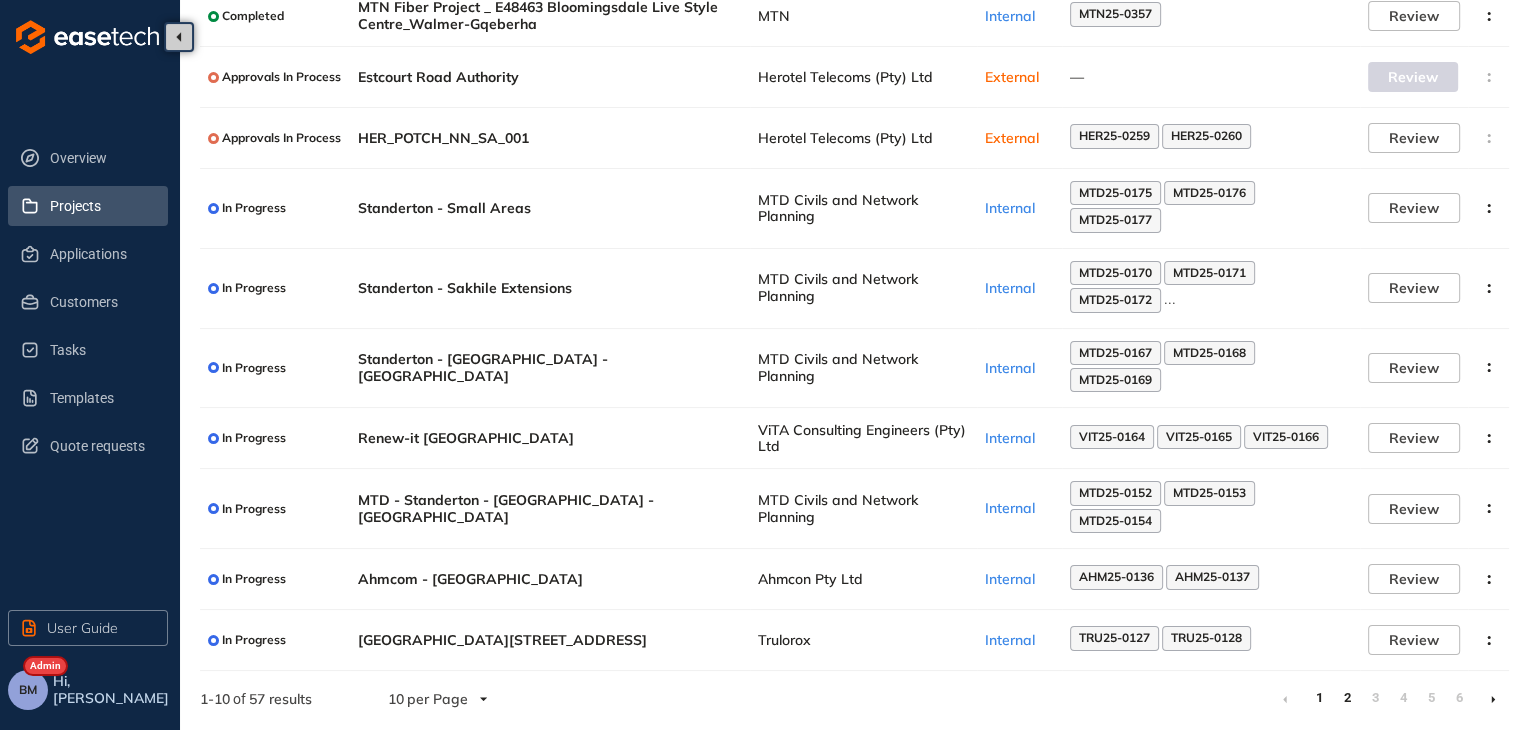 click on "2" at bounding box center [1347, 698] 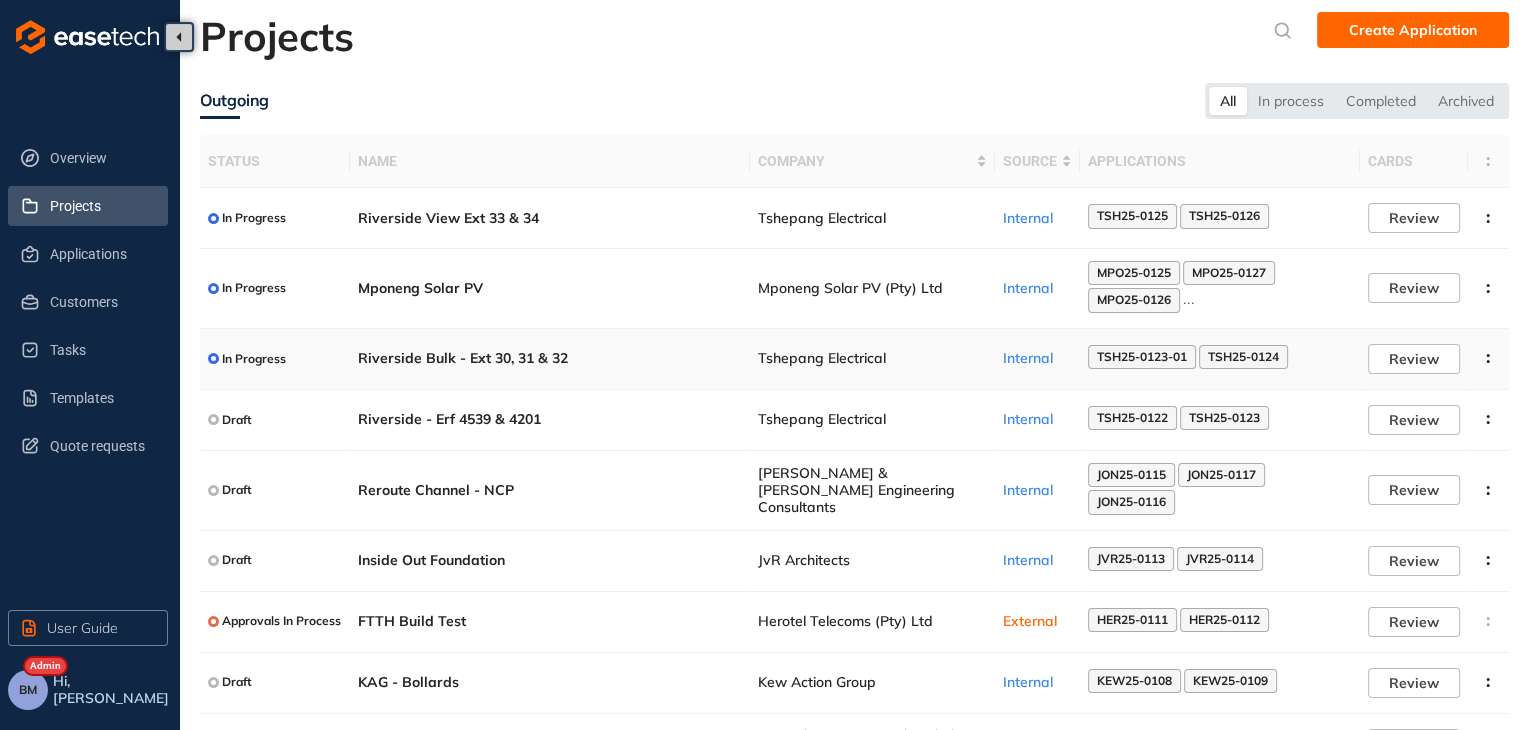 click on "Tshepang Electrical" at bounding box center [872, 358] 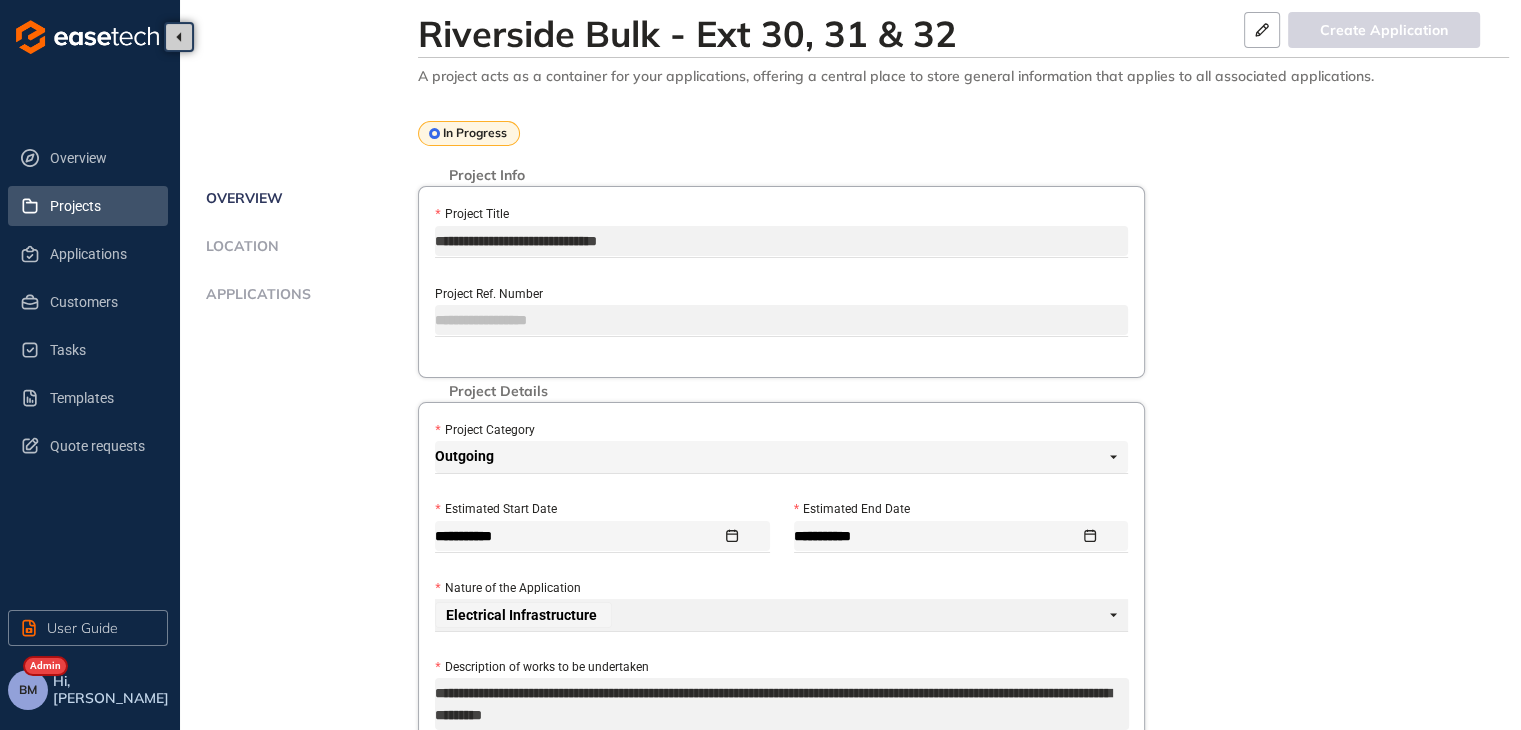click on "Projects" at bounding box center (101, 206) 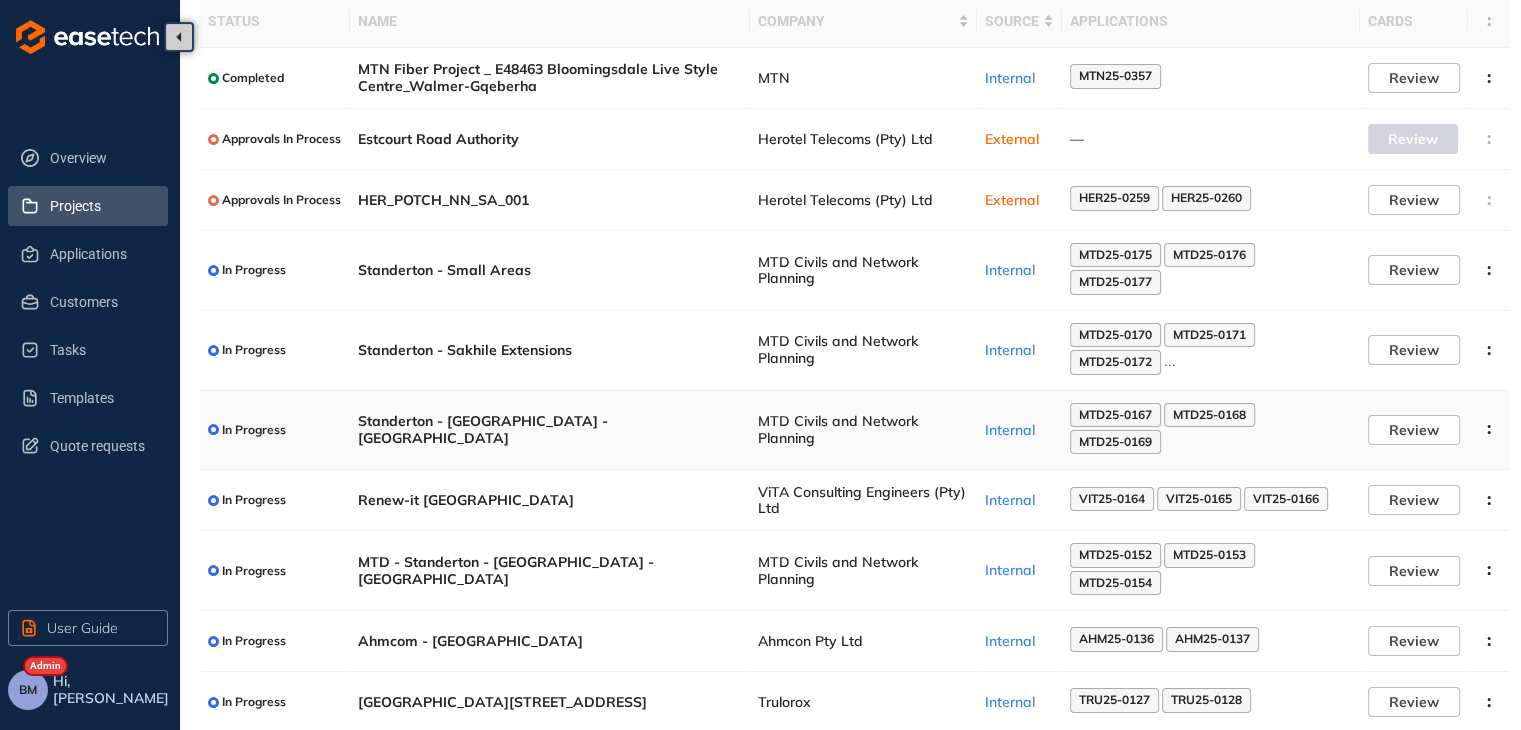 scroll, scrollTop: 202, scrollLeft: 0, axis: vertical 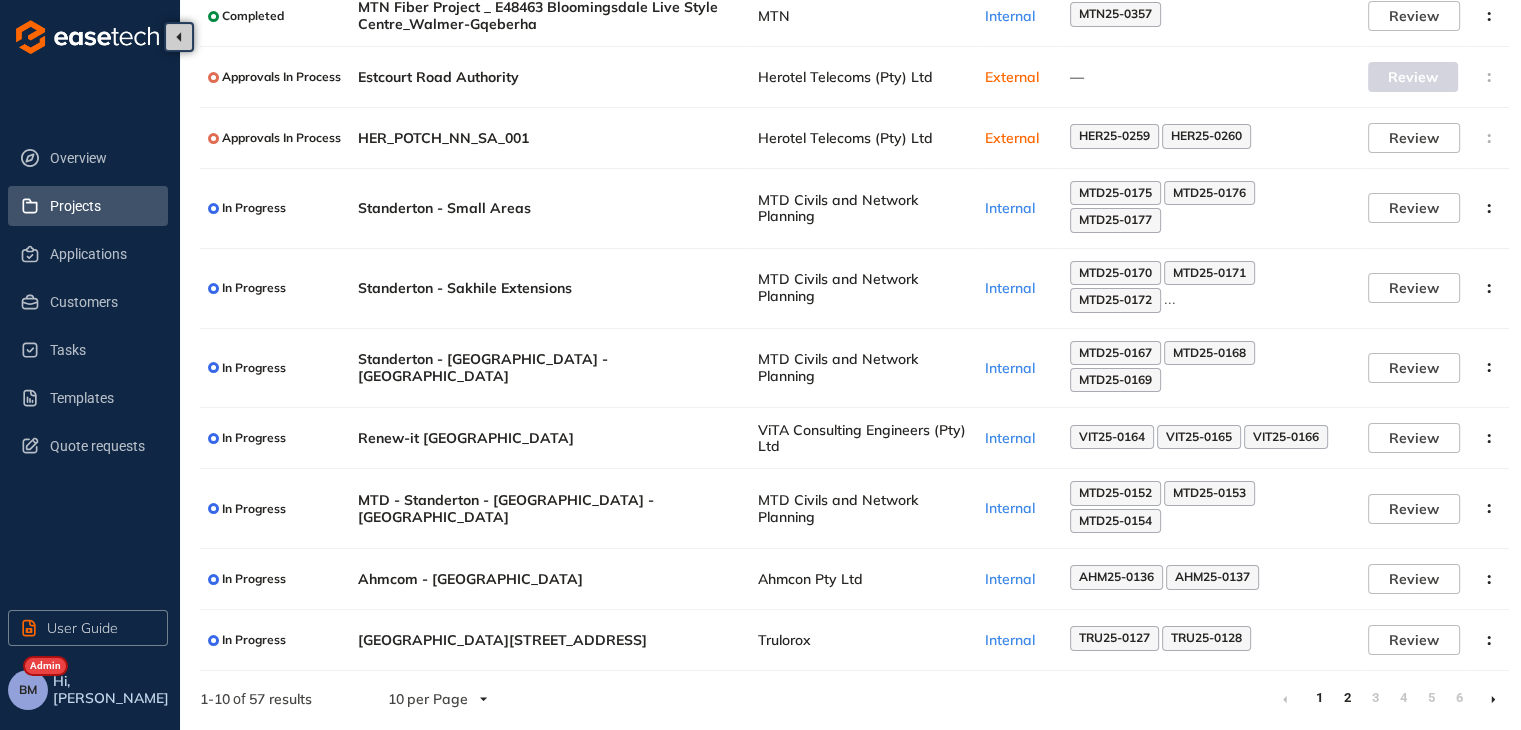 click on "2" at bounding box center (1347, 698) 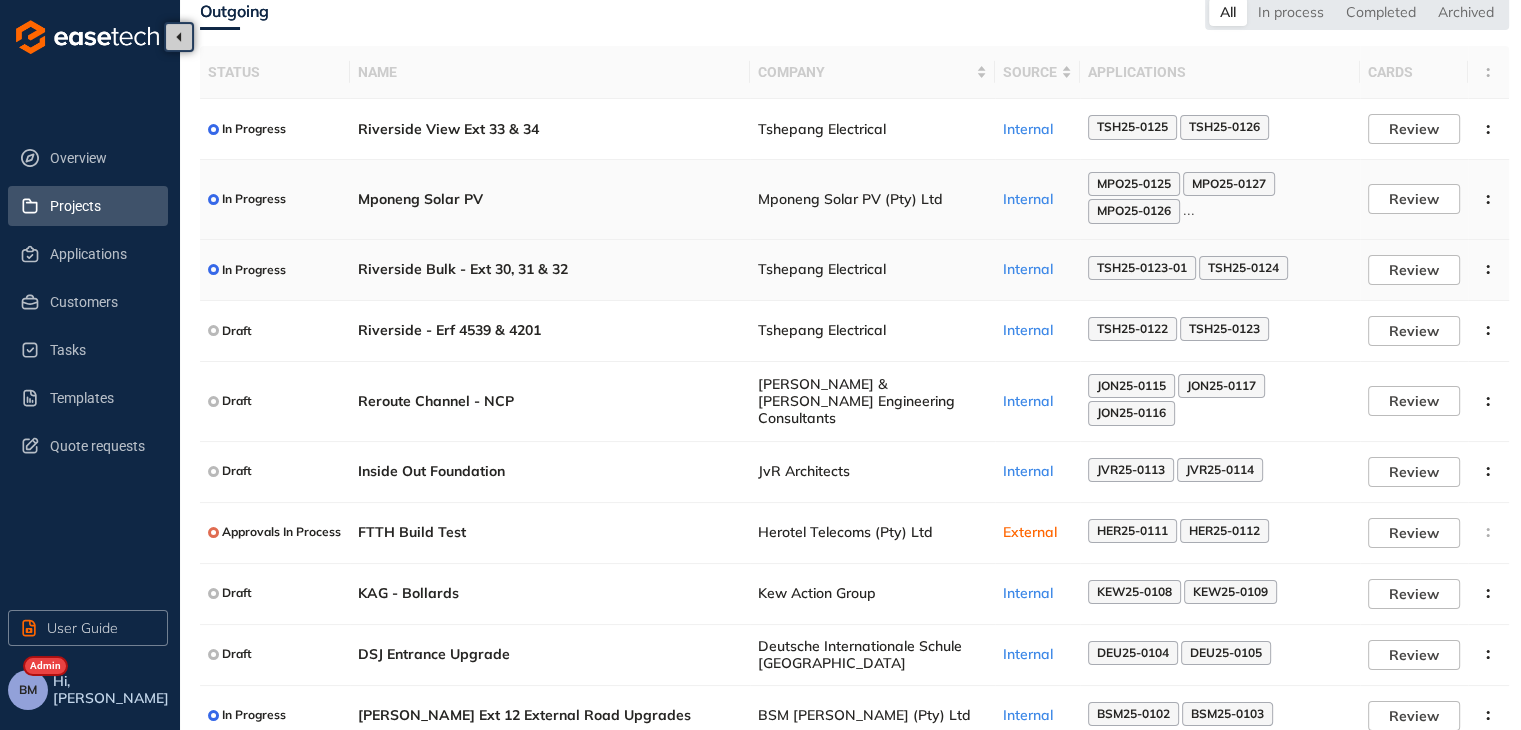 scroll, scrollTop: 166, scrollLeft: 0, axis: vertical 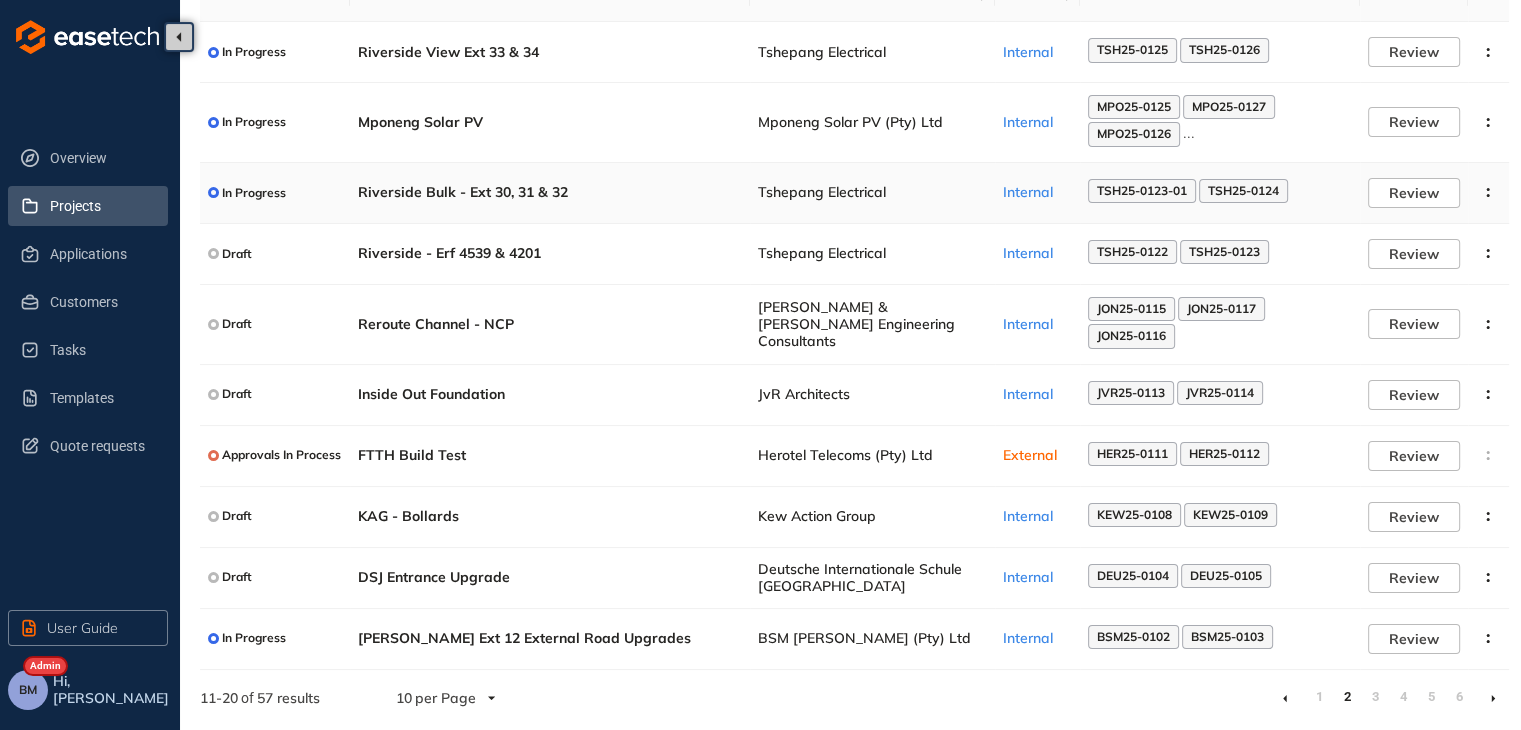 click on "TSH25-0124" at bounding box center [1243, 191] 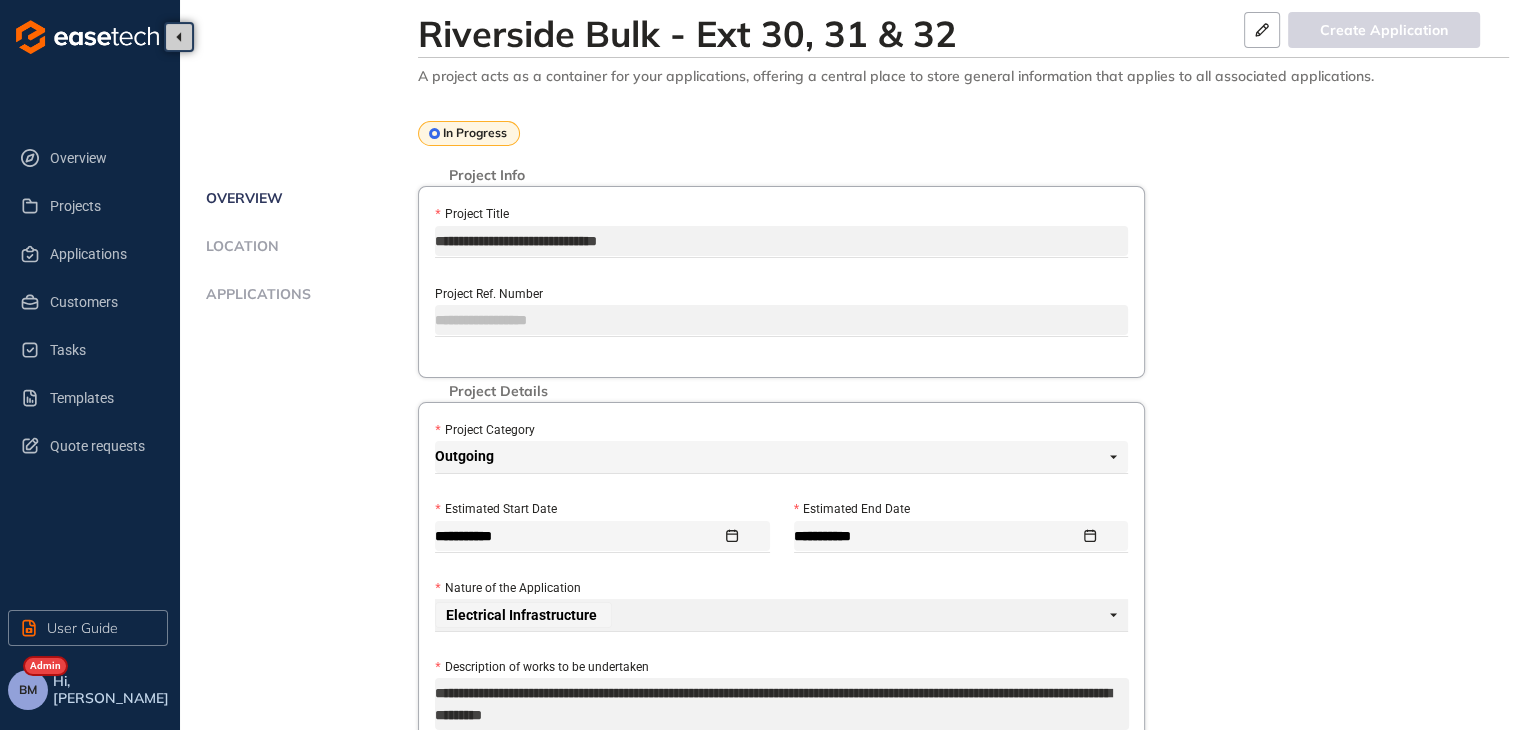 click on "Applications" at bounding box center (255, 294) 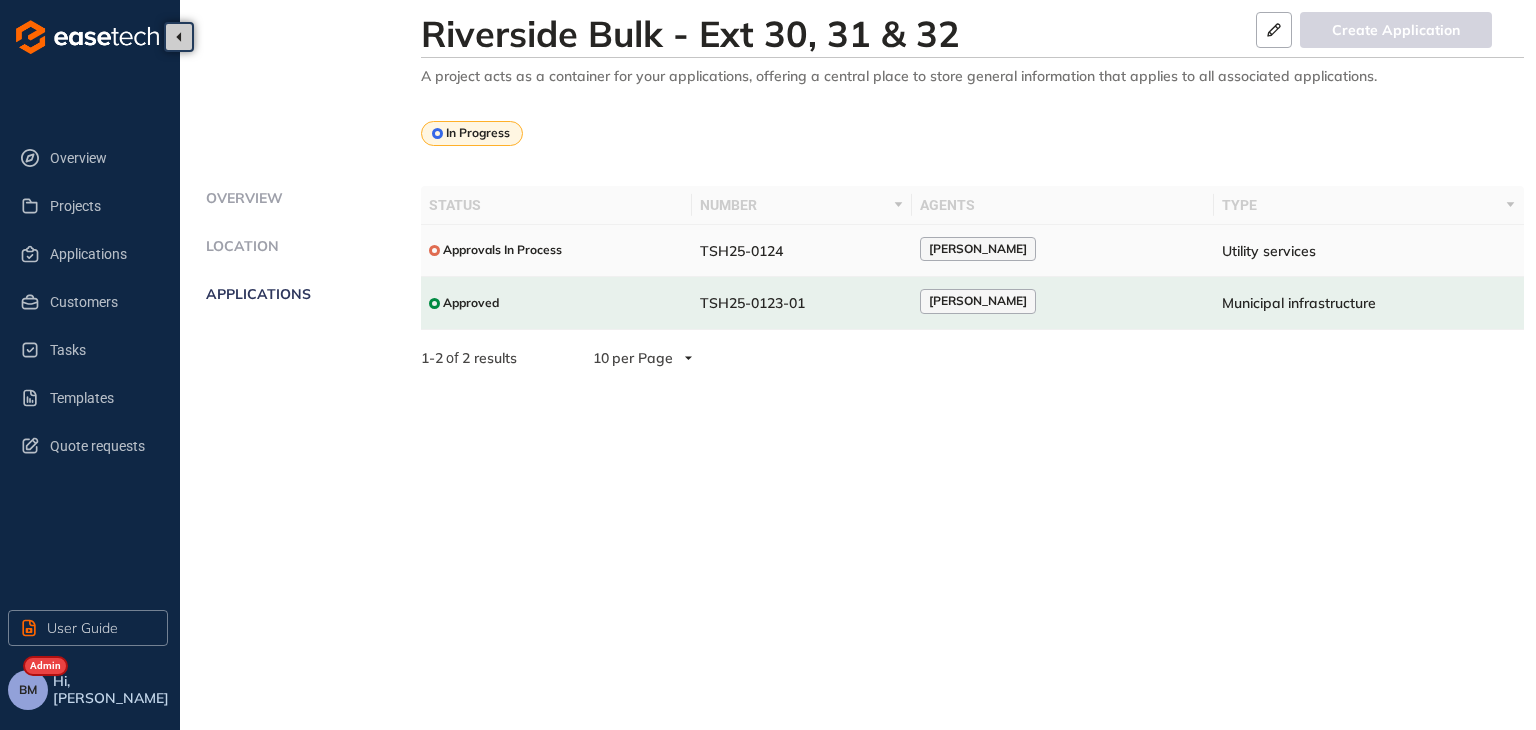 click on "TSH25-0124" at bounding box center (802, 251) 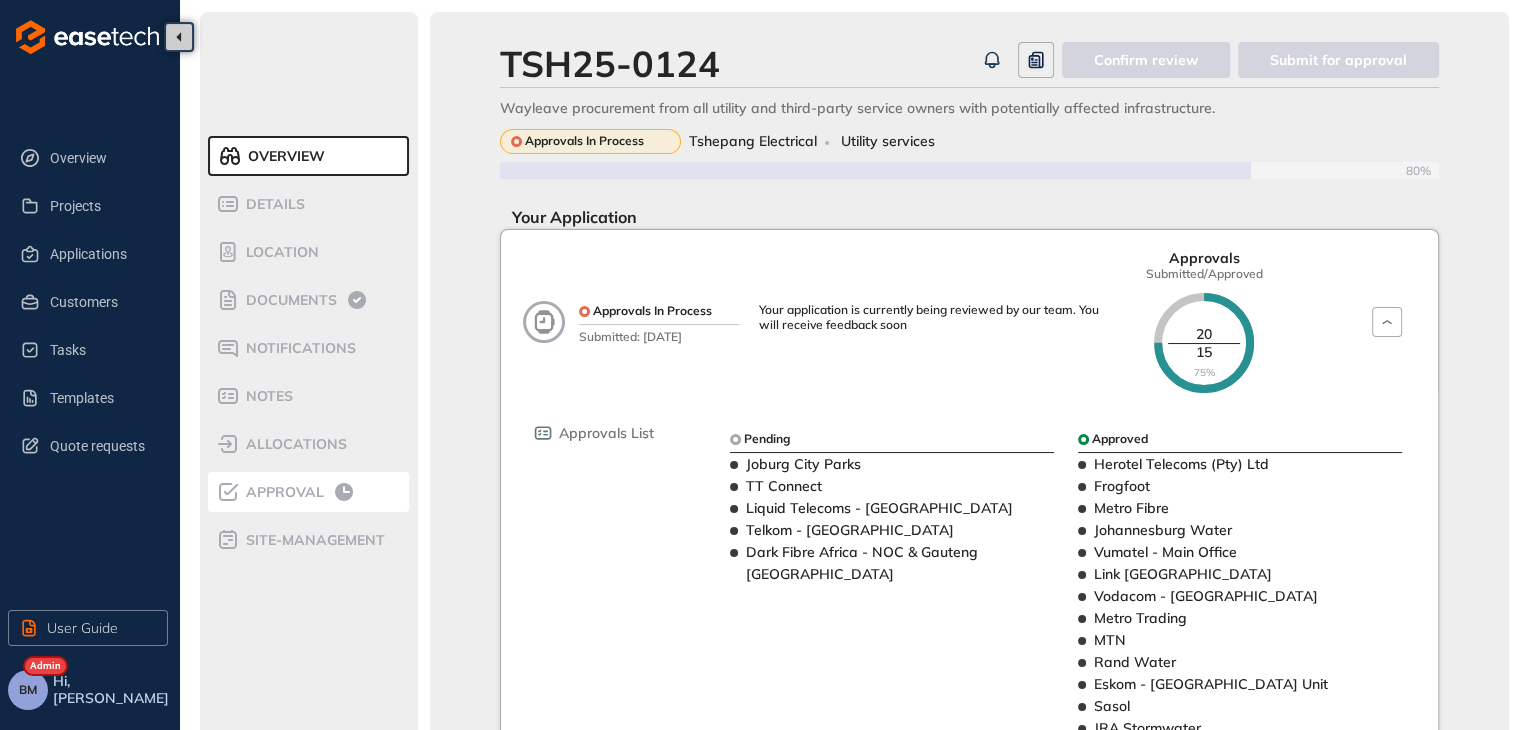 click on "Approval" at bounding box center [282, 492] 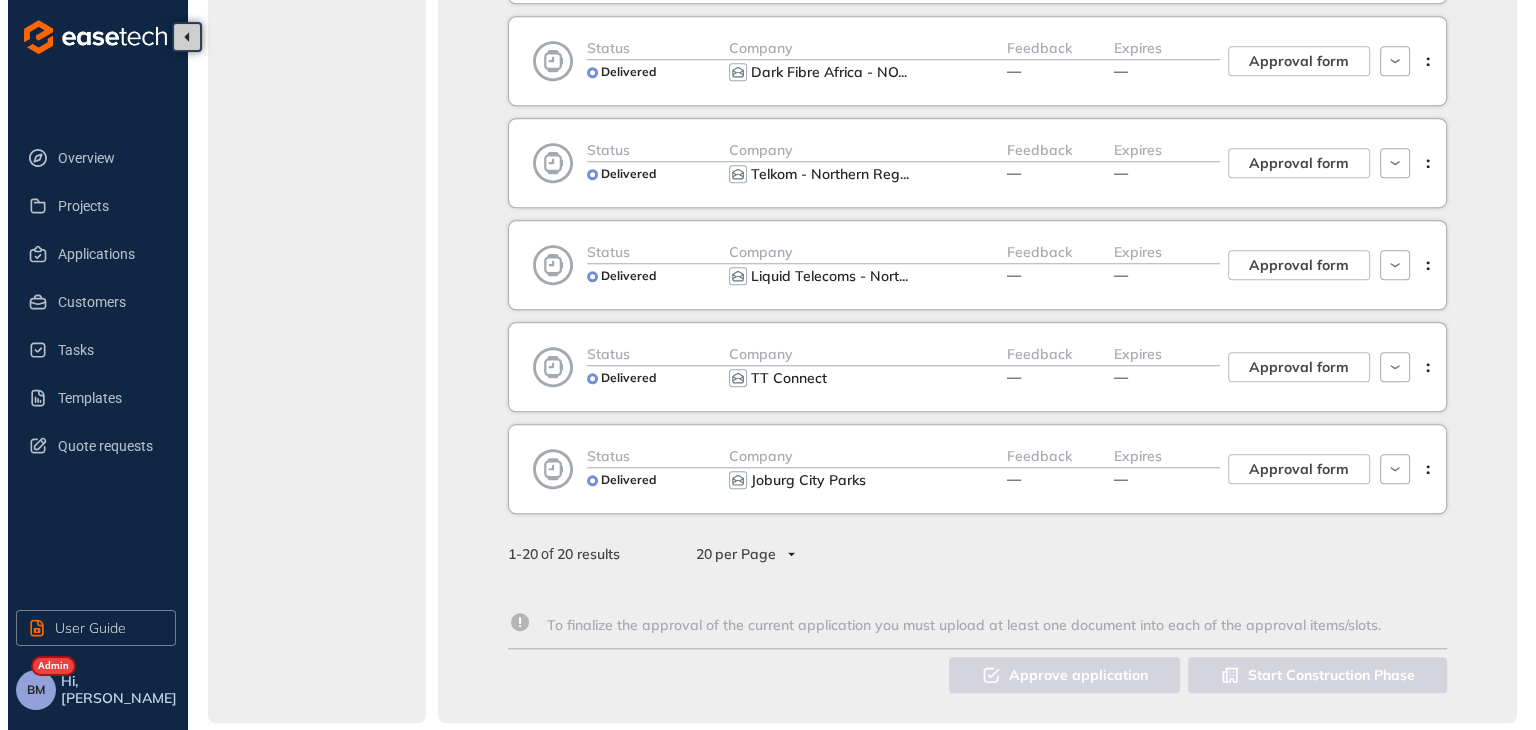 scroll, scrollTop: 1368, scrollLeft: 0, axis: vertical 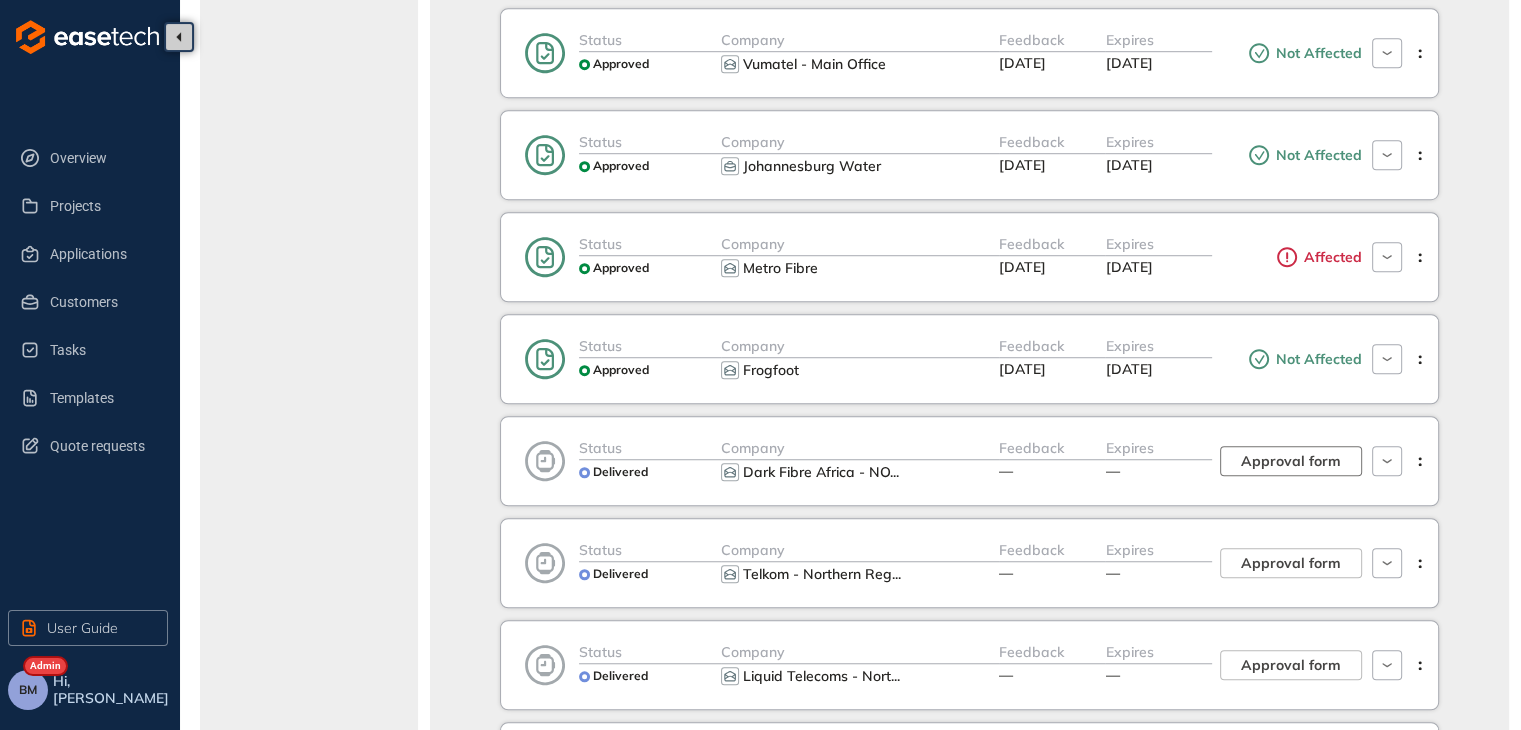 click on "Approval form" at bounding box center (1291, 461) 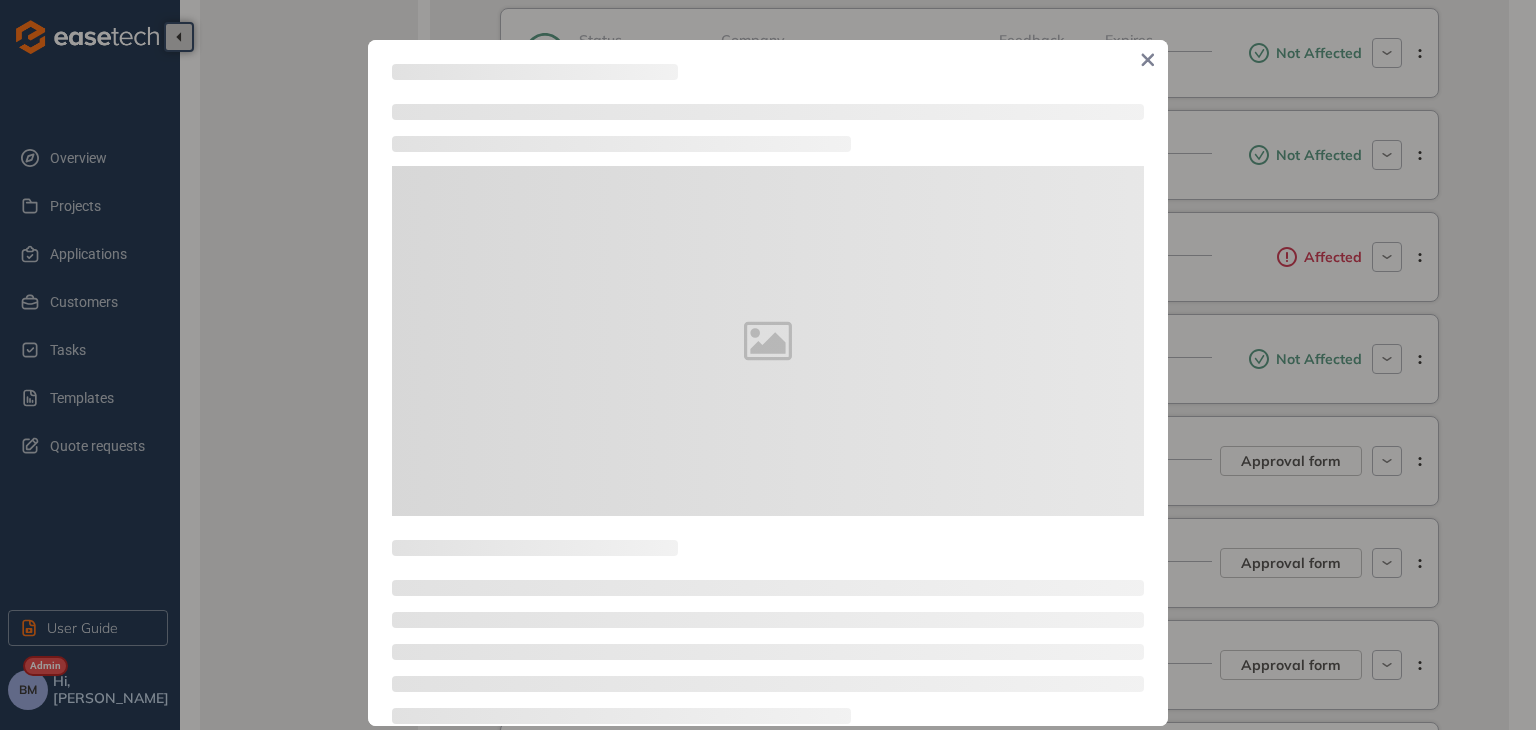 type on "**********" 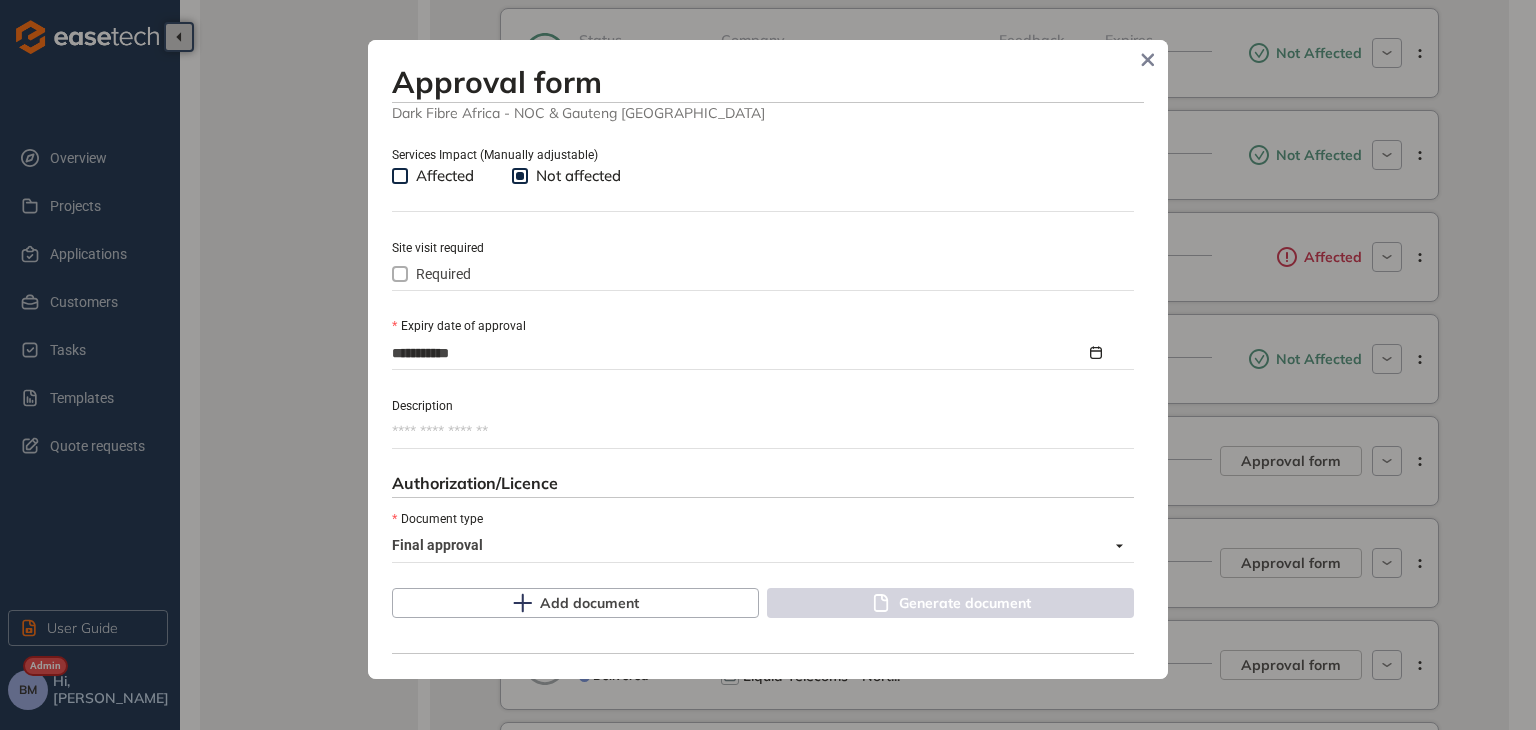 scroll, scrollTop: 600, scrollLeft: 0, axis: vertical 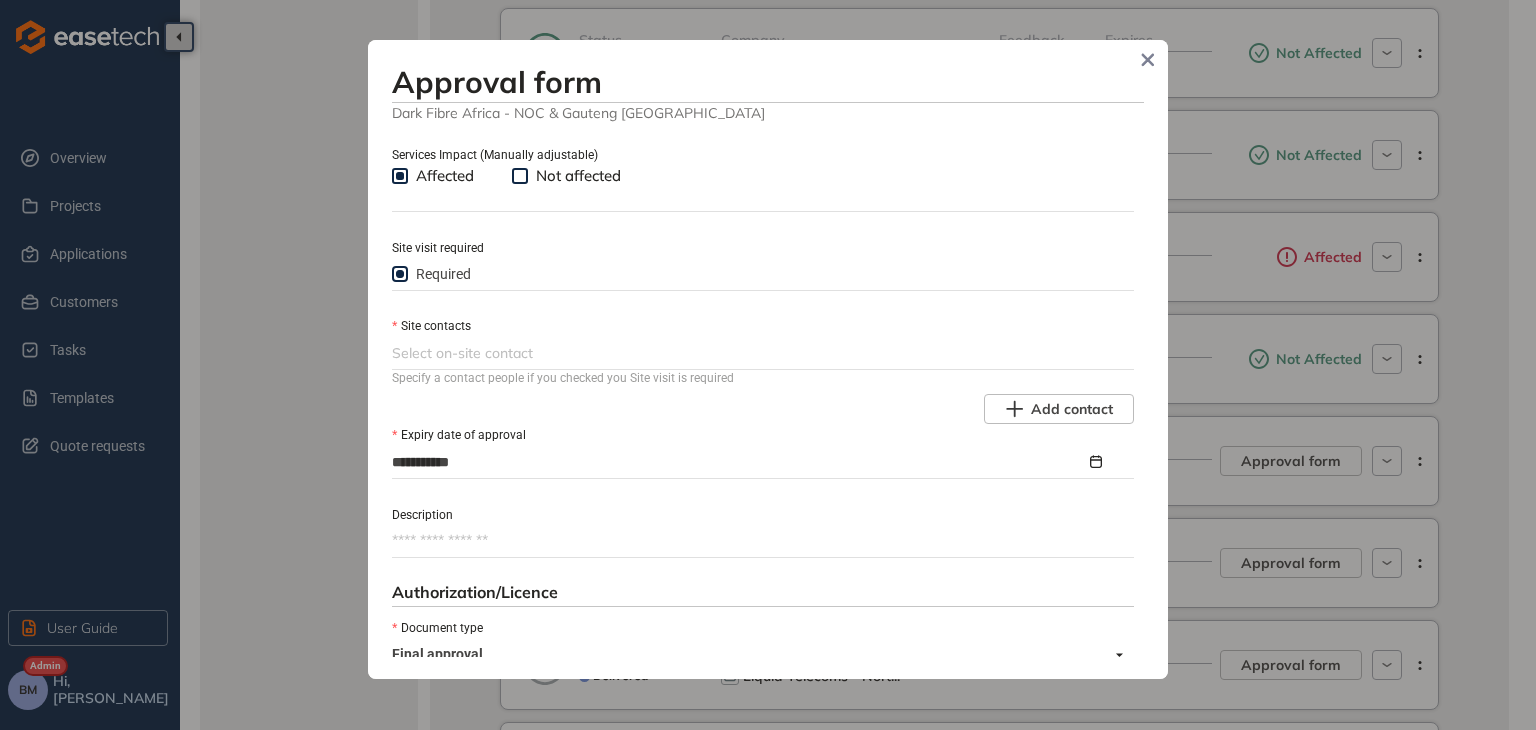click at bounding box center (761, 353) 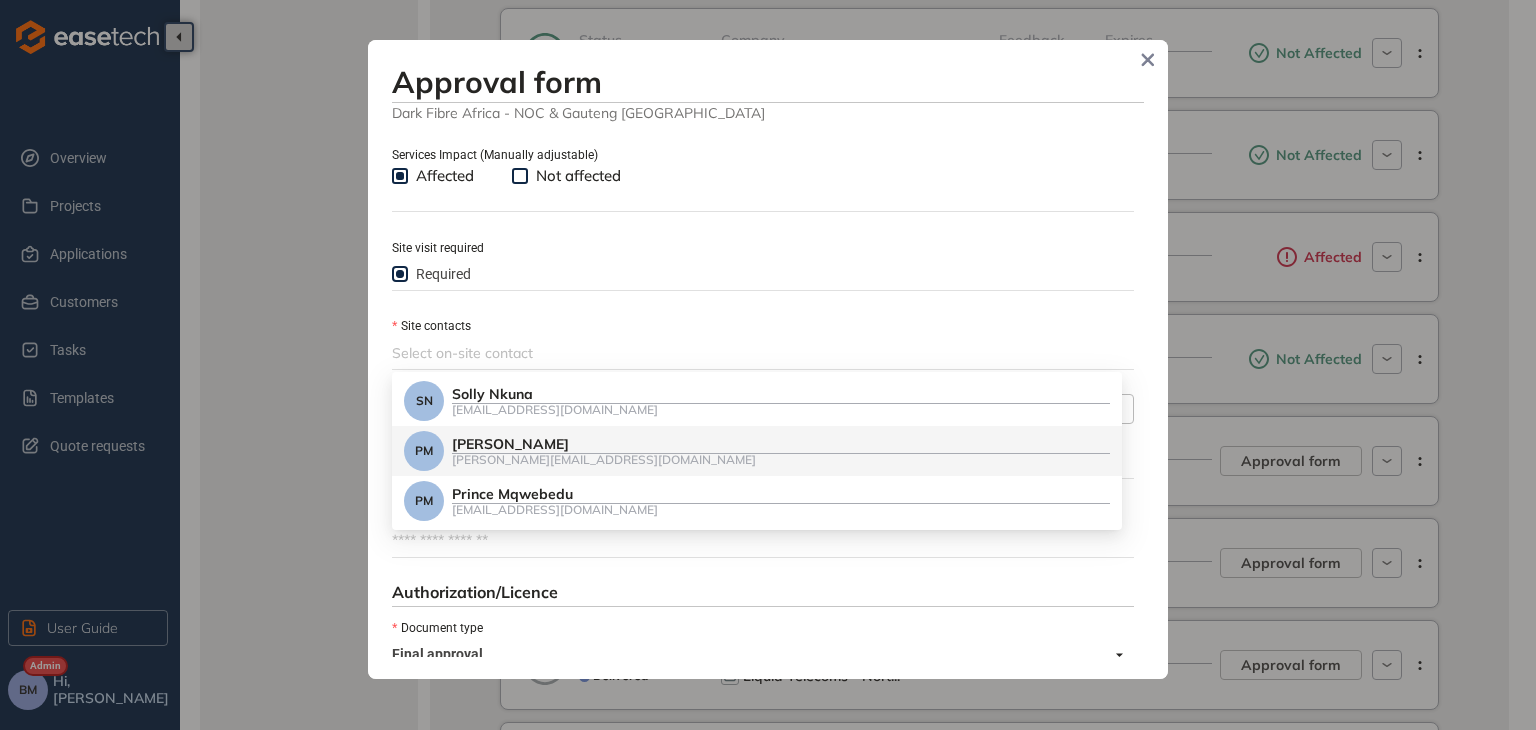click on "[PERSON_NAME]" at bounding box center (781, 444) 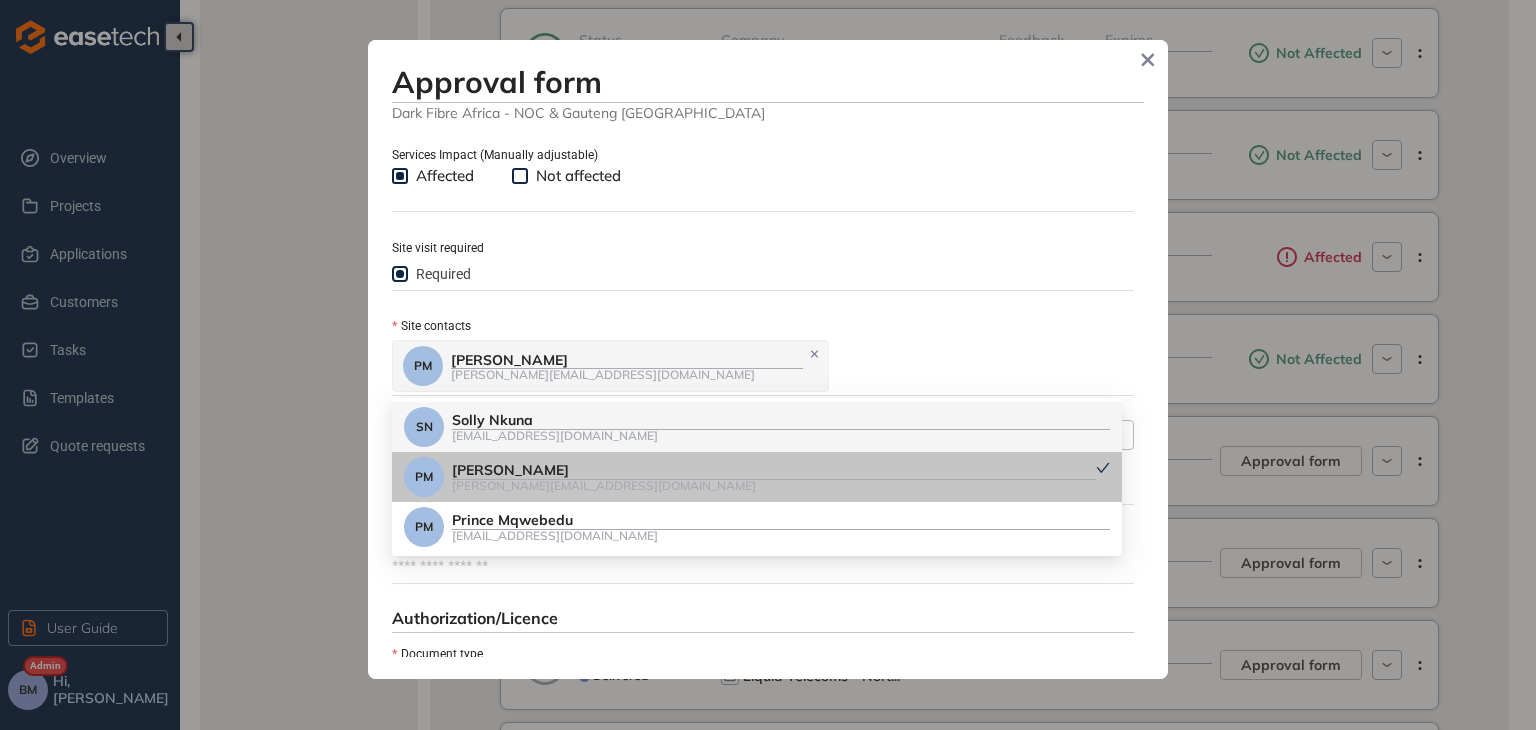 click on "PM [PERSON_NAME] [PERSON_NAME][EMAIL_ADDRESS][DOMAIN_NAME]" at bounding box center (761, 366) 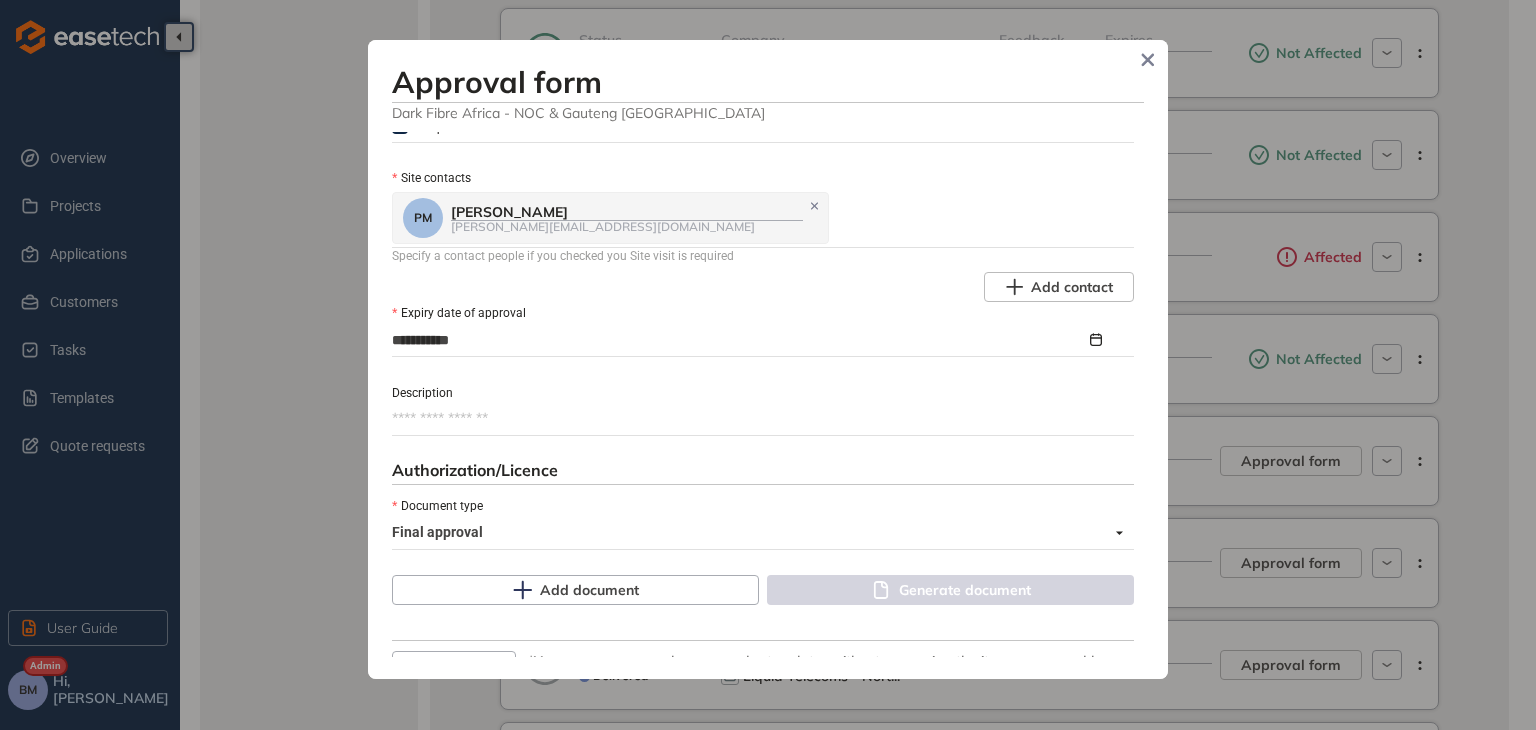 scroll, scrollTop: 1000, scrollLeft: 0, axis: vertical 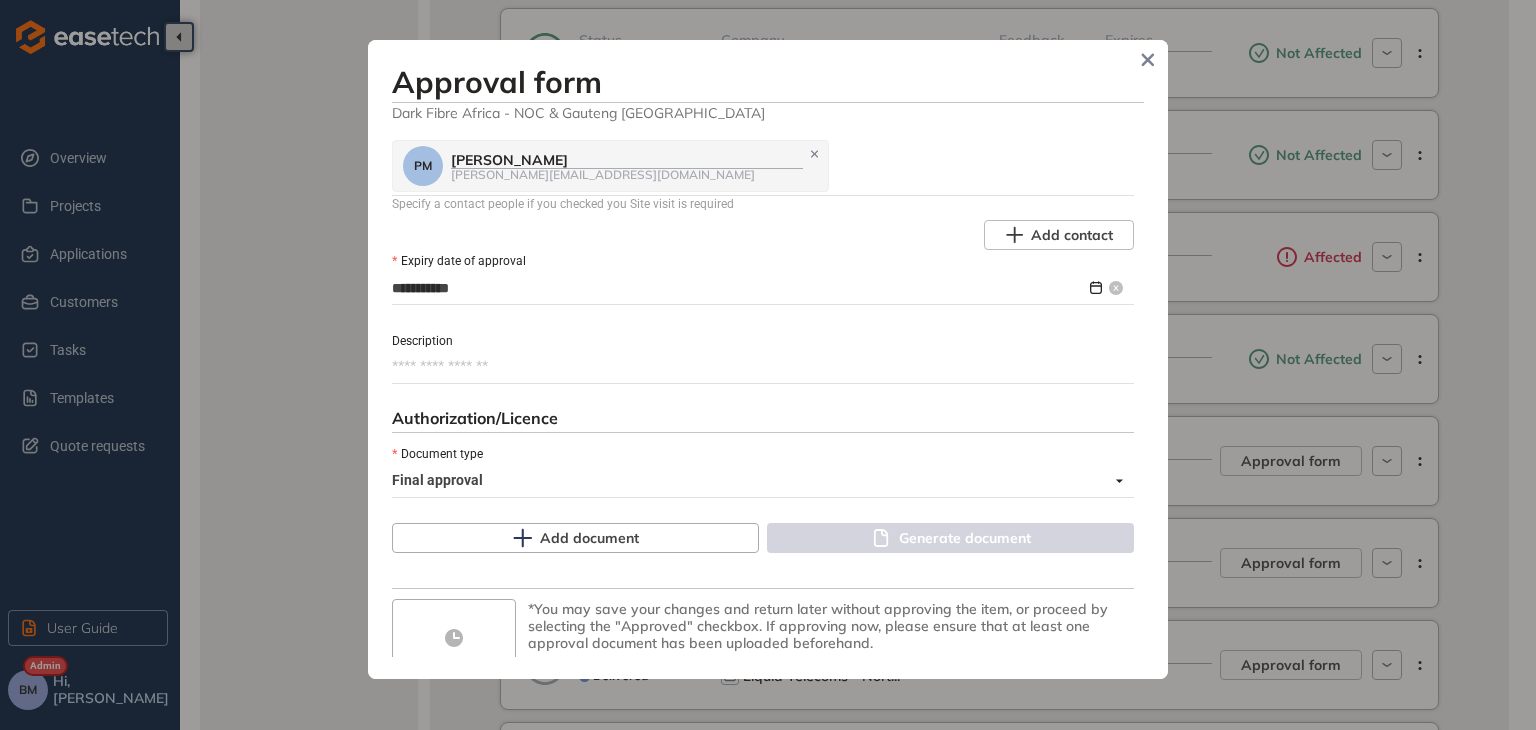 click on "**********" at bounding box center (739, 288) 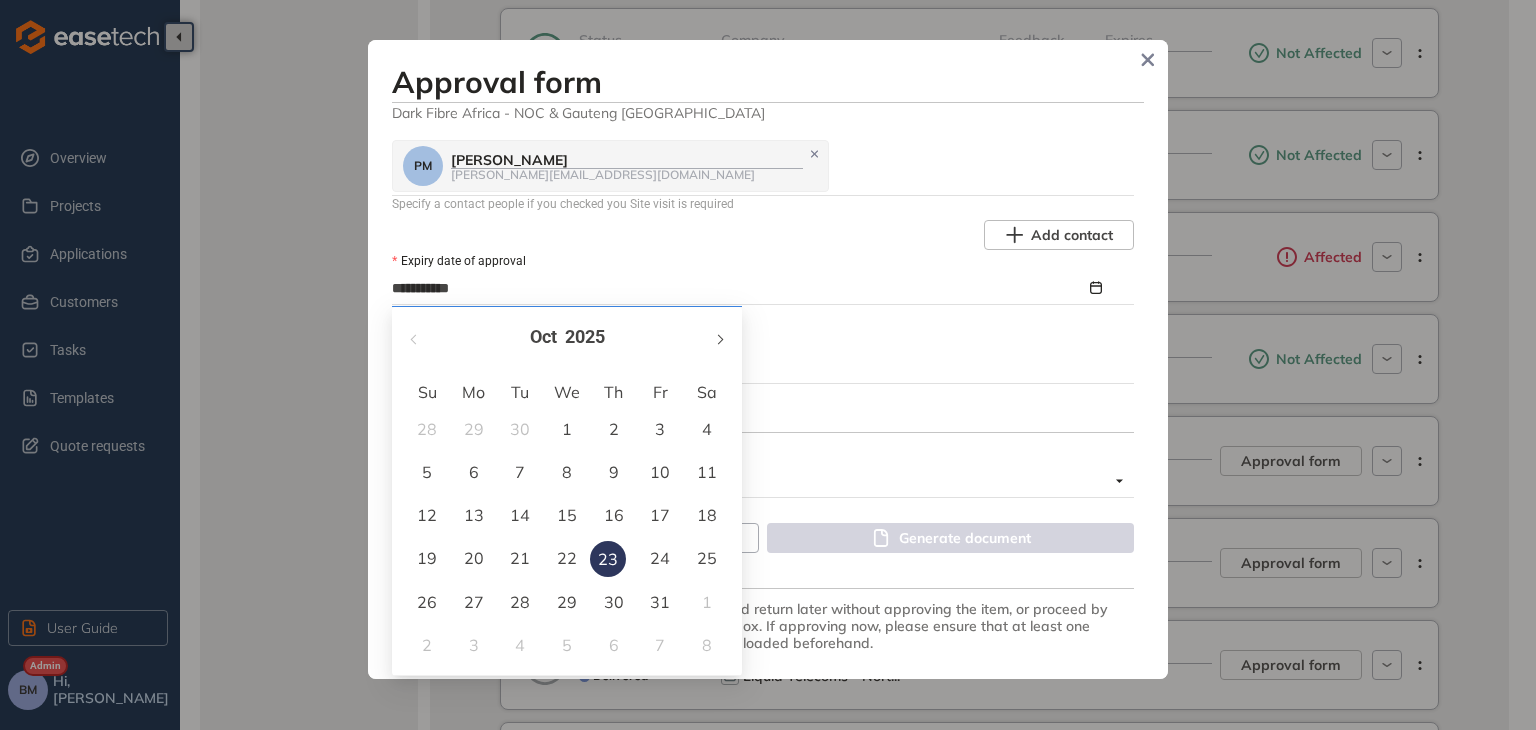 click at bounding box center [719, 339] 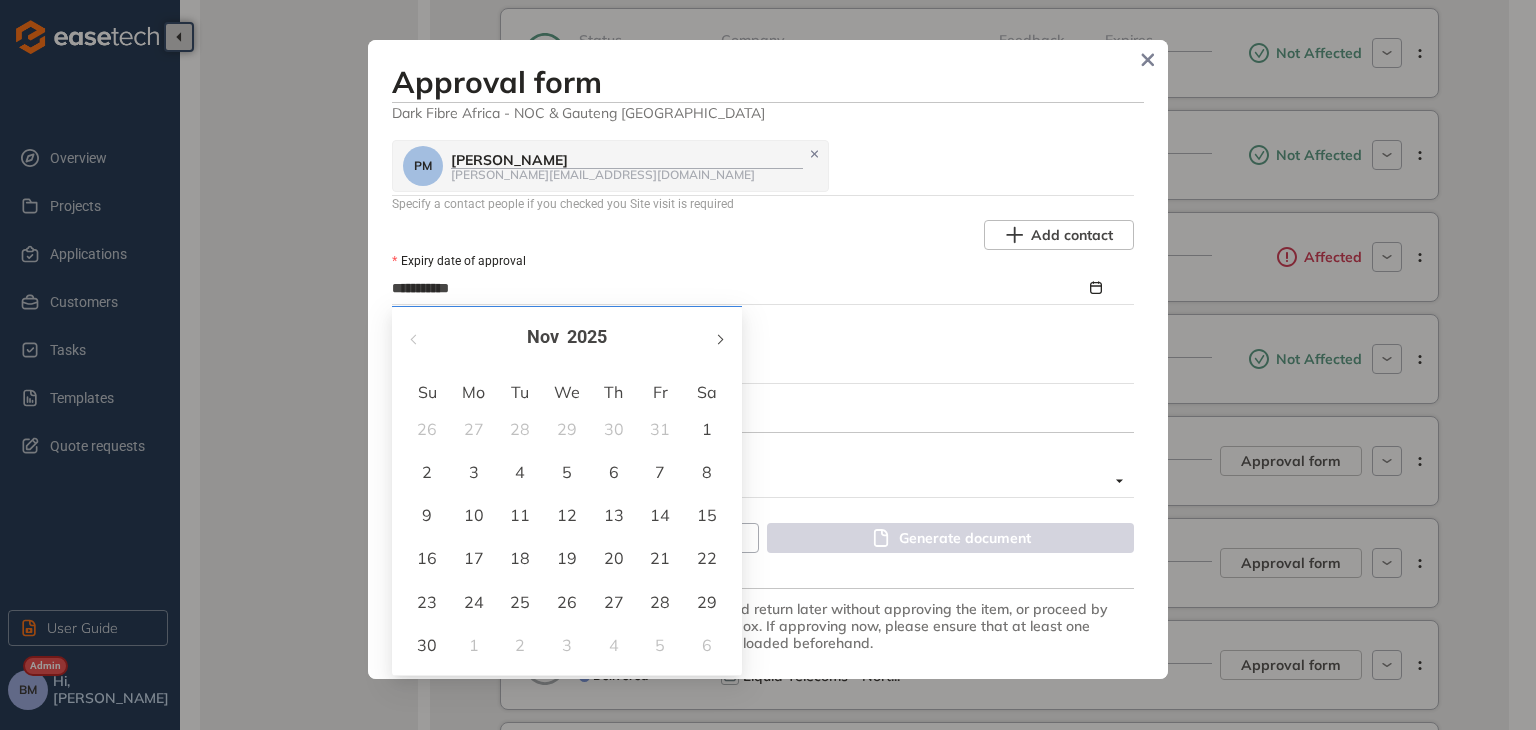 click at bounding box center (719, 339) 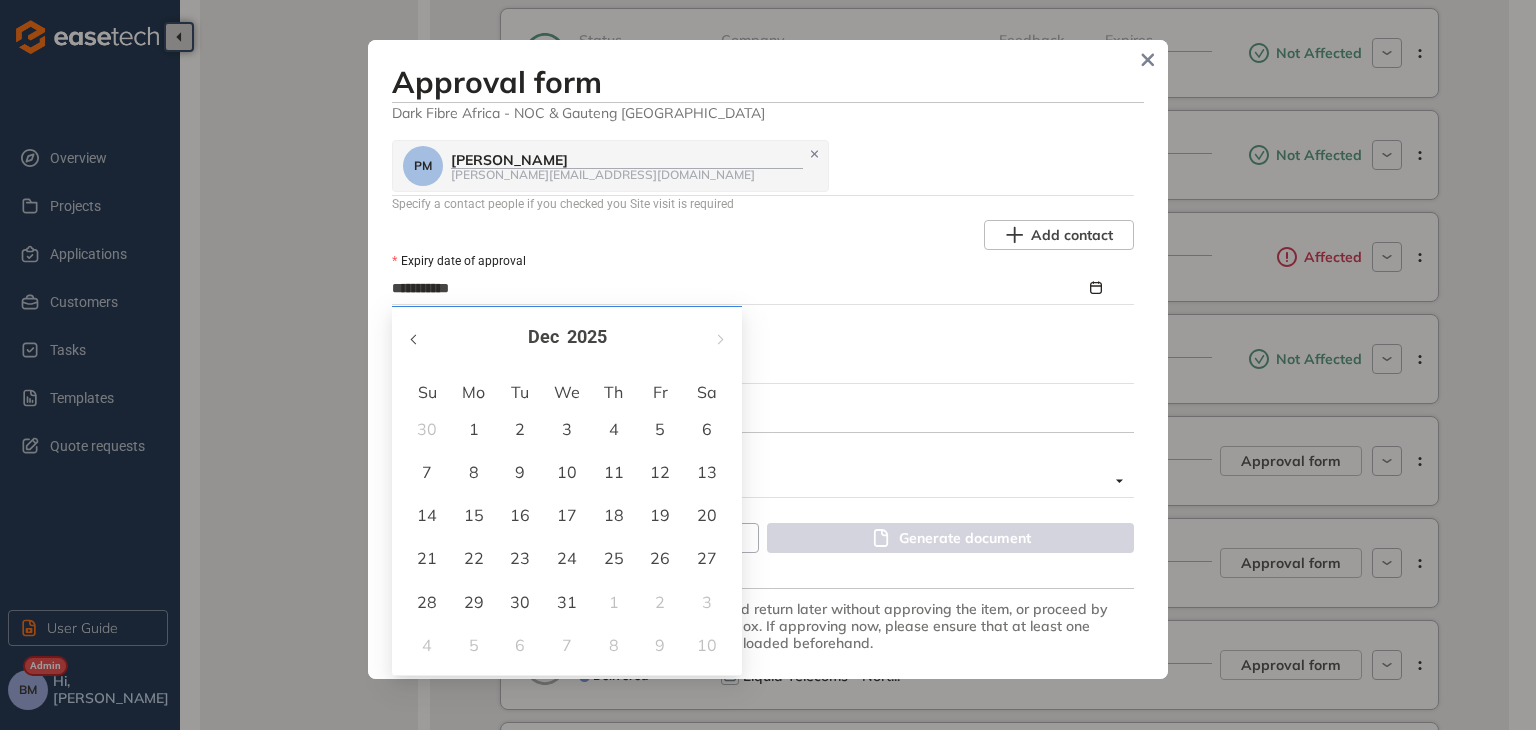 click at bounding box center (415, 337) 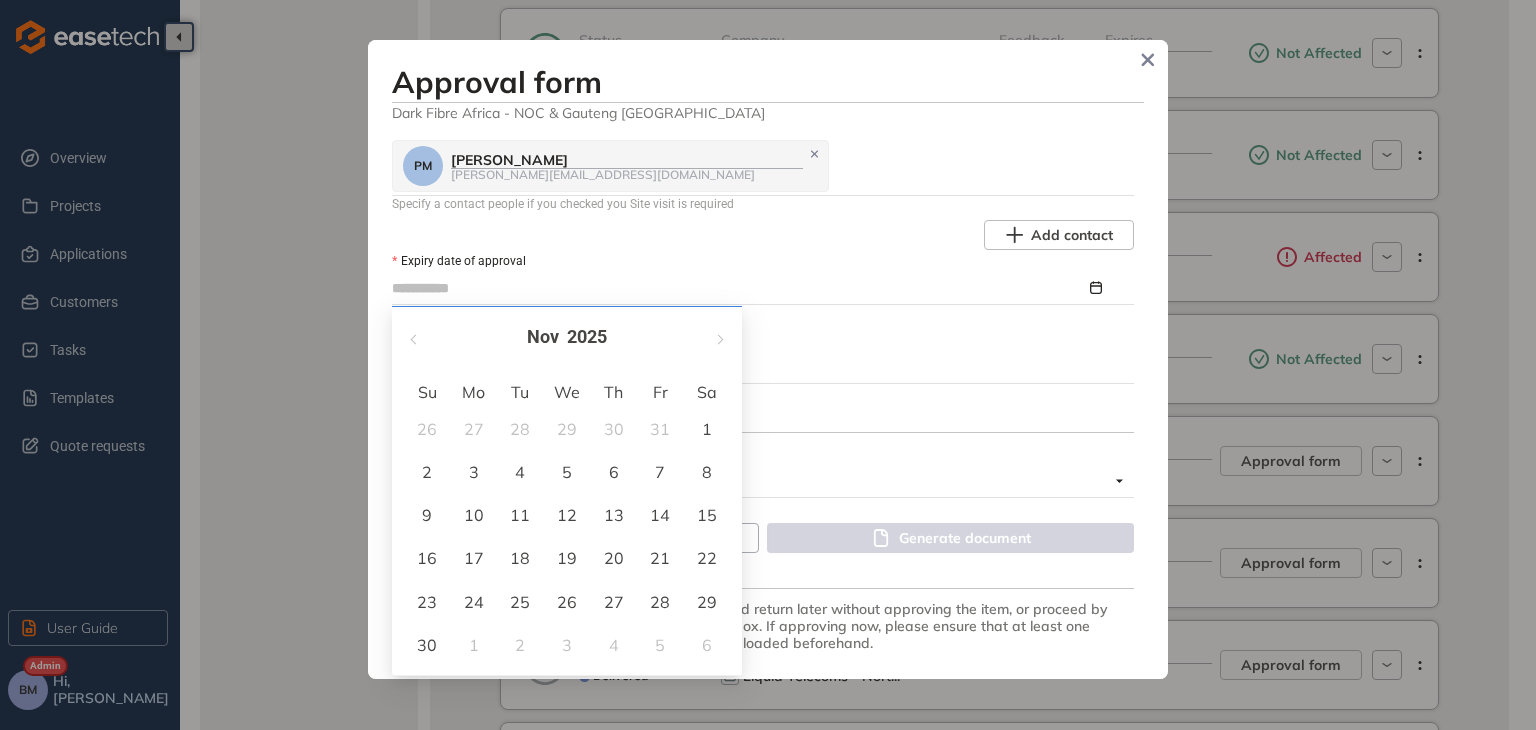 type on "**********" 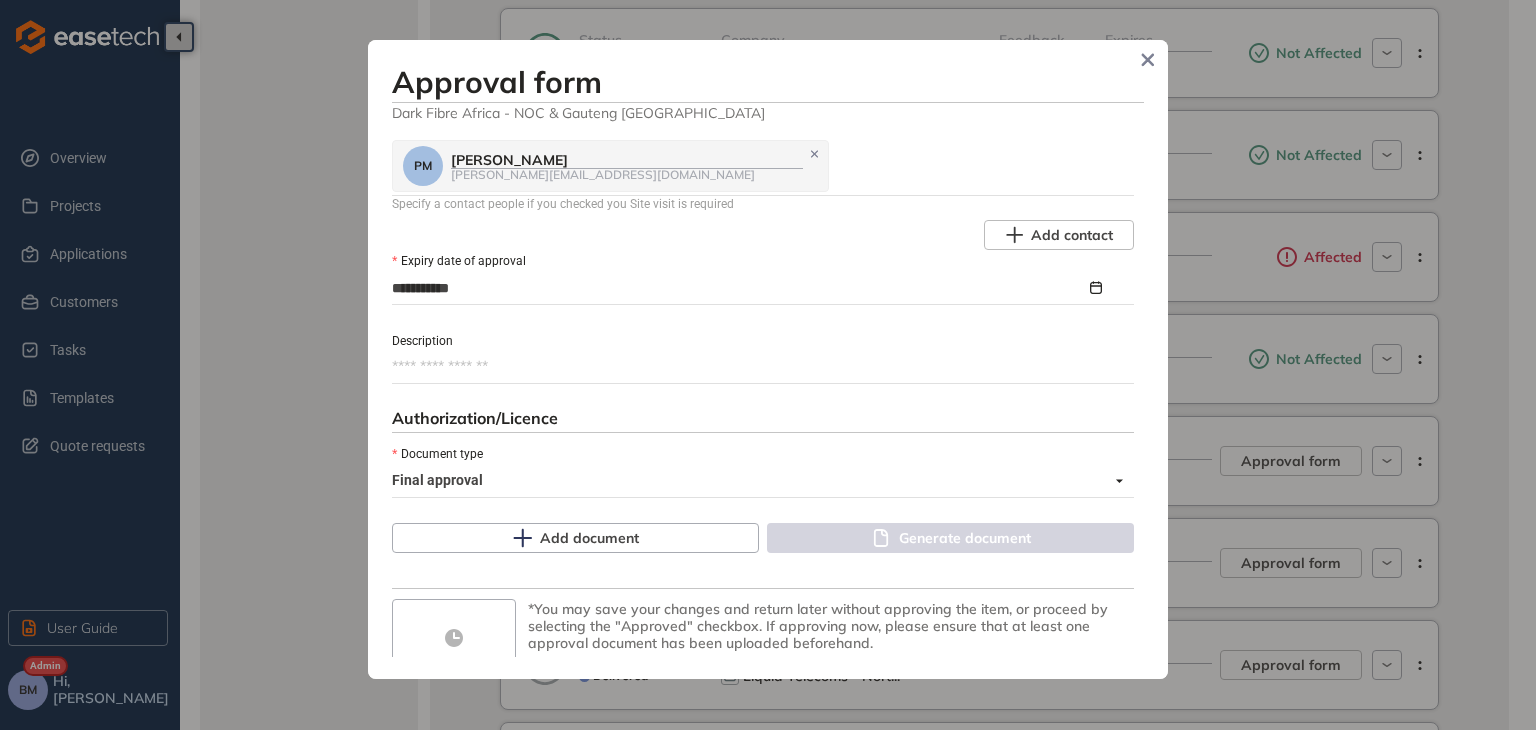 click on "Description" at bounding box center (763, 367) 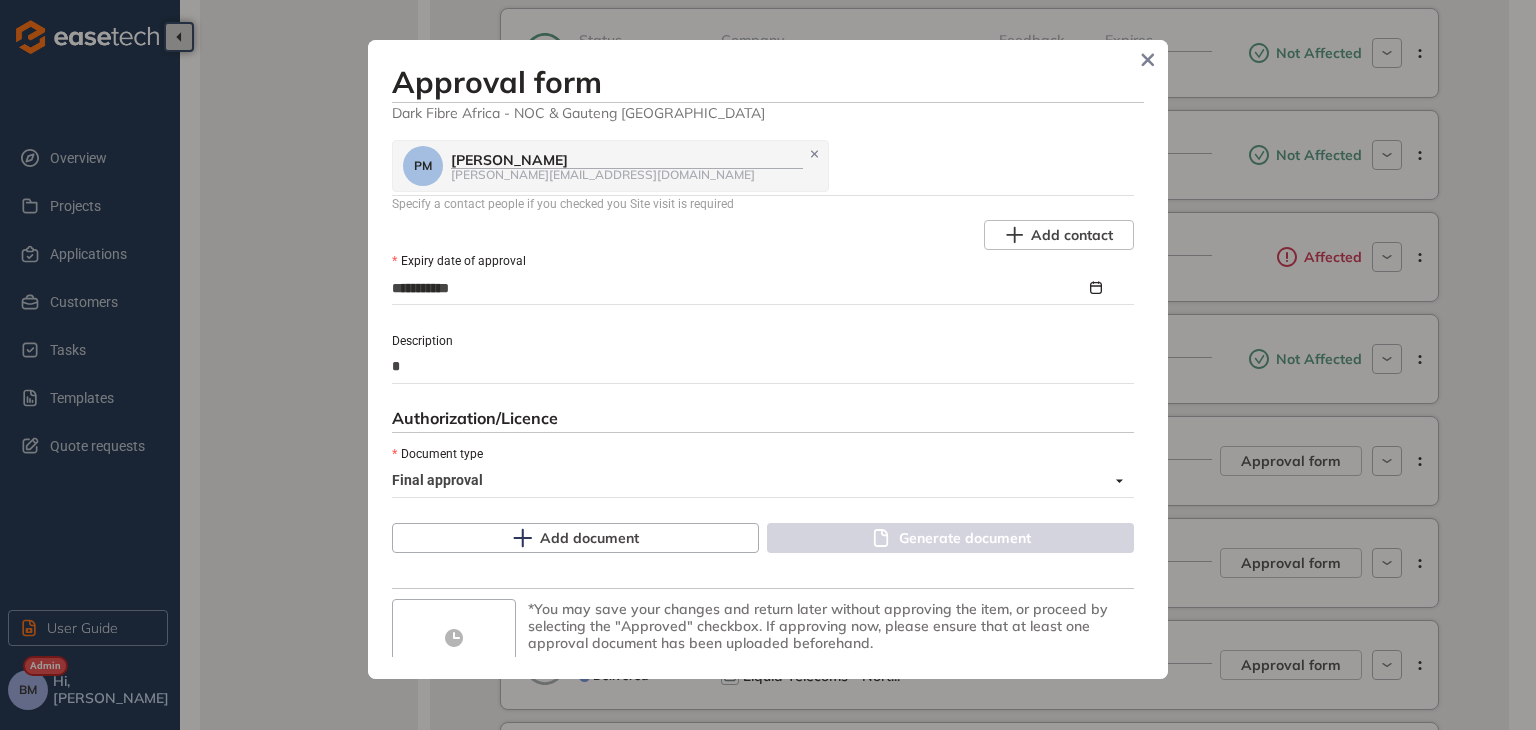 type on "**" 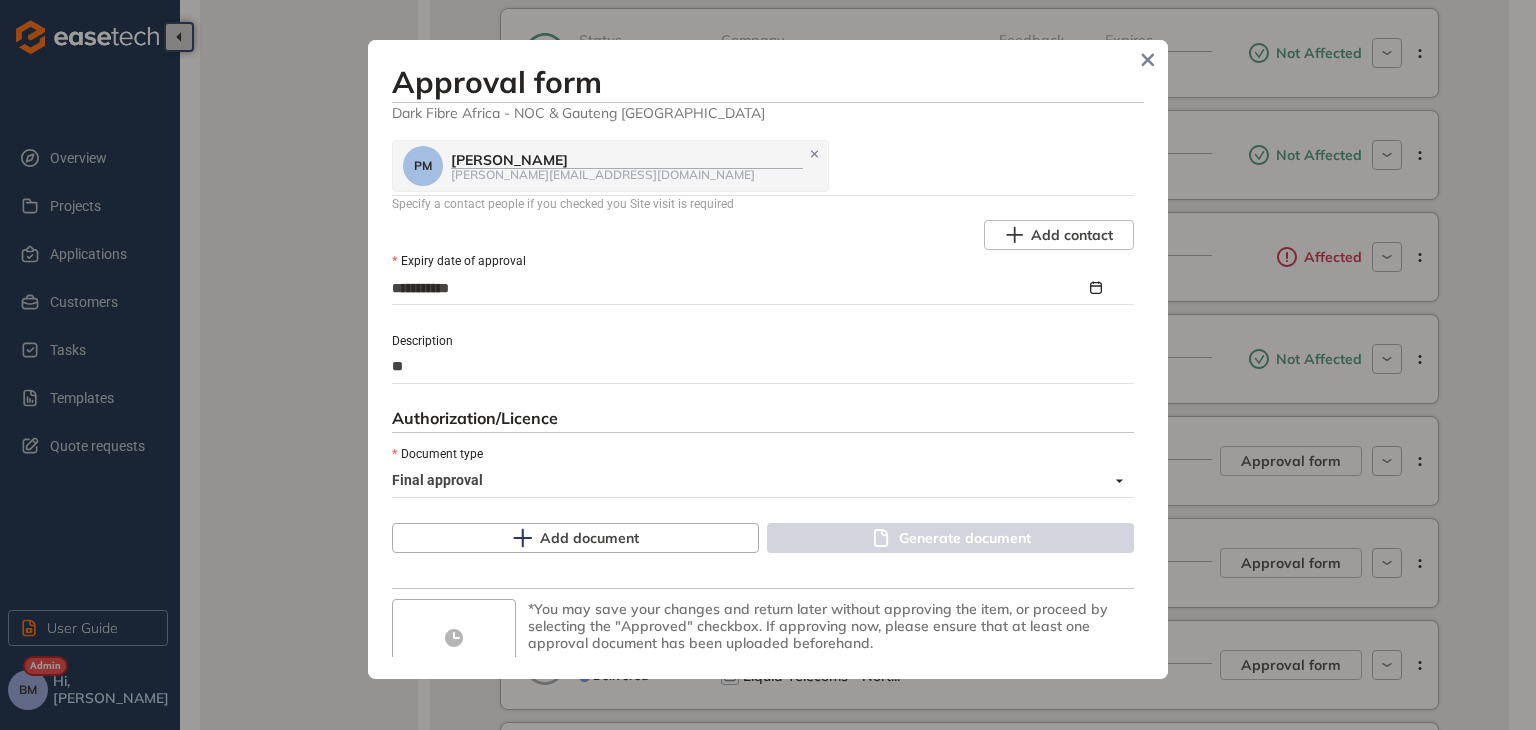 type on "***" 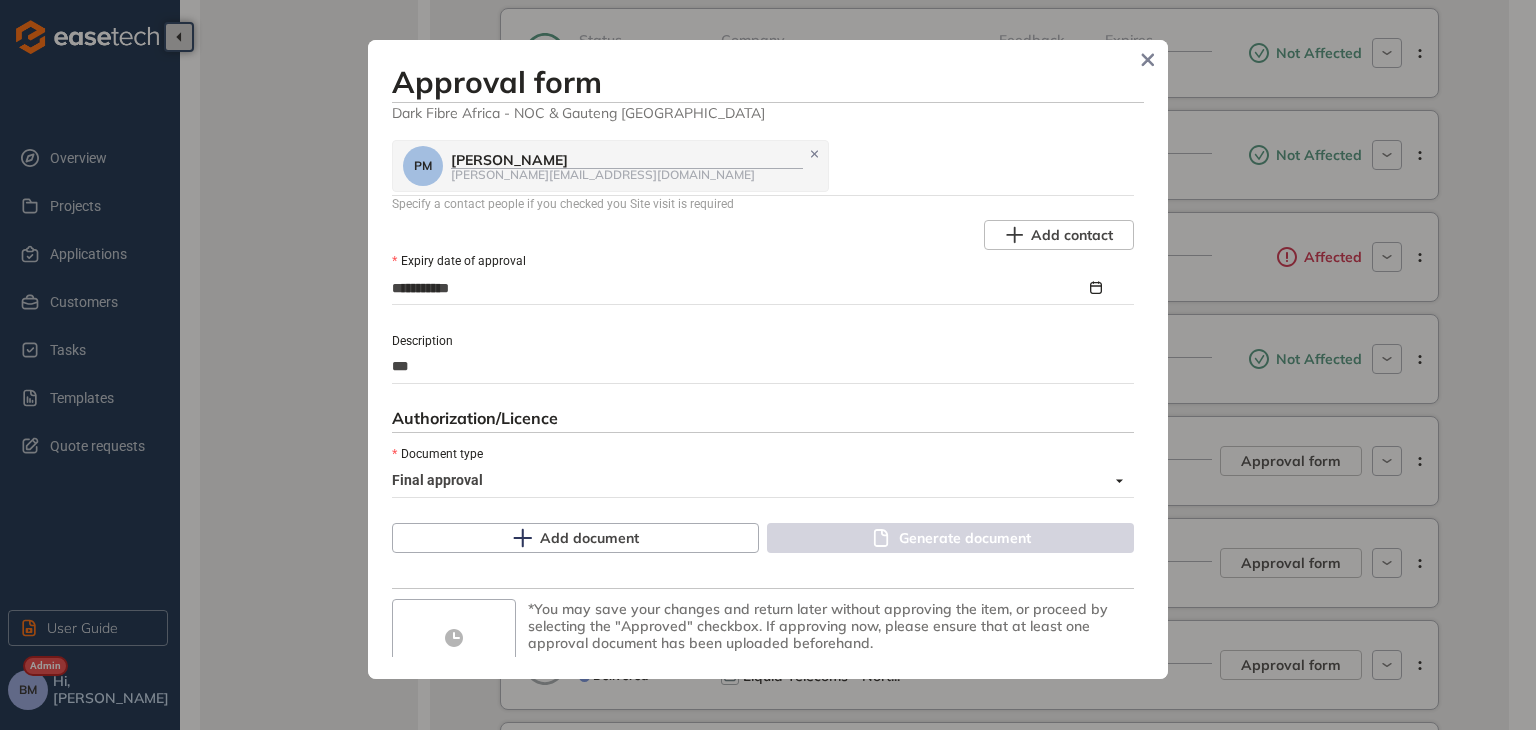 type on "****" 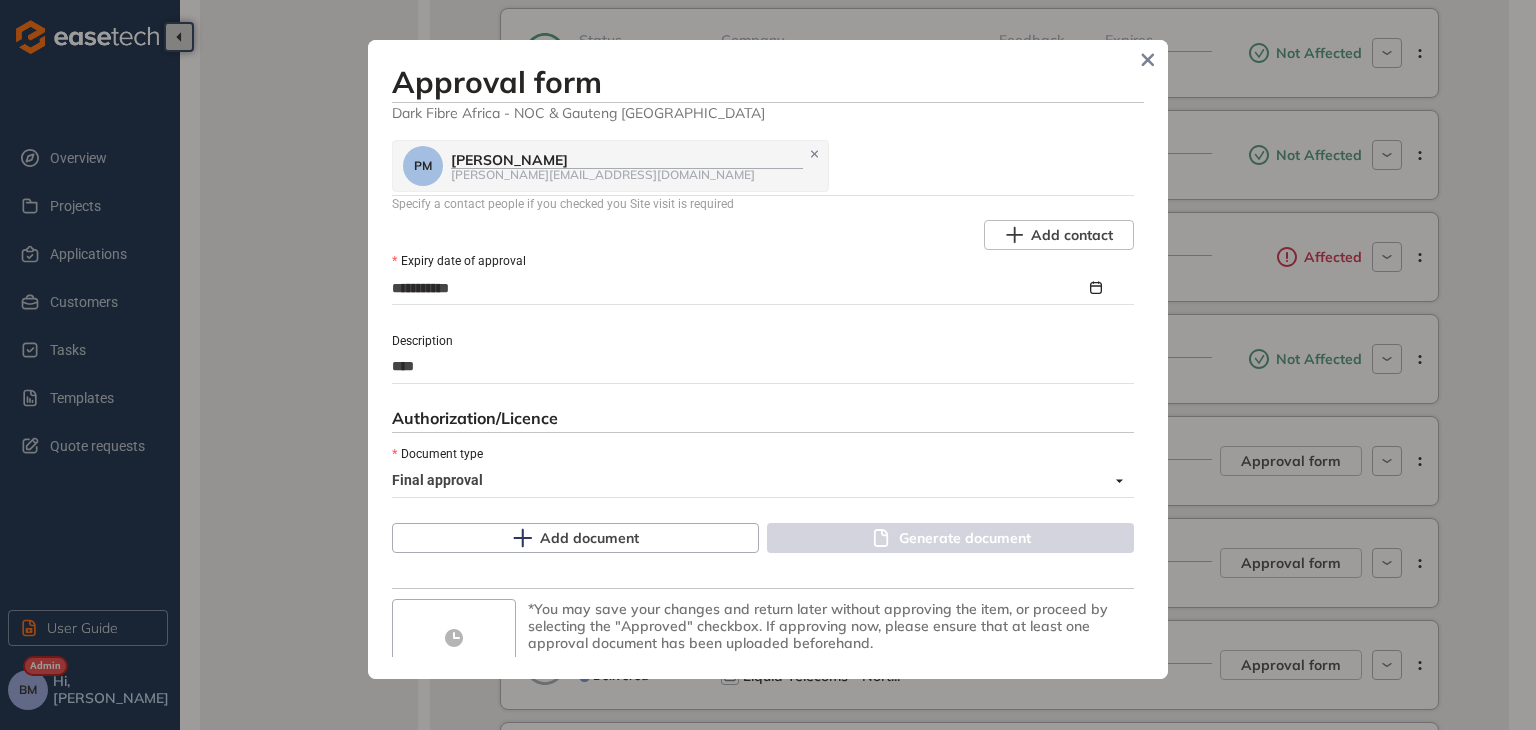type on "*****" 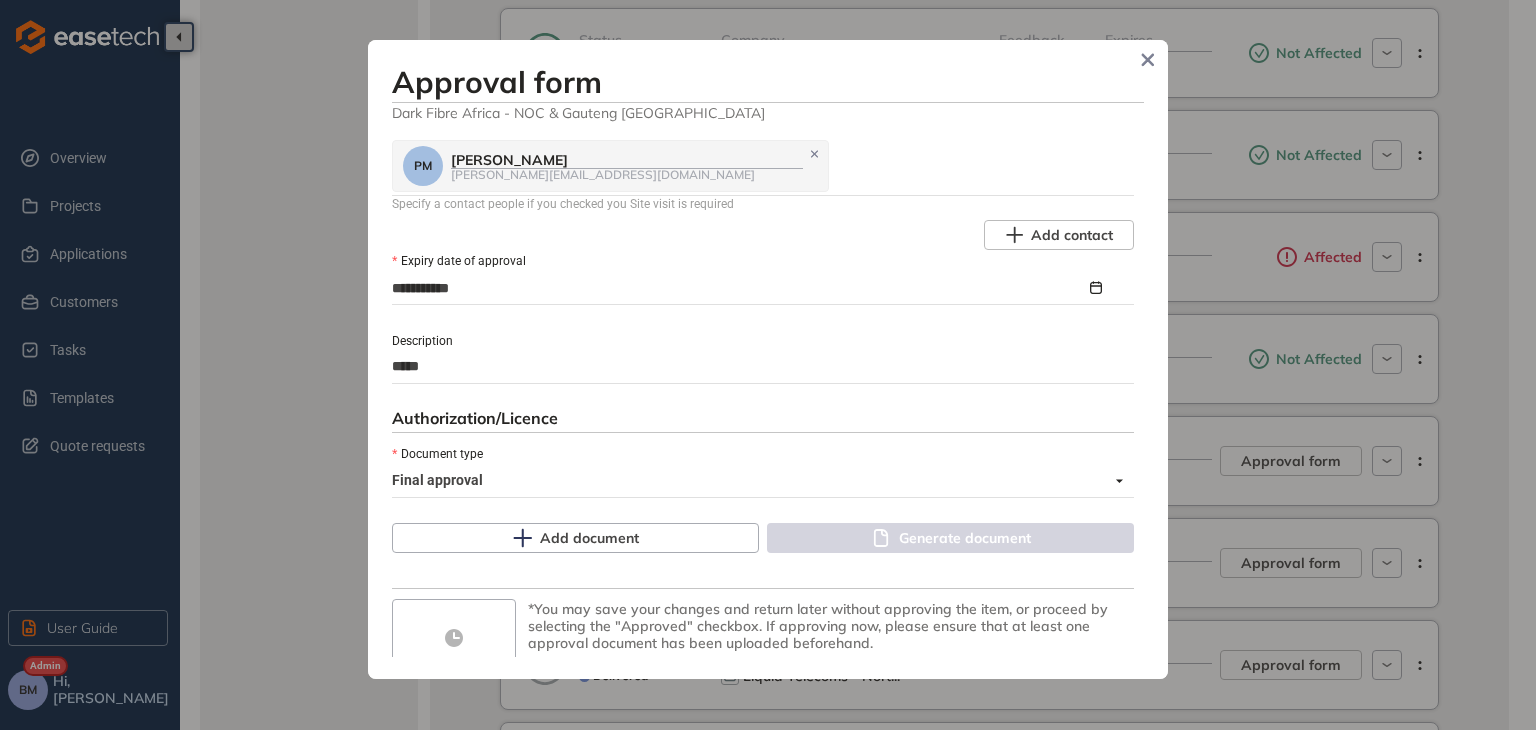 type on "******" 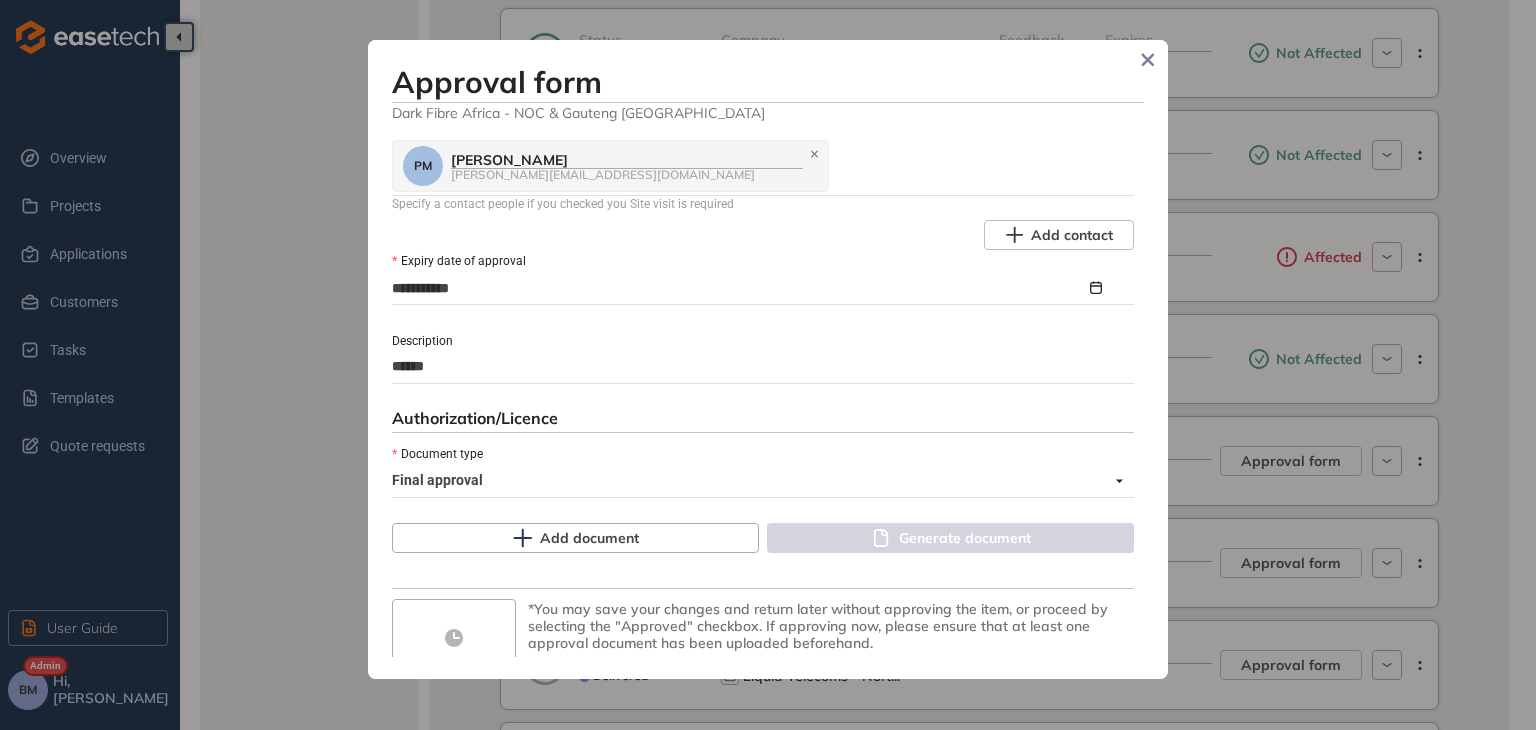 type on "*******" 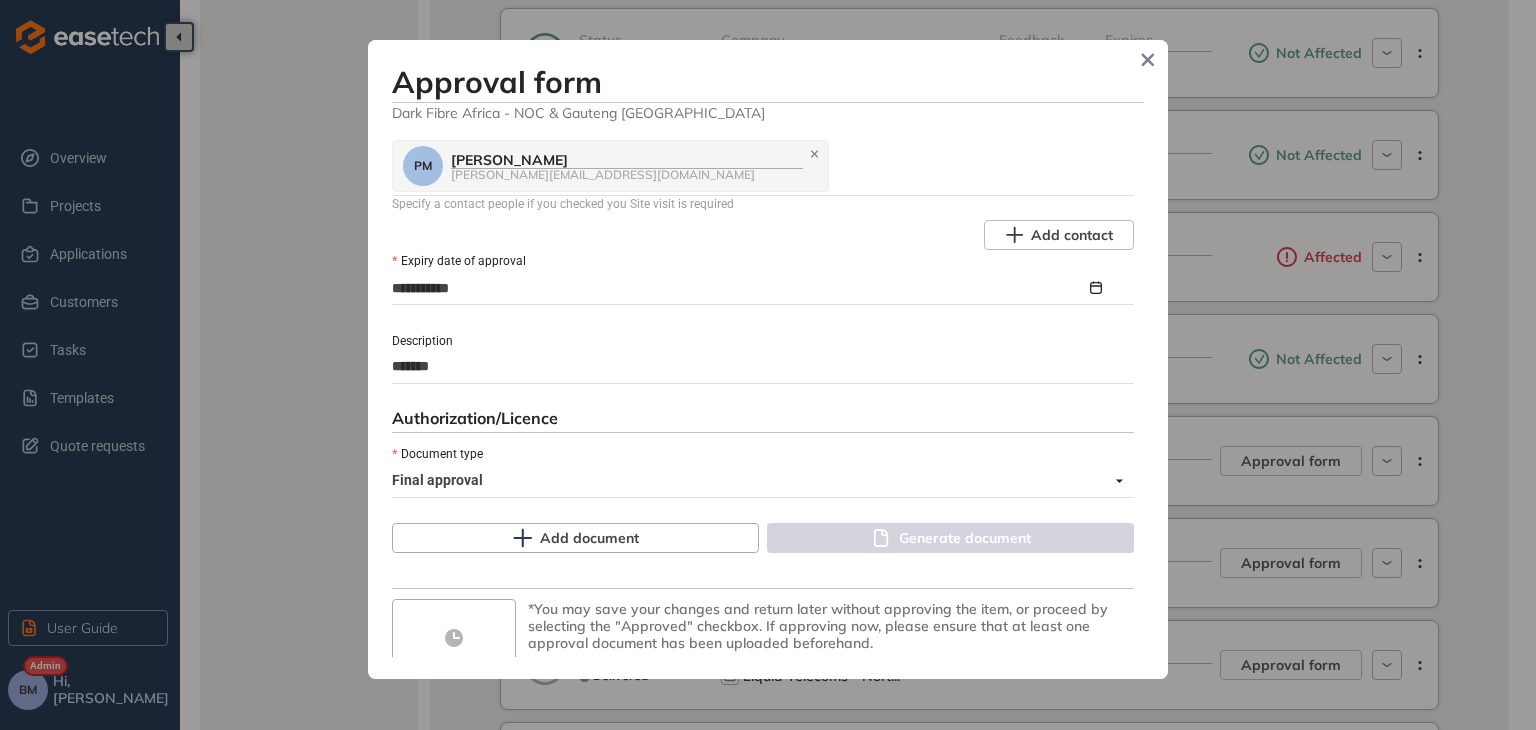 type on "********" 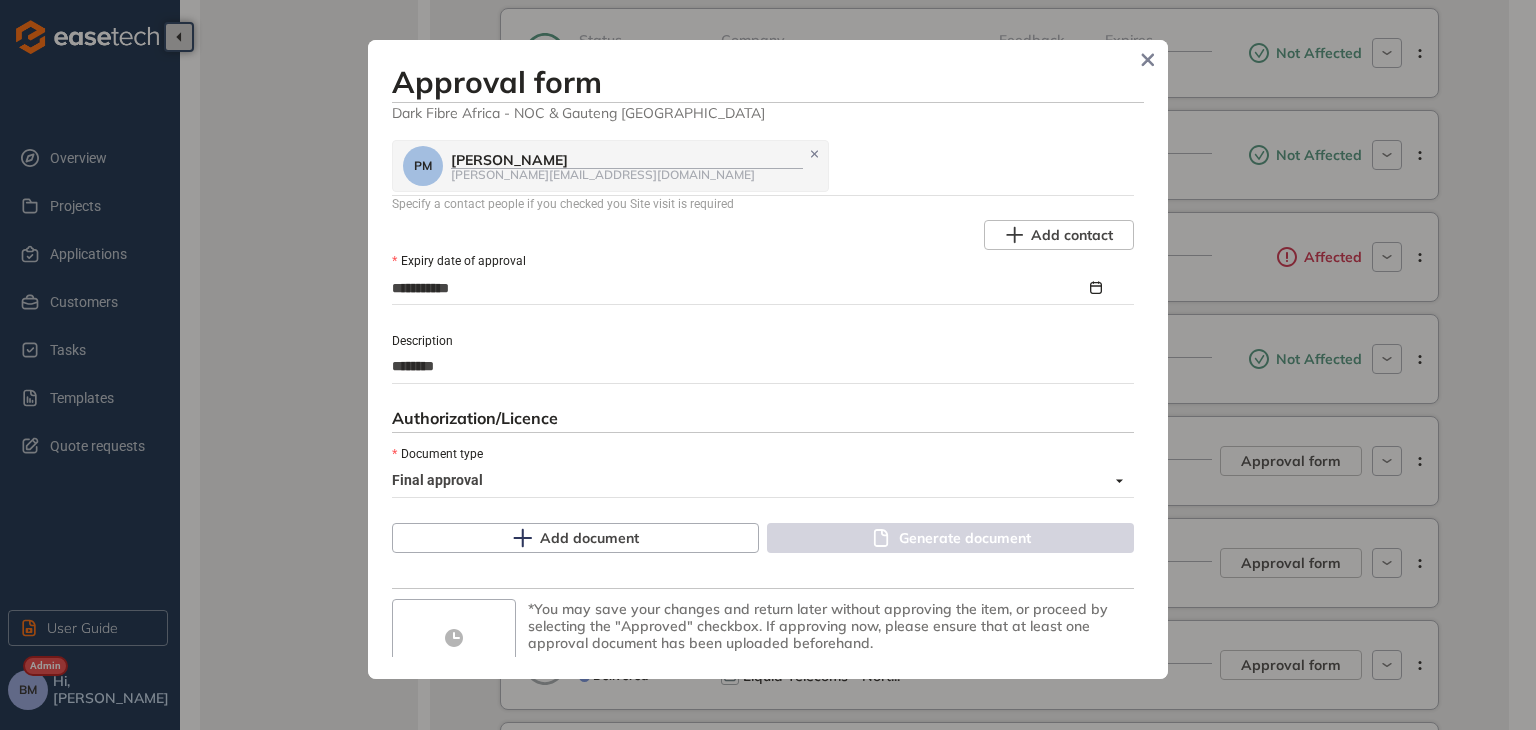 type on "********" 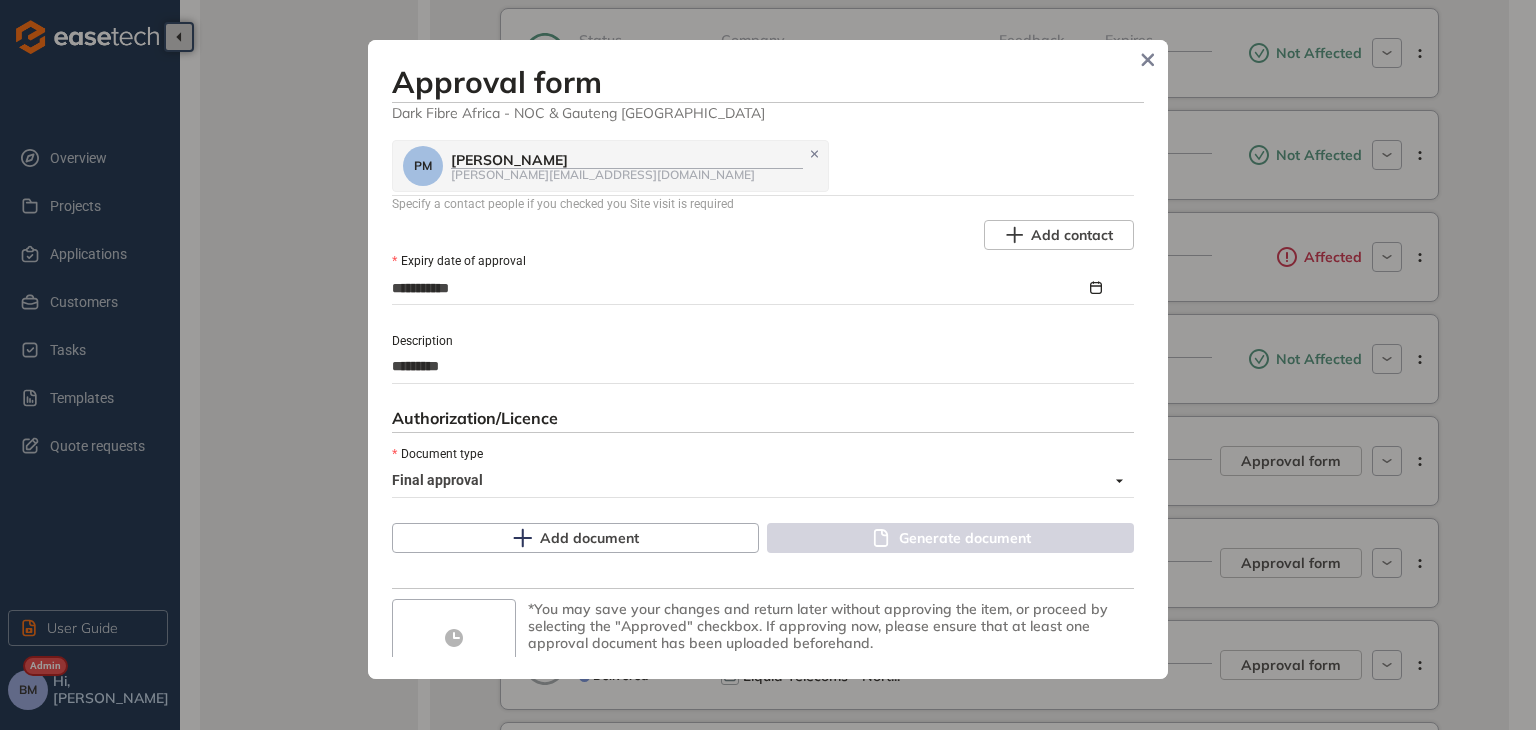 type on "**********" 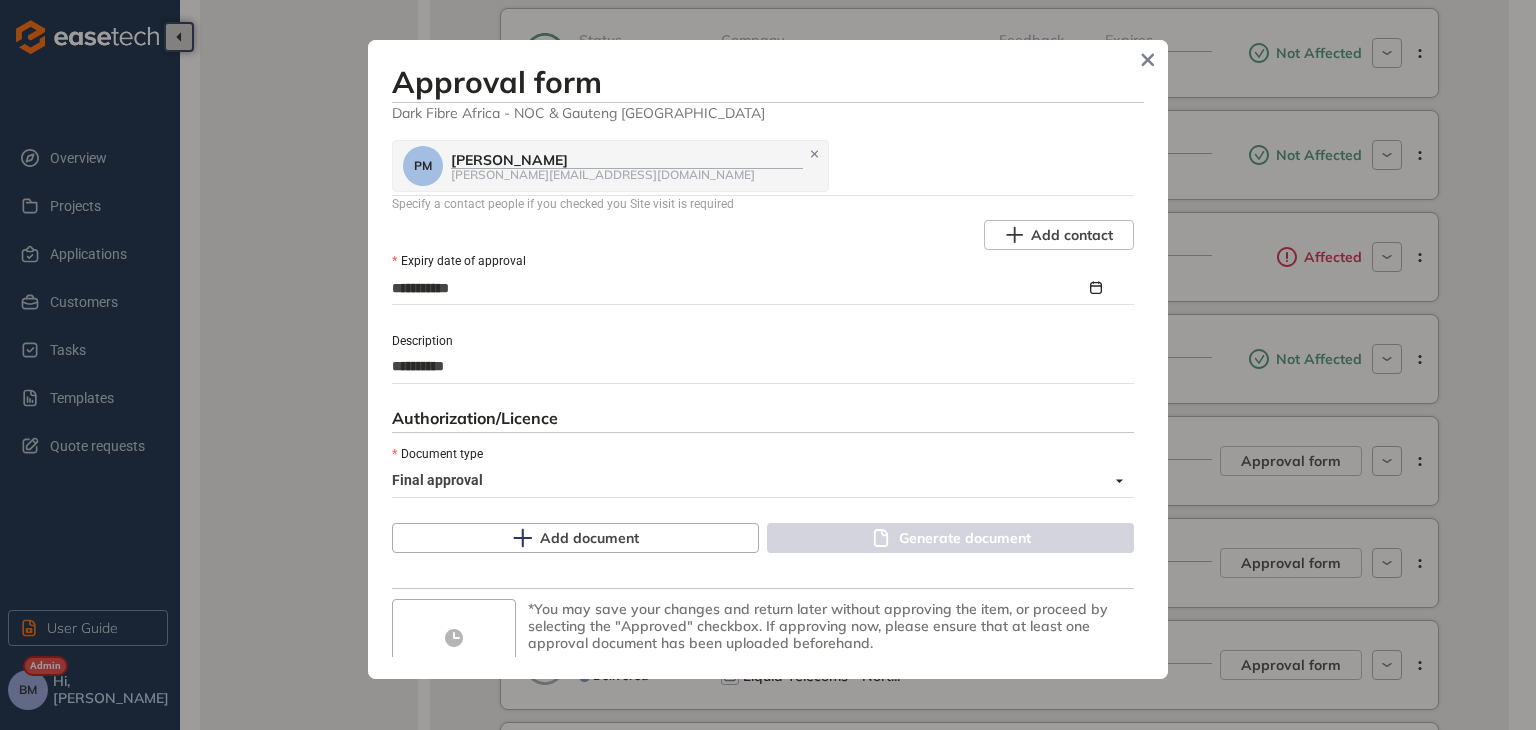type on "**********" 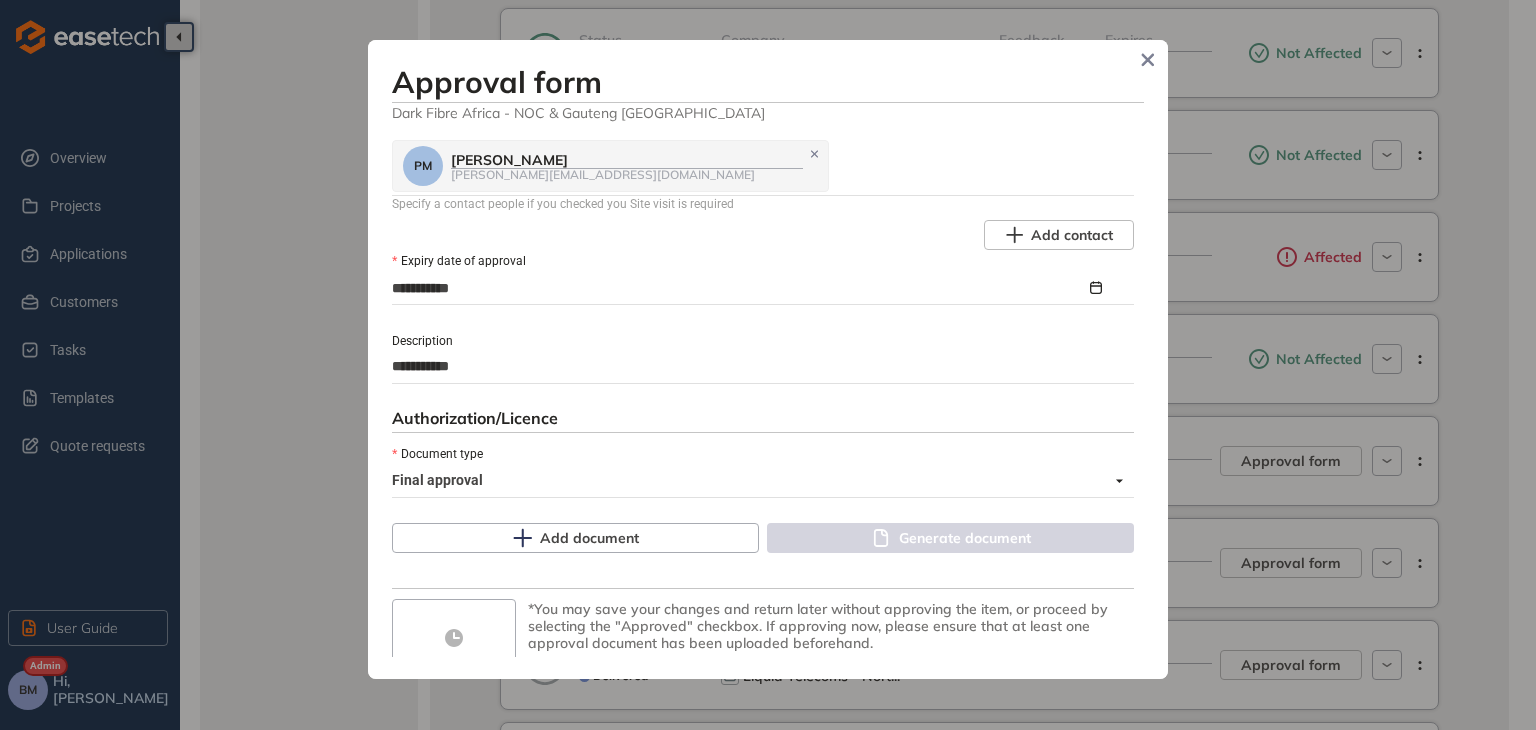 type on "**********" 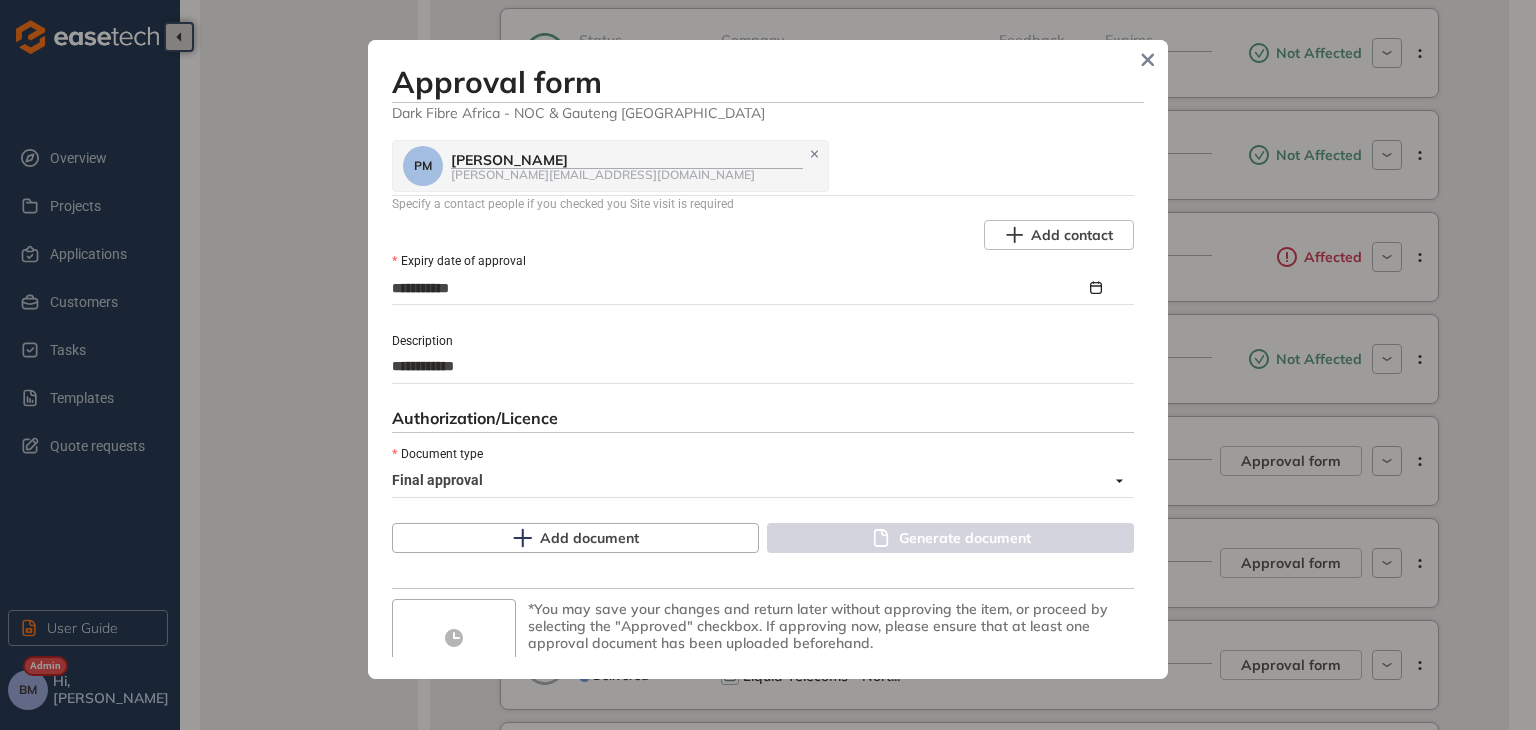 type on "**********" 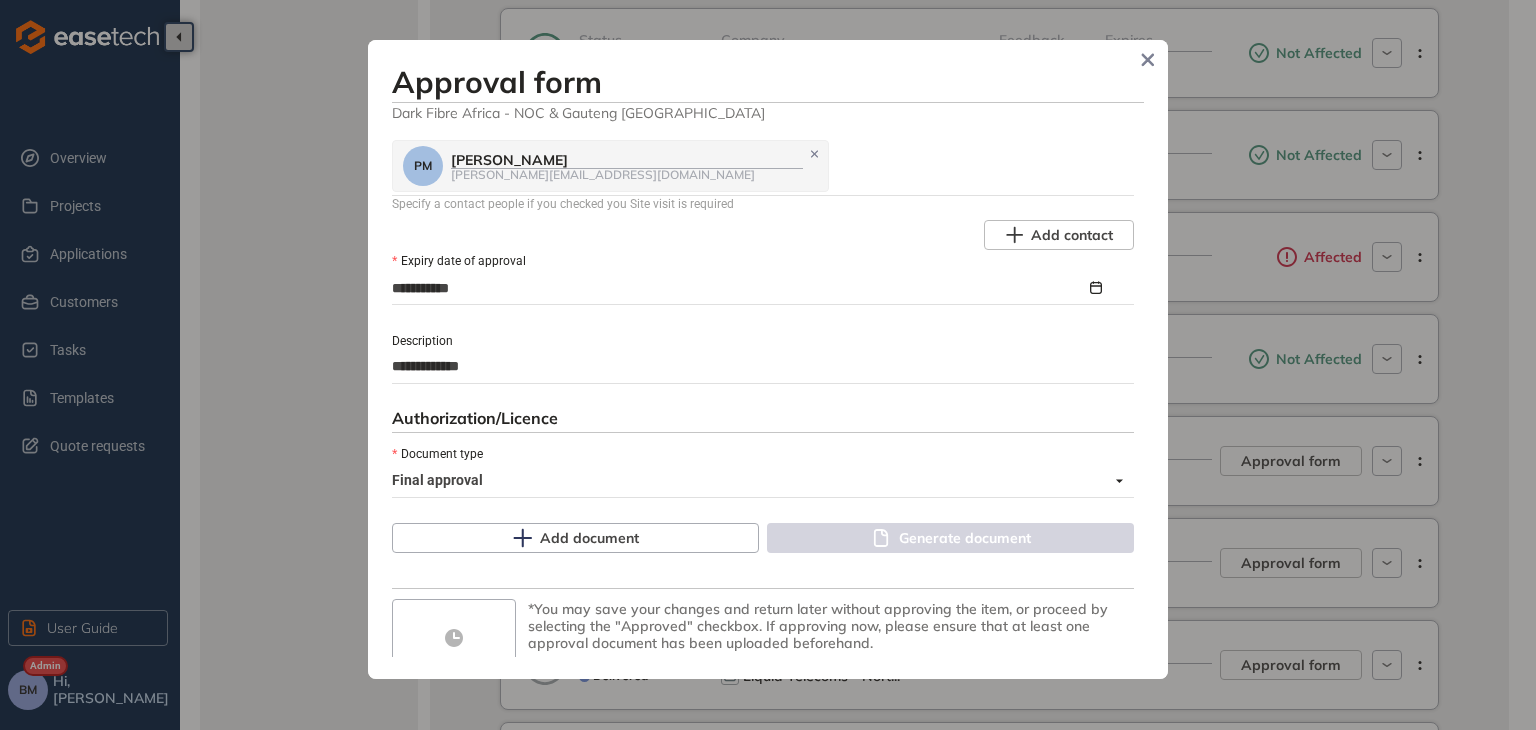 type on "**********" 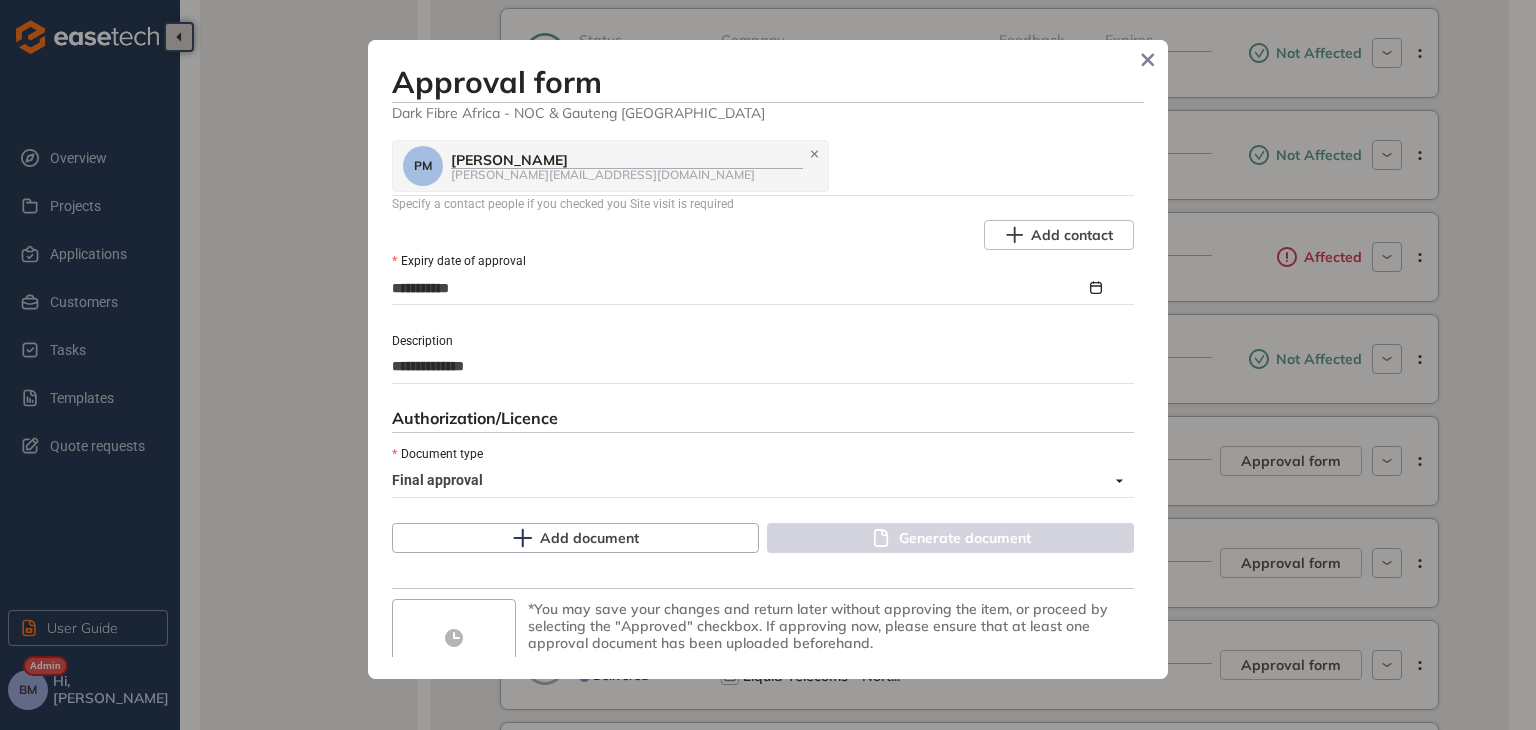 type on "**********" 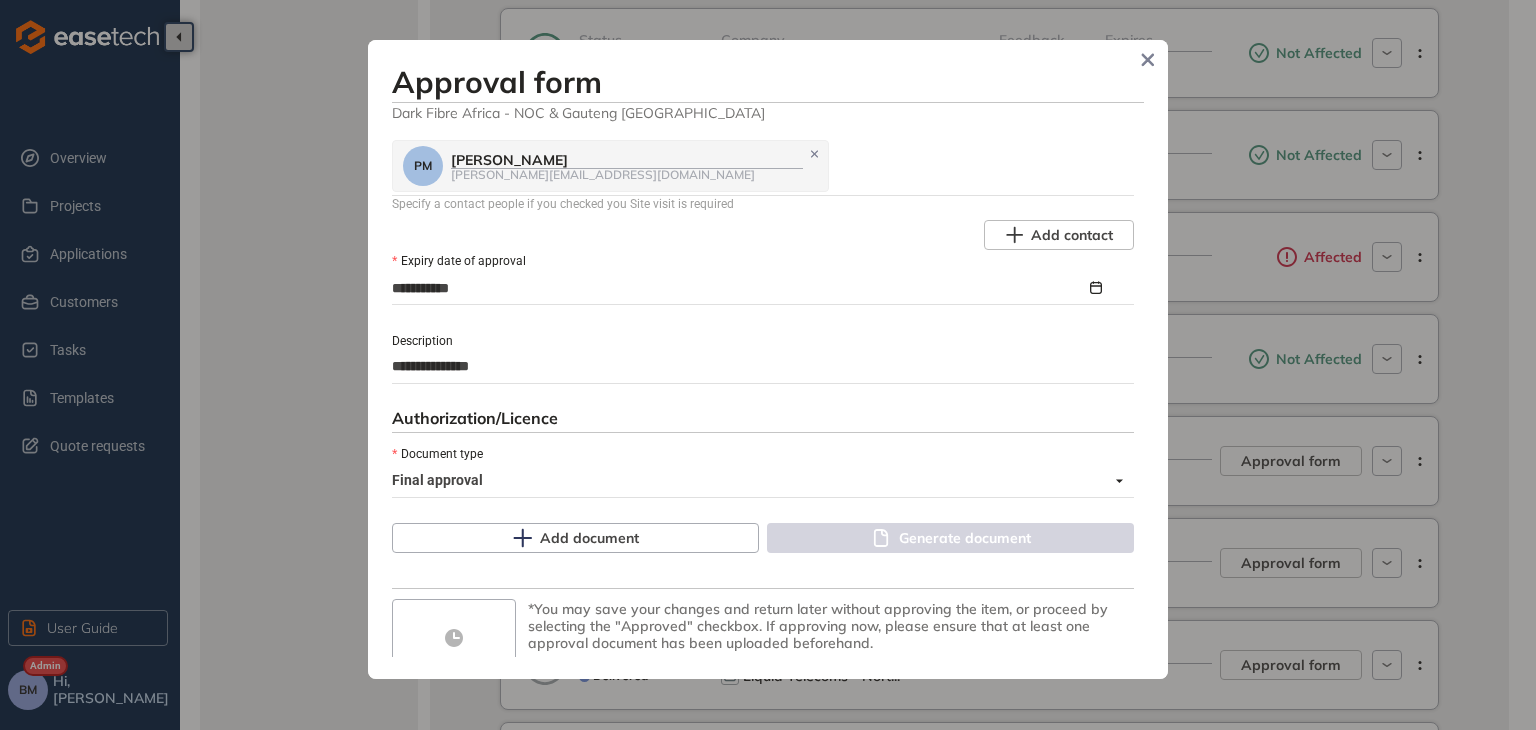 type on "**********" 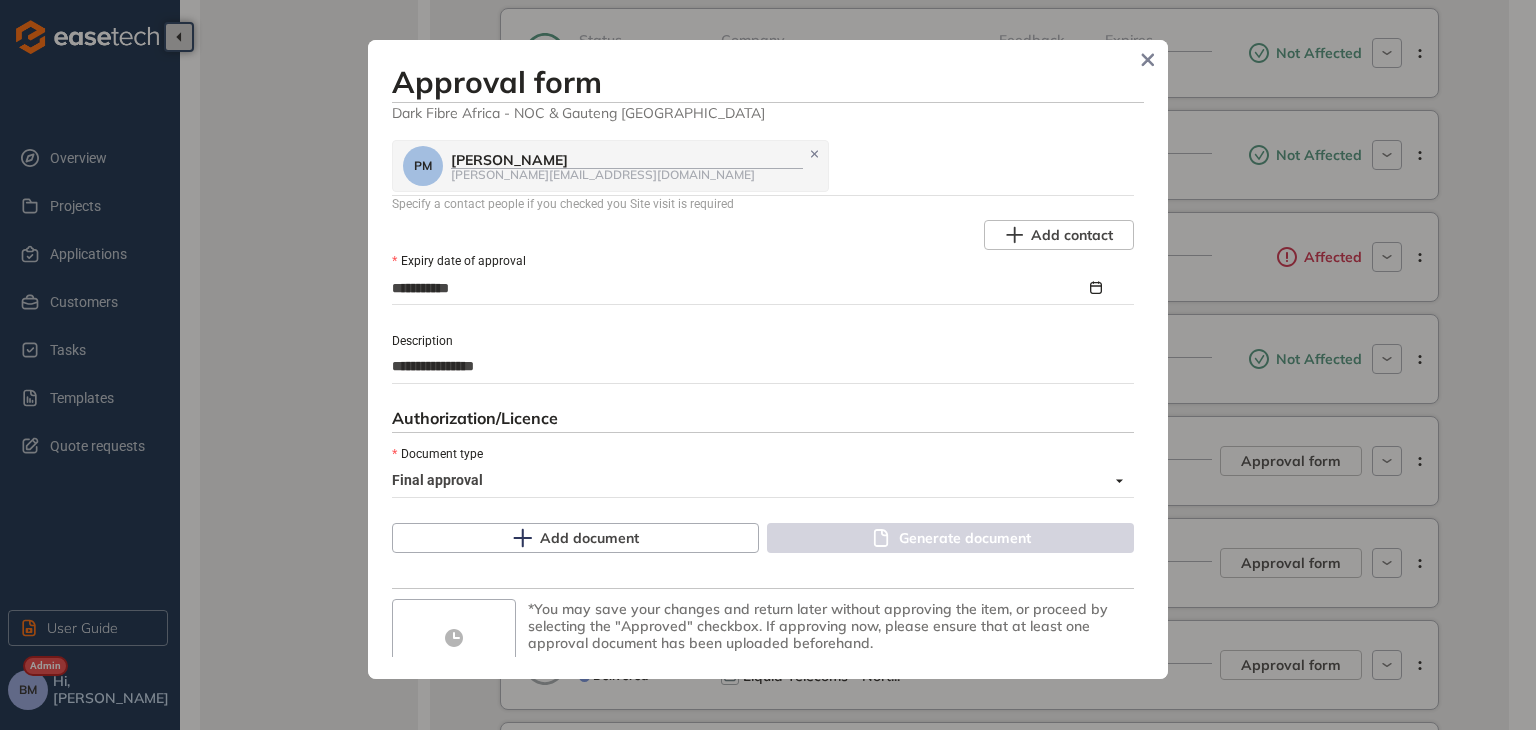 type on "**********" 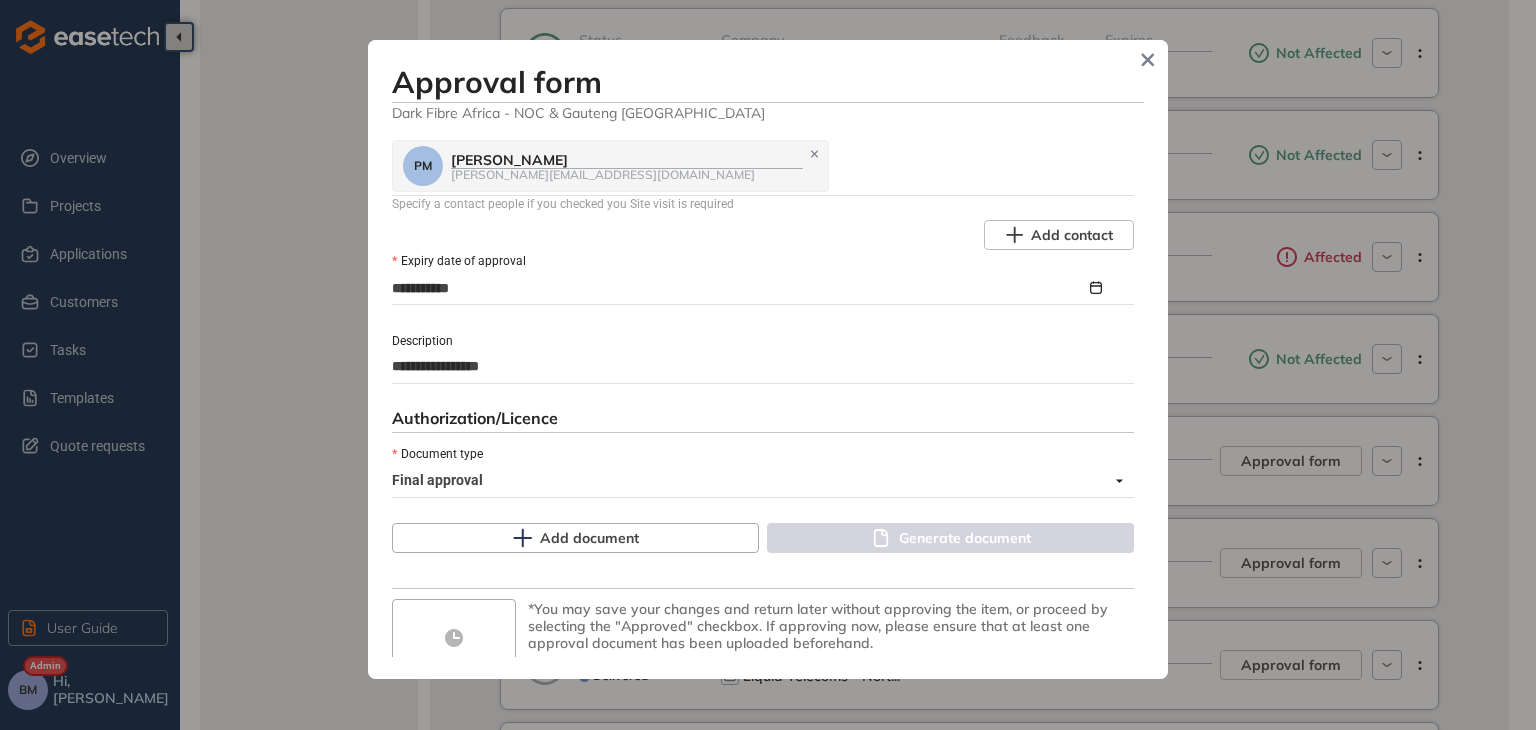 type on "**********" 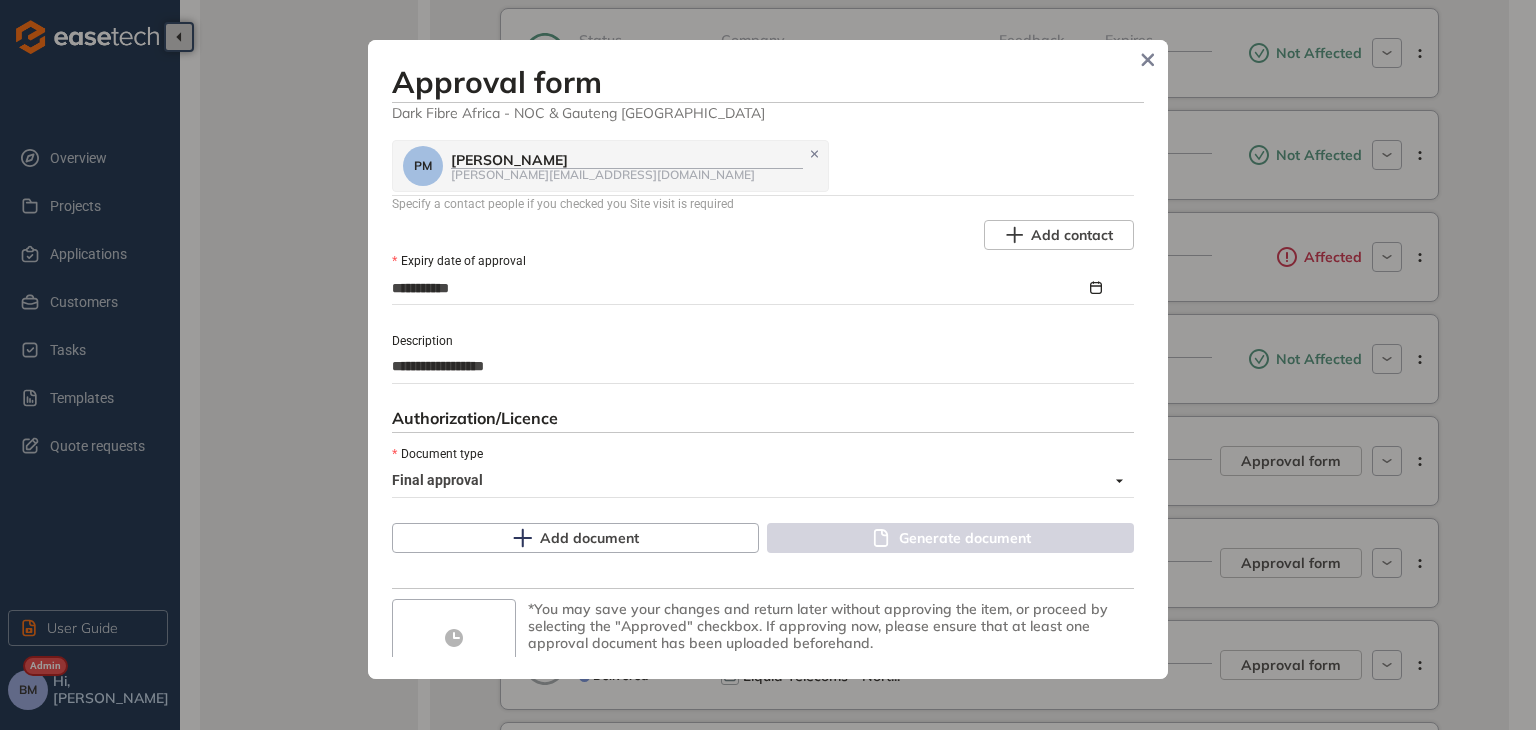 type on "**********" 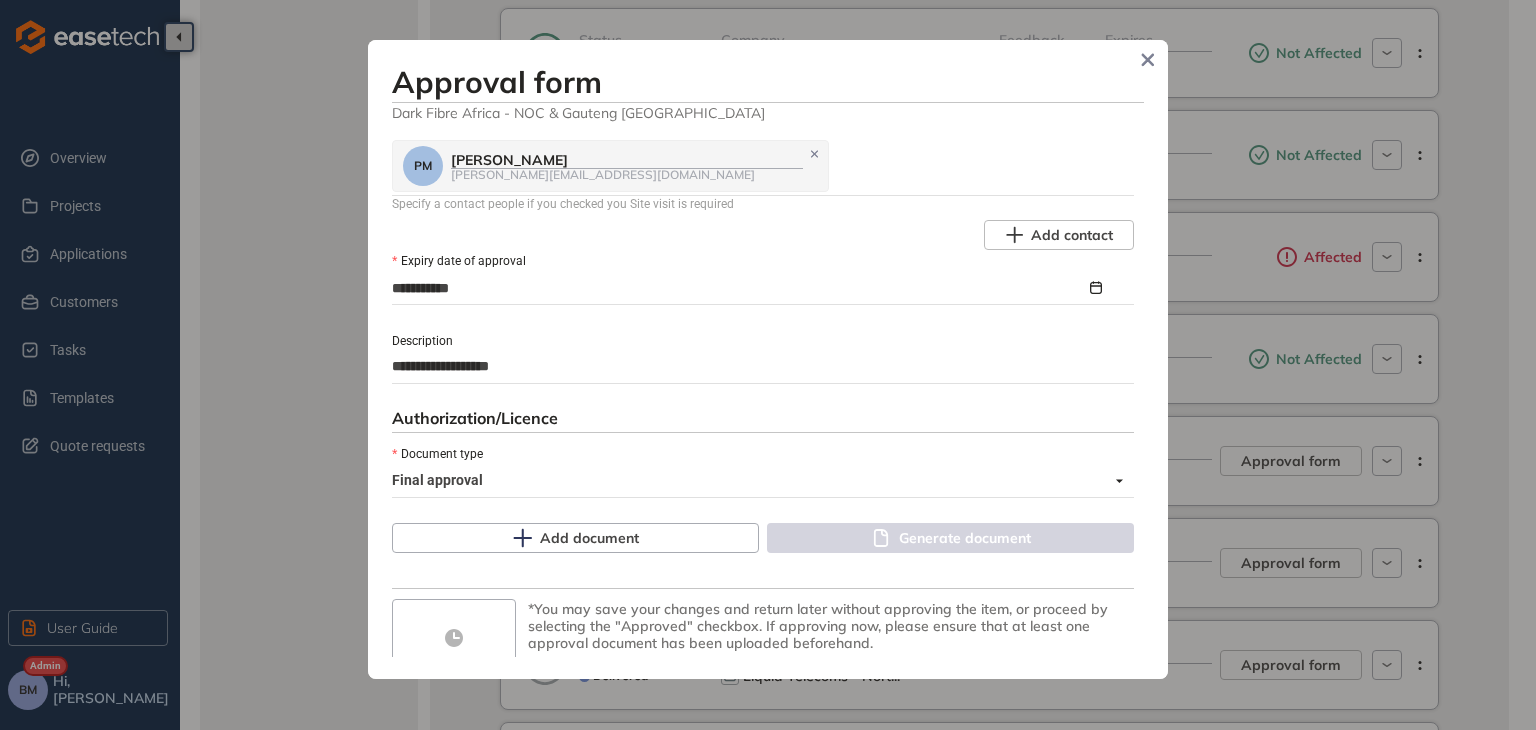 type on "**********" 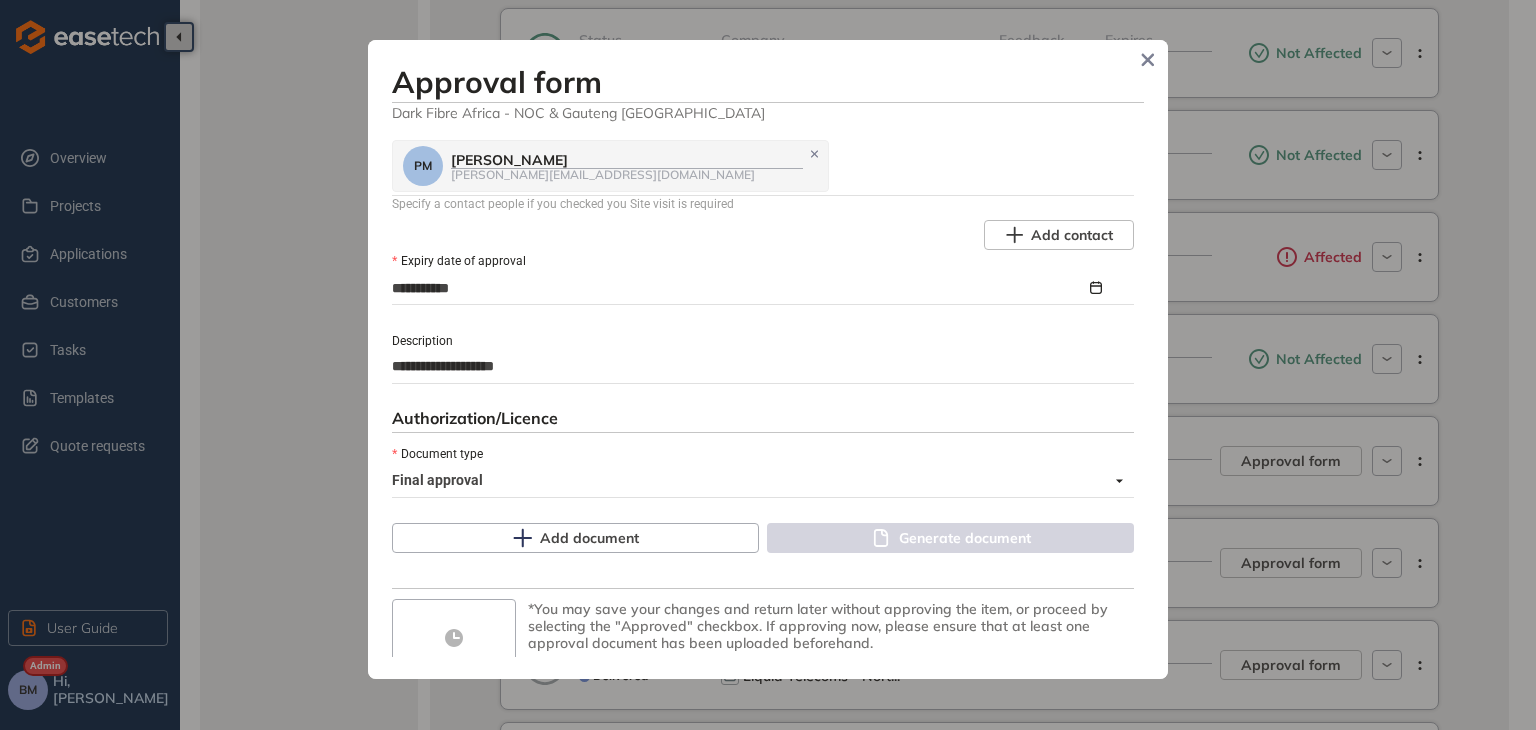 type on "**********" 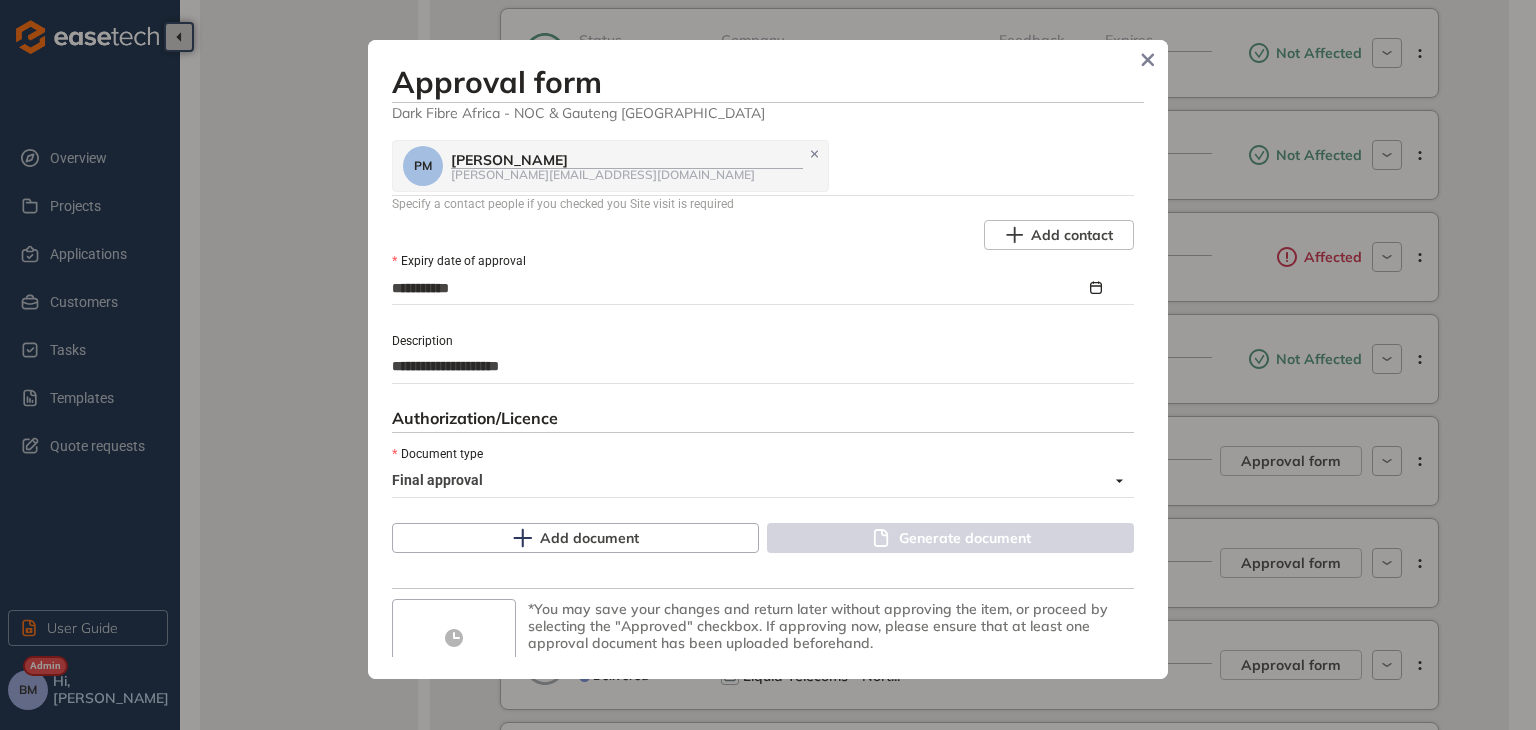 type on "**********" 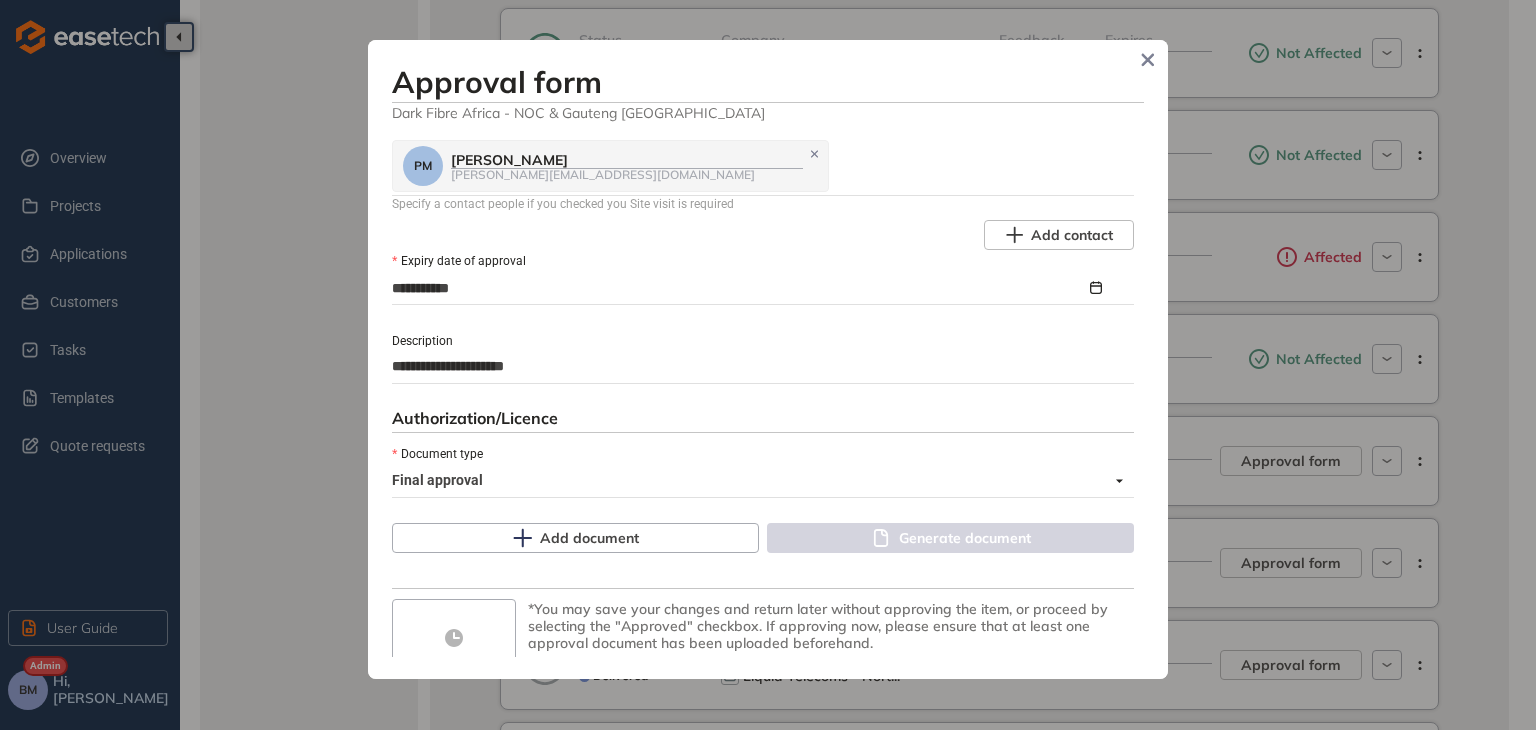 type on "**********" 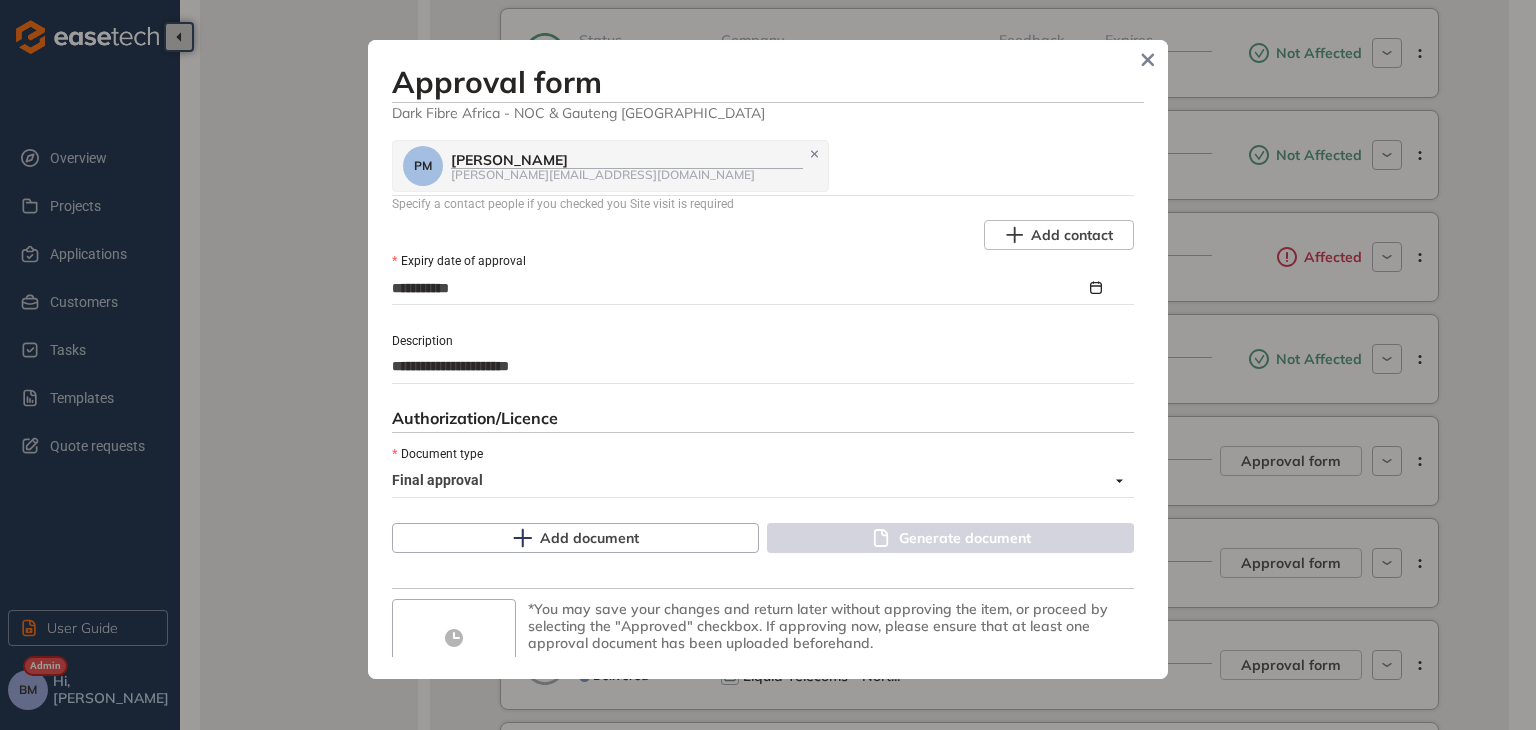 type on "**********" 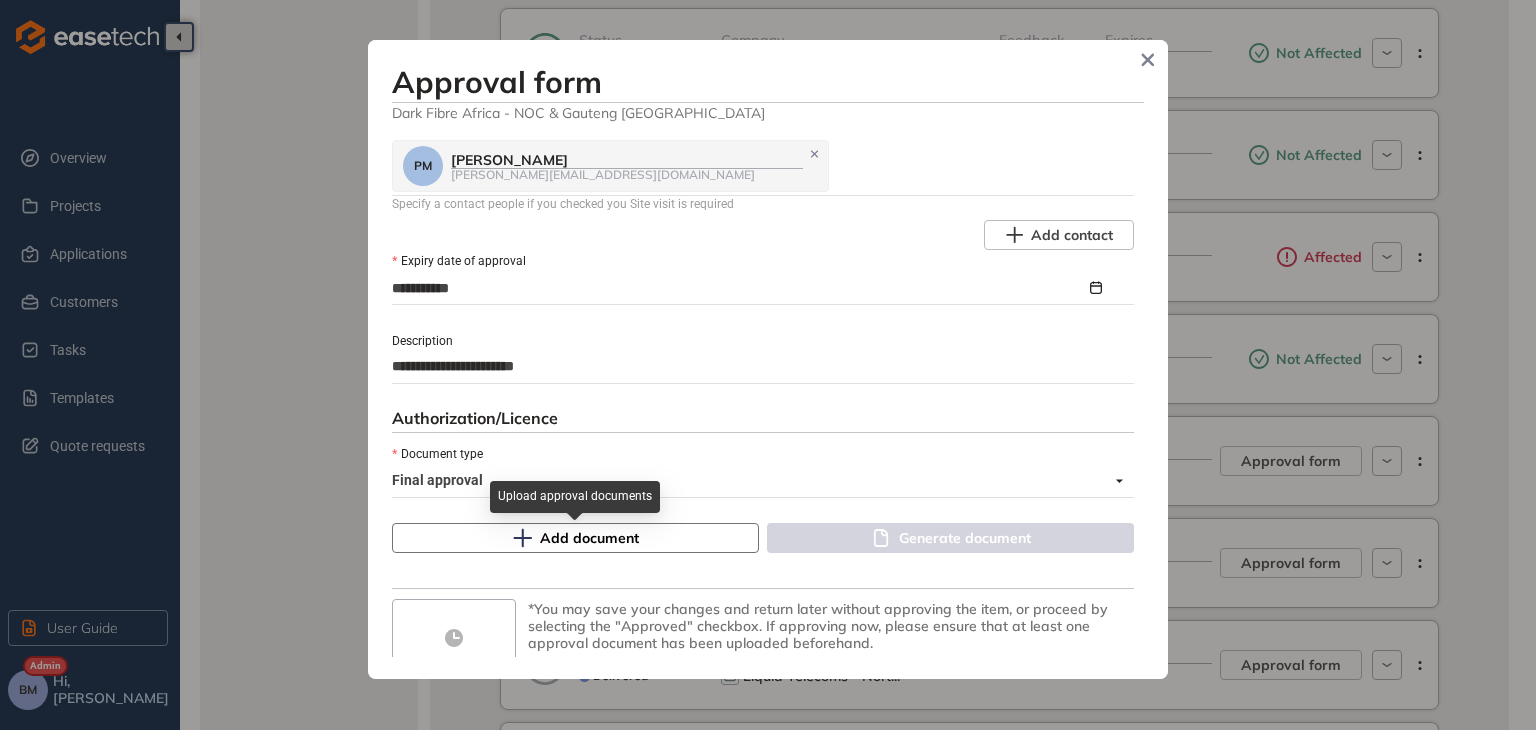 type on "**********" 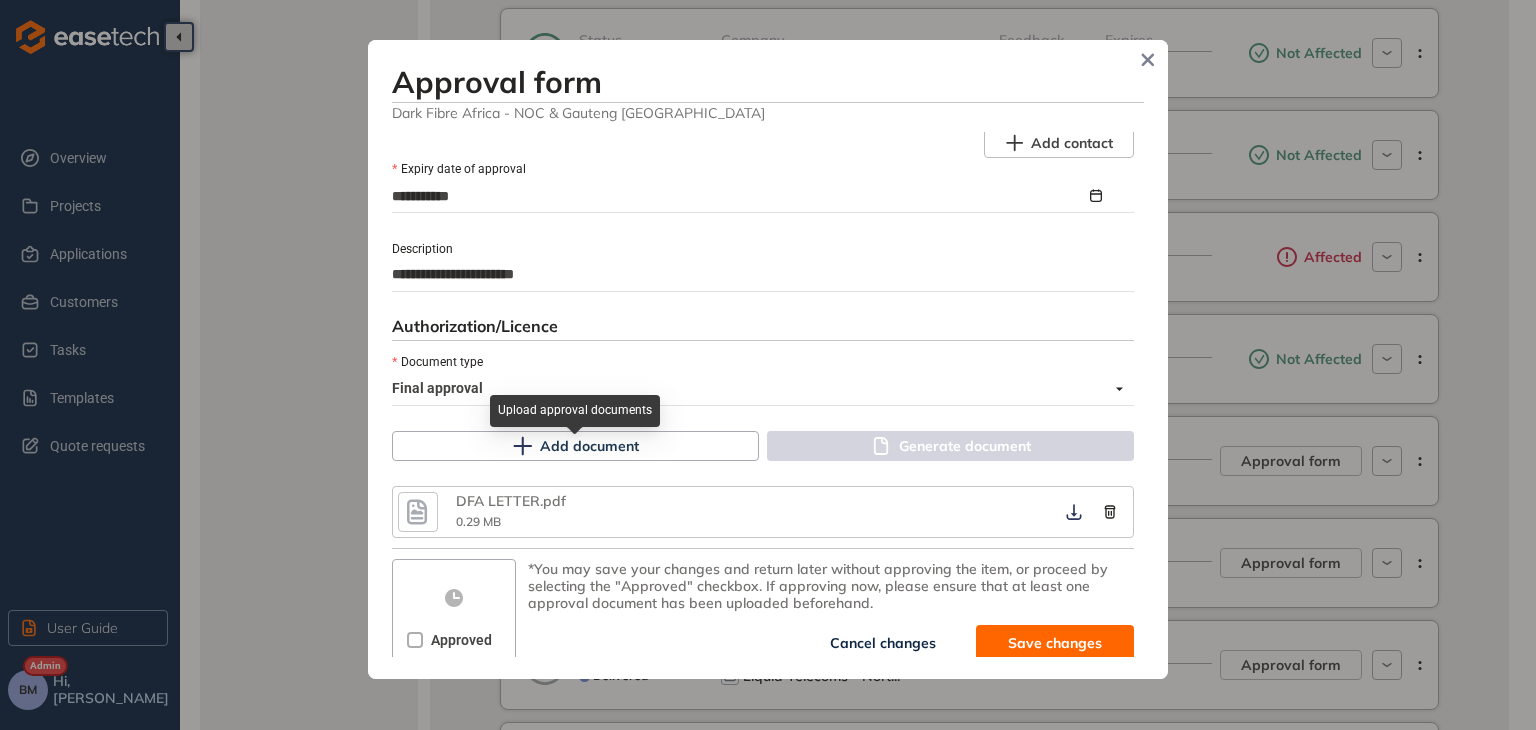 scroll, scrollTop: 1104, scrollLeft: 0, axis: vertical 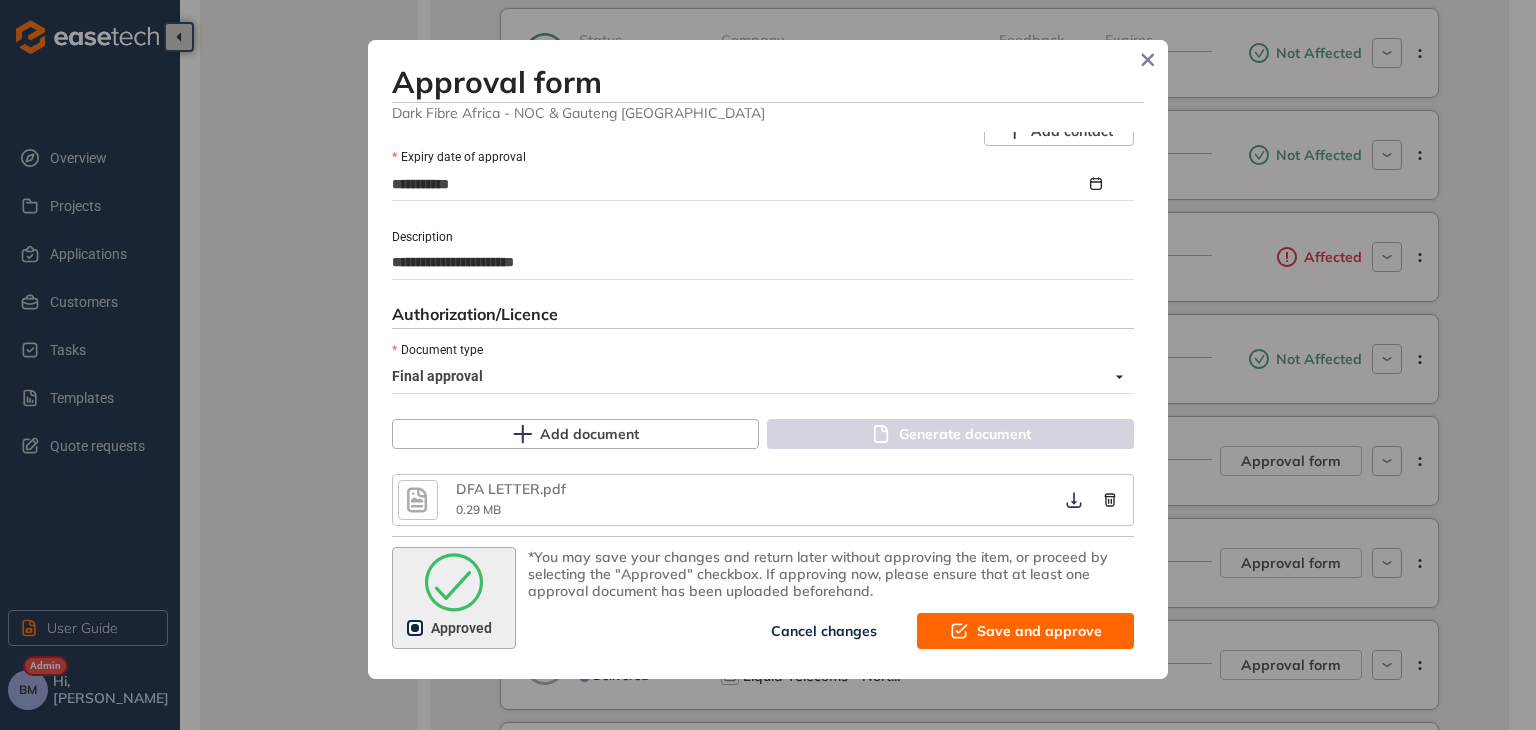 click on "Save and approve" at bounding box center [1039, 631] 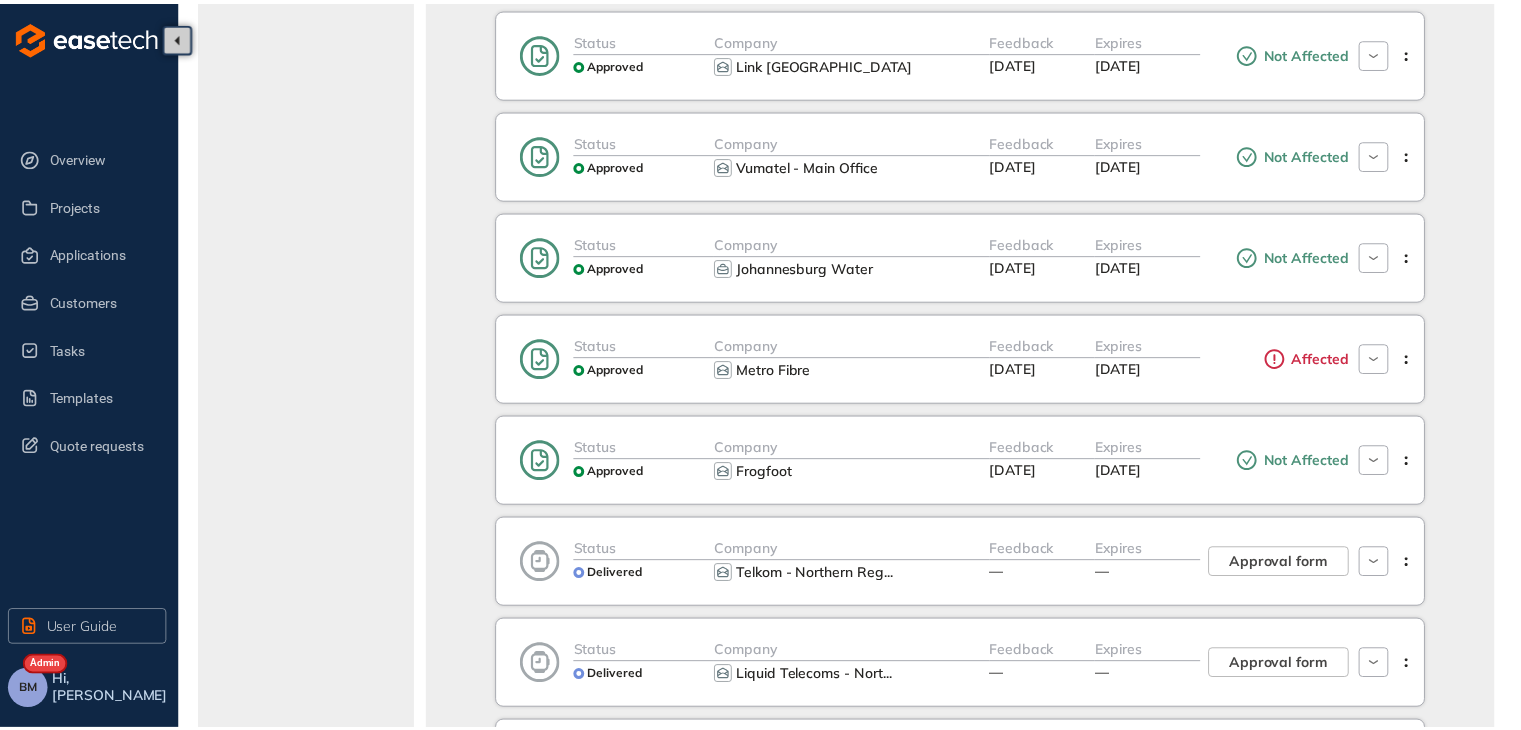 scroll, scrollTop: 1222, scrollLeft: 0, axis: vertical 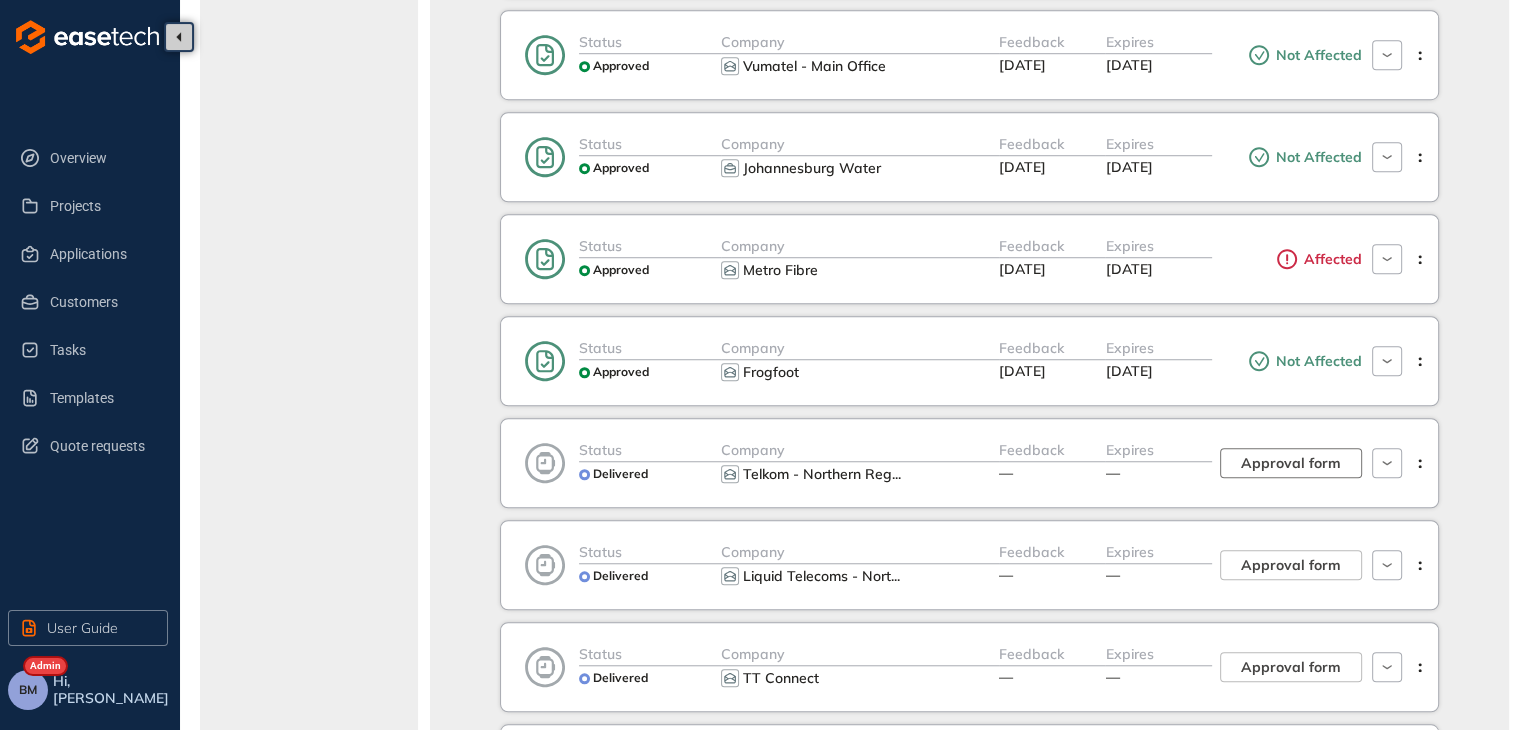 click on "Approval form" at bounding box center (1291, 463) 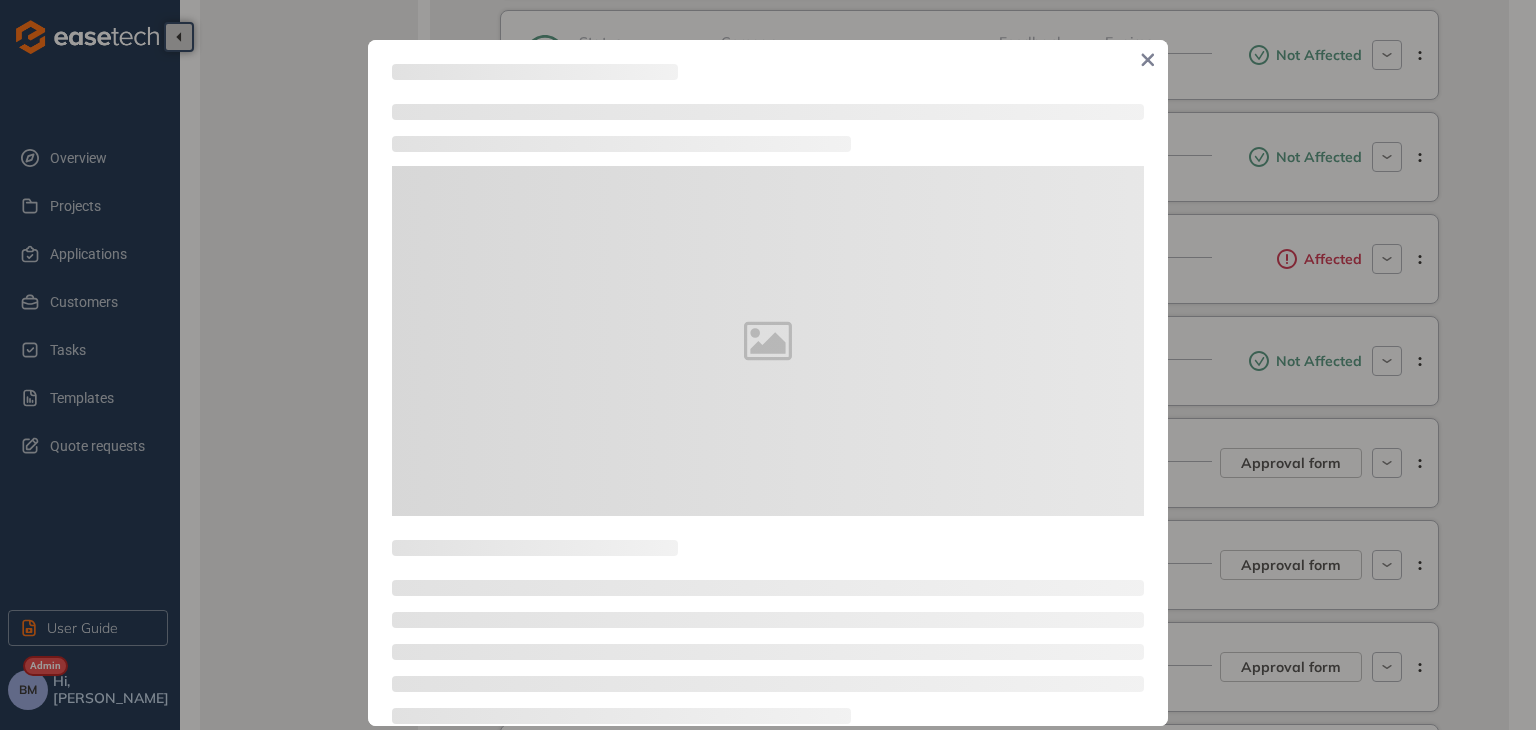 type on "**********" 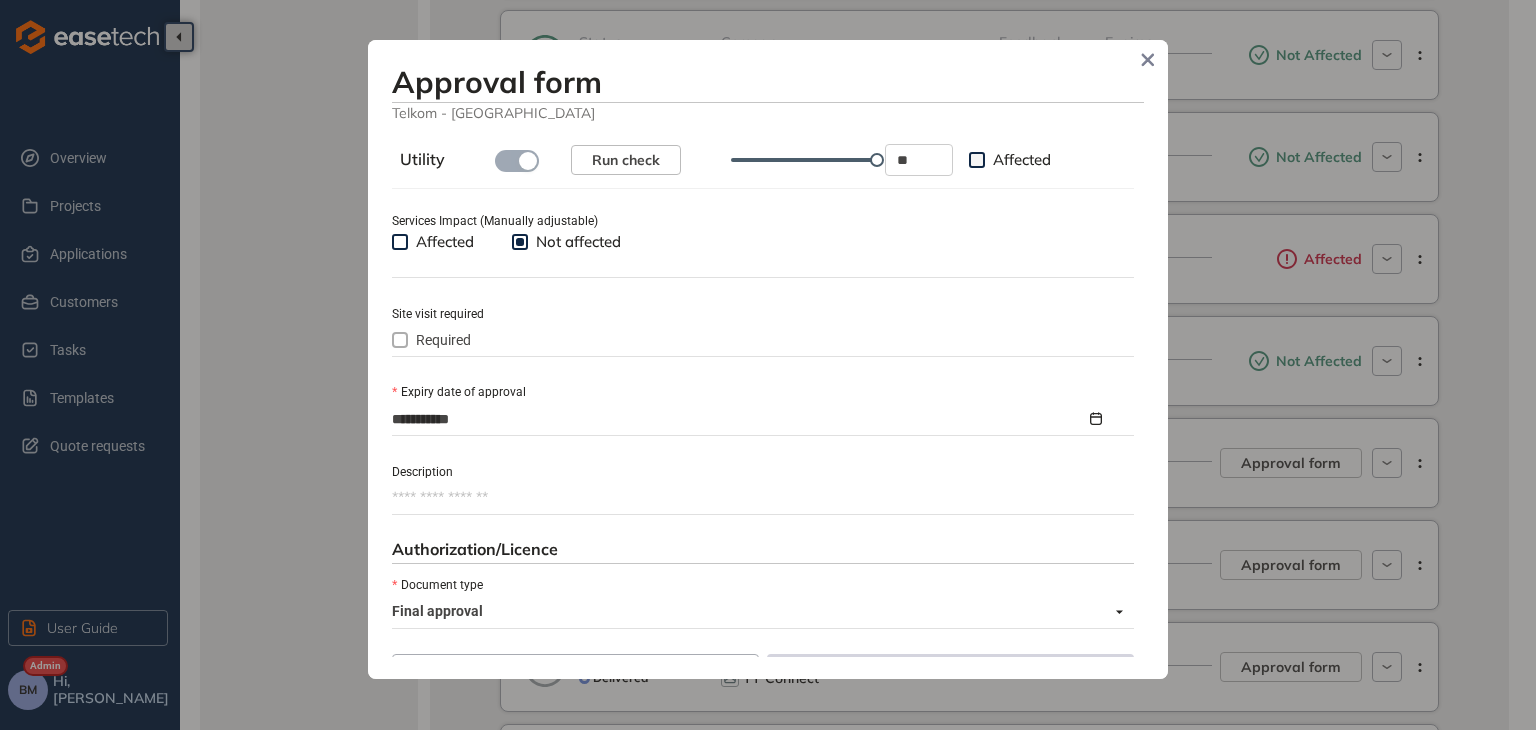 scroll, scrollTop: 800, scrollLeft: 0, axis: vertical 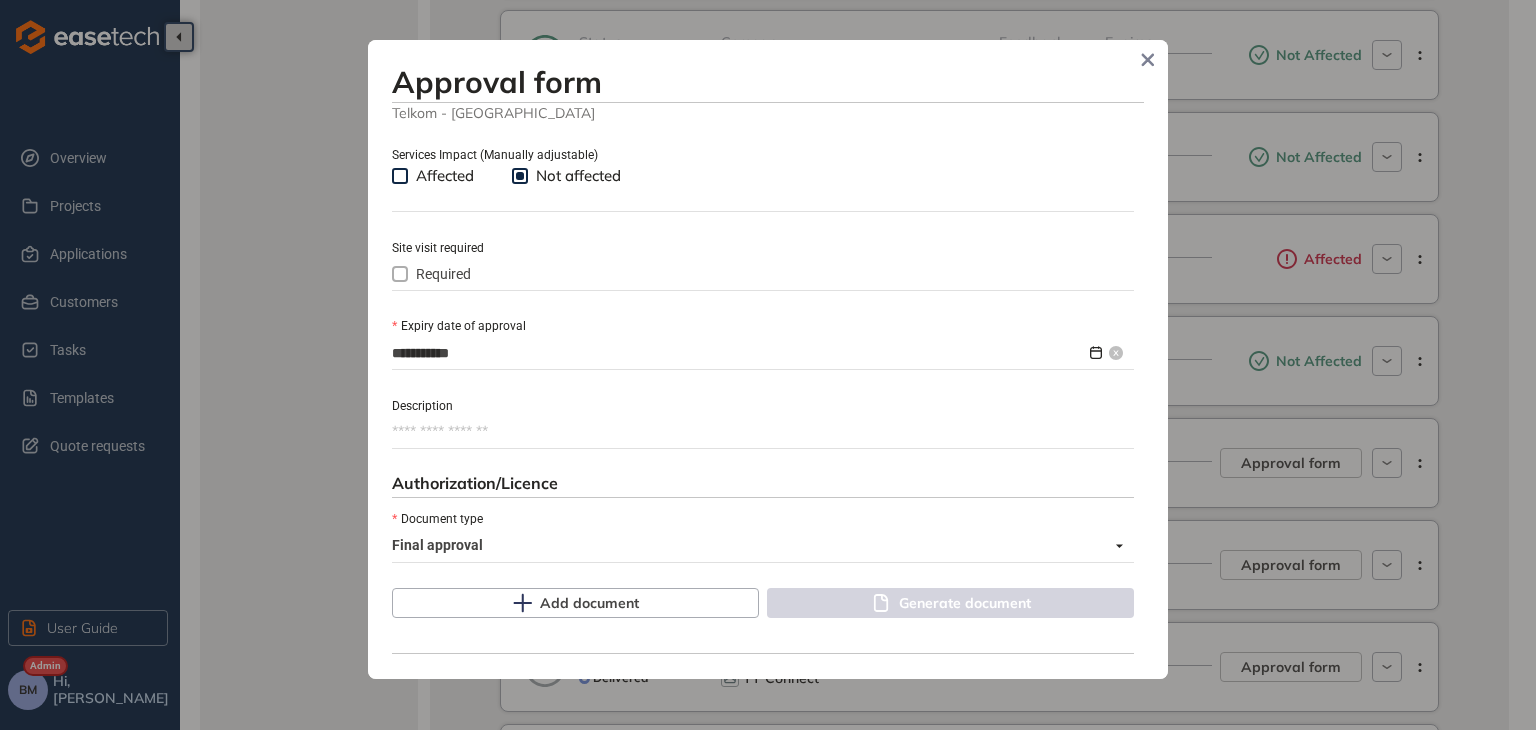 click on "**********" at bounding box center (739, 353) 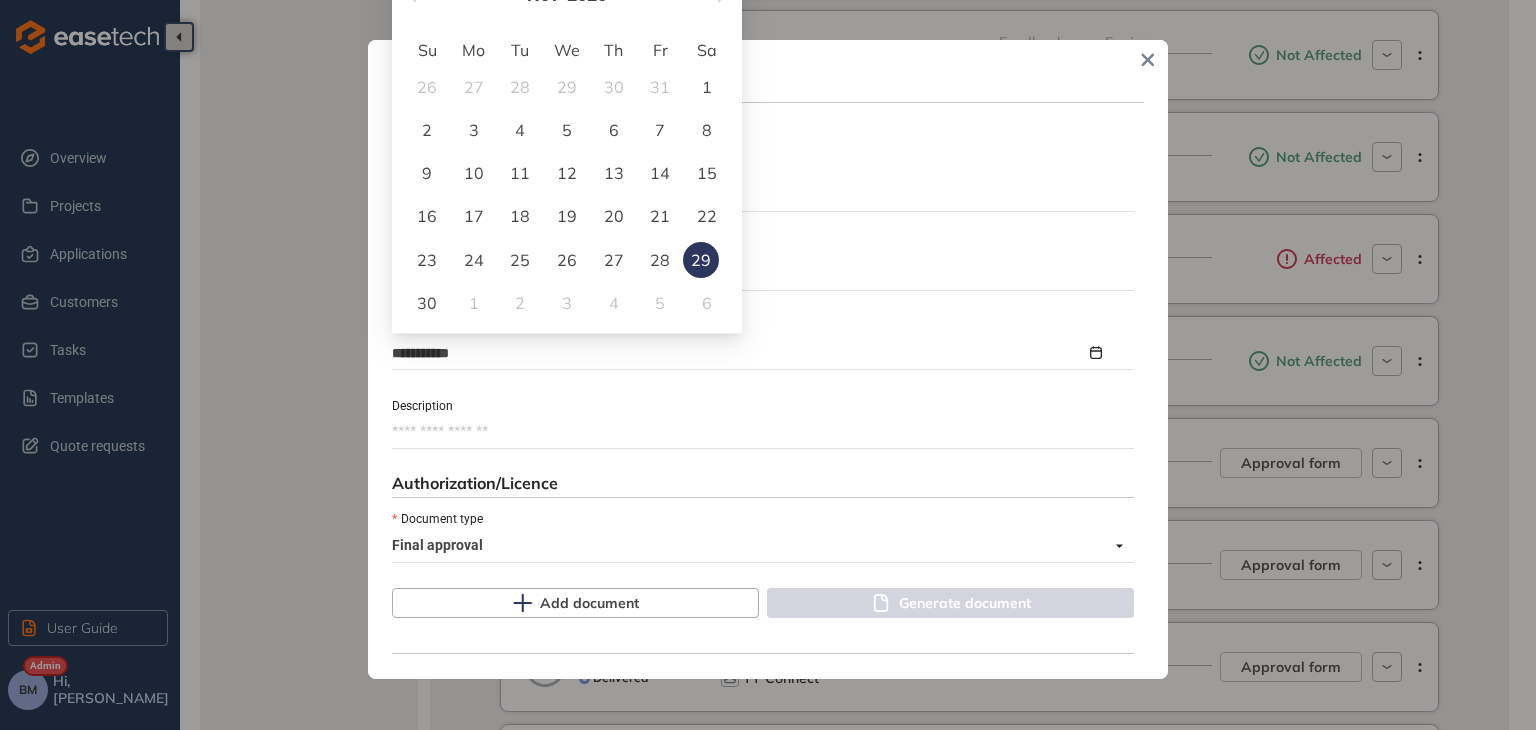 type on "**********" 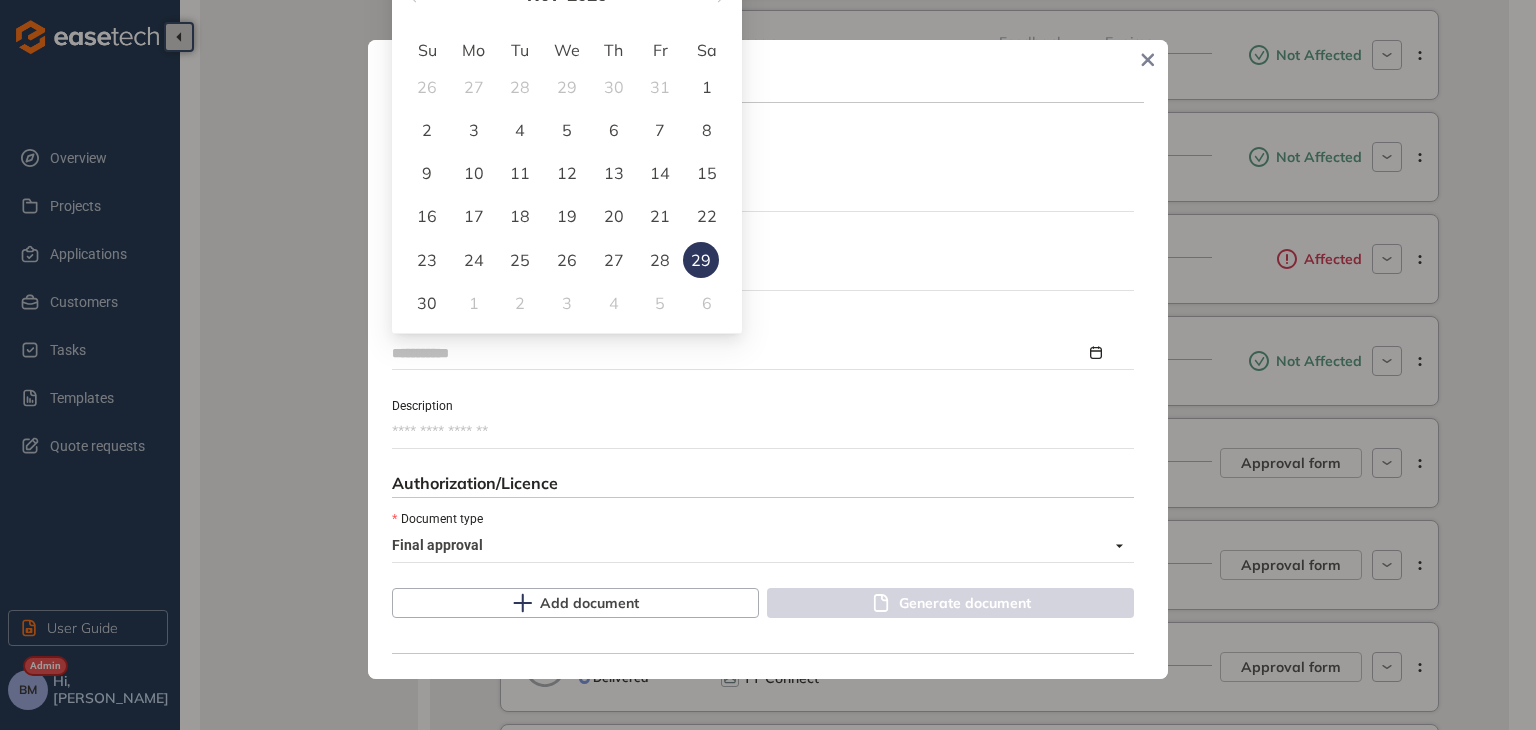 click on "30" at bounding box center (427, 303) 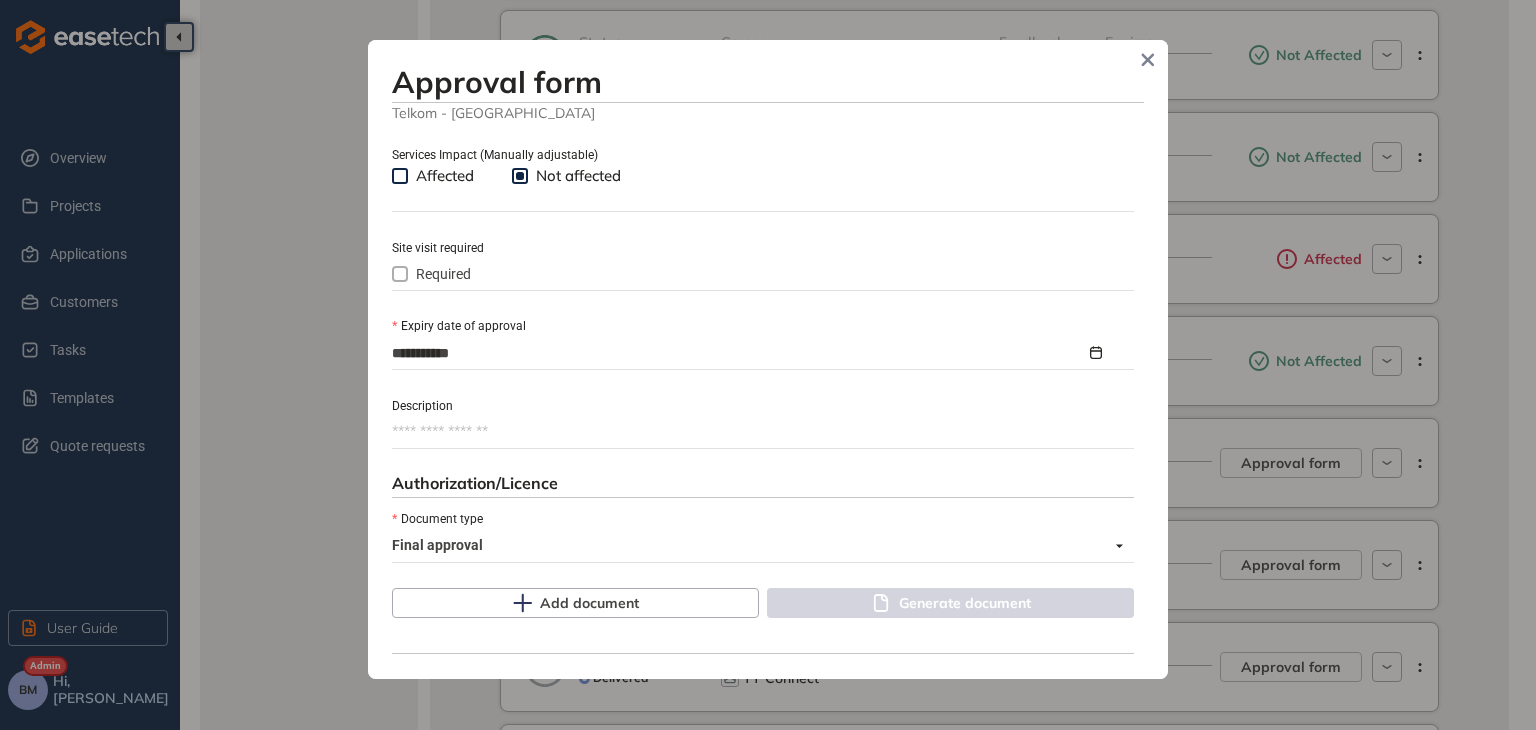 scroll, scrollTop: 917, scrollLeft: 0, axis: vertical 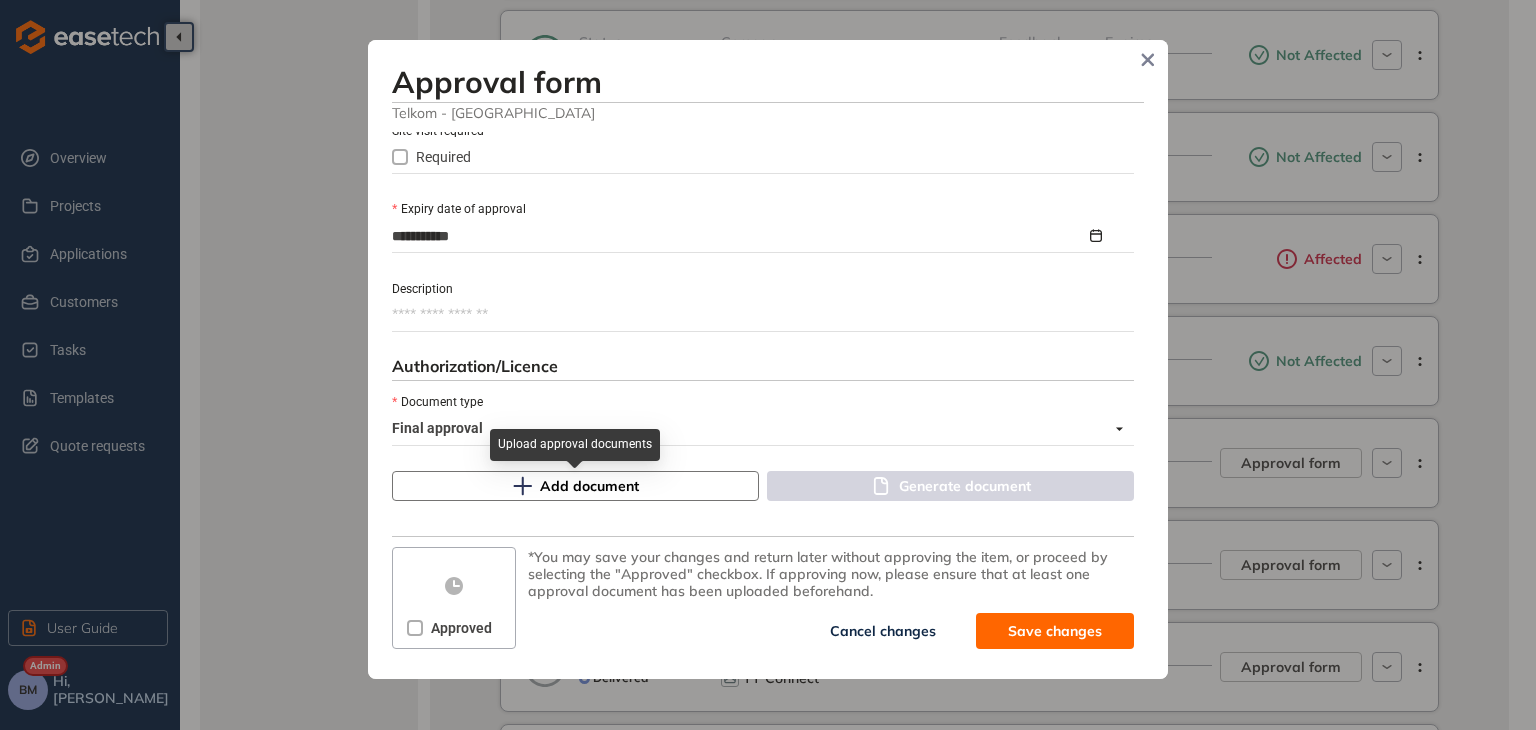 click on "Add document" at bounding box center [575, 486] 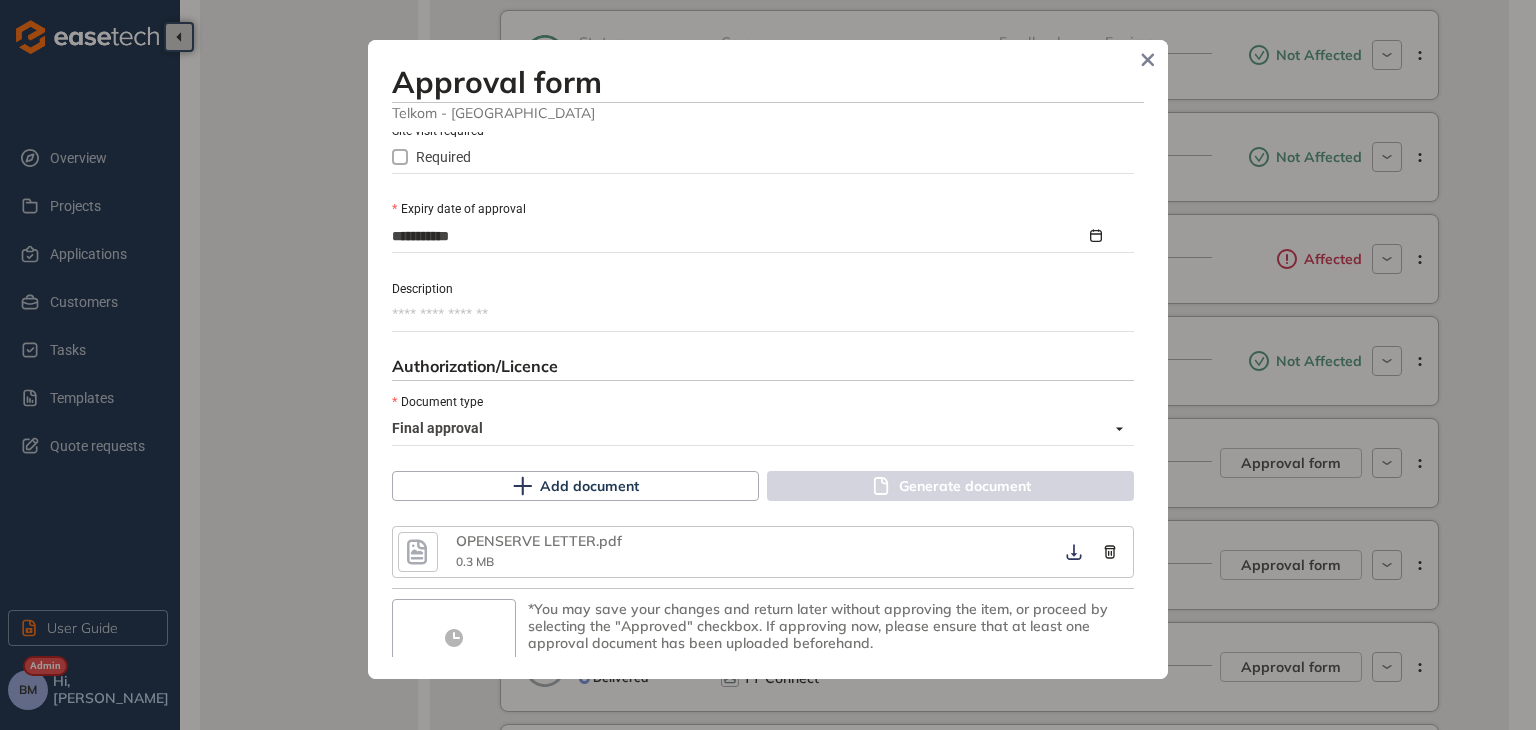 scroll, scrollTop: 969, scrollLeft: 0, axis: vertical 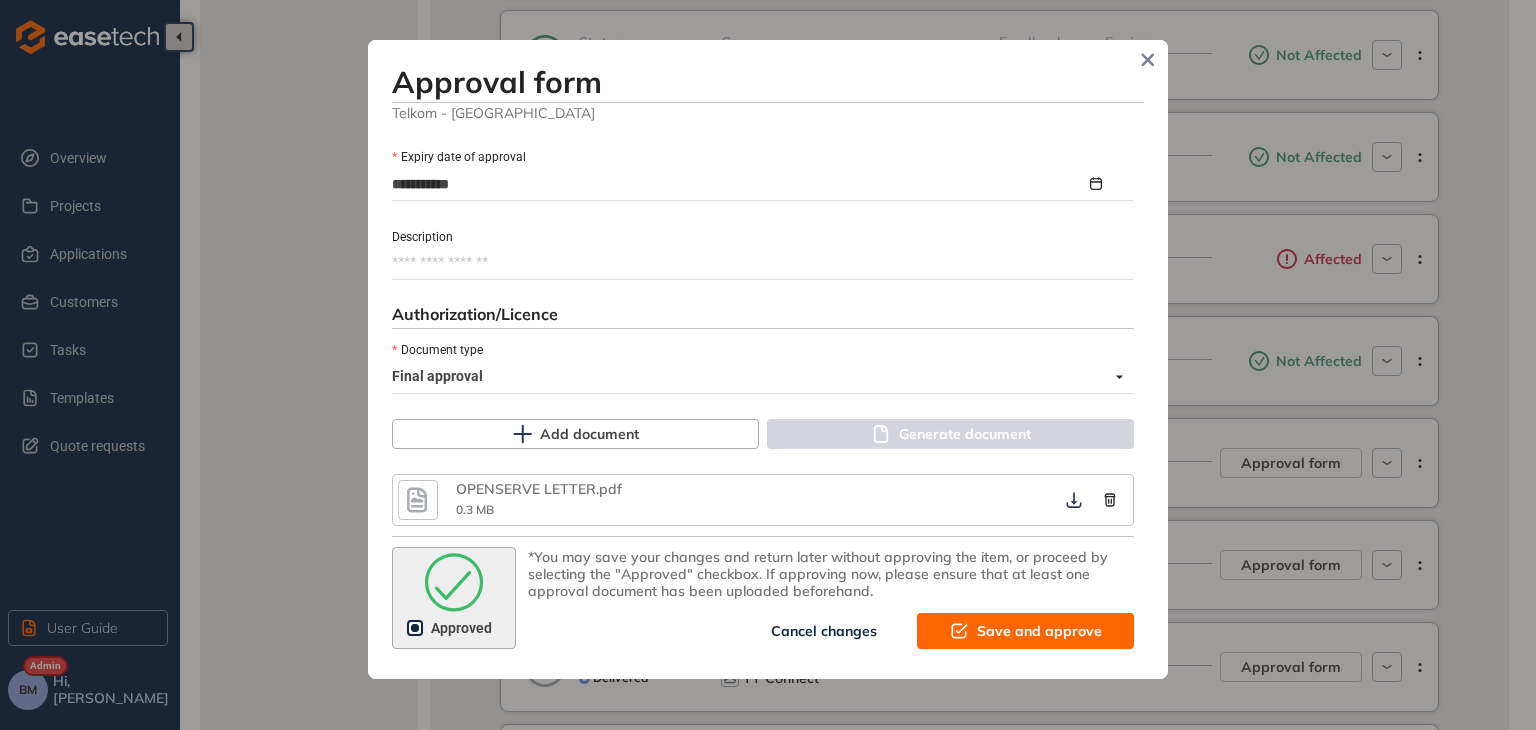 click on "Save and approve" at bounding box center [1039, 631] 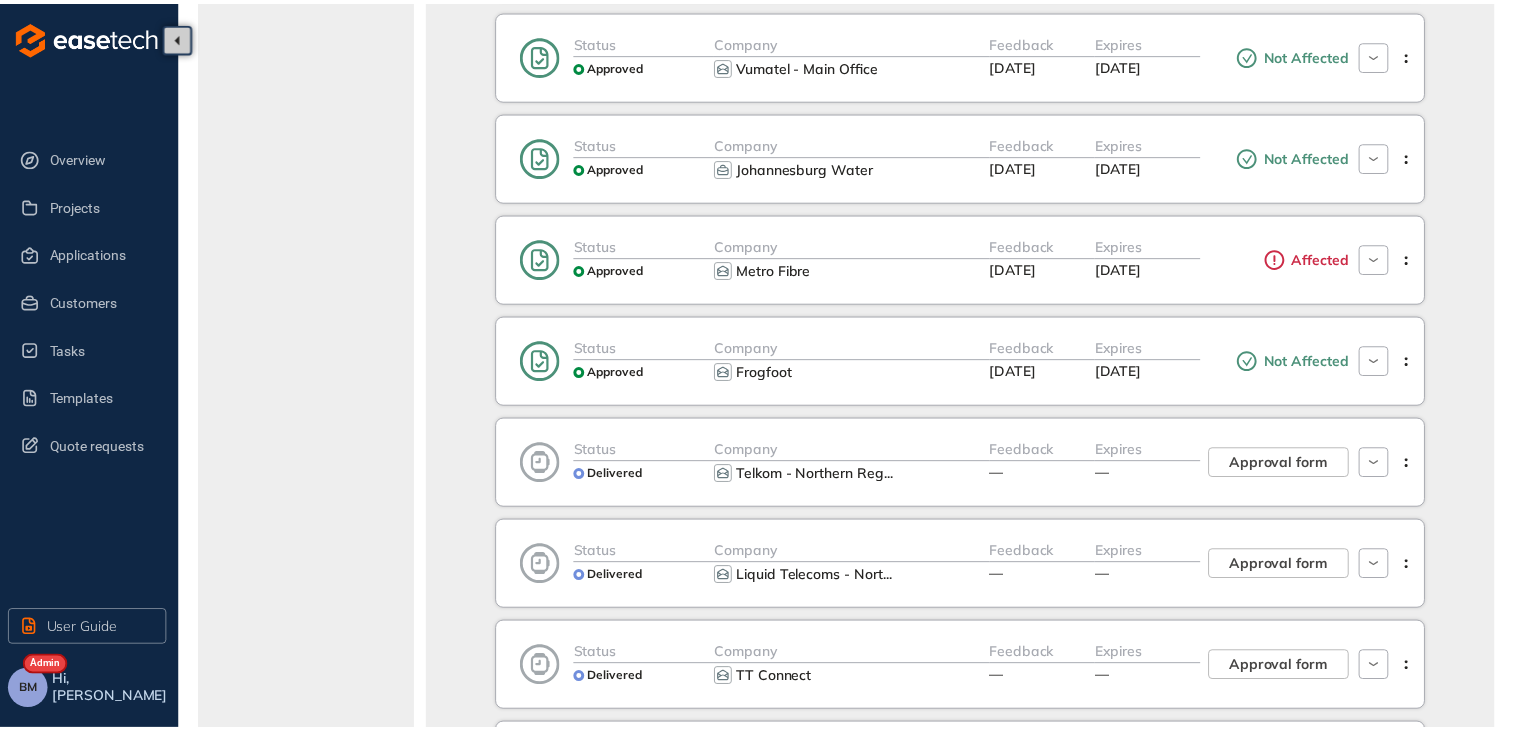 scroll, scrollTop: 1222, scrollLeft: 0, axis: vertical 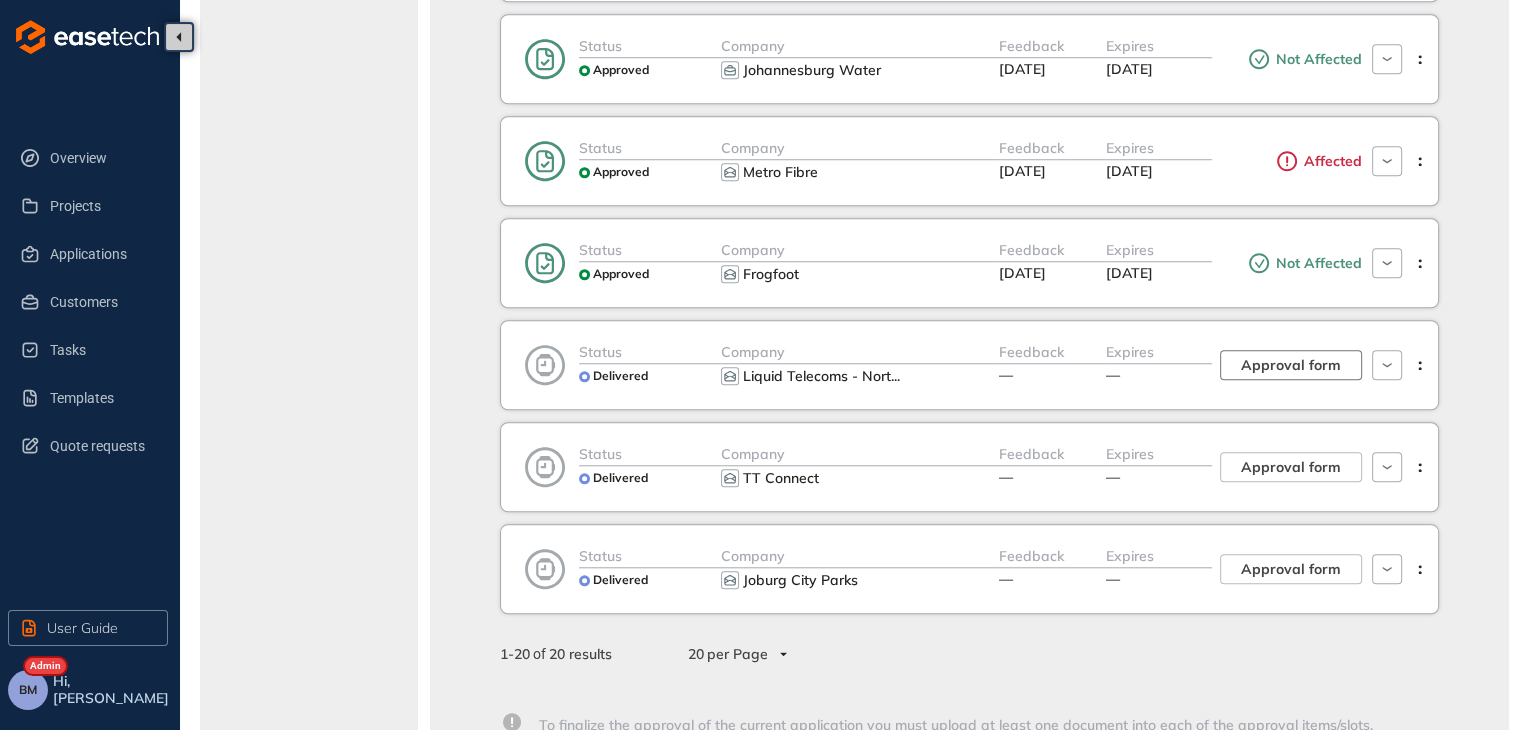 click on "Approval form" at bounding box center (1291, 365) 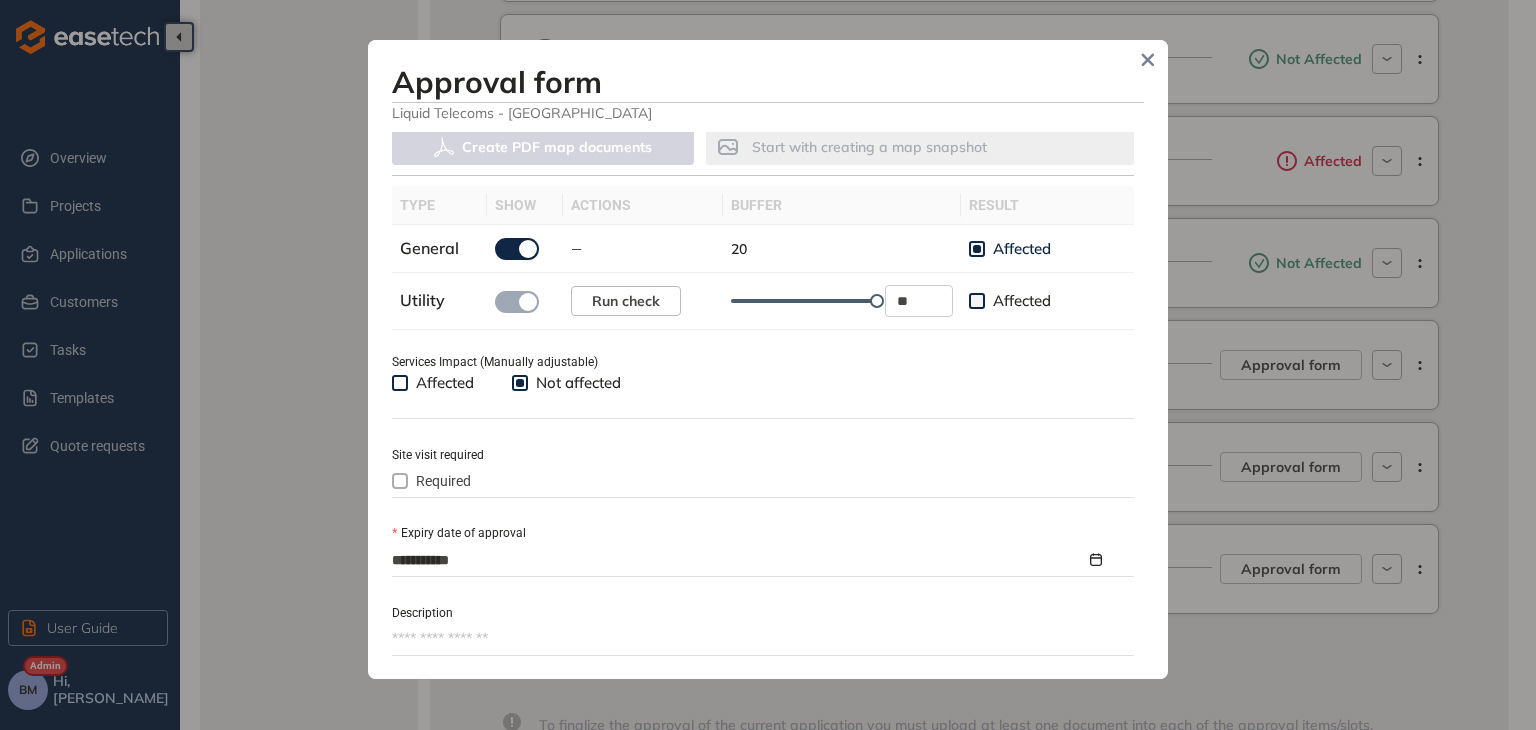 scroll, scrollTop: 600, scrollLeft: 0, axis: vertical 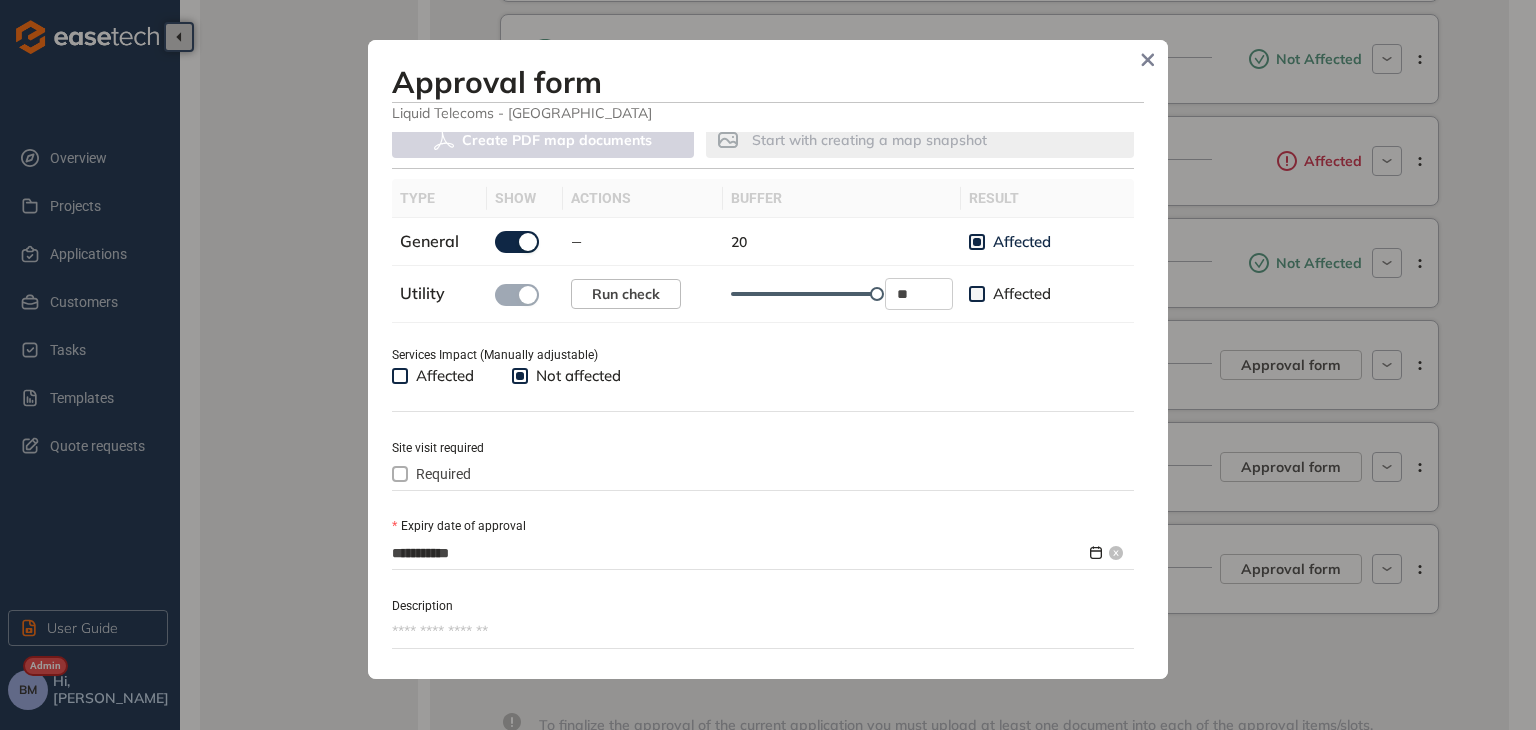 click on "**********" at bounding box center (739, 553) 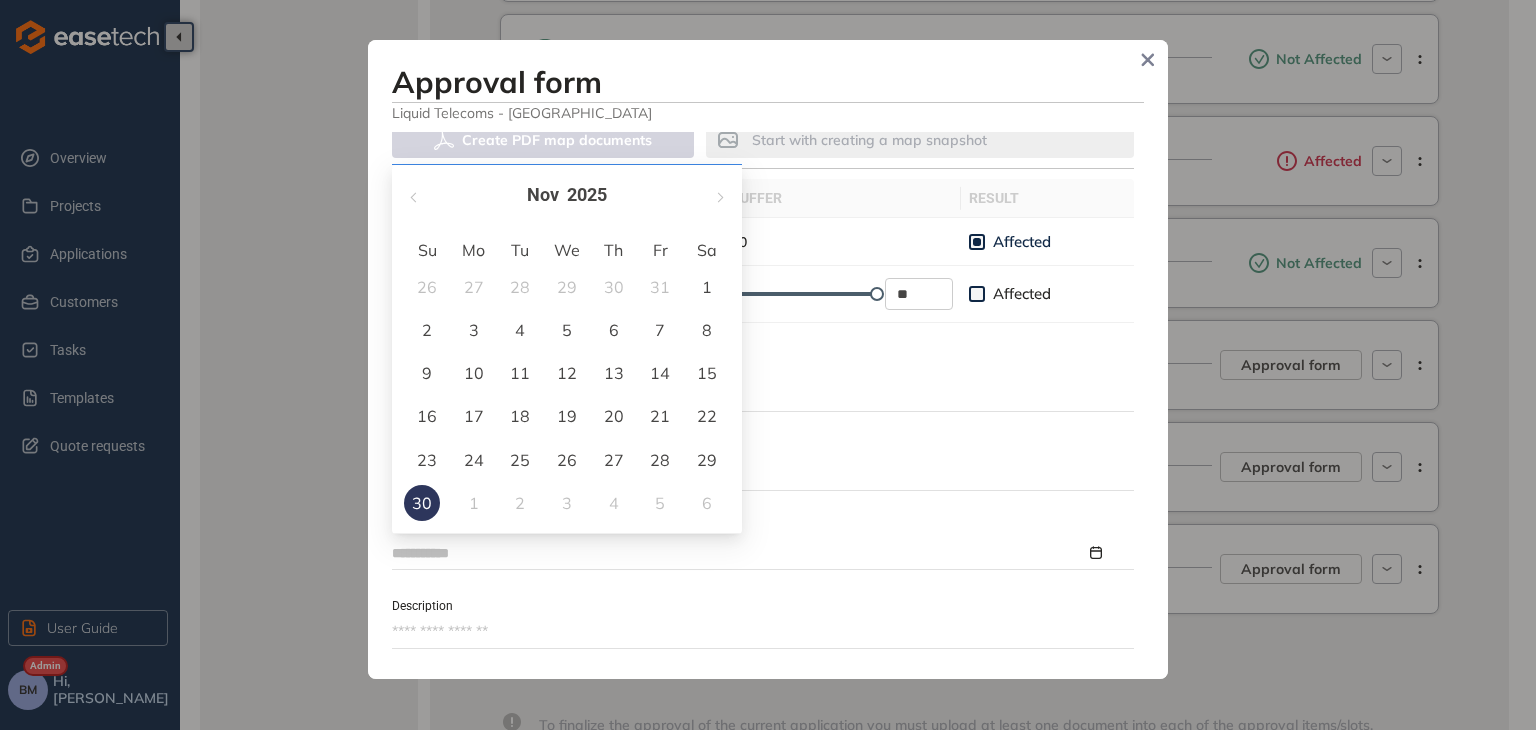 type on "**********" 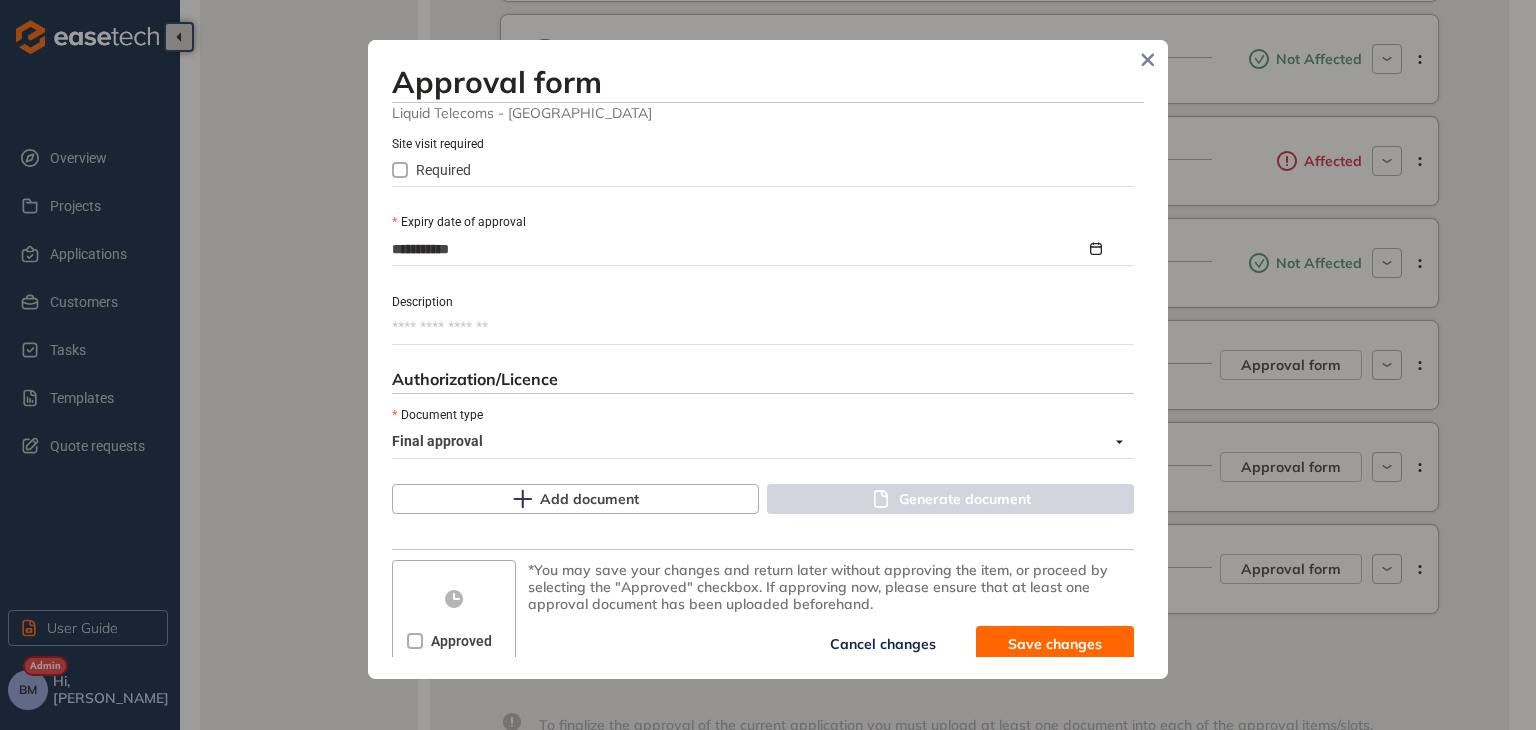 scroll, scrollTop: 917, scrollLeft: 0, axis: vertical 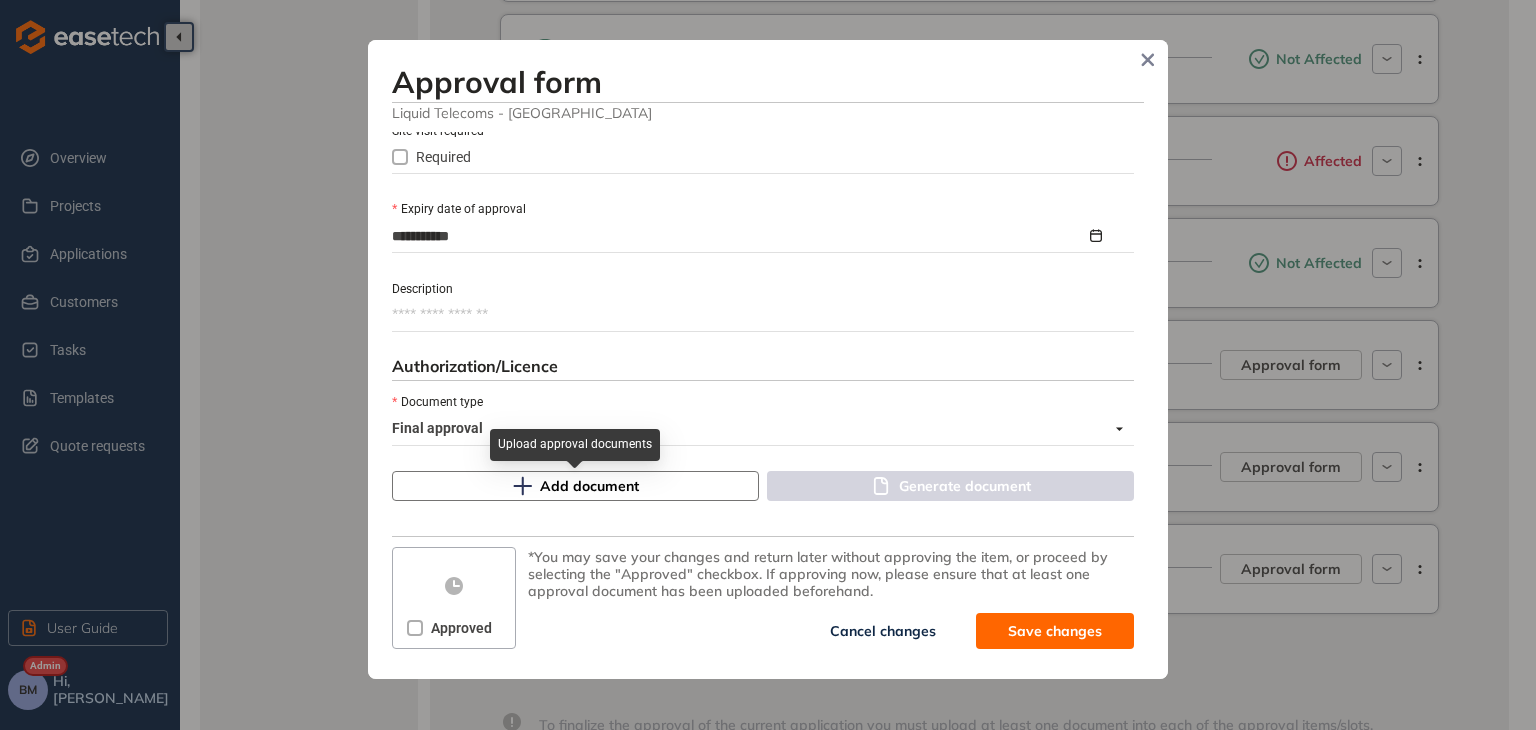 click on "Add document" at bounding box center [589, 486] 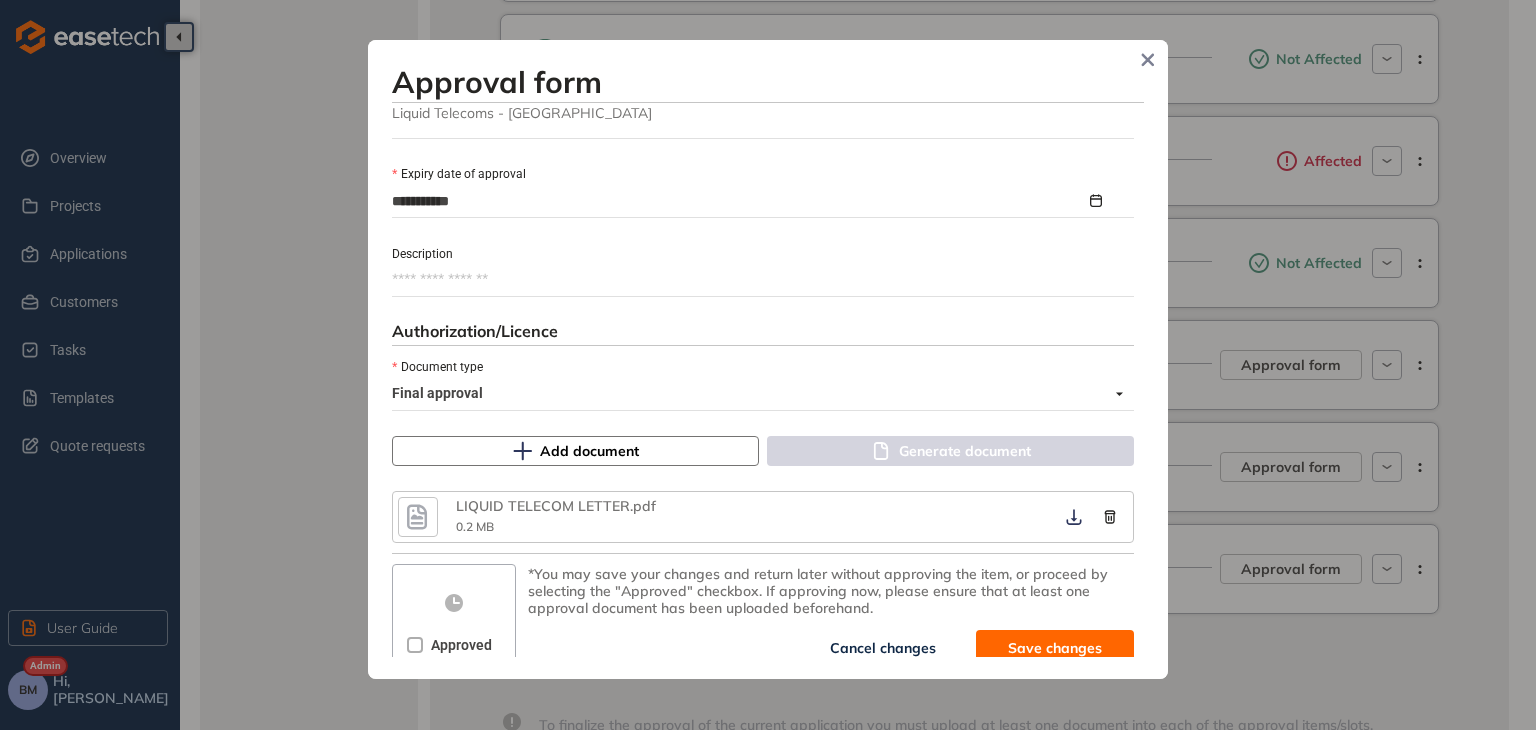 scroll, scrollTop: 969, scrollLeft: 0, axis: vertical 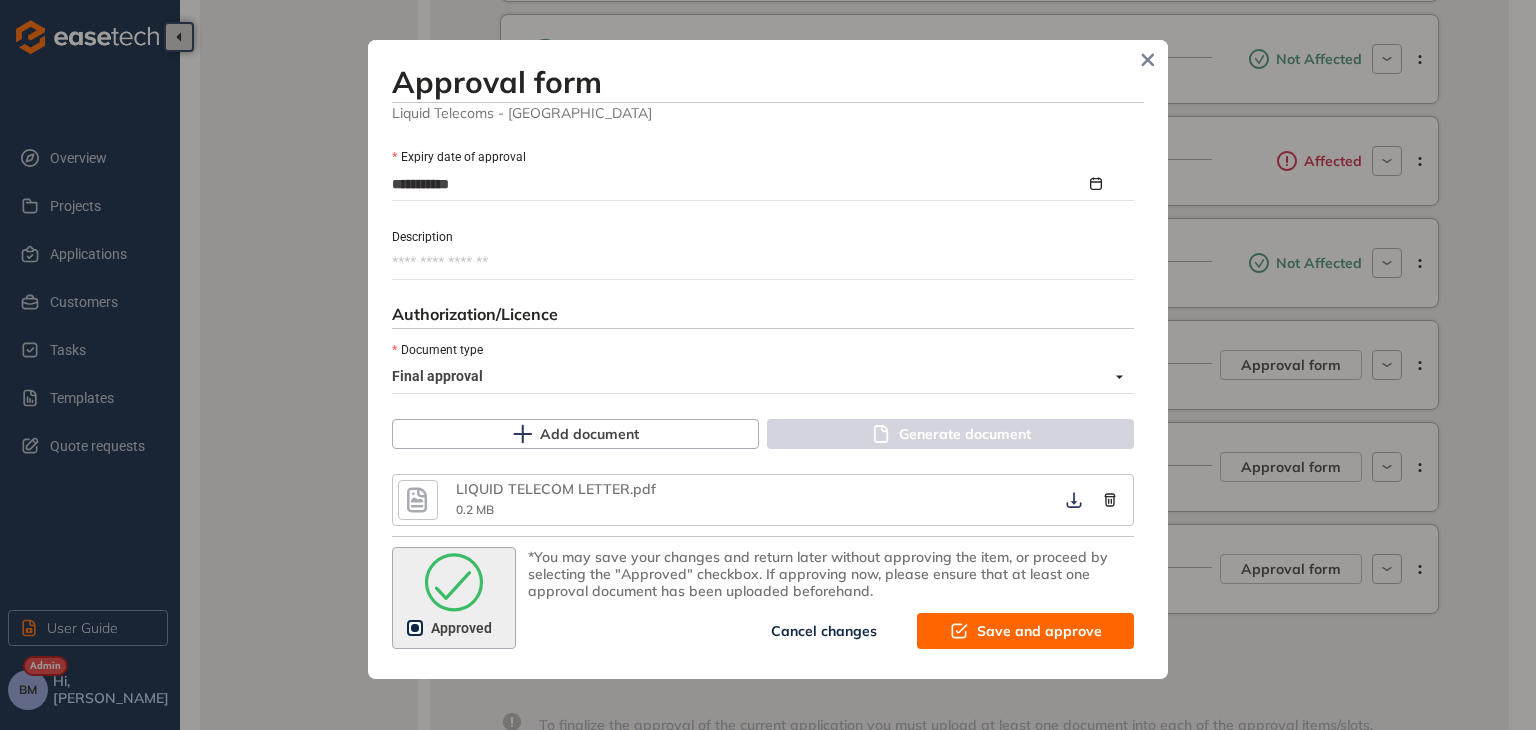 click on "Save and approve" at bounding box center (1039, 631) 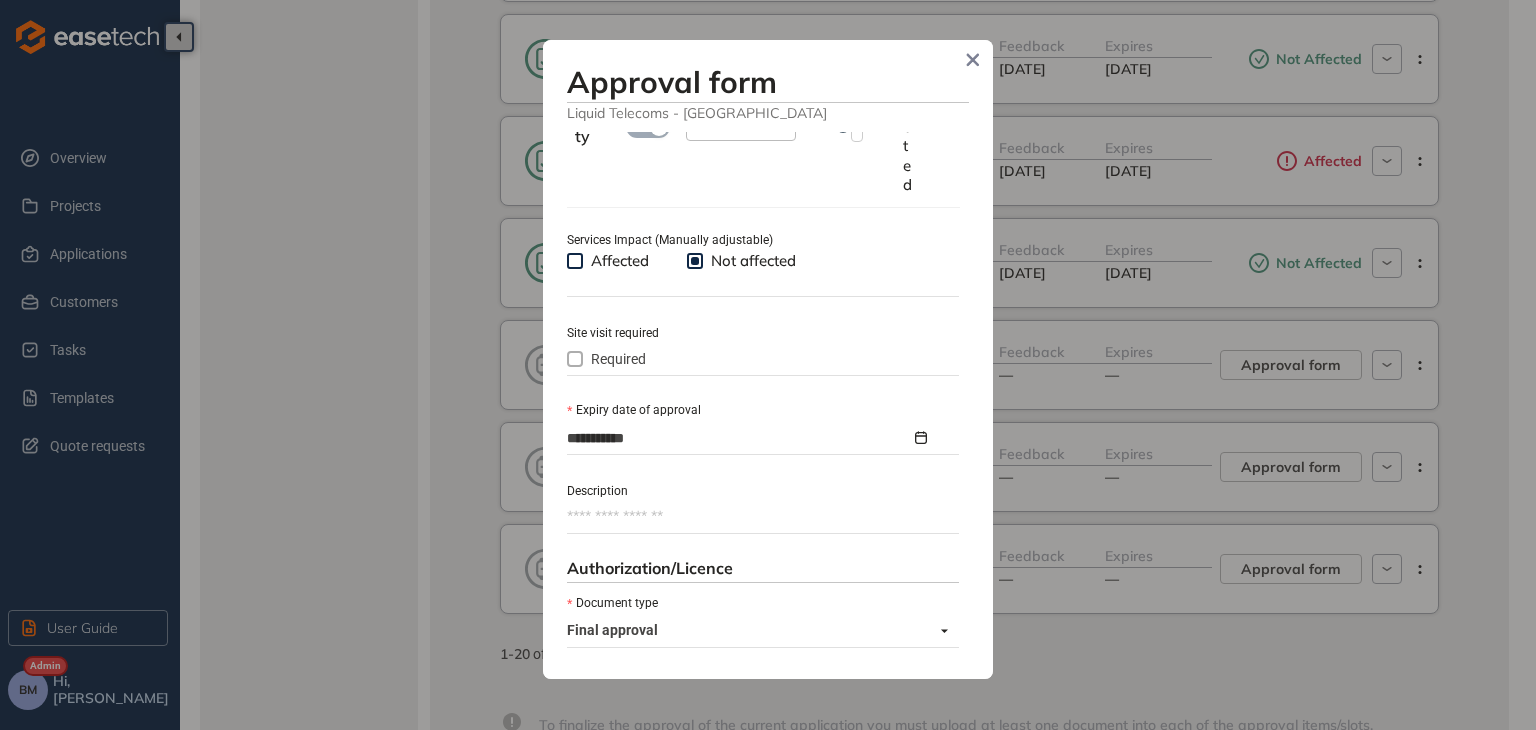 scroll, scrollTop: 1222, scrollLeft: 0, axis: vertical 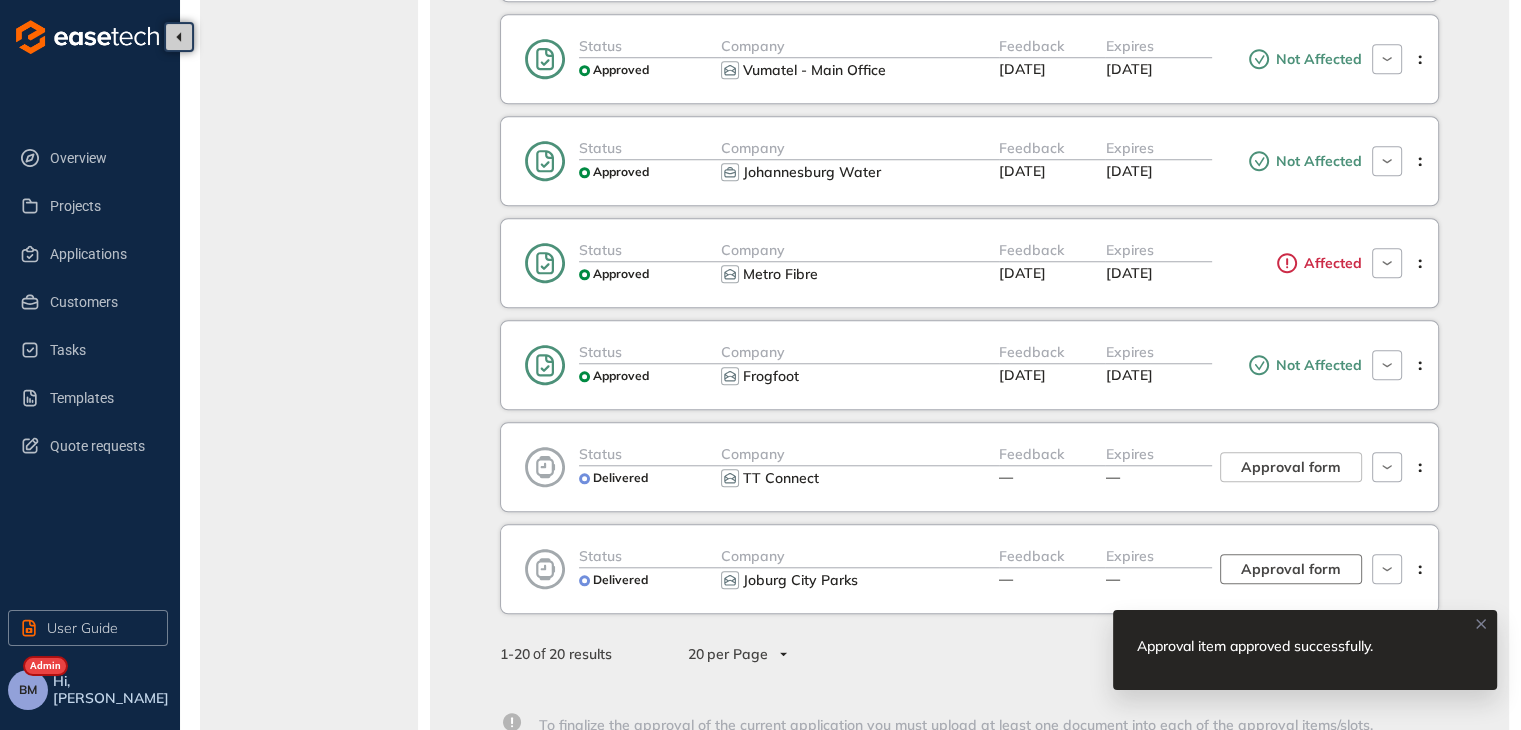 click on "Approval form" at bounding box center [1291, 569] 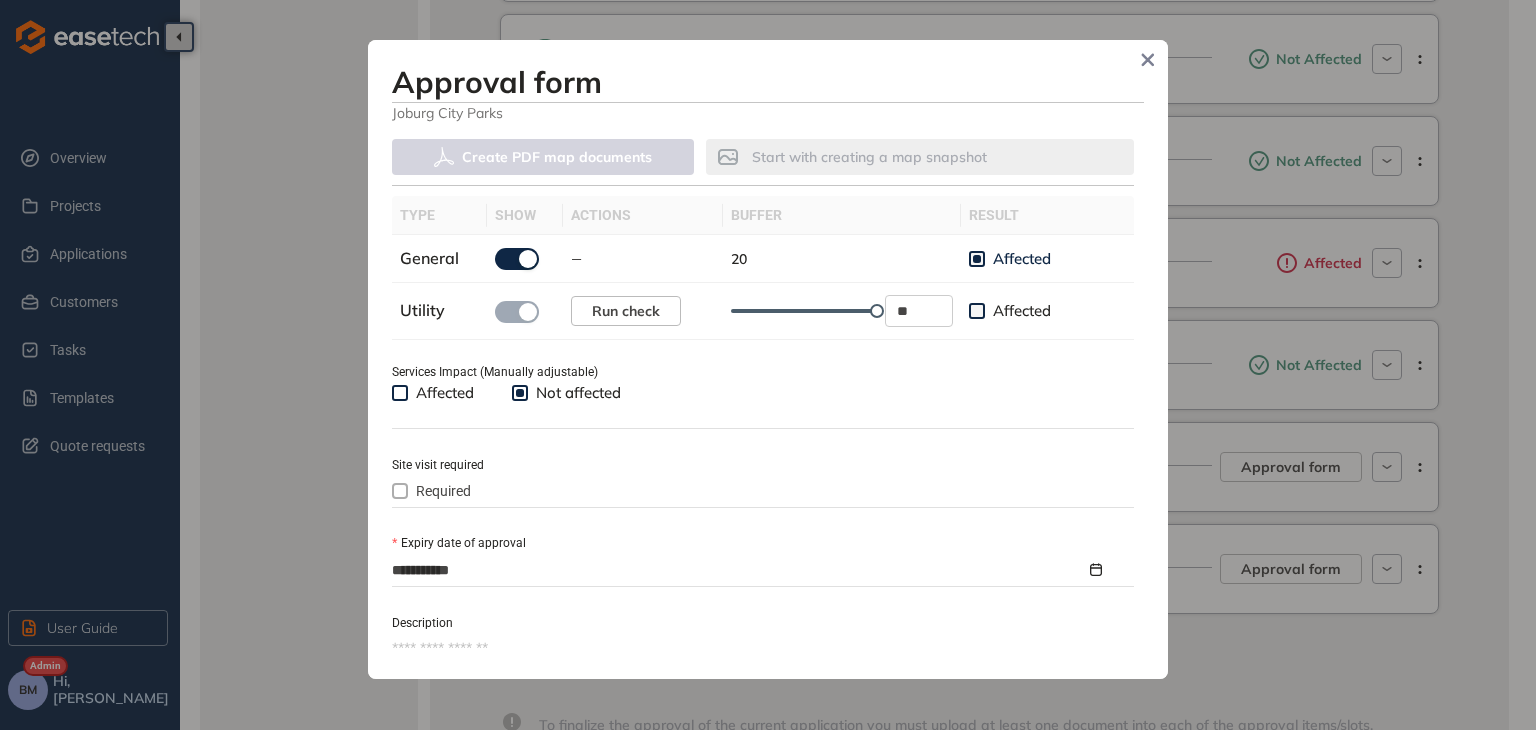 scroll, scrollTop: 800, scrollLeft: 0, axis: vertical 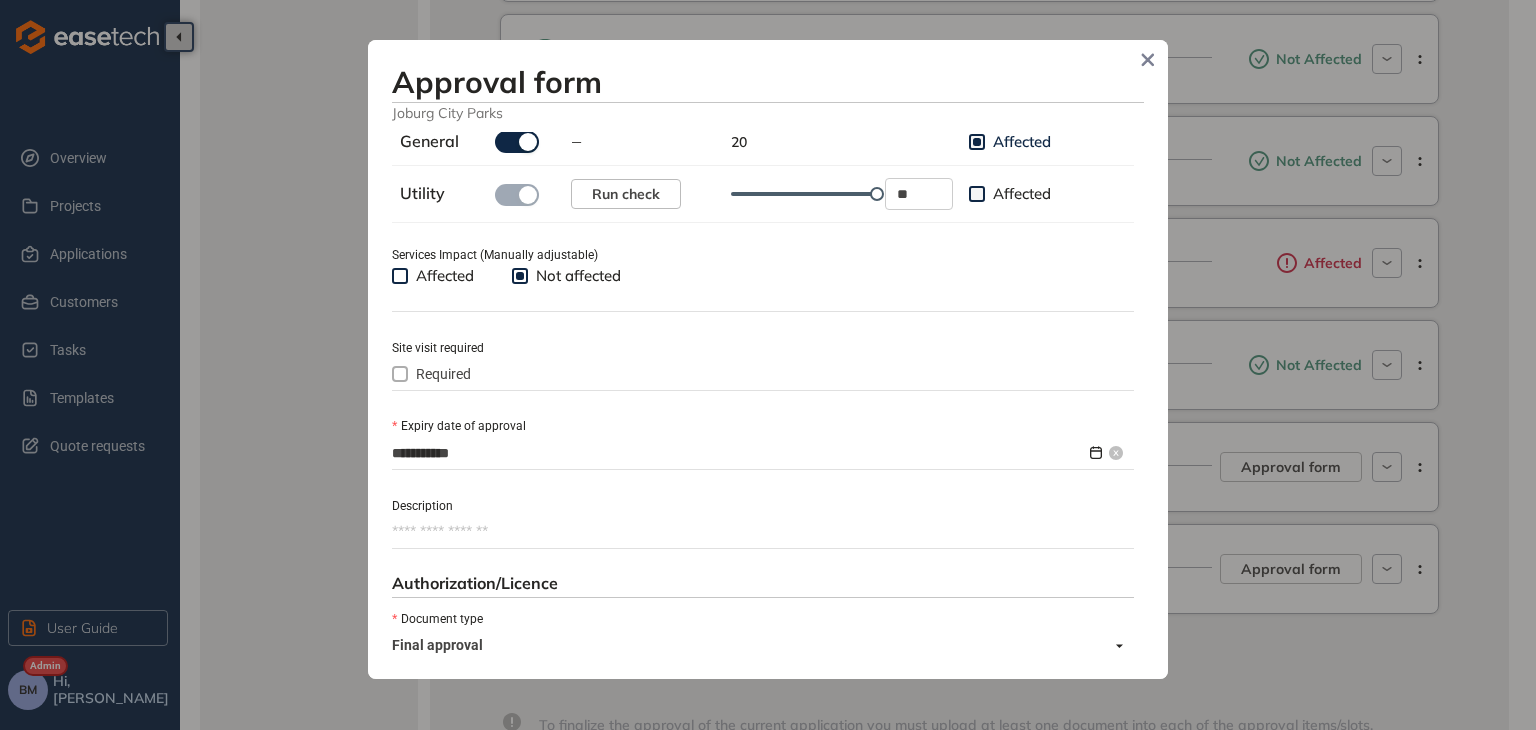 click on "**********" at bounding box center (739, 453) 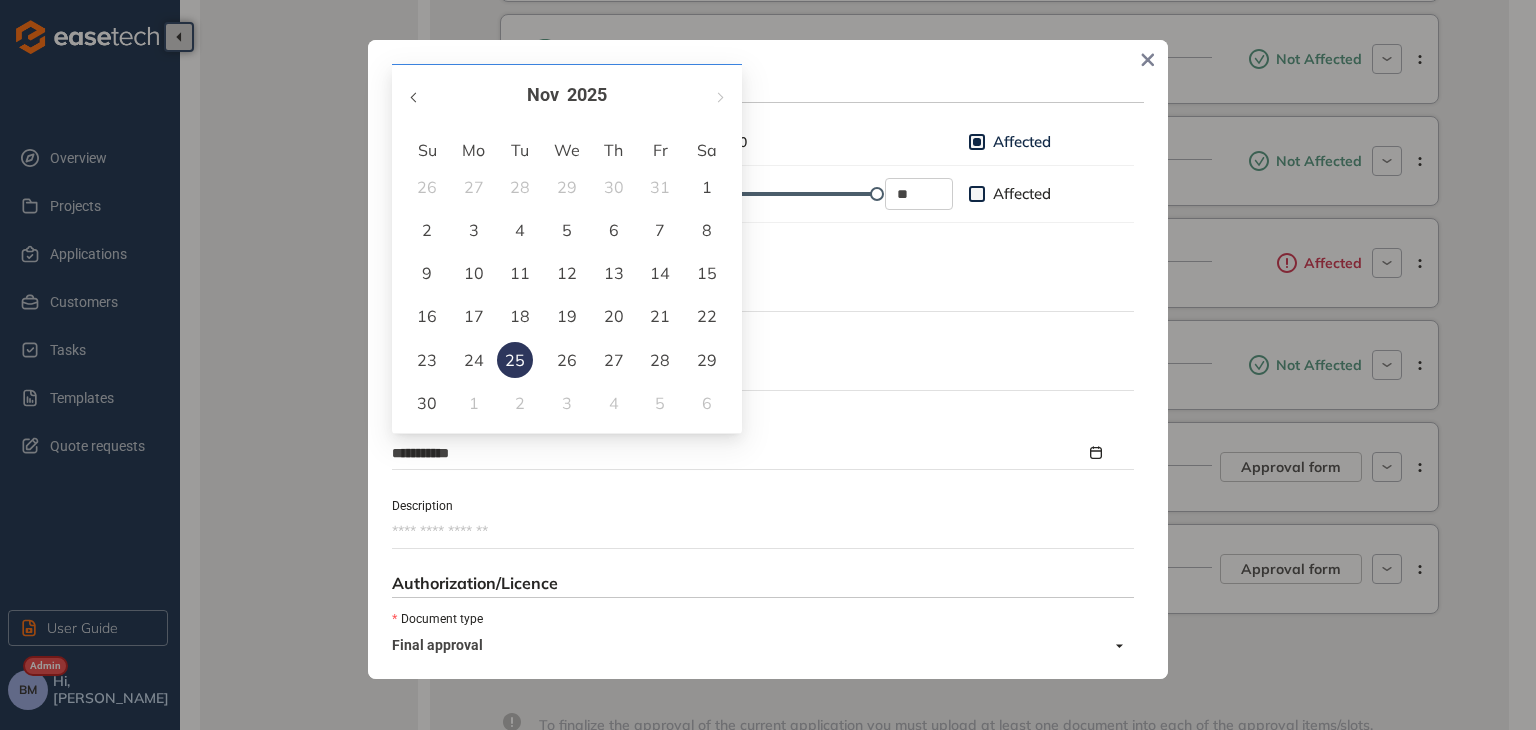 click at bounding box center (415, 95) 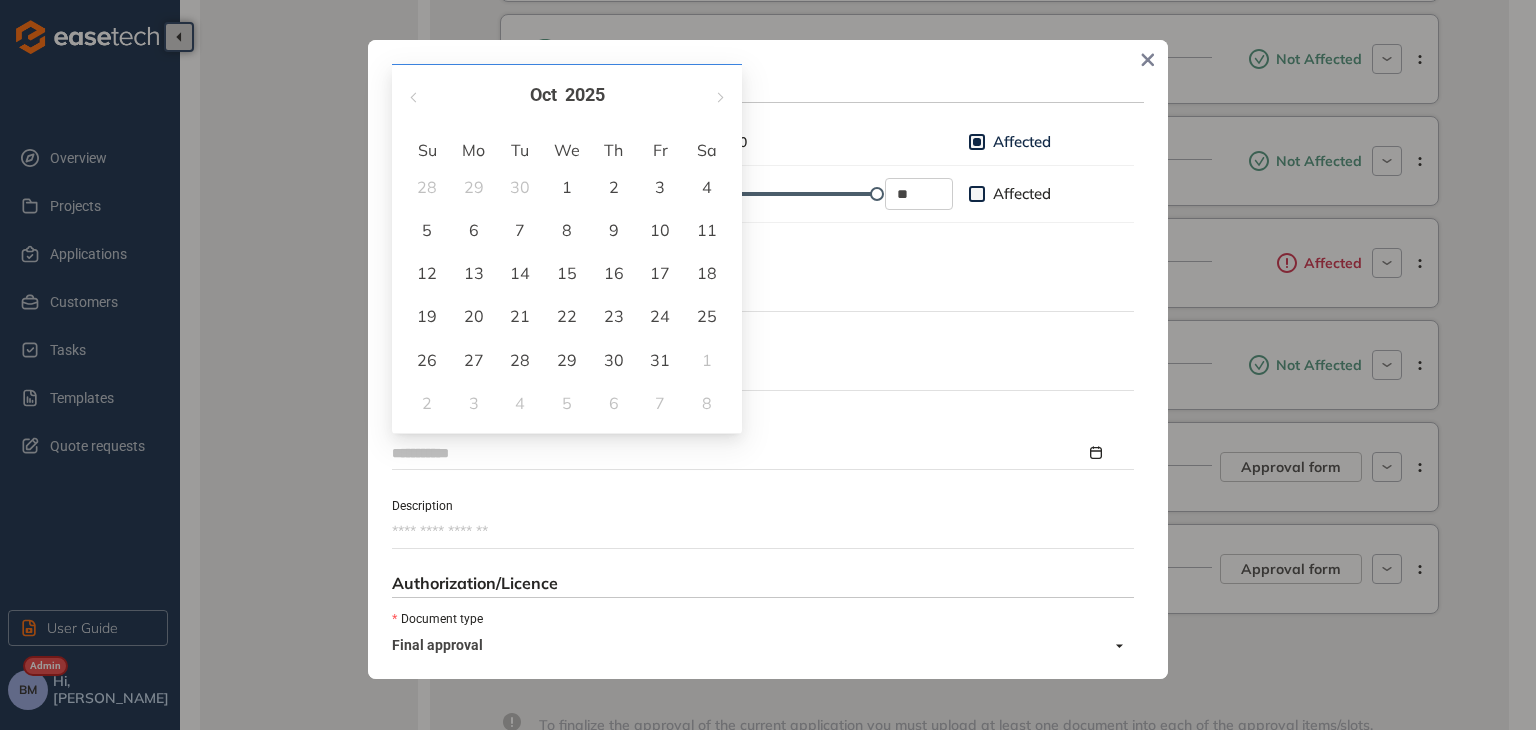 type on "**********" 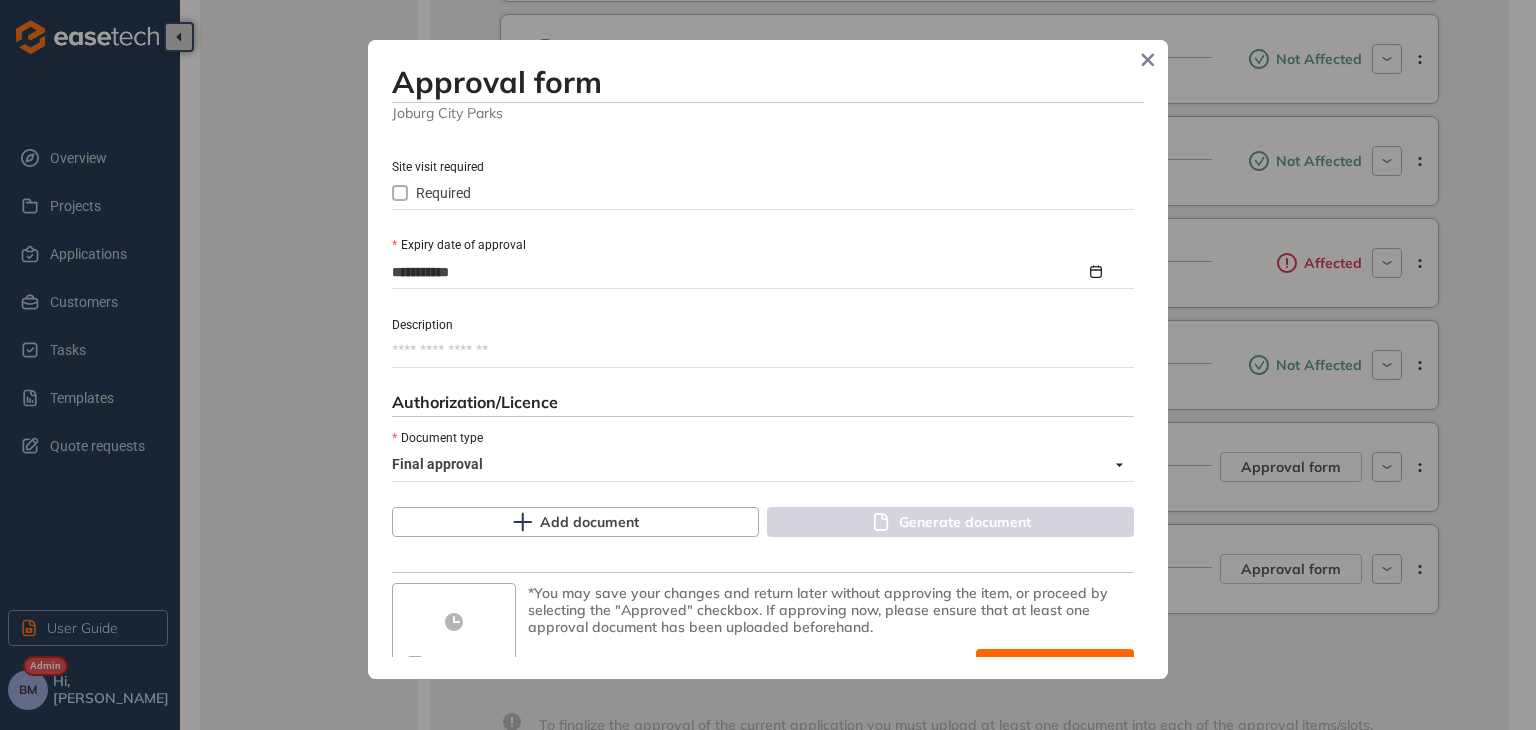 scroll, scrollTop: 917, scrollLeft: 0, axis: vertical 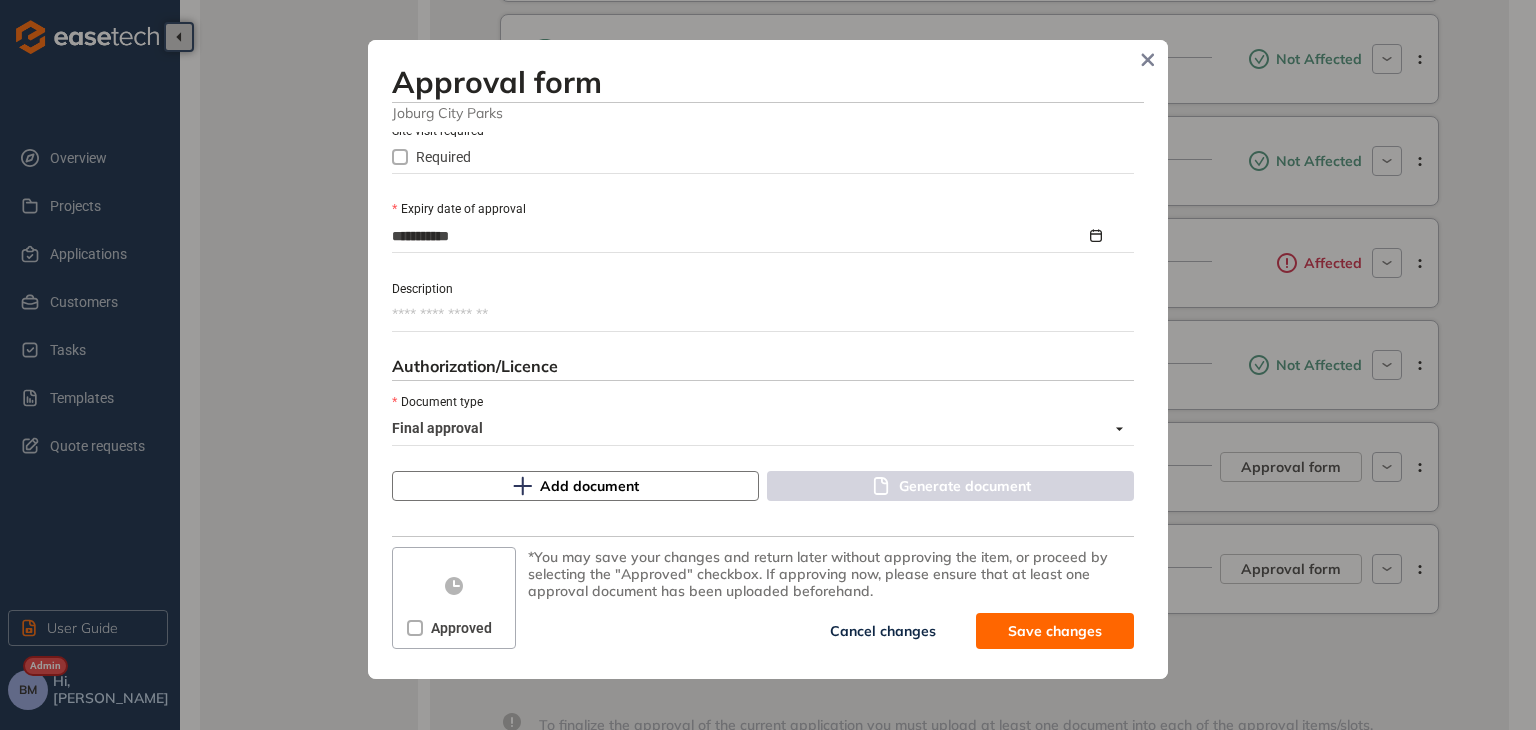 click on "Add document" at bounding box center [575, 486] 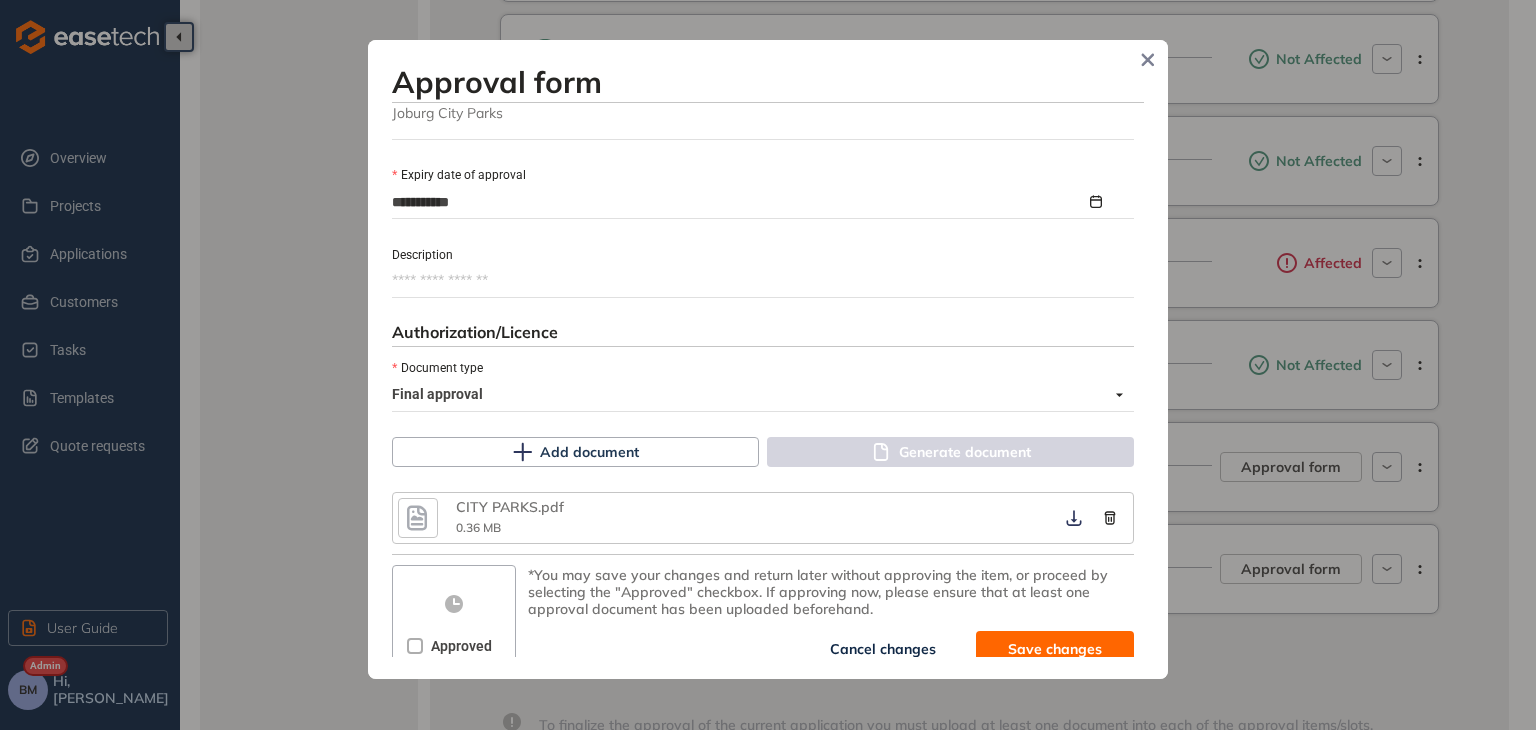 scroll, scrollTop: 969, scrollLeft: 0, axis: vertical 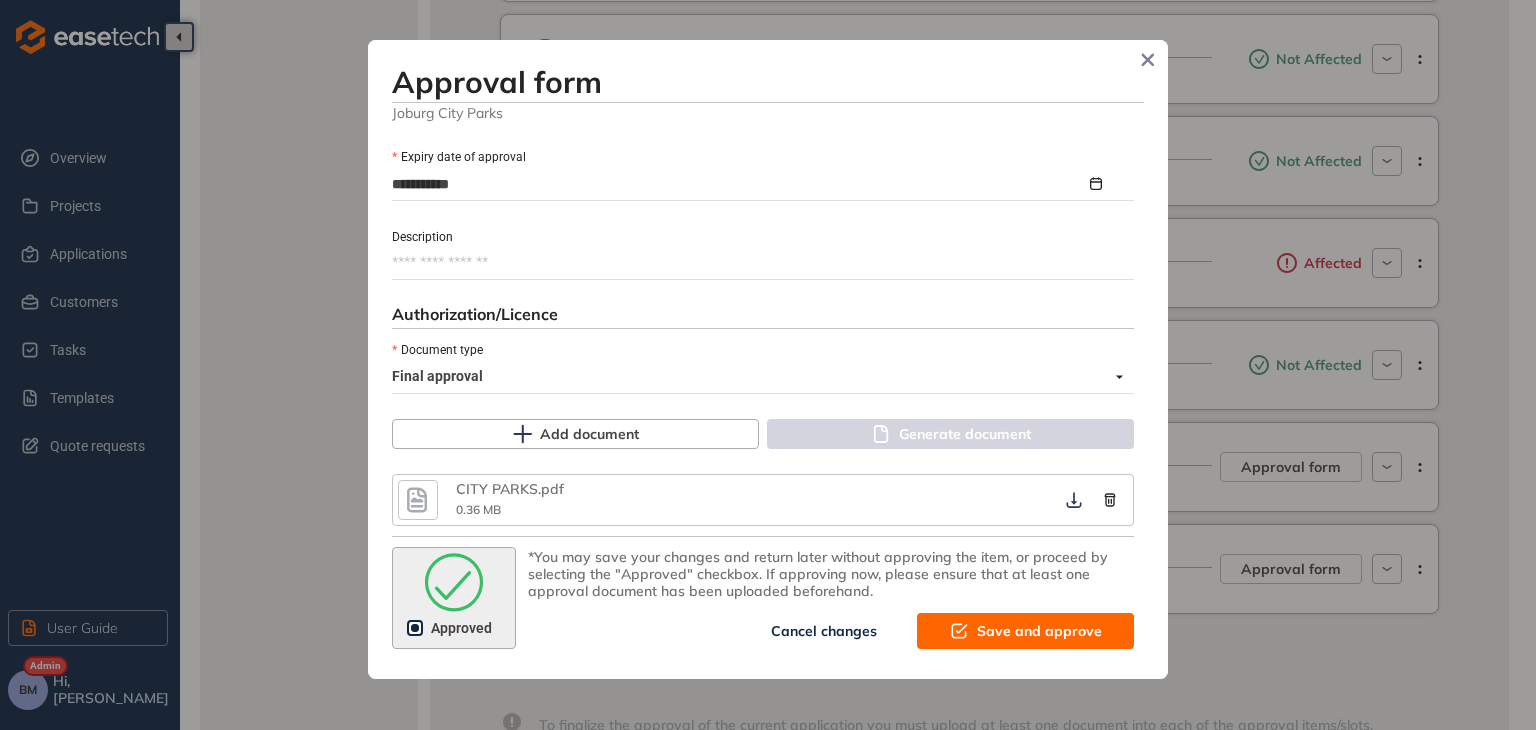 click on "Save and approve" at bounding box center [1039, 631] 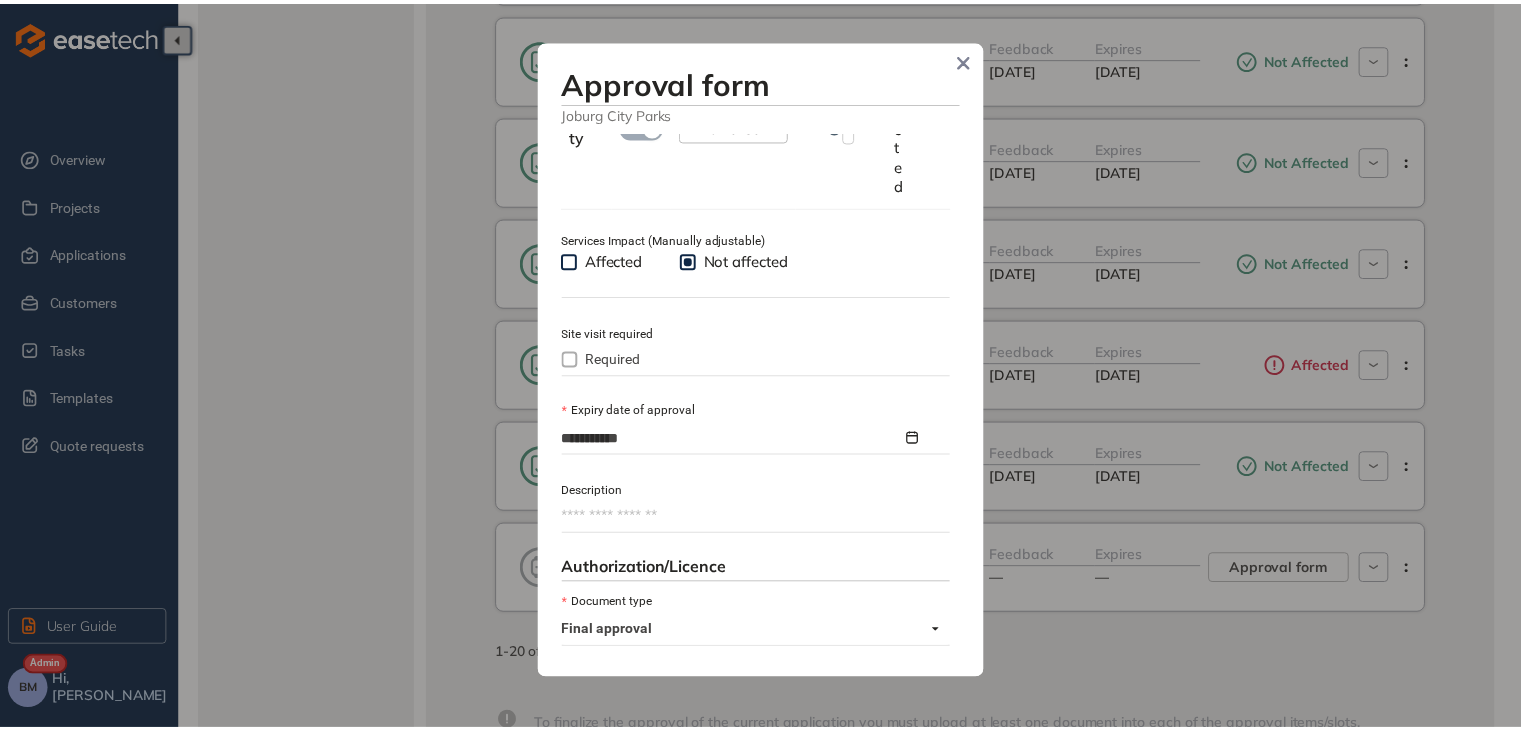 scroll, scrollTop: 1222, scrollLeft: 0, axis: vertical 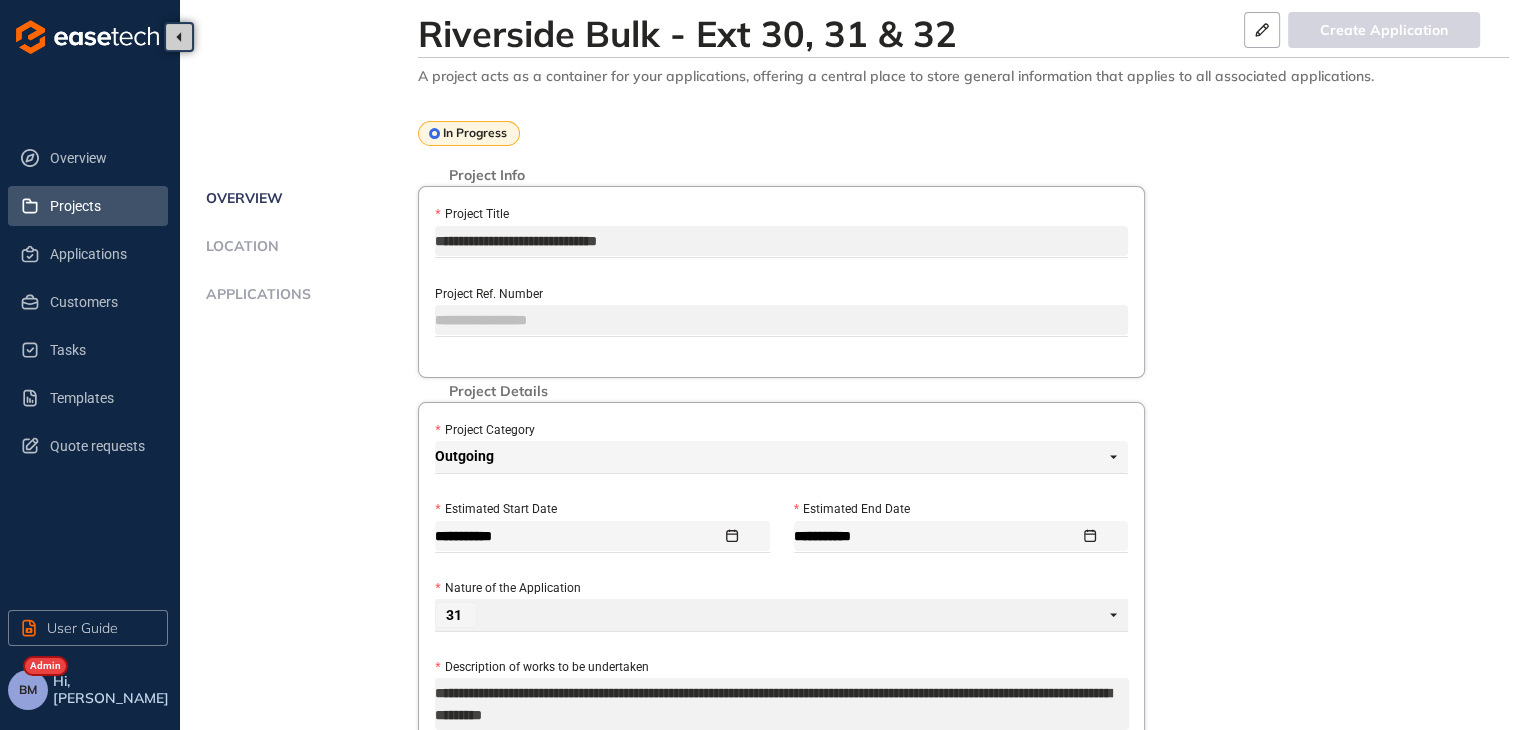 click on "Projects" at bounding box center [101, 206] 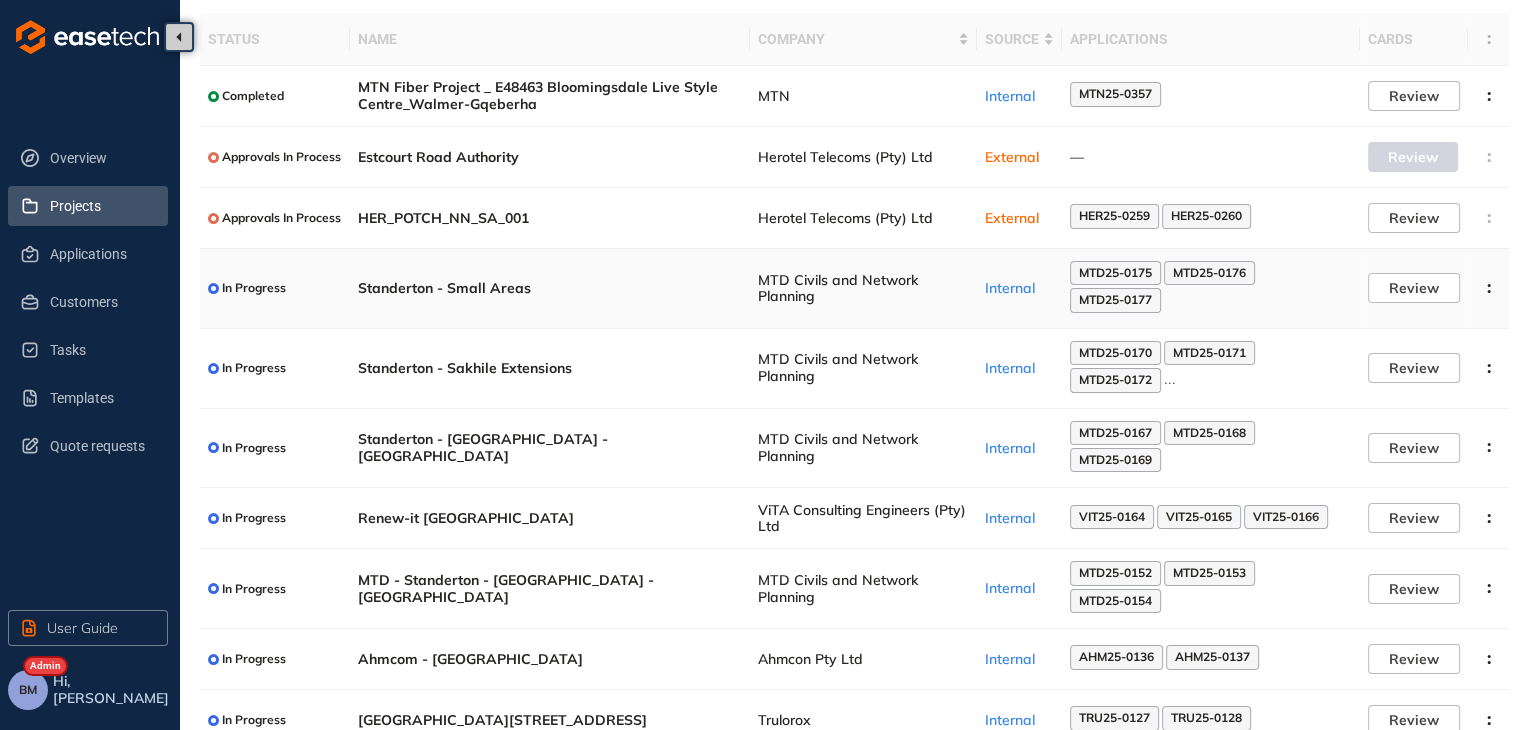 scroll, scrollTop: 202, scrollLeft: 0, axis: vertical 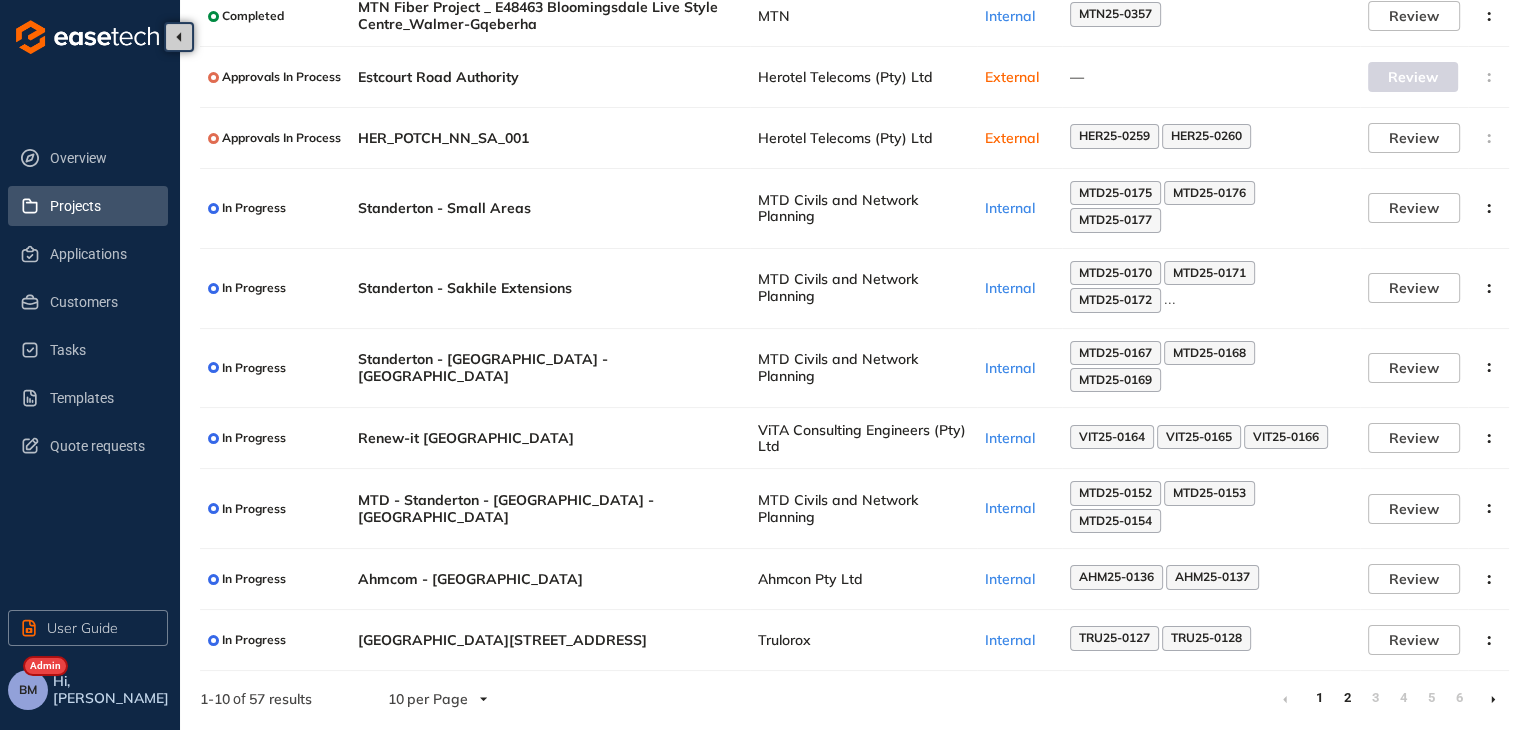 click on "2" at bounding box center (1347, 698) 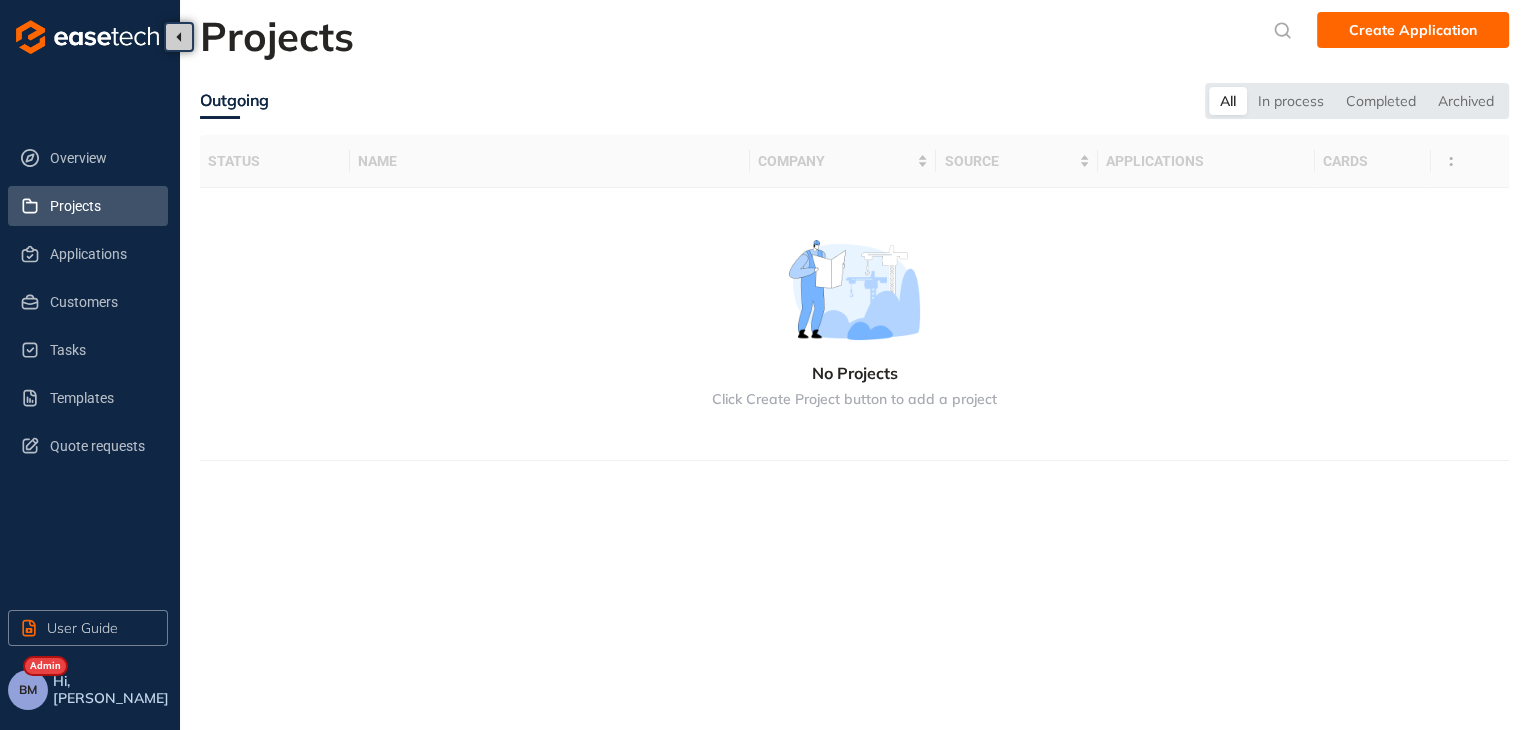 scroll, scrollTop: 0, scrollLeft: 0, axis: both 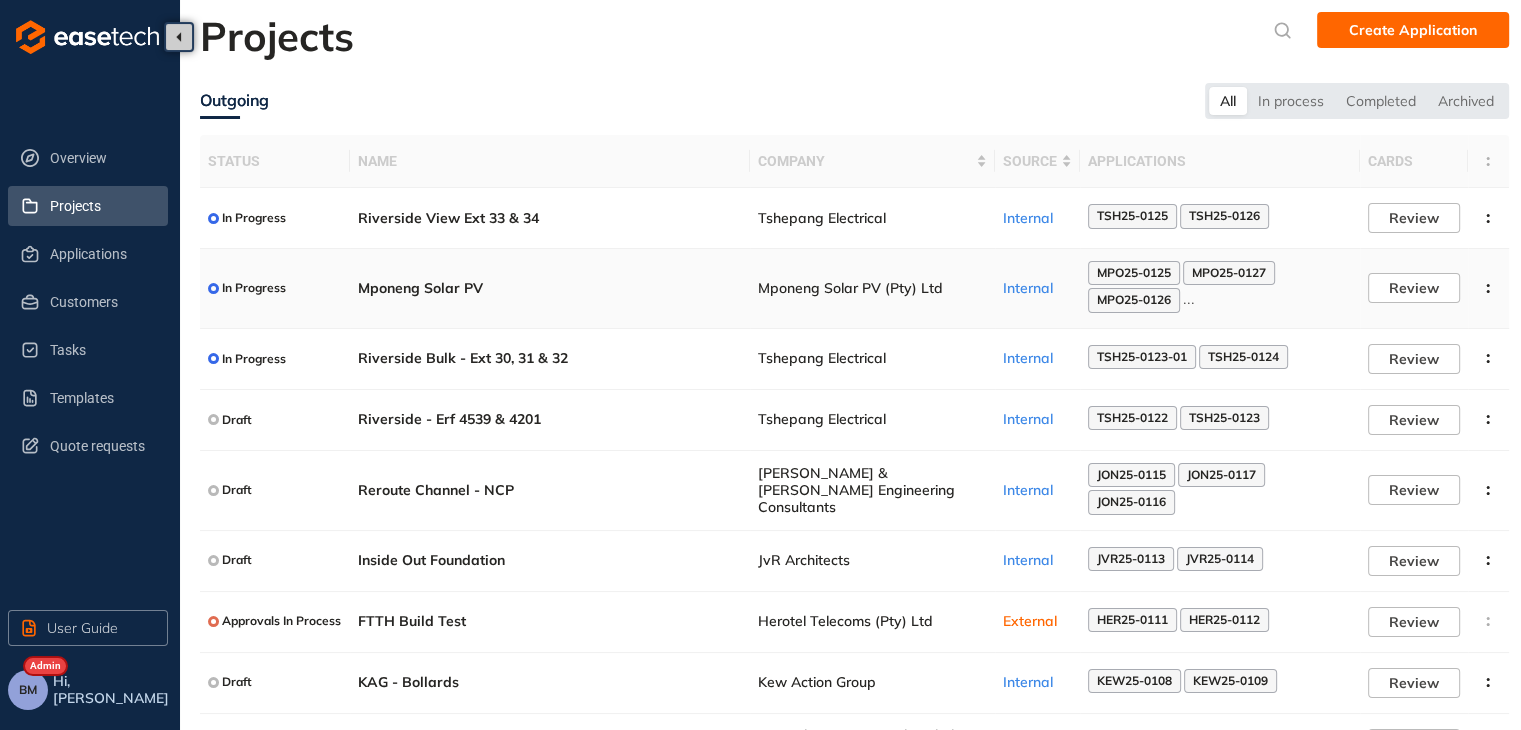 click on "Mponeng Solar PV (Pty) Ltd" at bounding box center (872, 288) 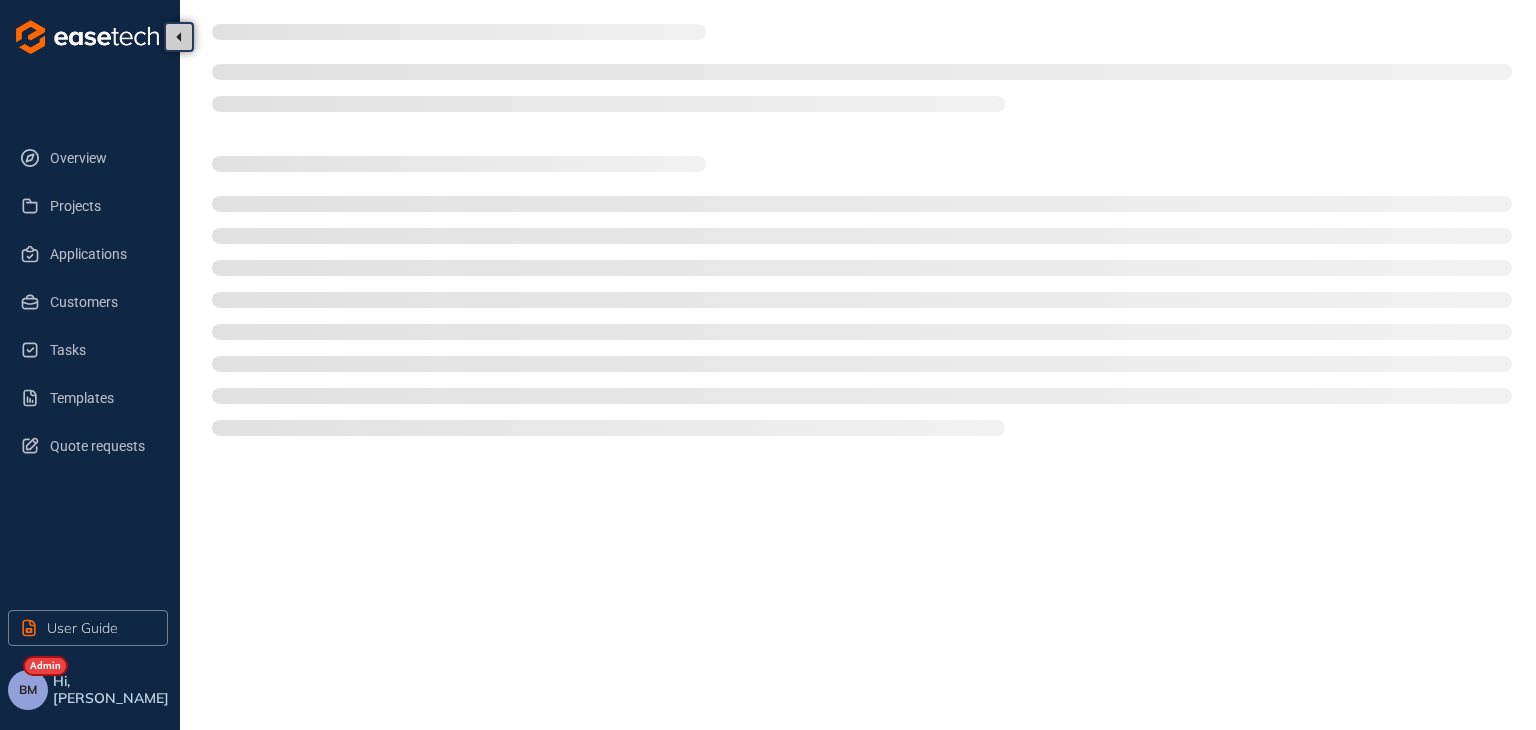 type on "**********" 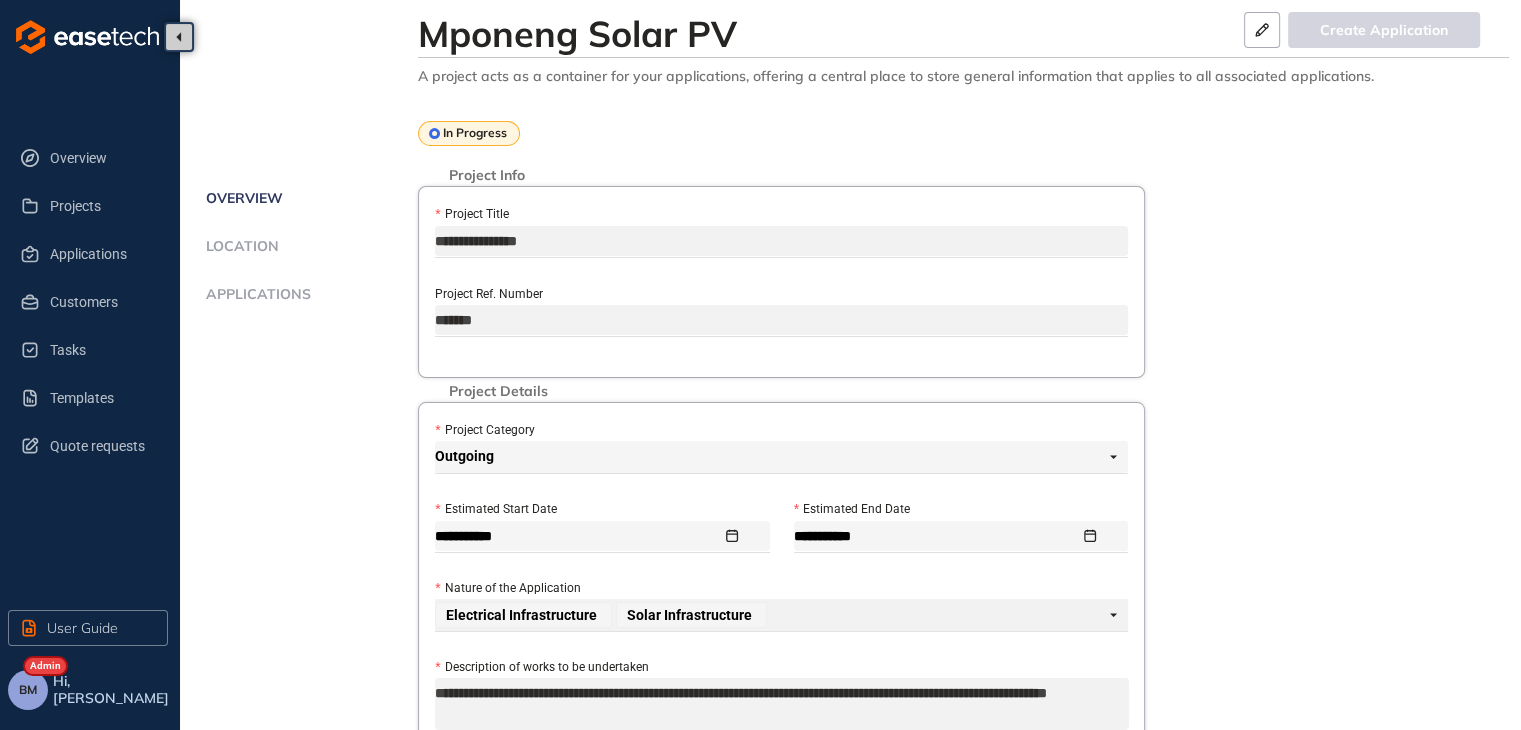 click on "Applications" at bounding box center (255, 294) 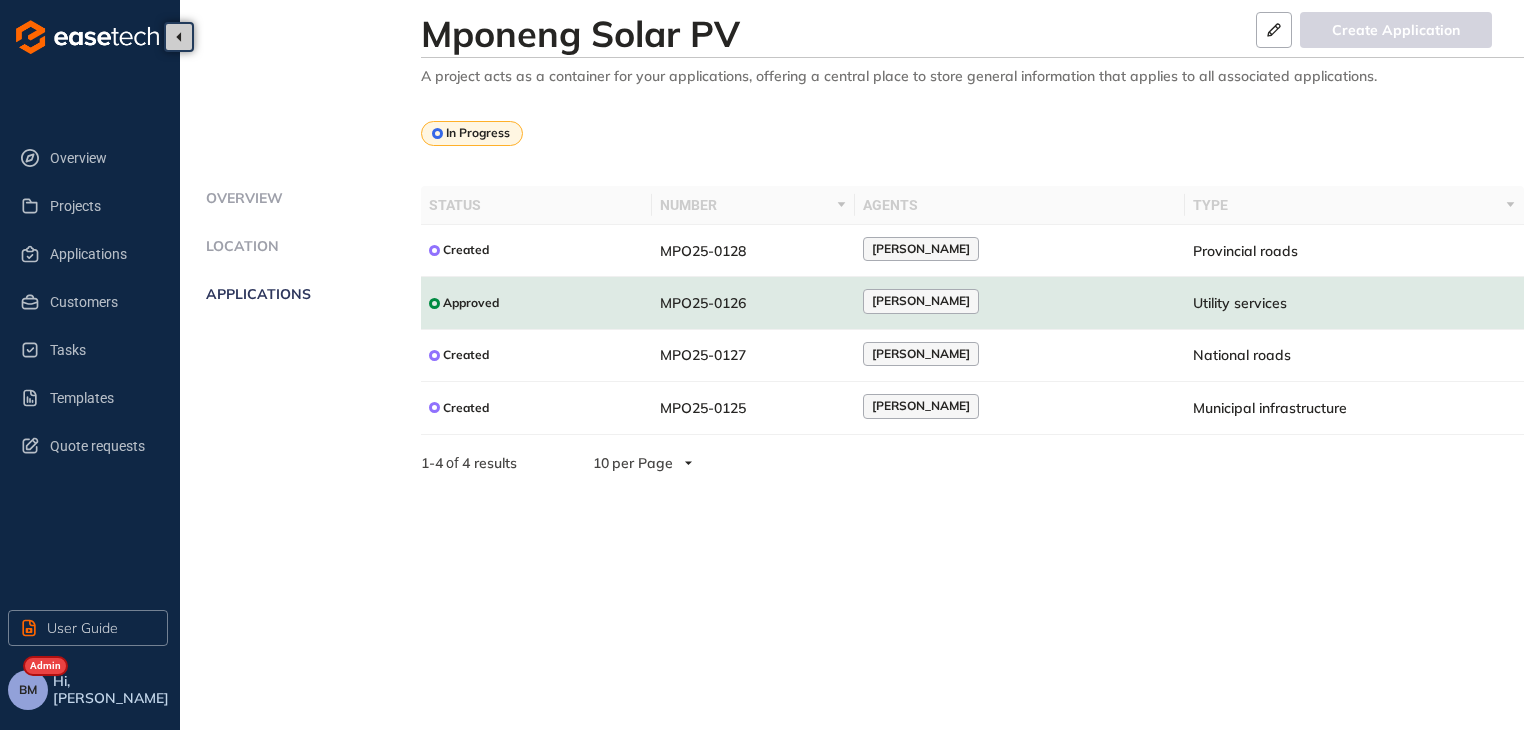 click on "[PERSON_NAME]" at bounding box center [1020, 302] 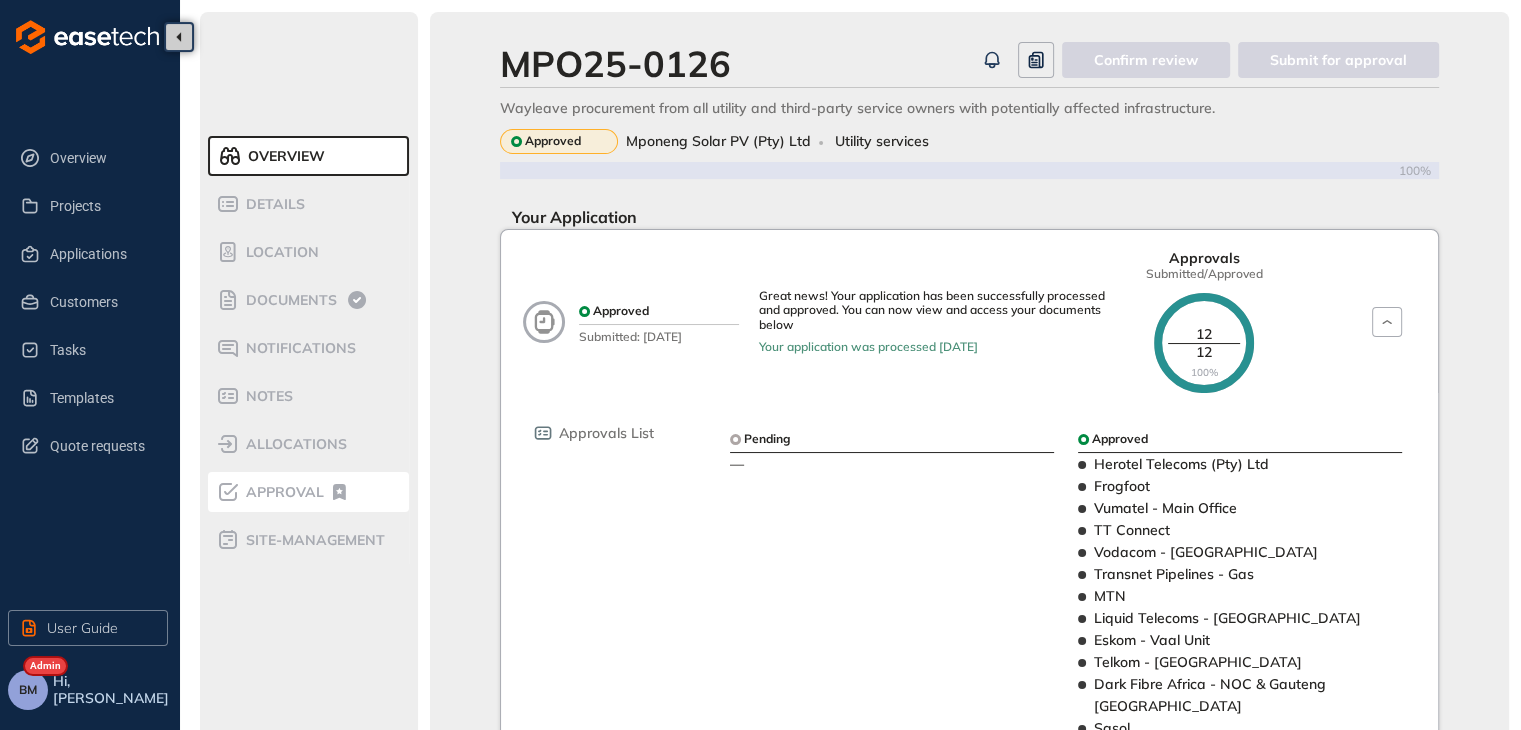 click on "Approval" at bounding box center [282, 492] 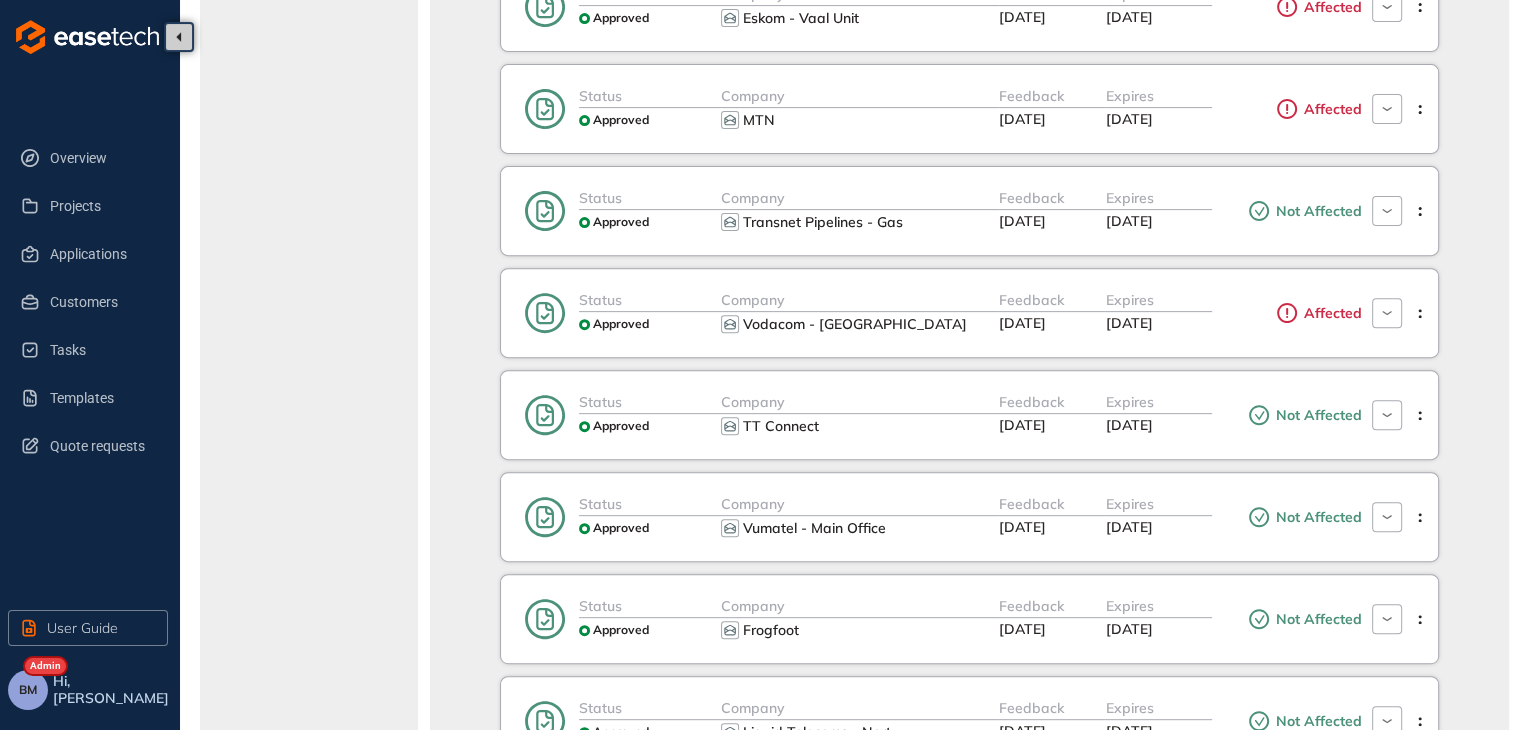 scroll, scrollTop: 956, scrollLeft: 0, axis: vertical 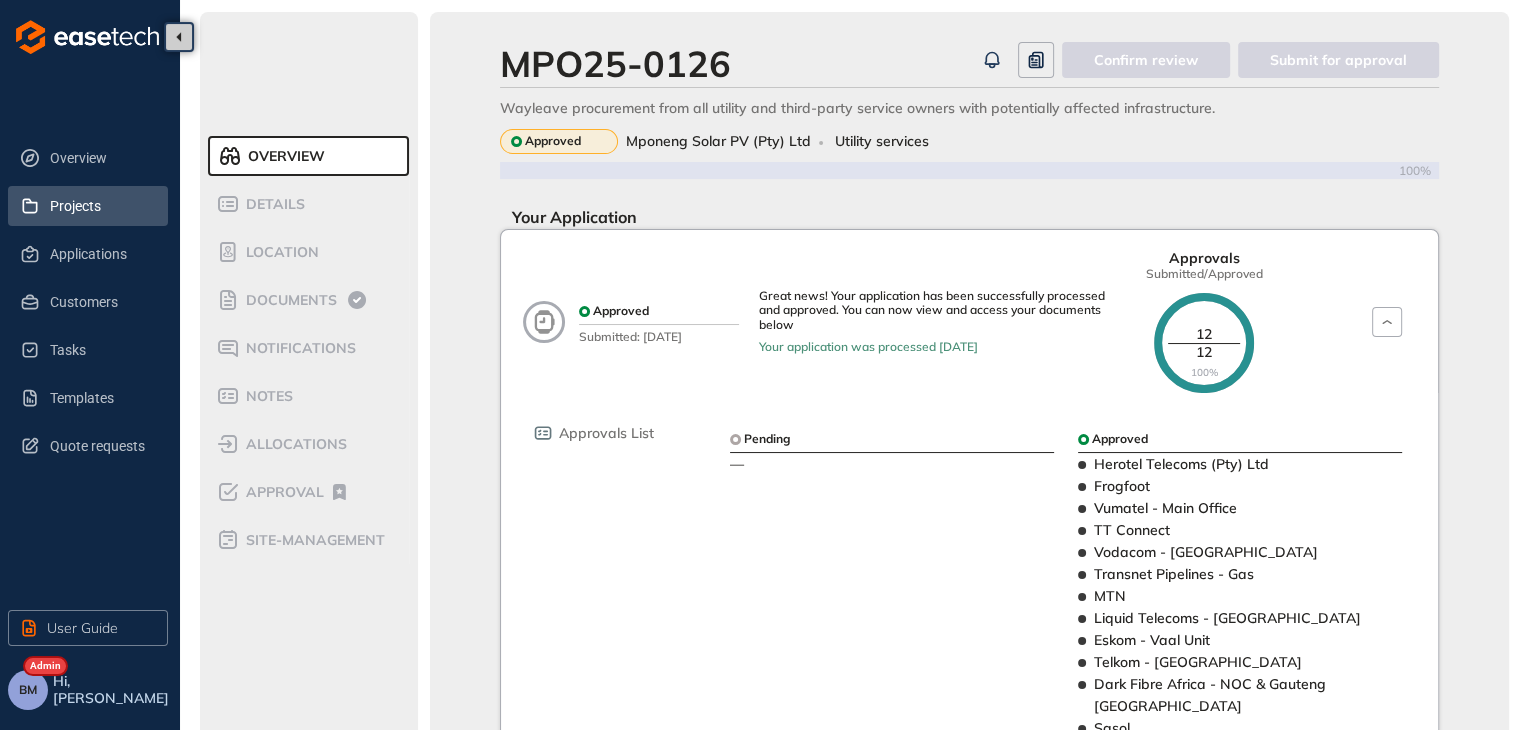 click on "Projects" at bounding box center (101, 206) 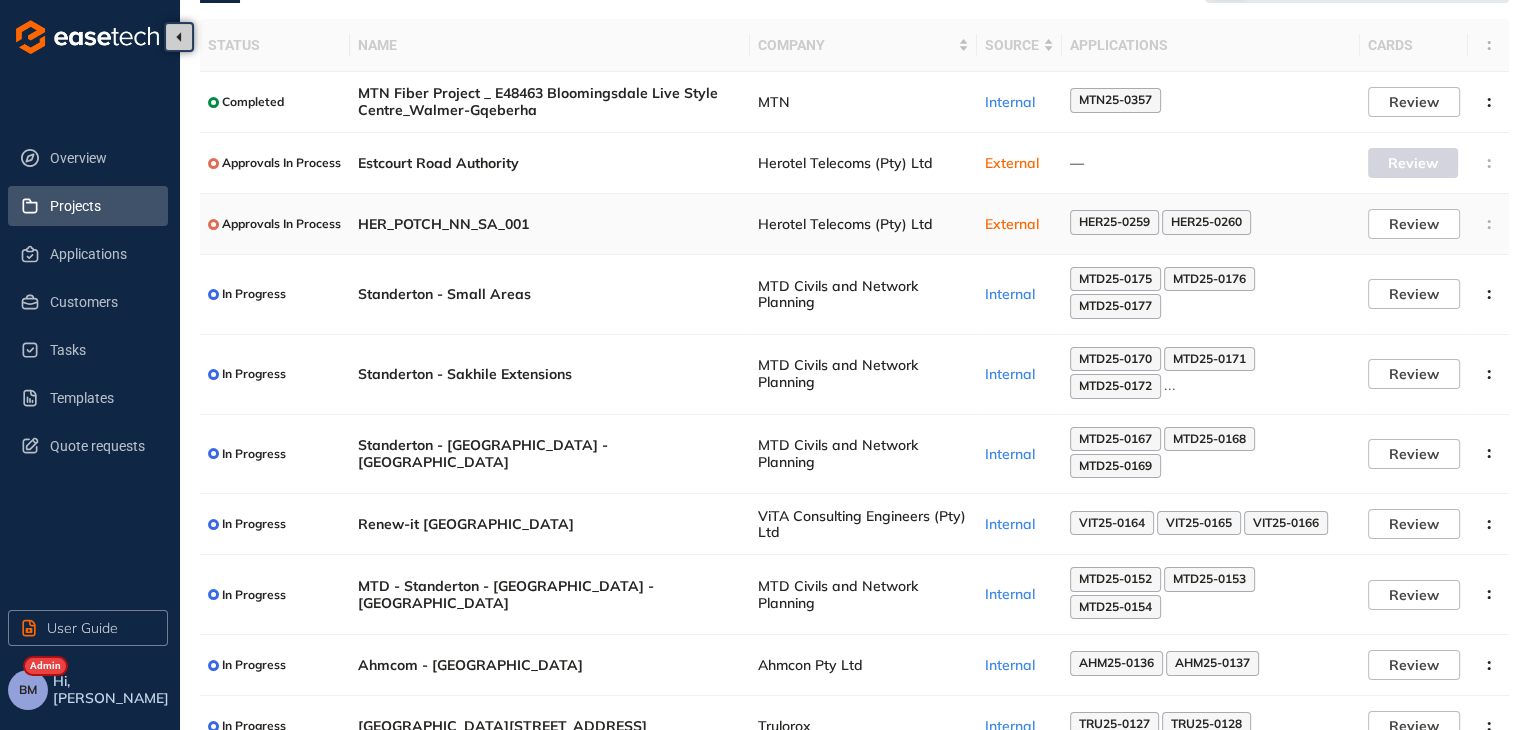 scroll, scrollTop: 202, scrollLeft: 0, axis: vertical 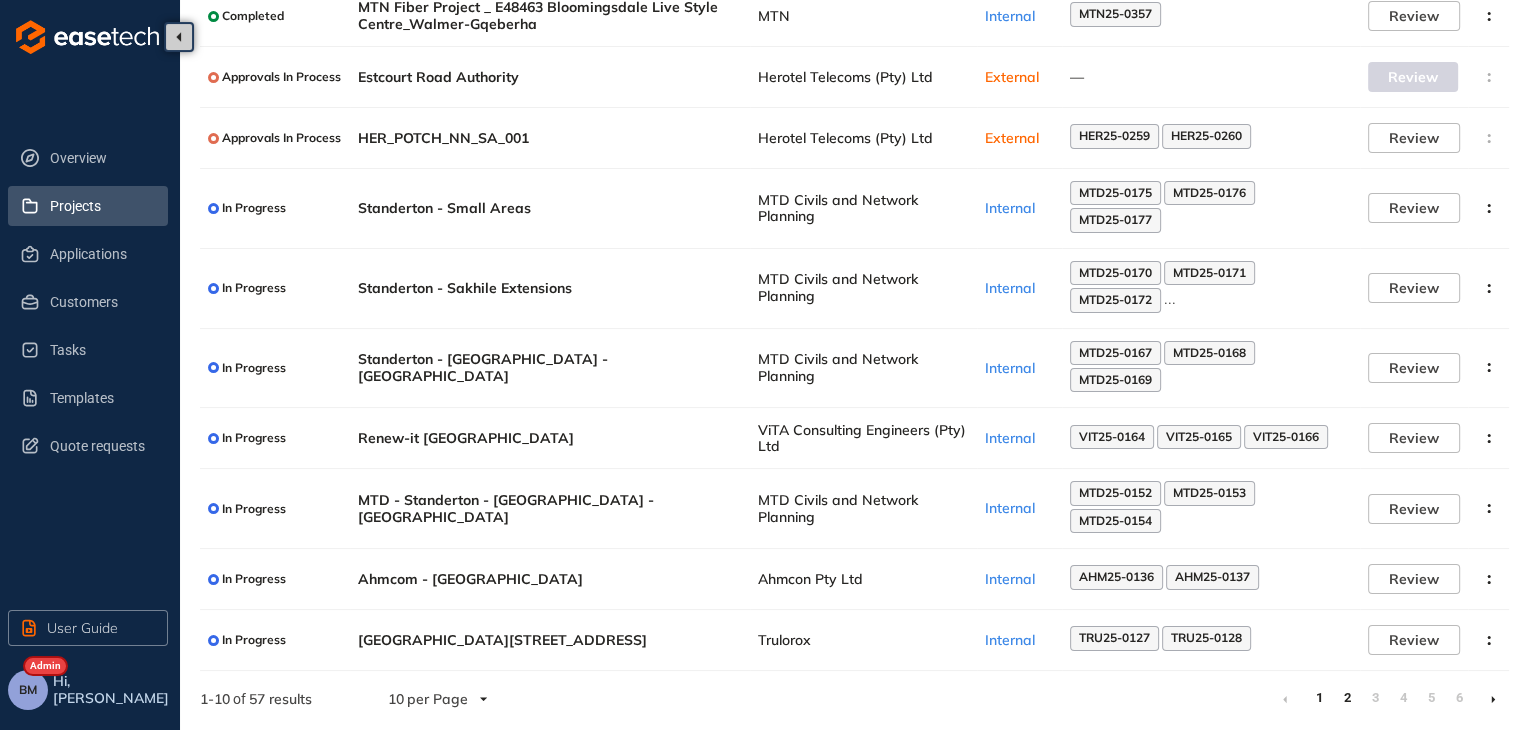 click on "2" at bounding box center [1347, 698] 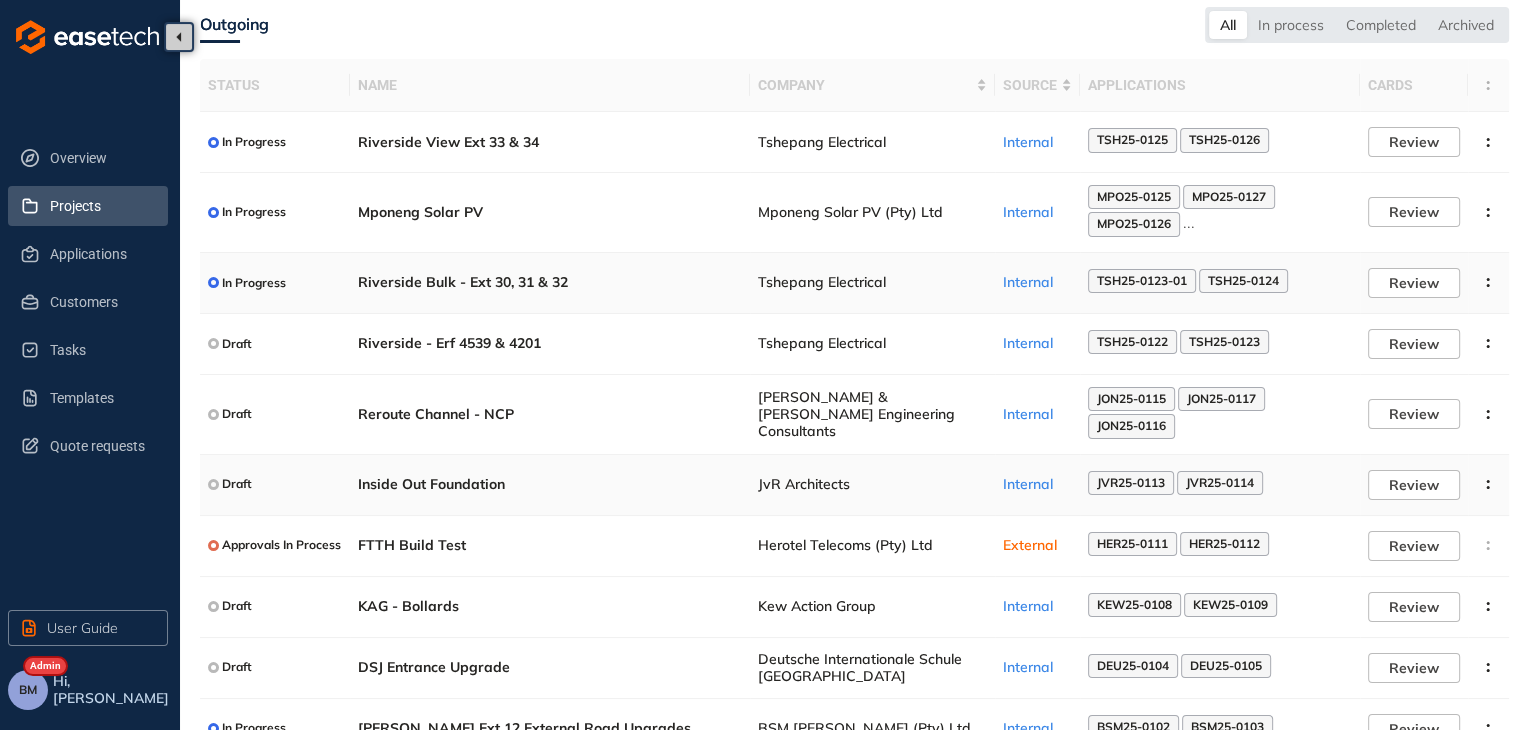 scroll, scrollTop: 0, scrollLeft: 0, axis: both 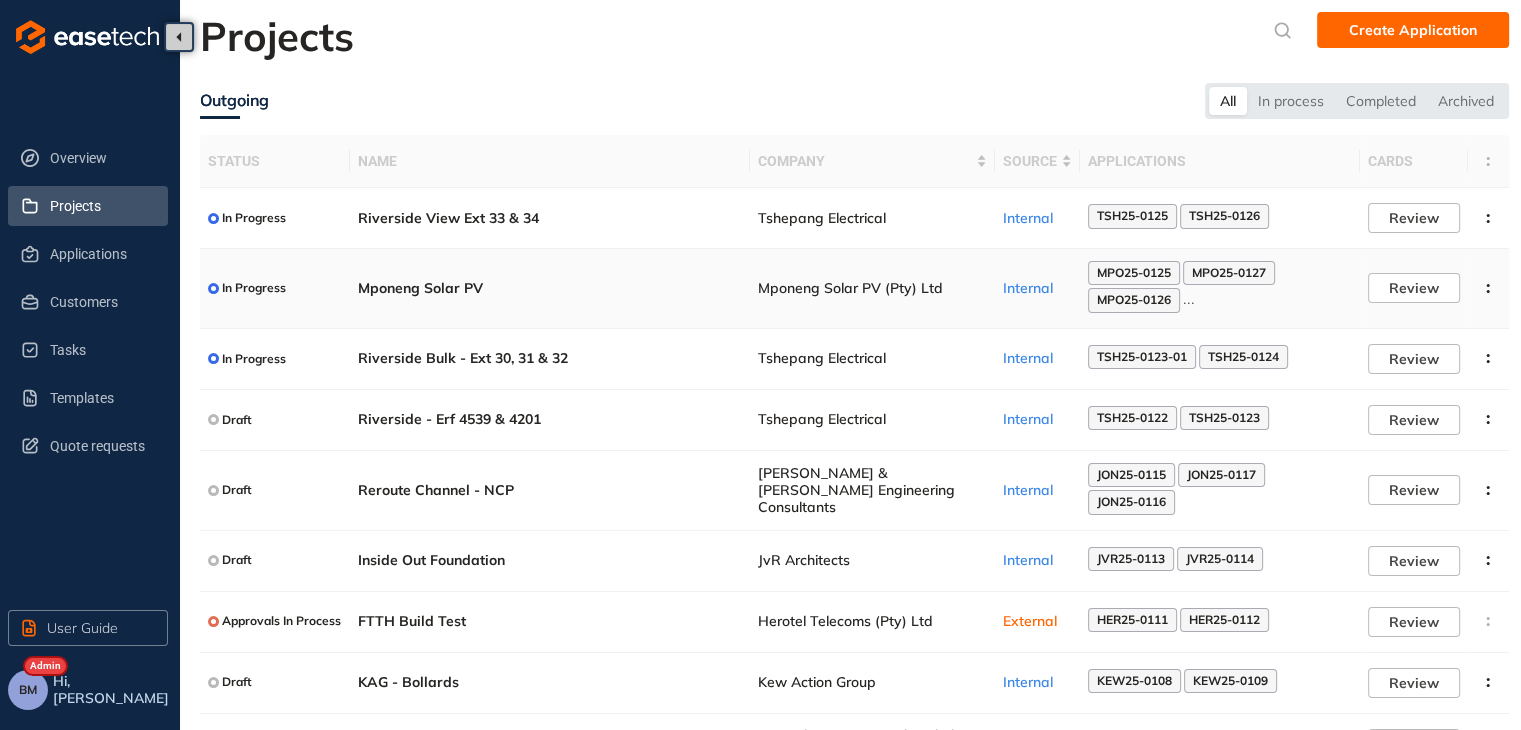 click on "MPO25-0125" at bounding box center [1134, 273] 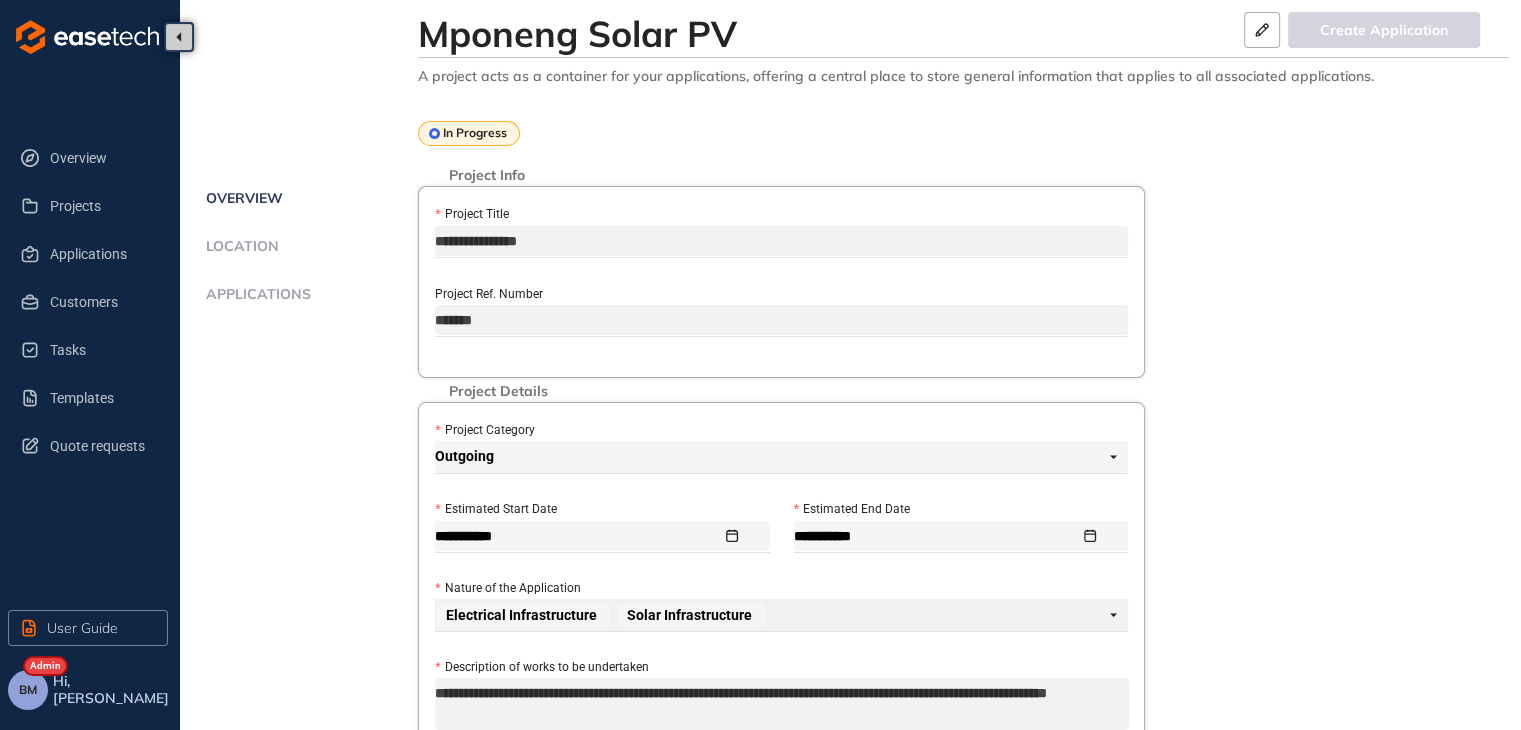 click on "Applications" at bounding box center (255, 294) 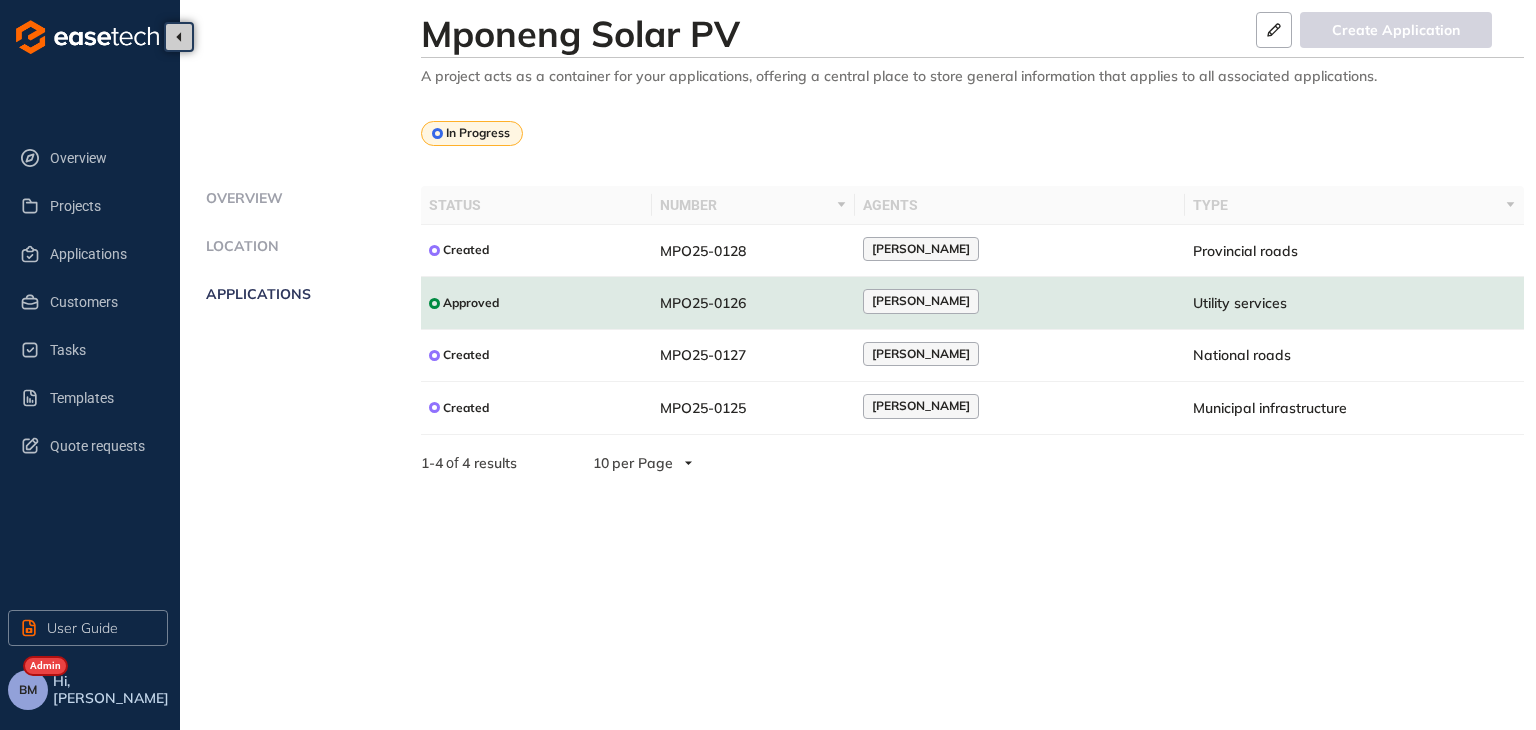 click on "Utility services" at bounding box center (1240, 303) 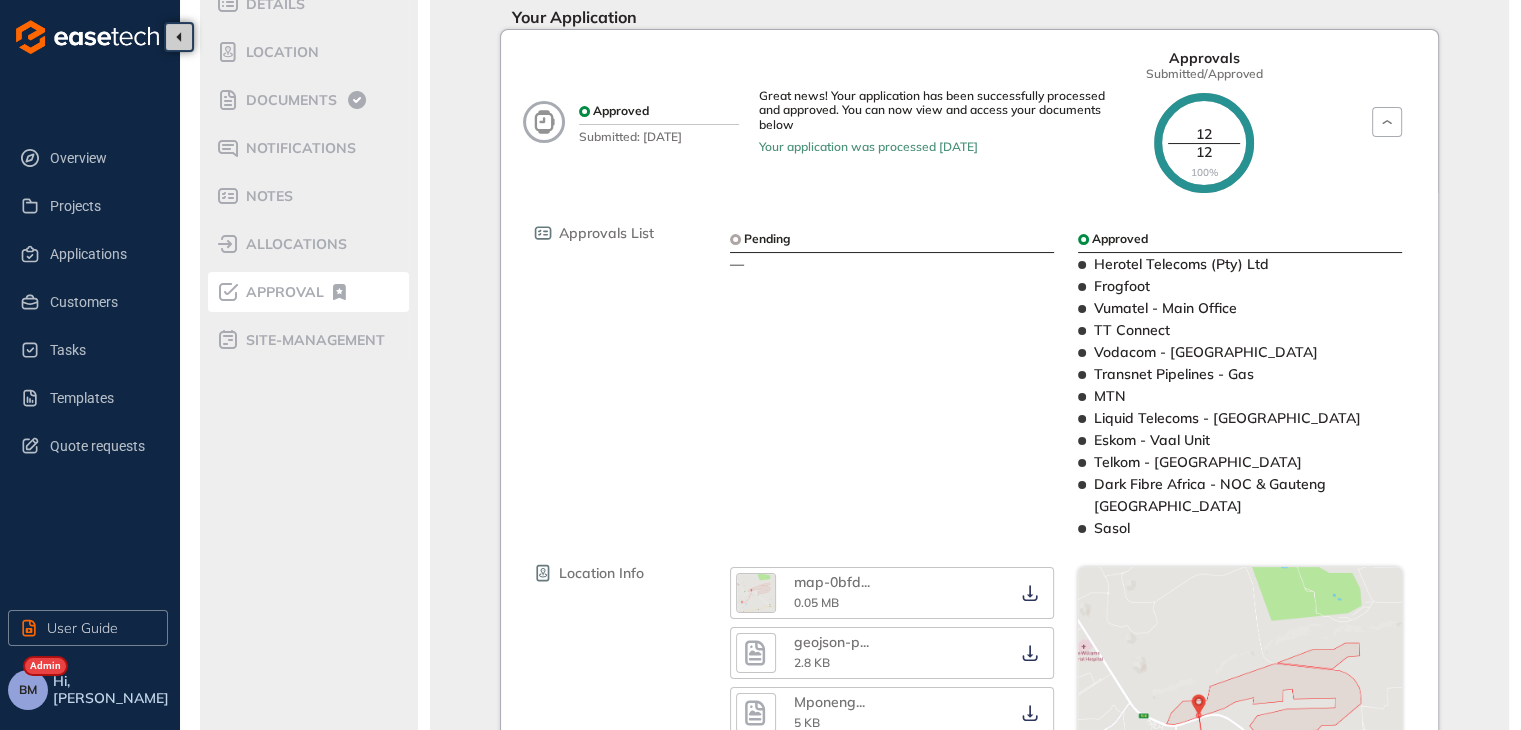 click on "Approval" at bounding box center [282, 292] 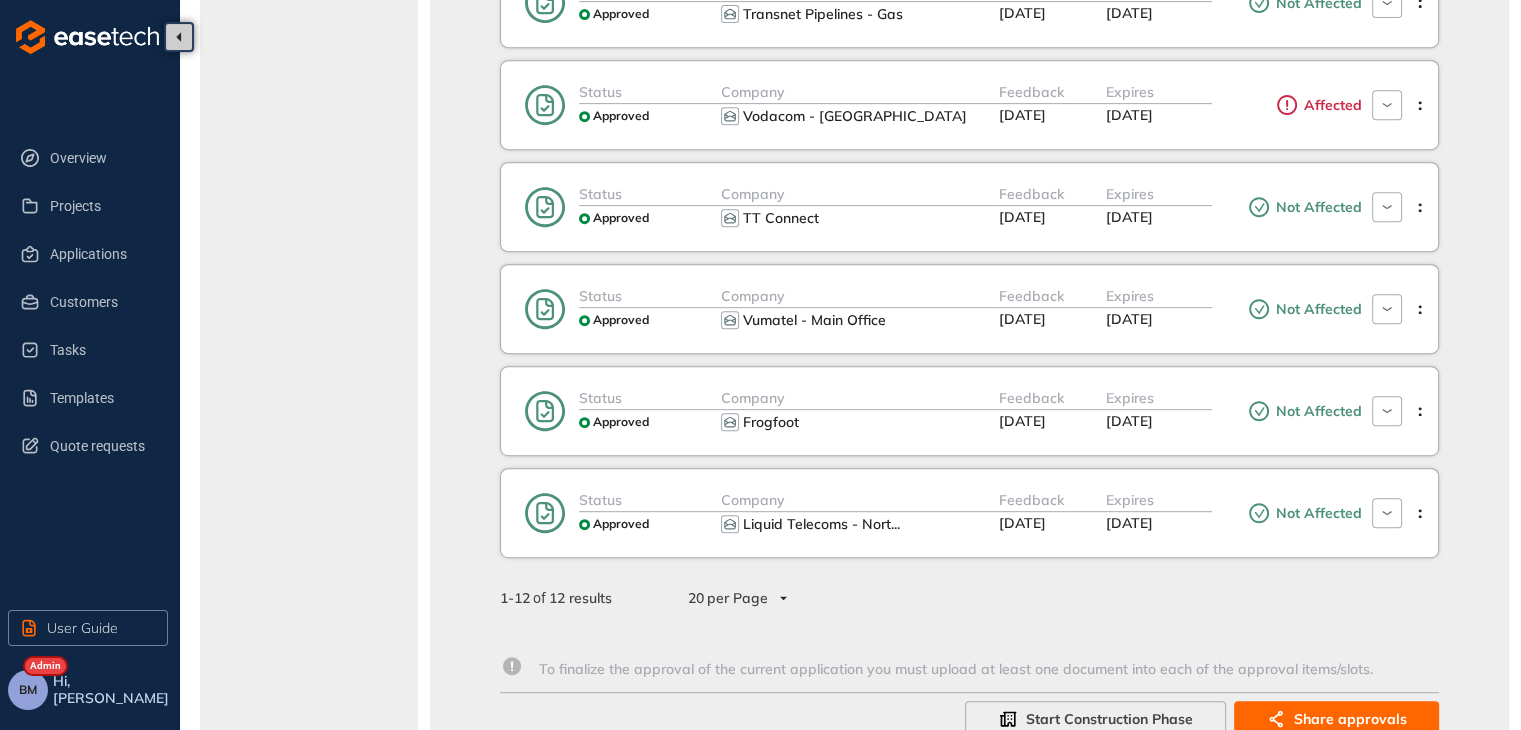 scroll, scrollTop: 956, scrollLeft: 0, axis: vertical 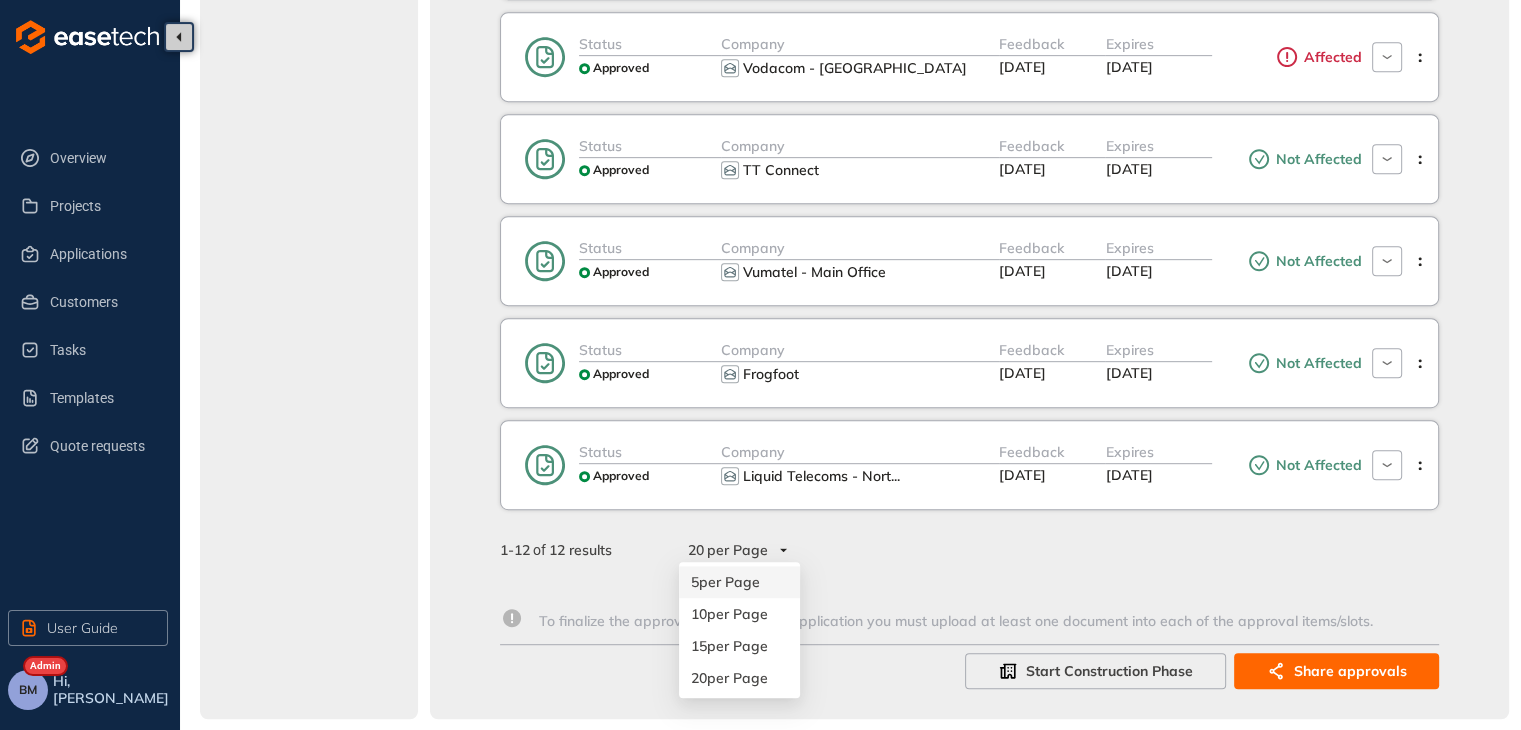 click on "20   per Page" at bounding box center (737, 550) 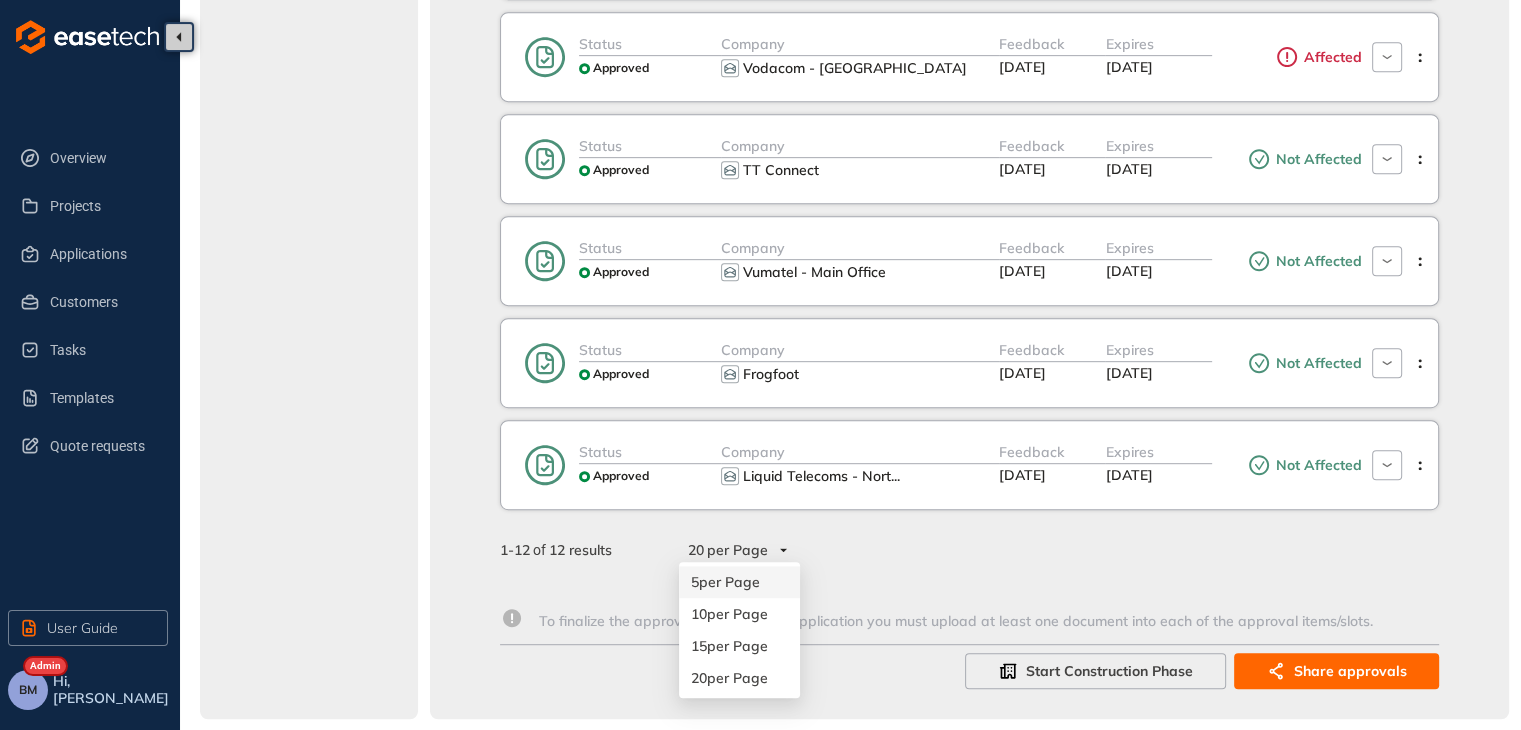 click on "20   per Page" at bounding box center (737, 550) 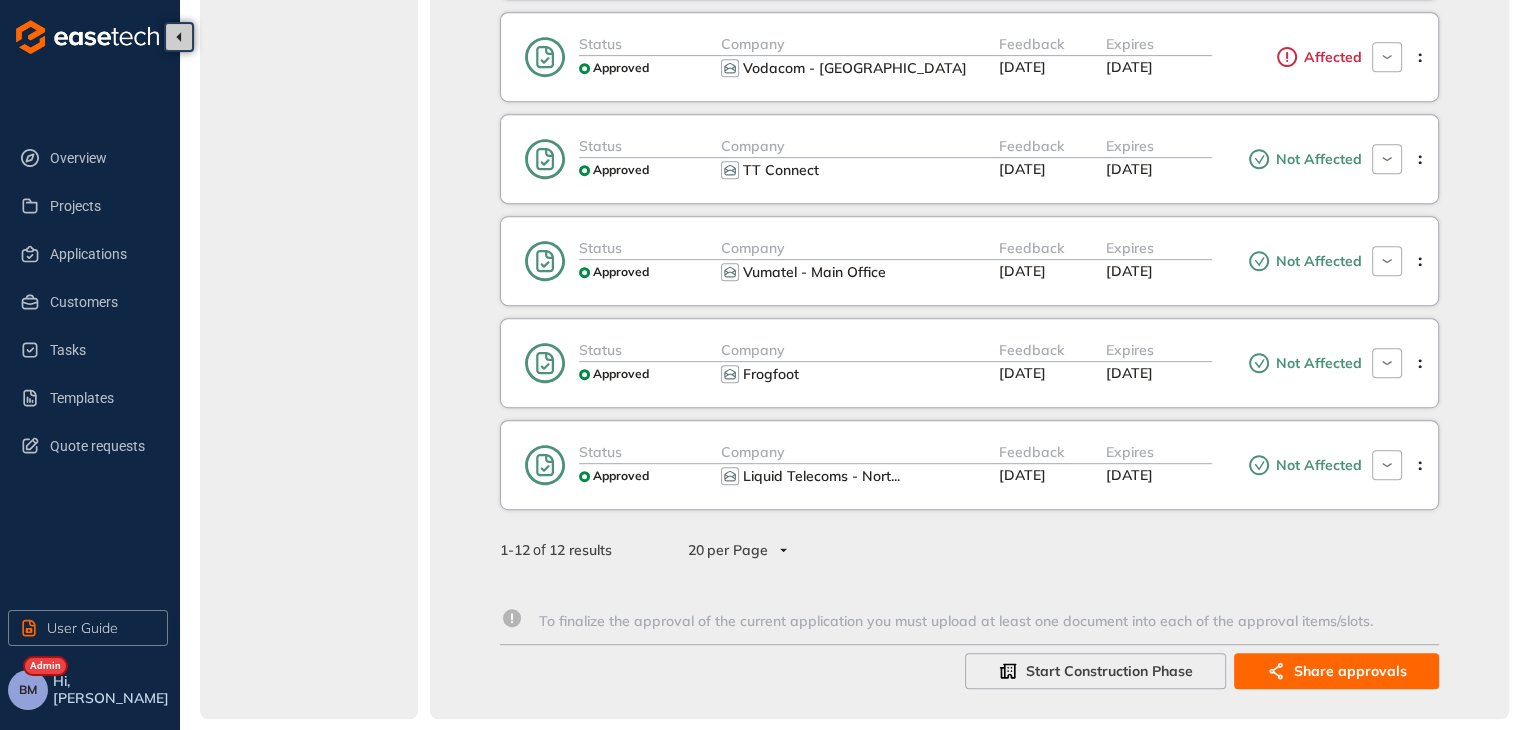 click on "12   results" at bounding box center (580, 550) 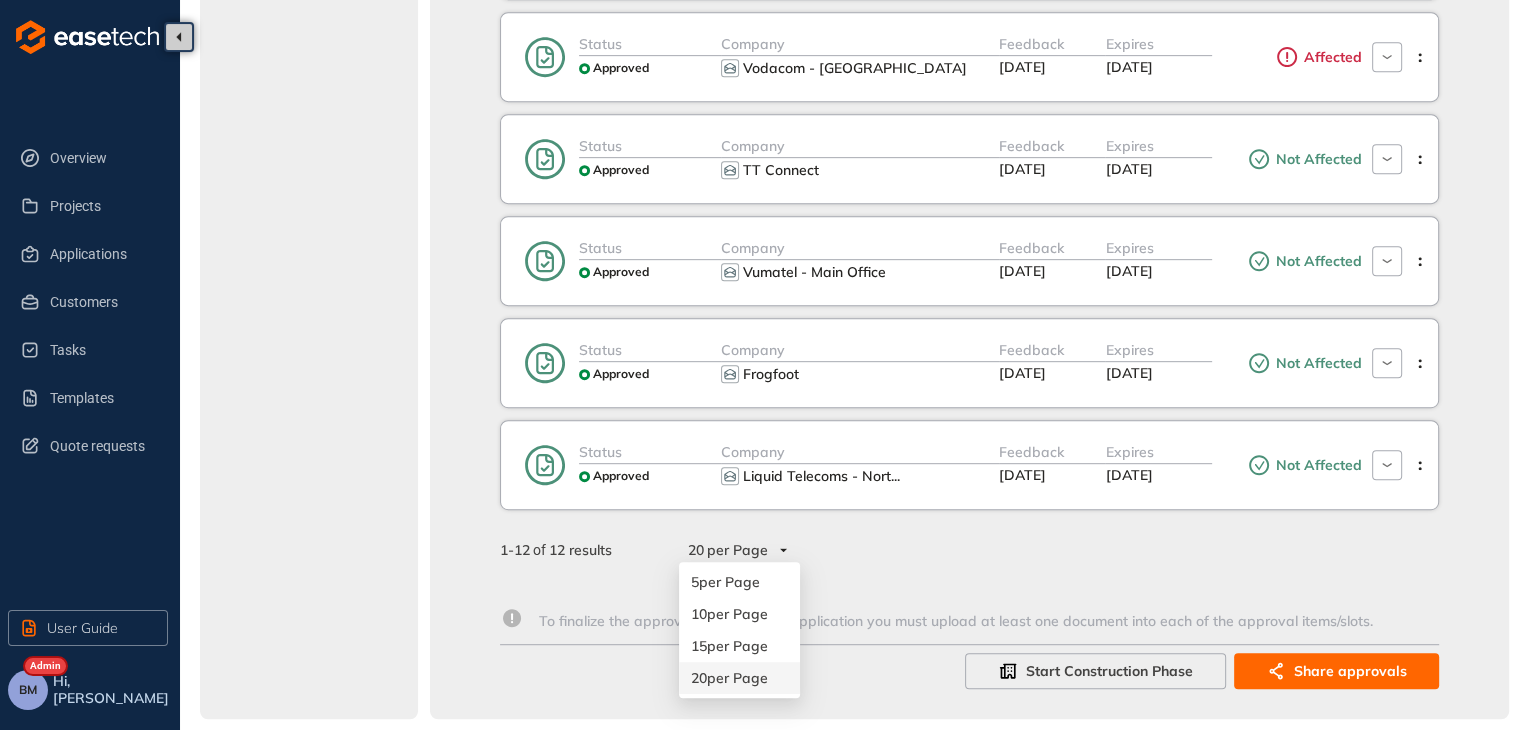 click on "per Page" at bounding box center [737, 678] 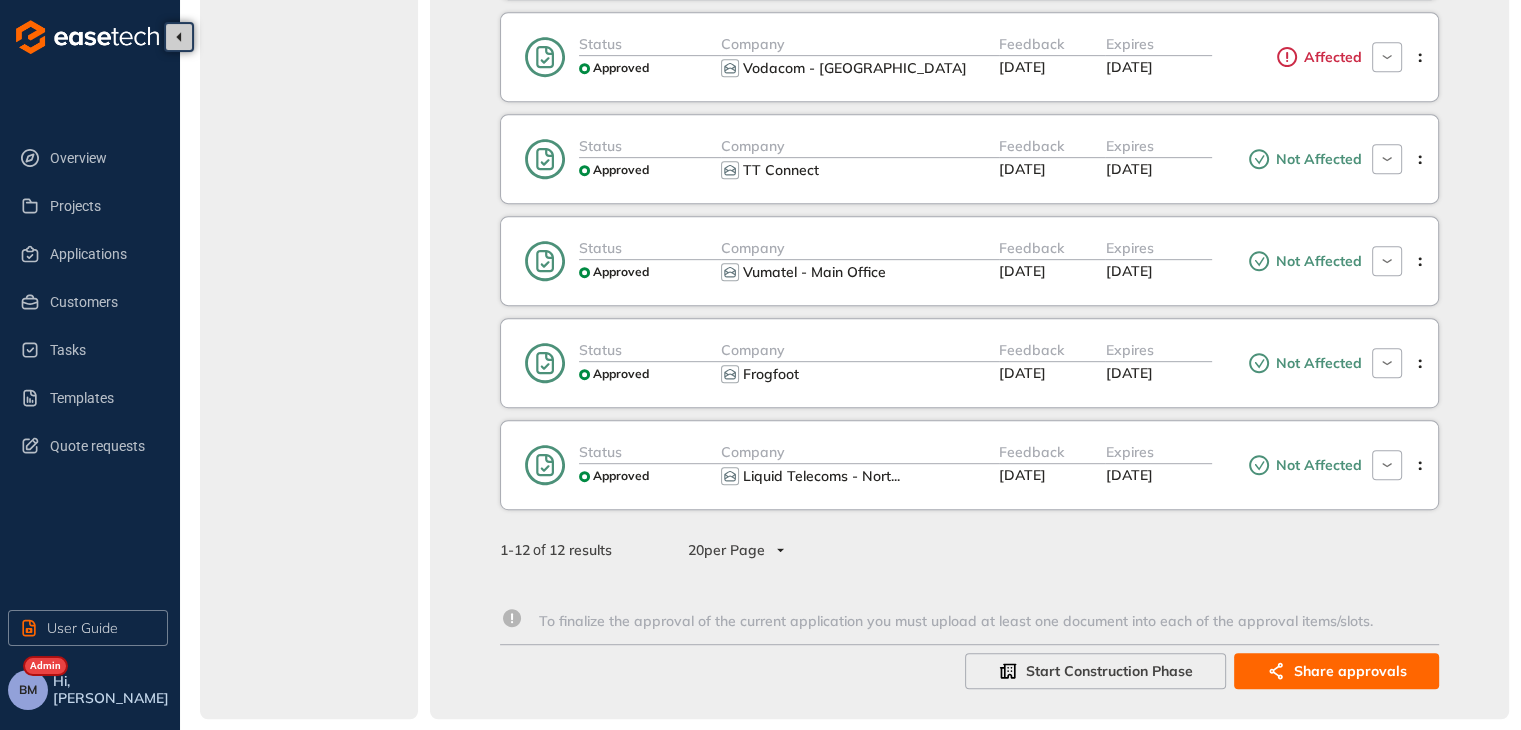 click on "20  per Page" at bounding box center (735, 550) 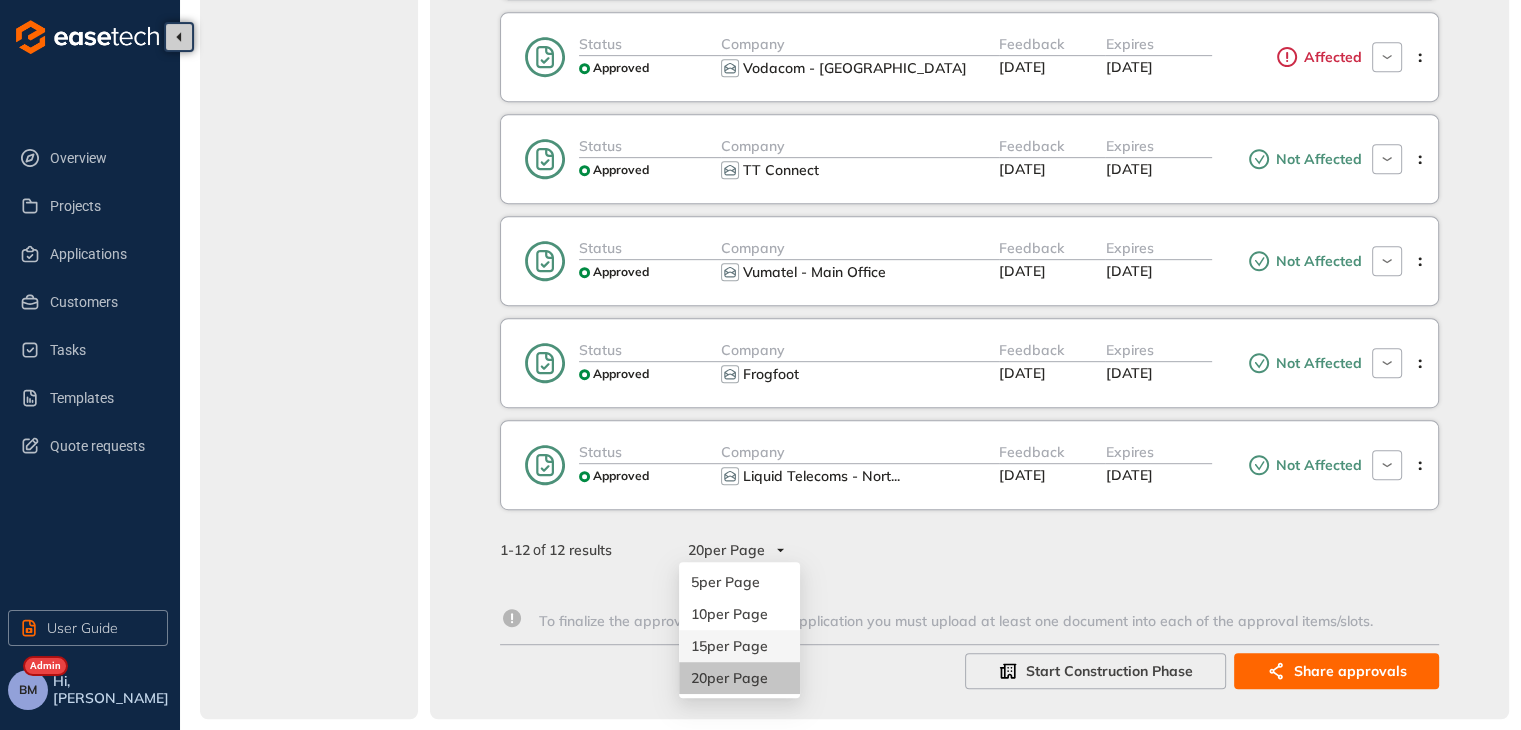 click on "per Page" at bounding box center (737, 646) 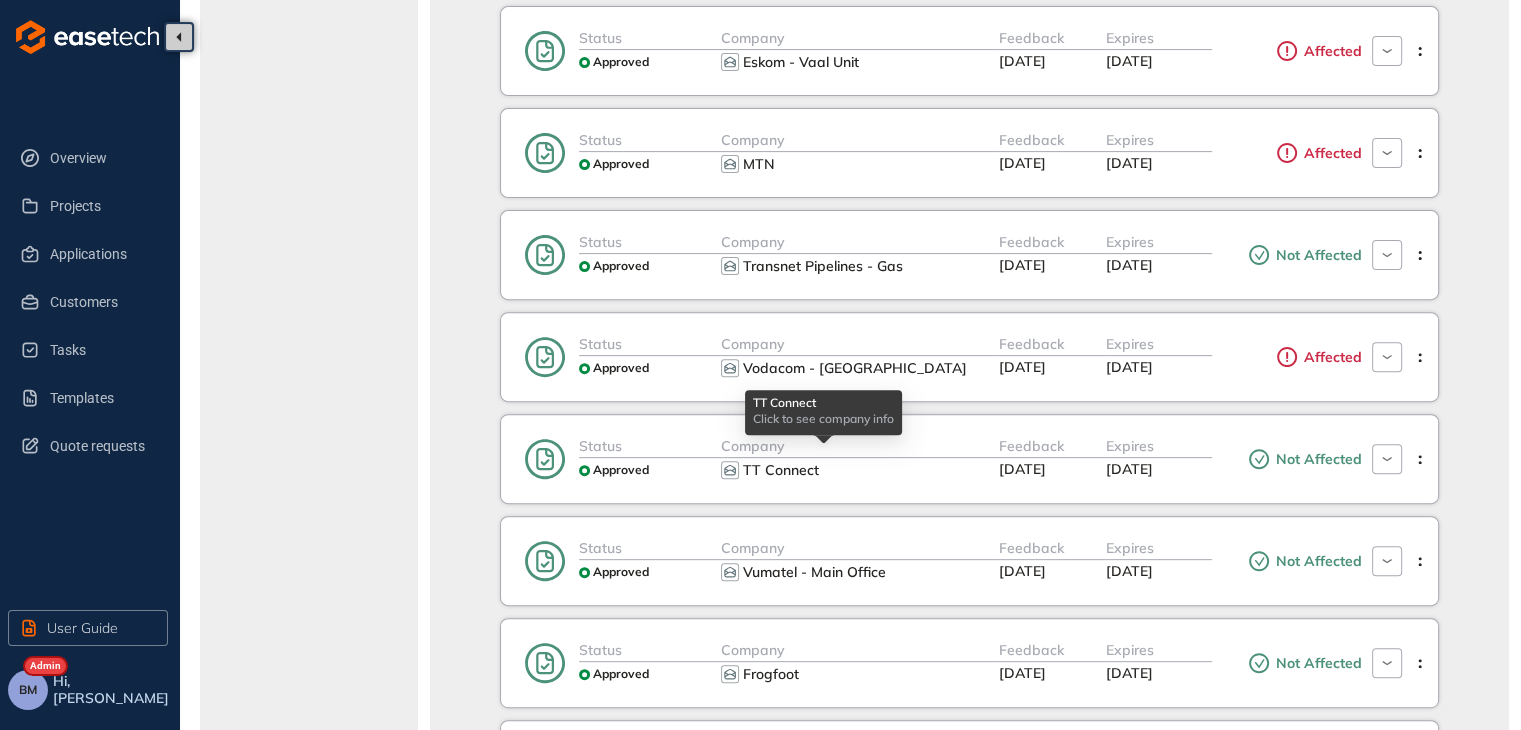 scroll, scrollTop: 956, scrollLeft: 0, axis: vertical 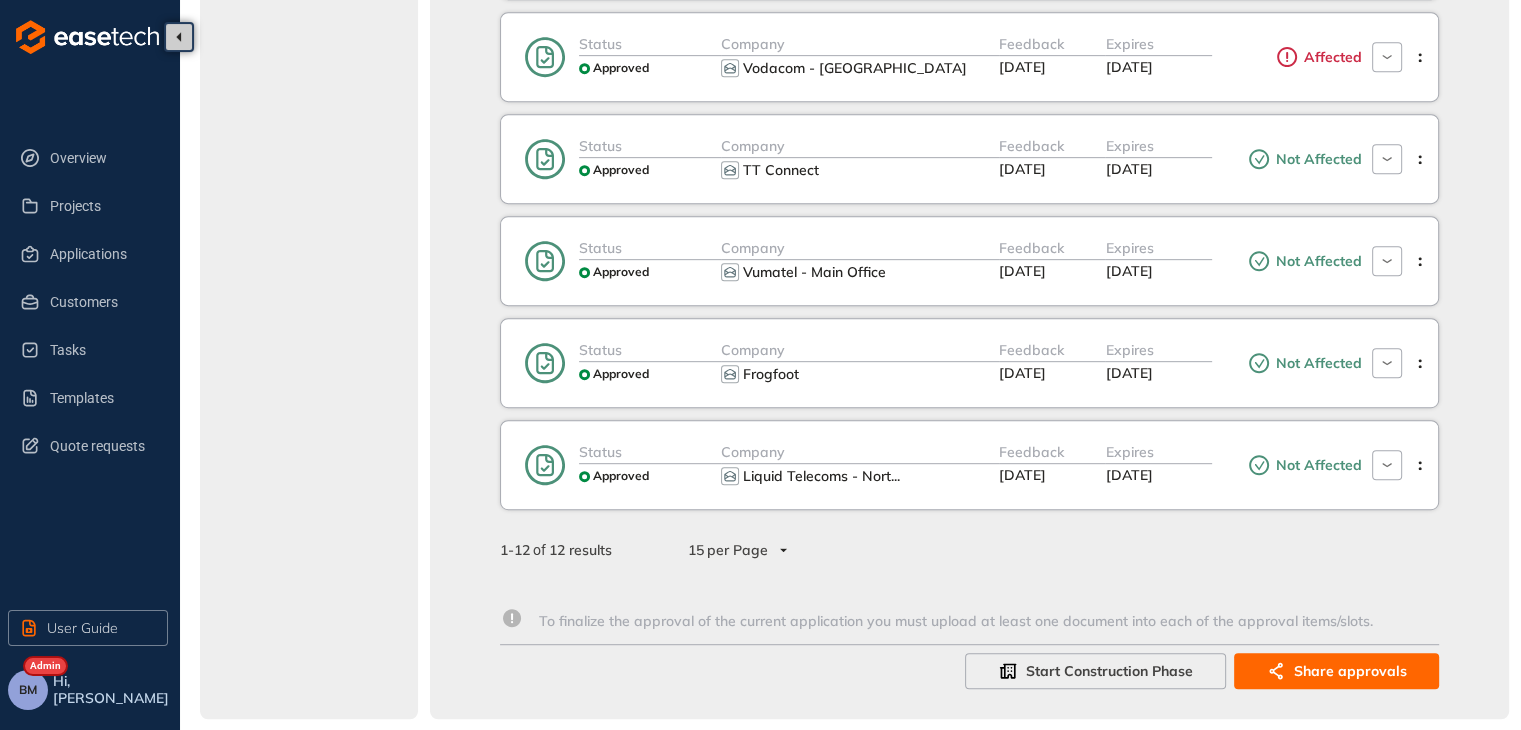 click on "15   per Page" at bounding box center [737, 550] 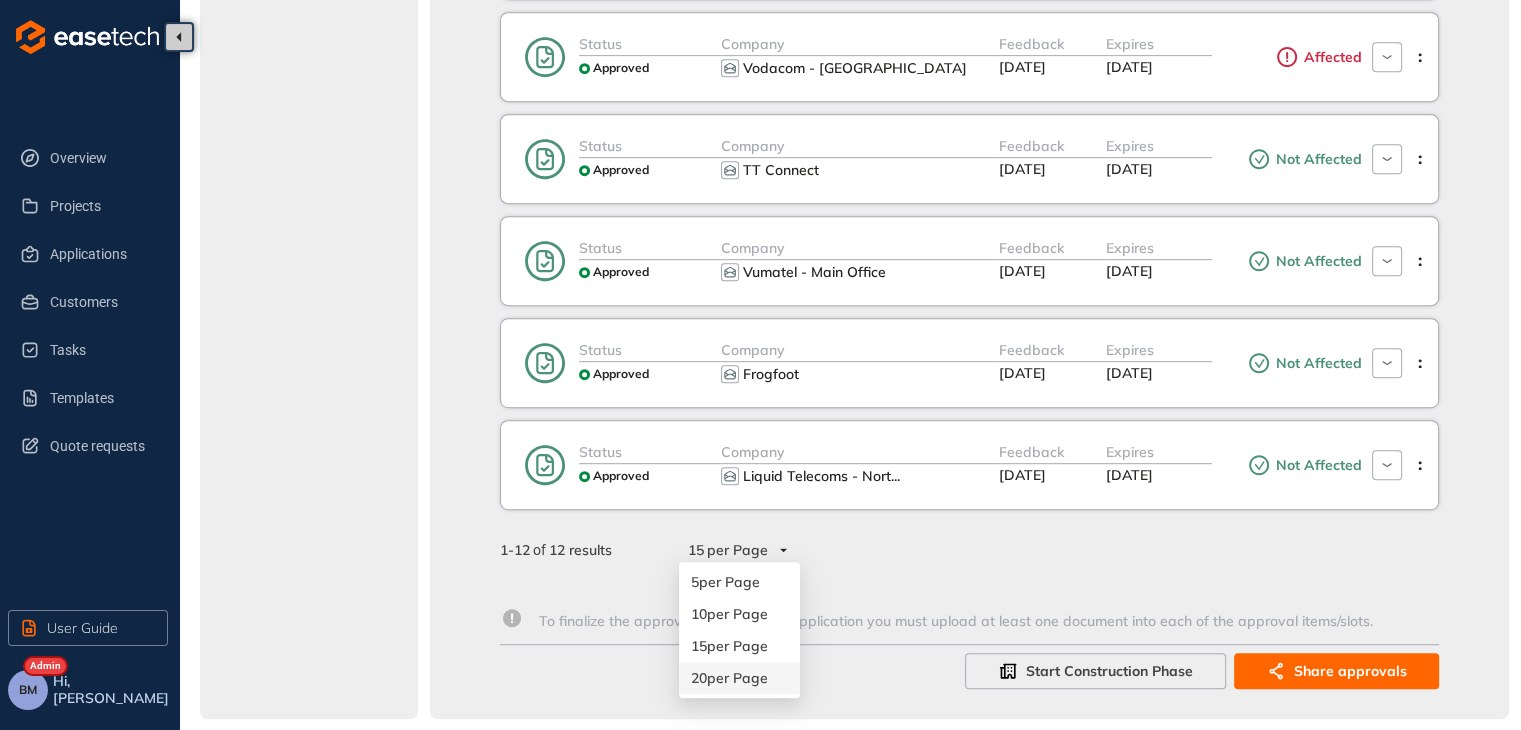click on "per Page" at bounding box center [737, 678] 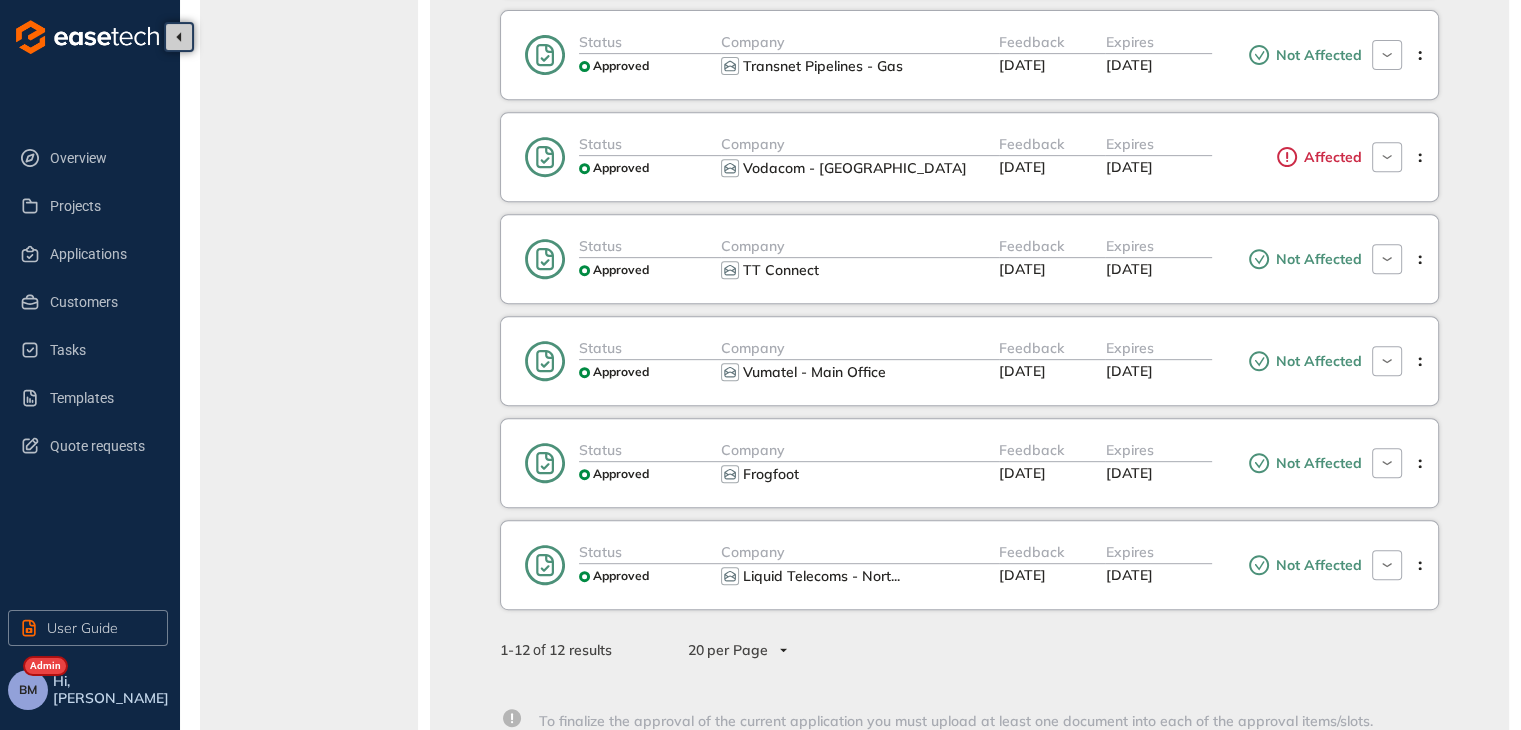 scroll, scrollTop: 956, scrollLeft: 0, axis: vertical 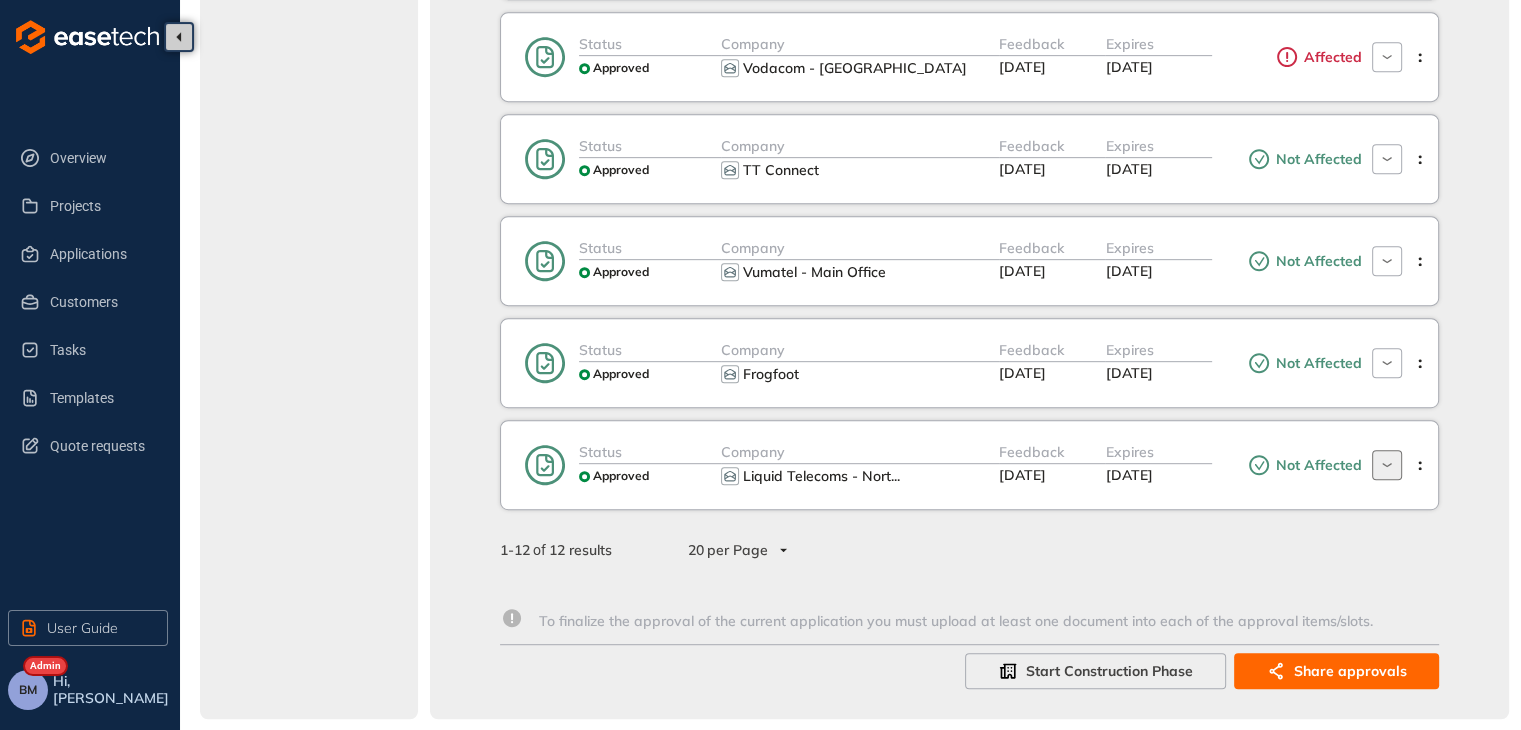 click 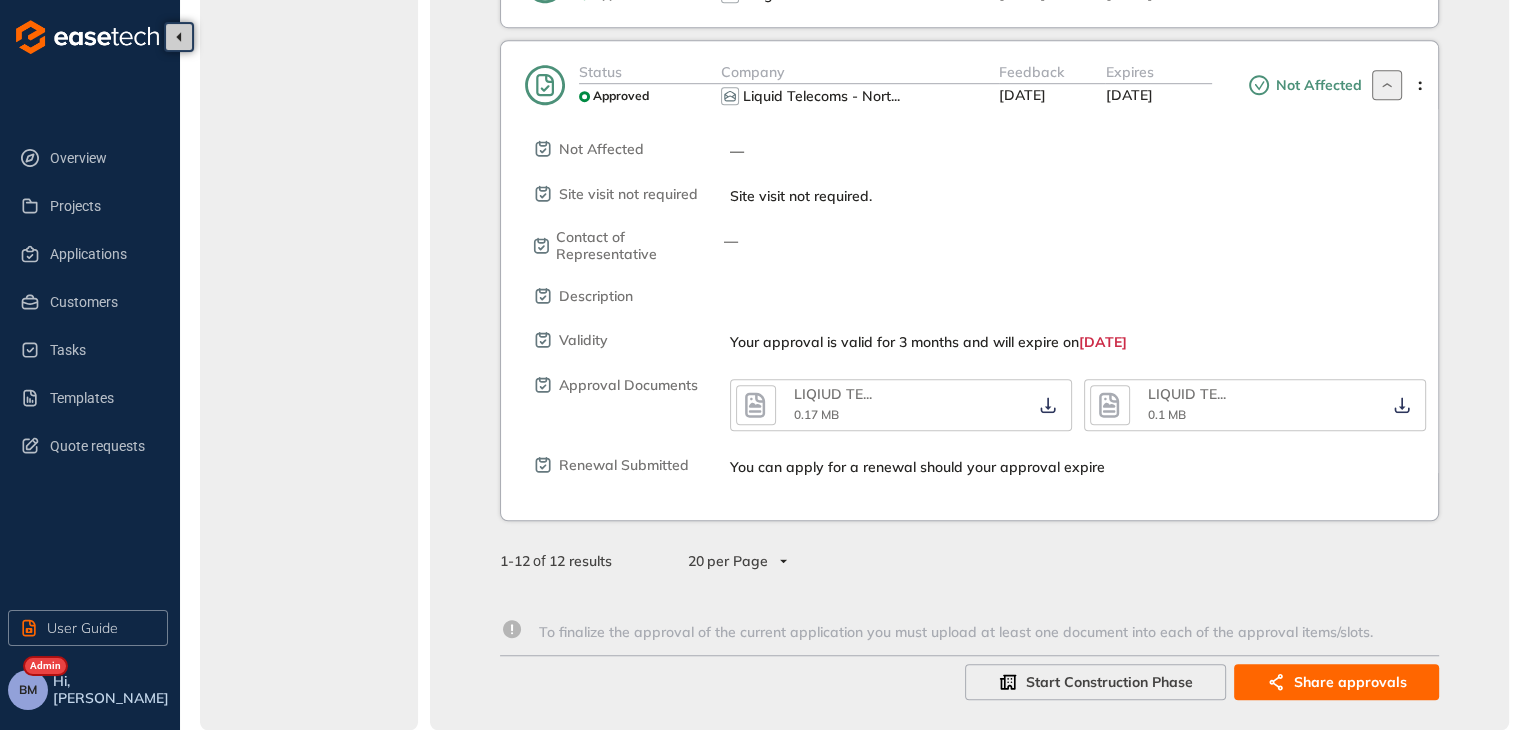 scroll, scrollTop: 1347, scrollLeft: 0, axis: vertical 